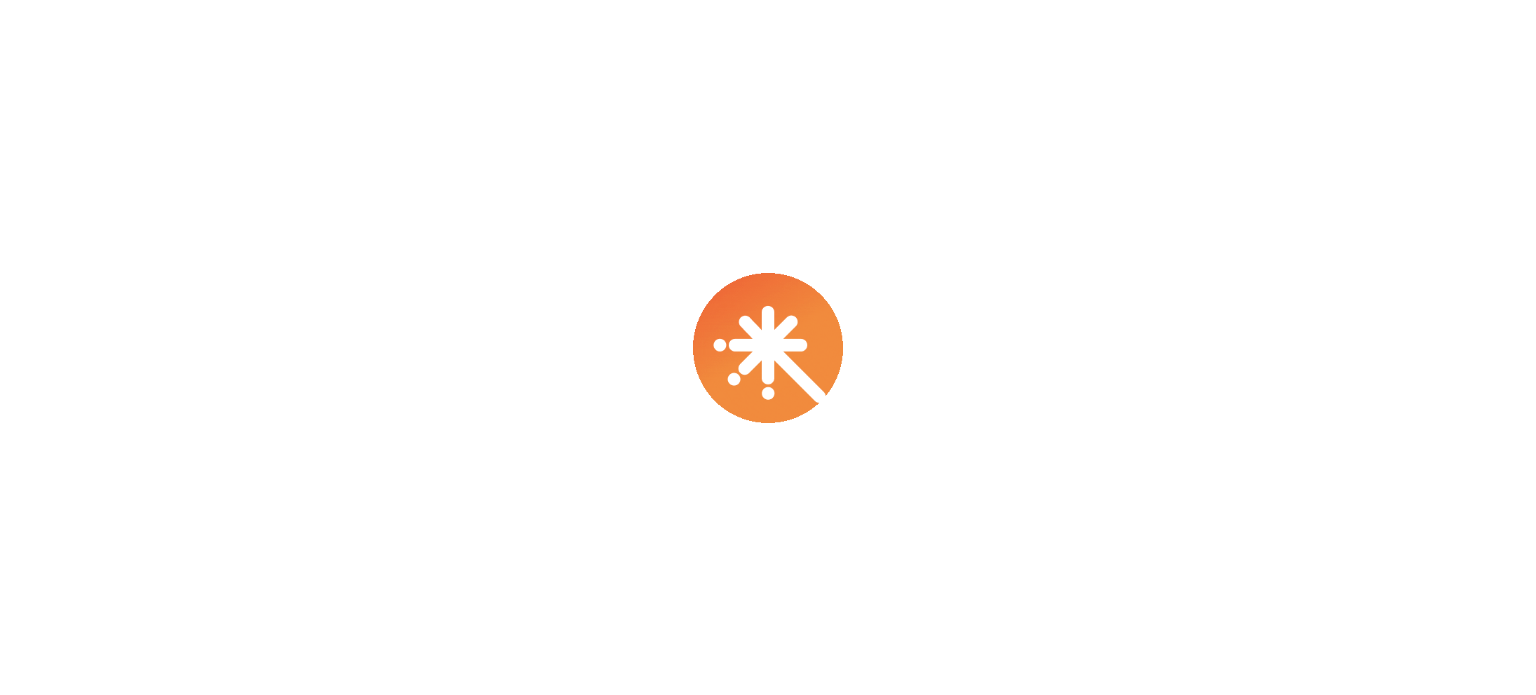 scroll, scrollTop: 0, scrollLeft: 0, axis: both 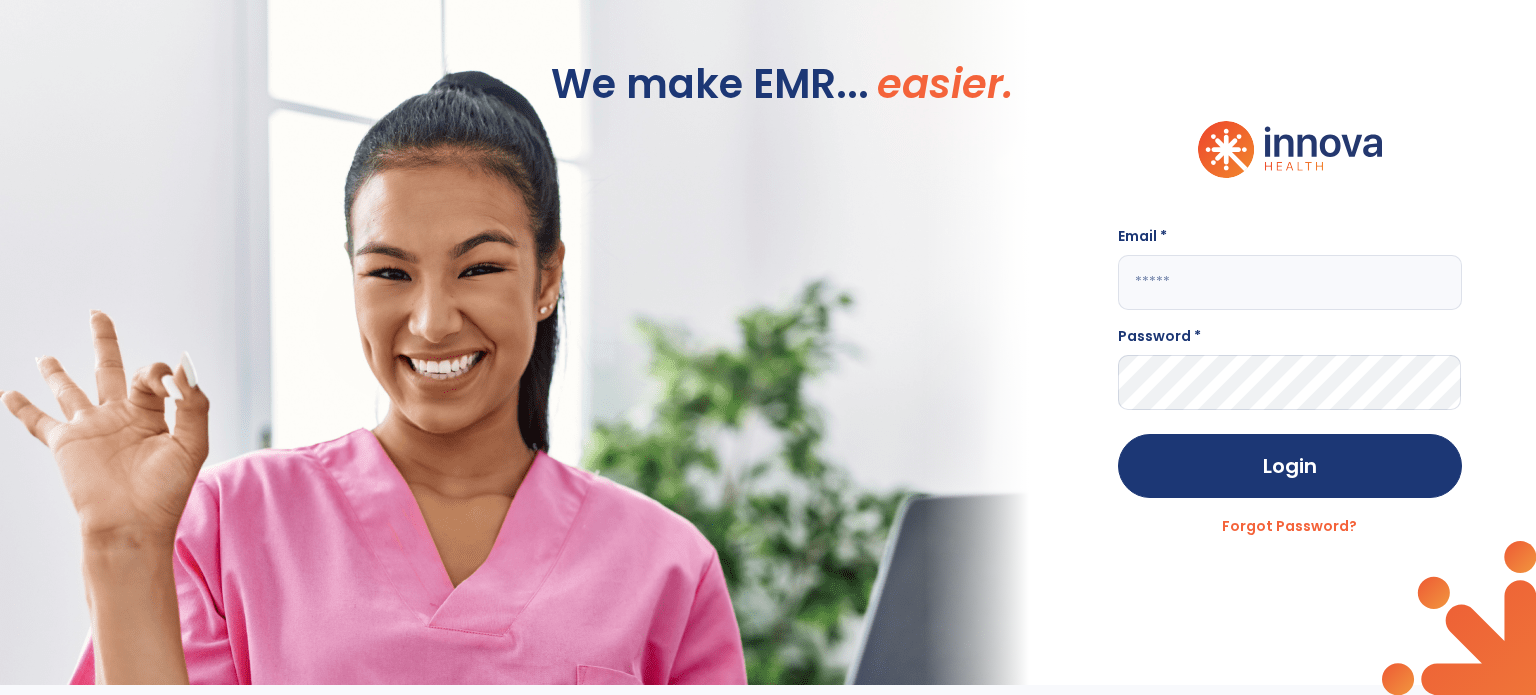 type on "**********" 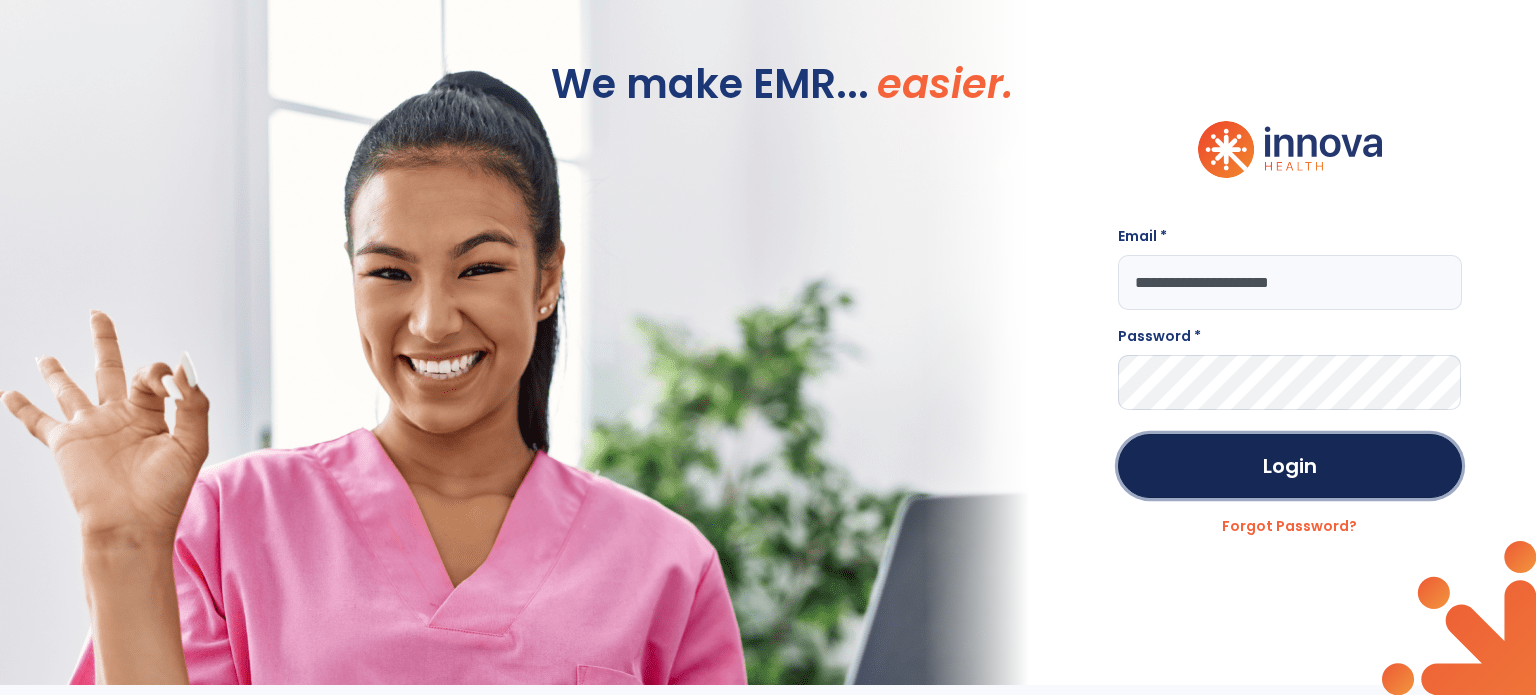 click on "Login" 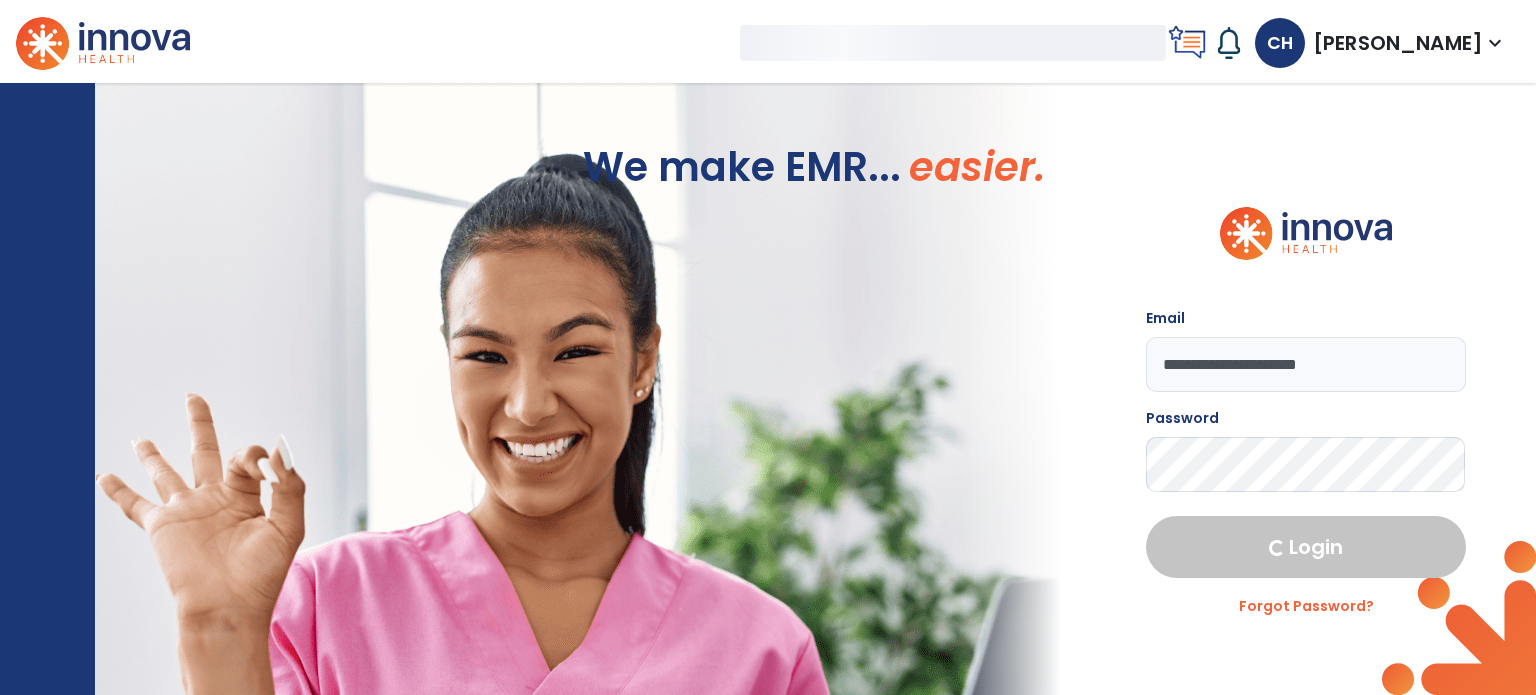 select on "****" 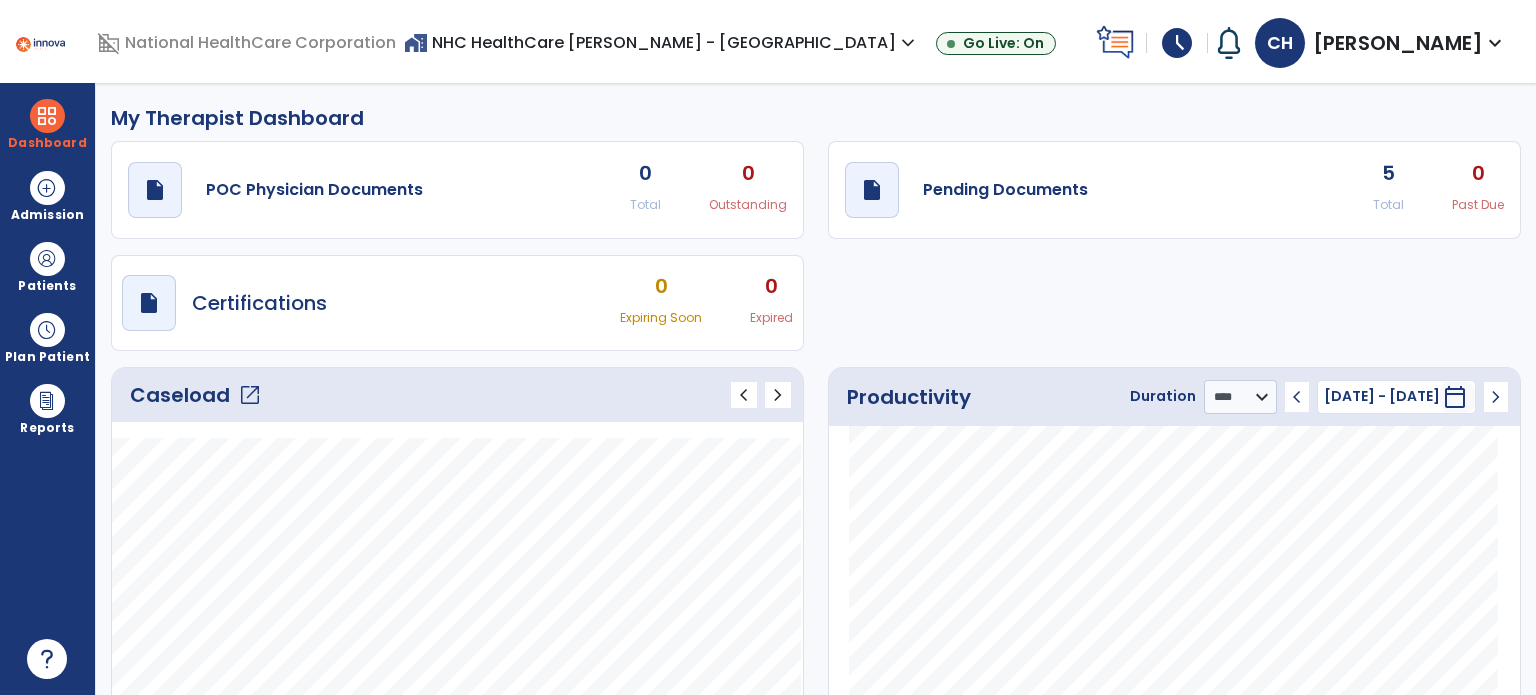 click on "open_in_new" 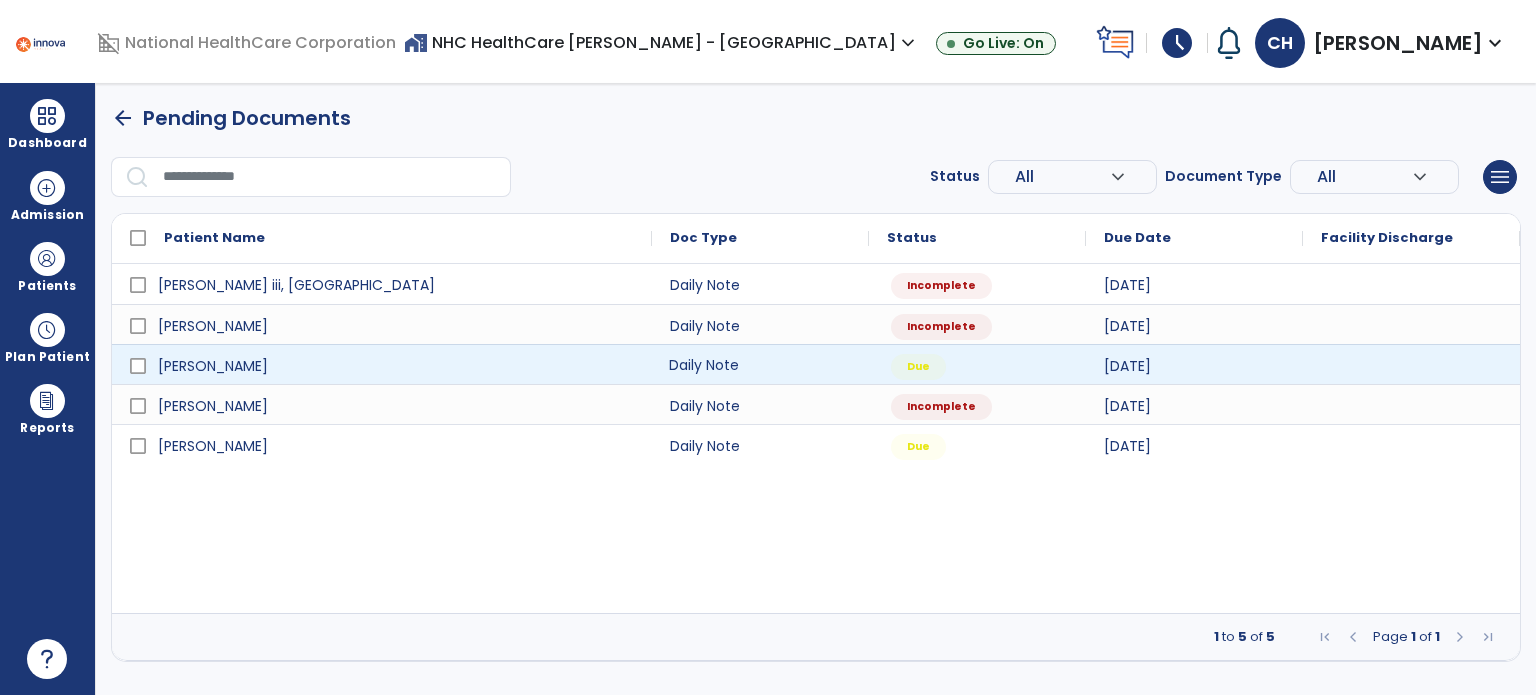 click on "Daily Note" at bounding box center [760, 364] 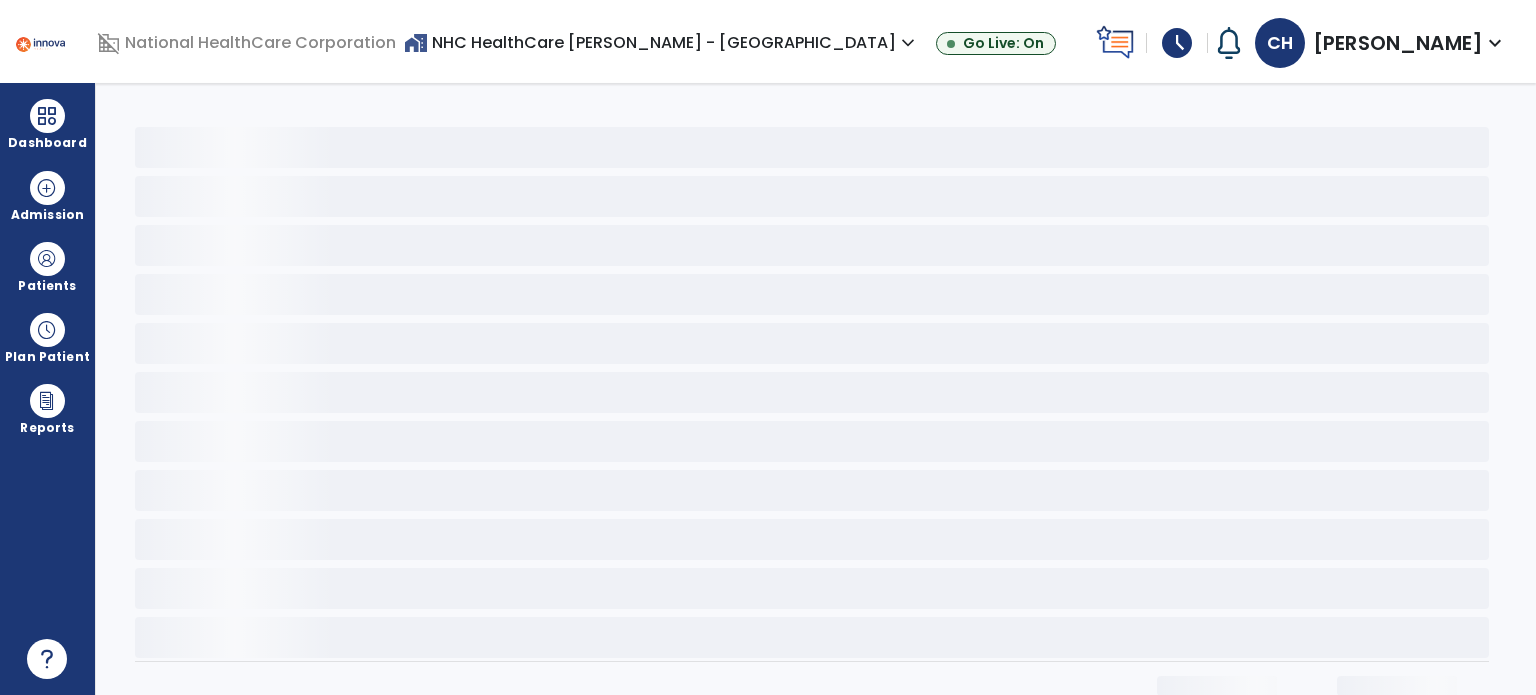 click 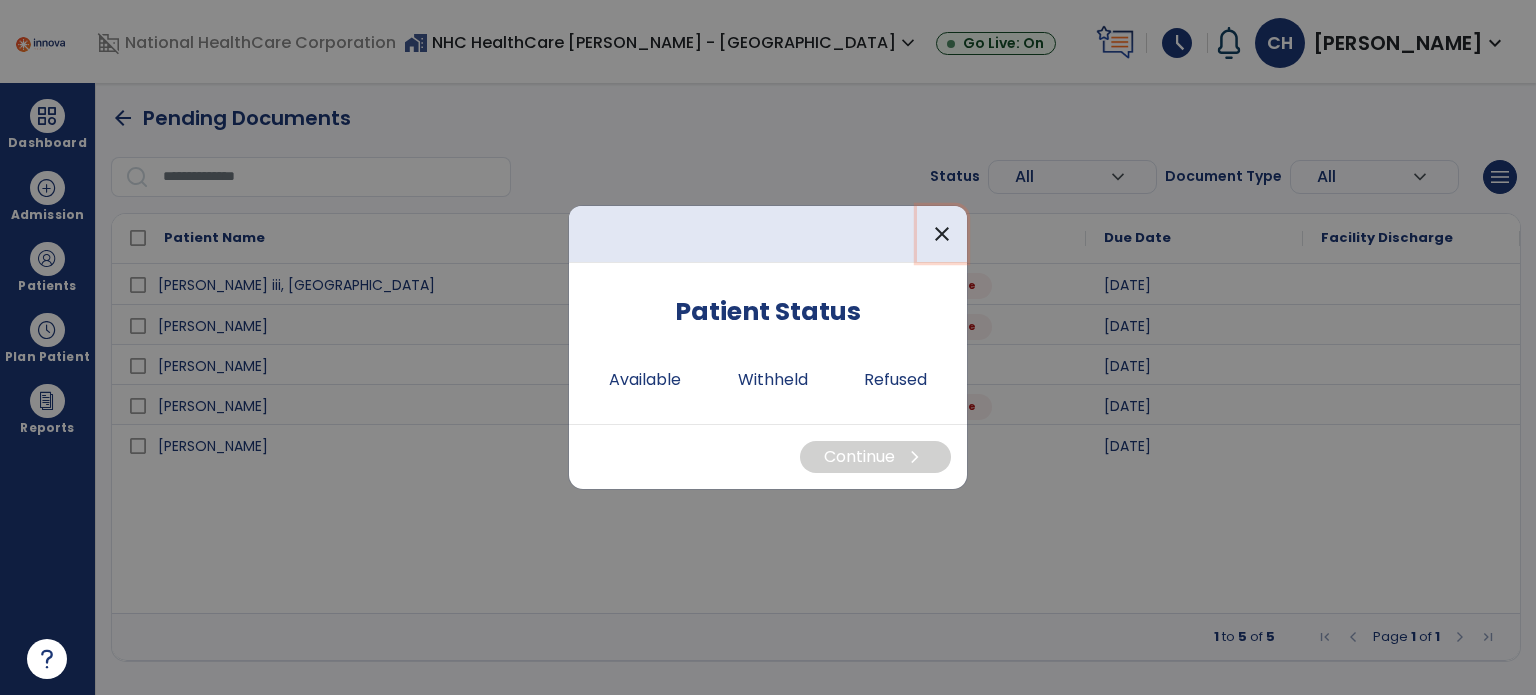 click on "close" at bounding box center (942, 234) 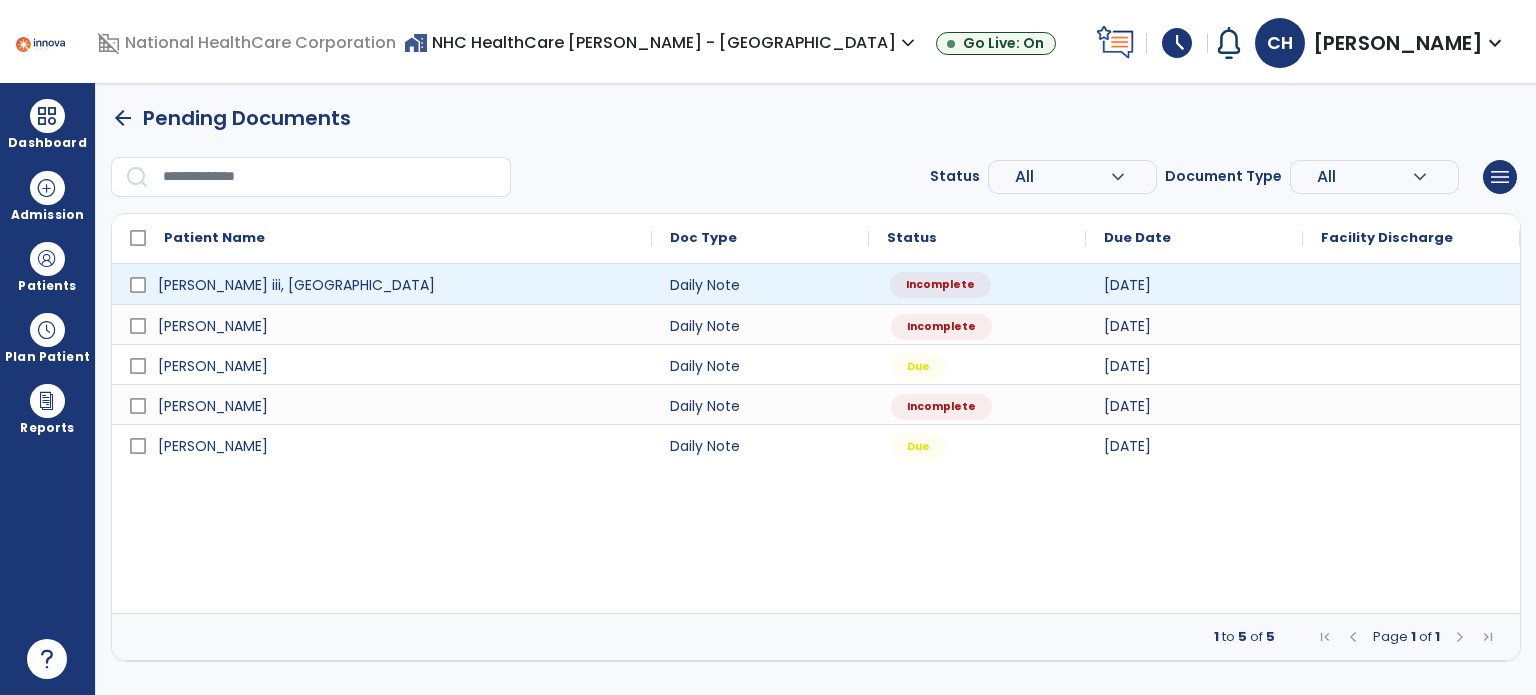 click on "Incomplete" at bounding box center [940, 285] 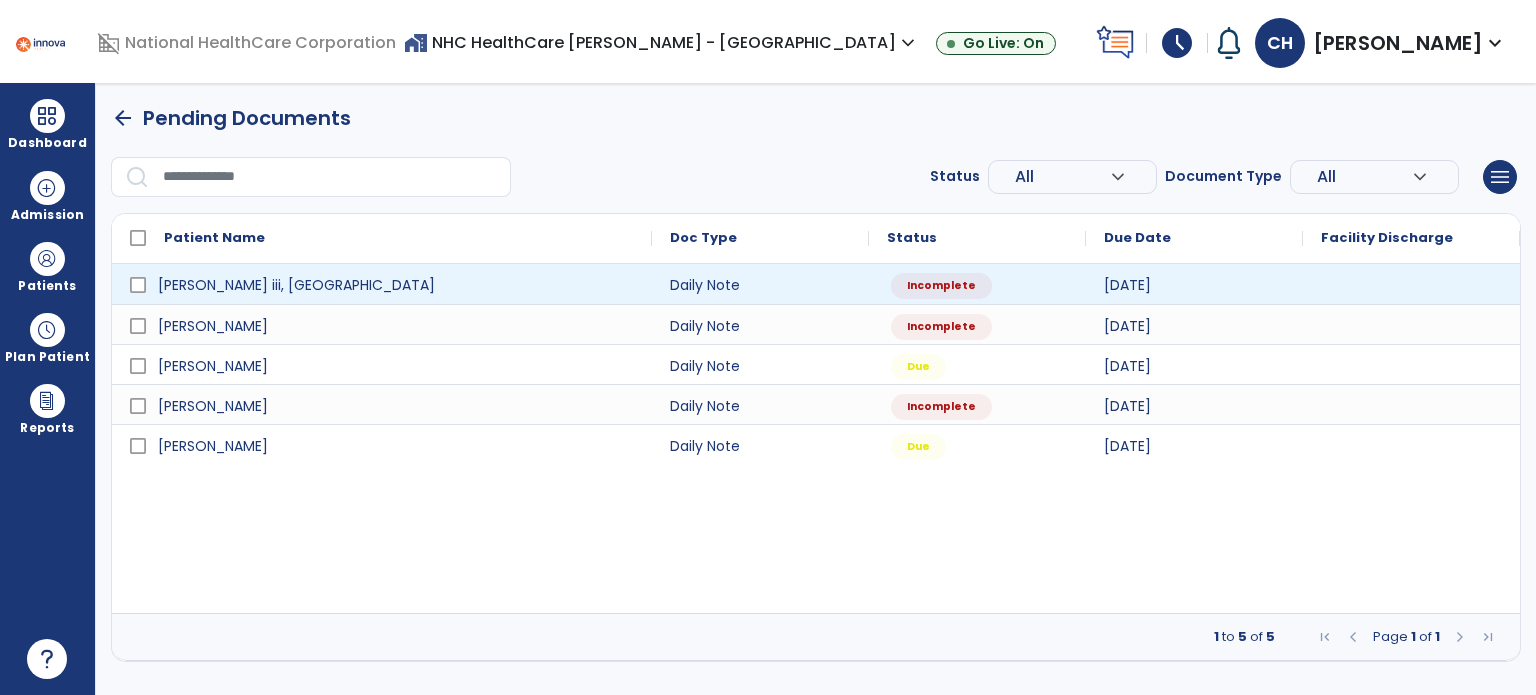 select on "*" 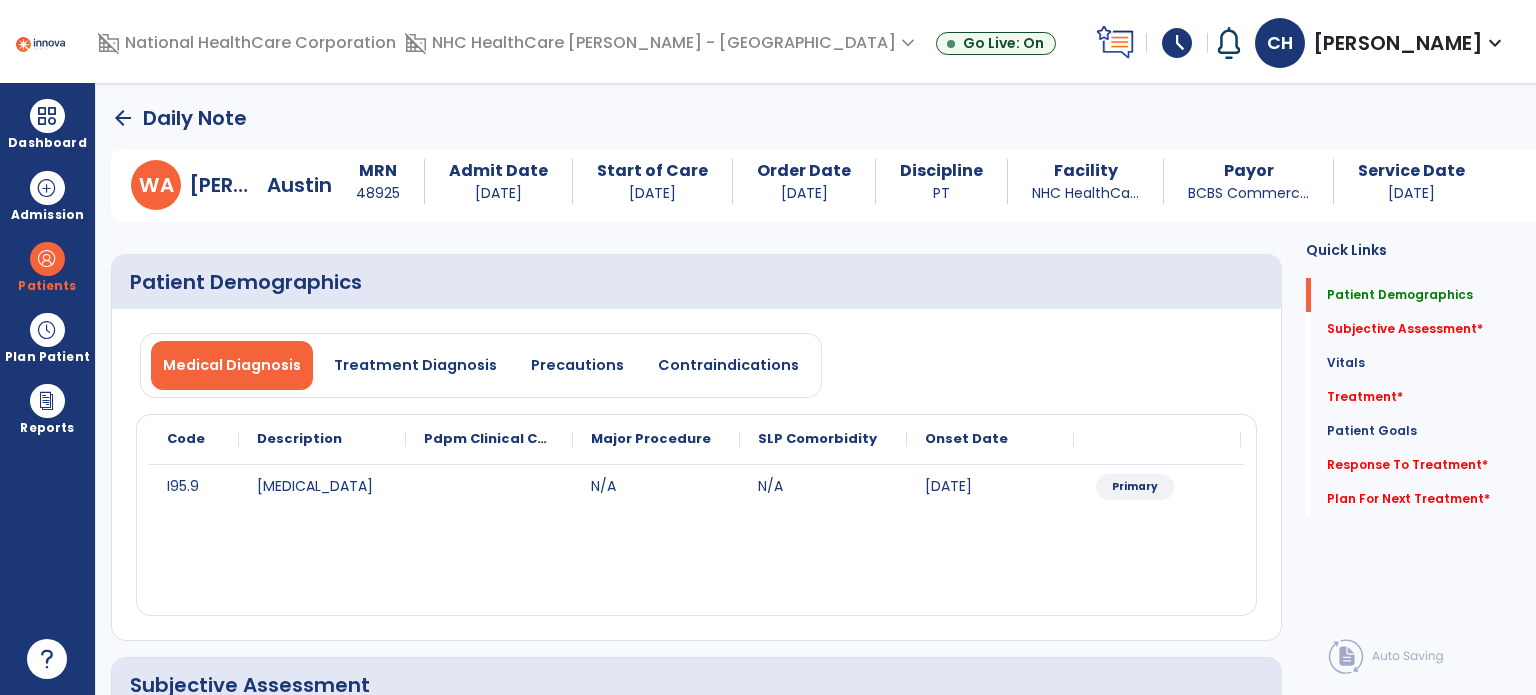 click on "Patient Demographics" 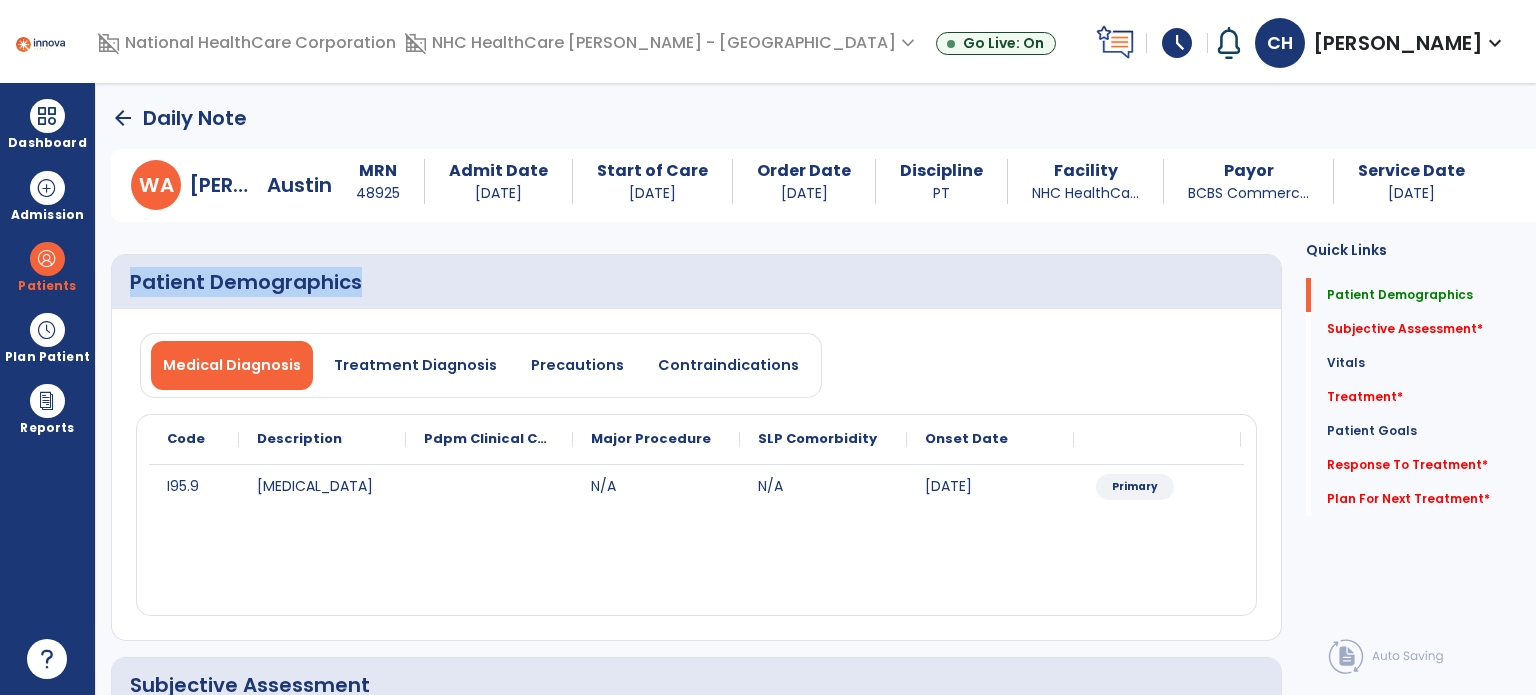 click on "Patient Demographics" 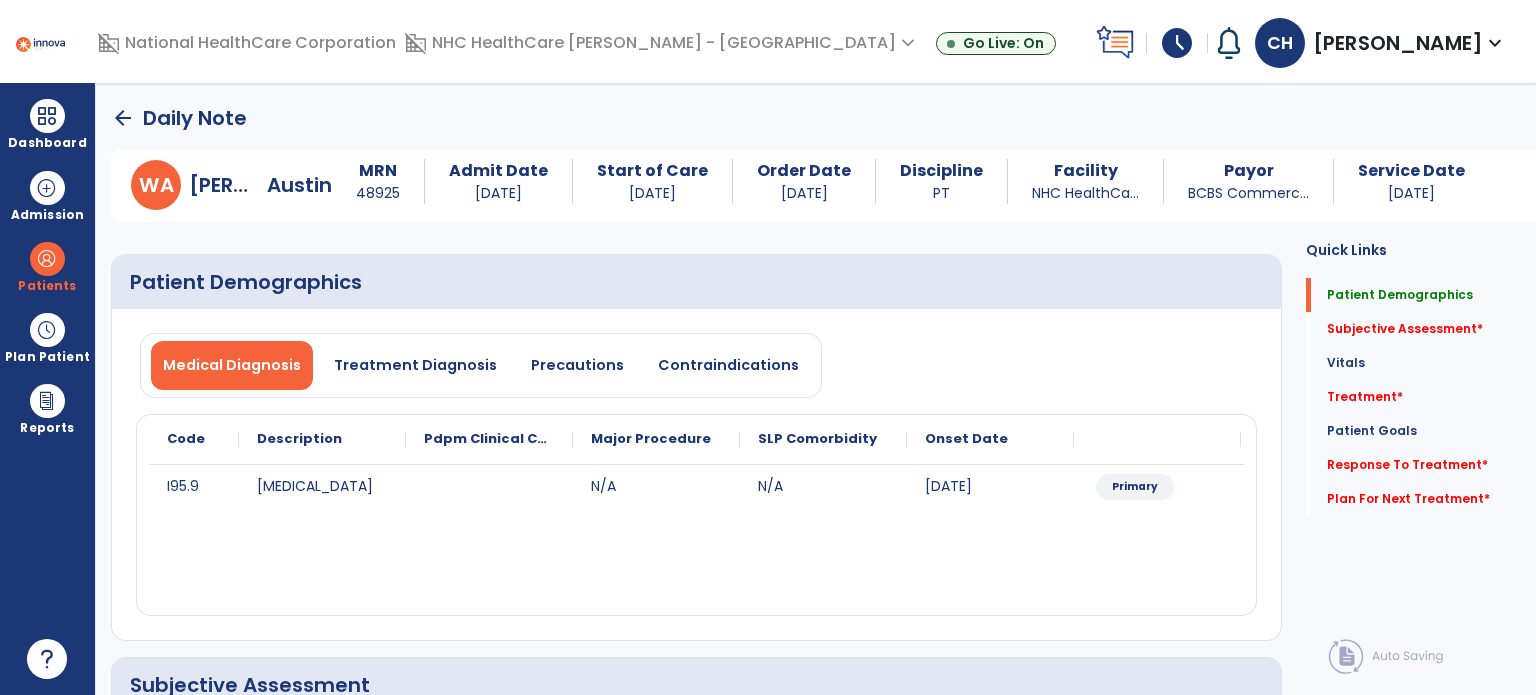 click on "Patient Demographics" 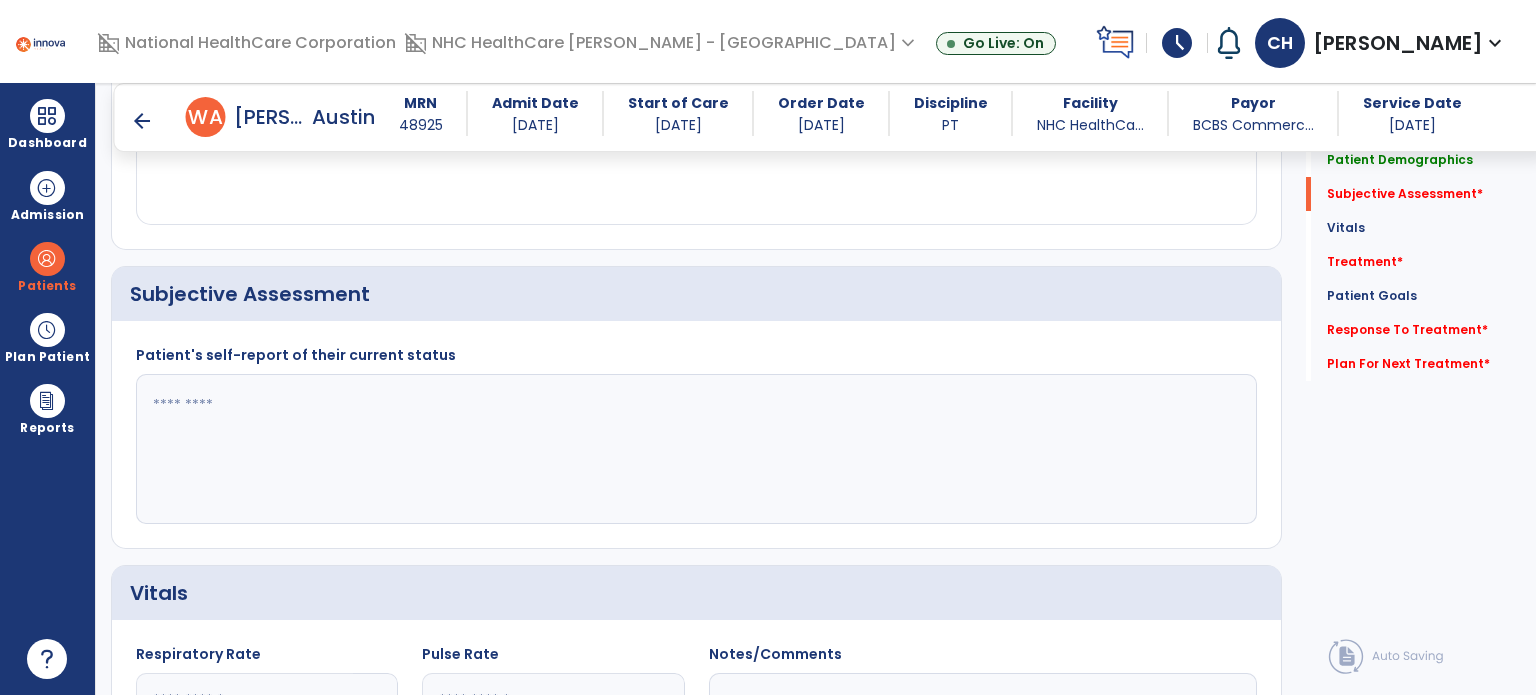 scroll, scrollTop: 372, scrollLeft: 0, axis: vertical 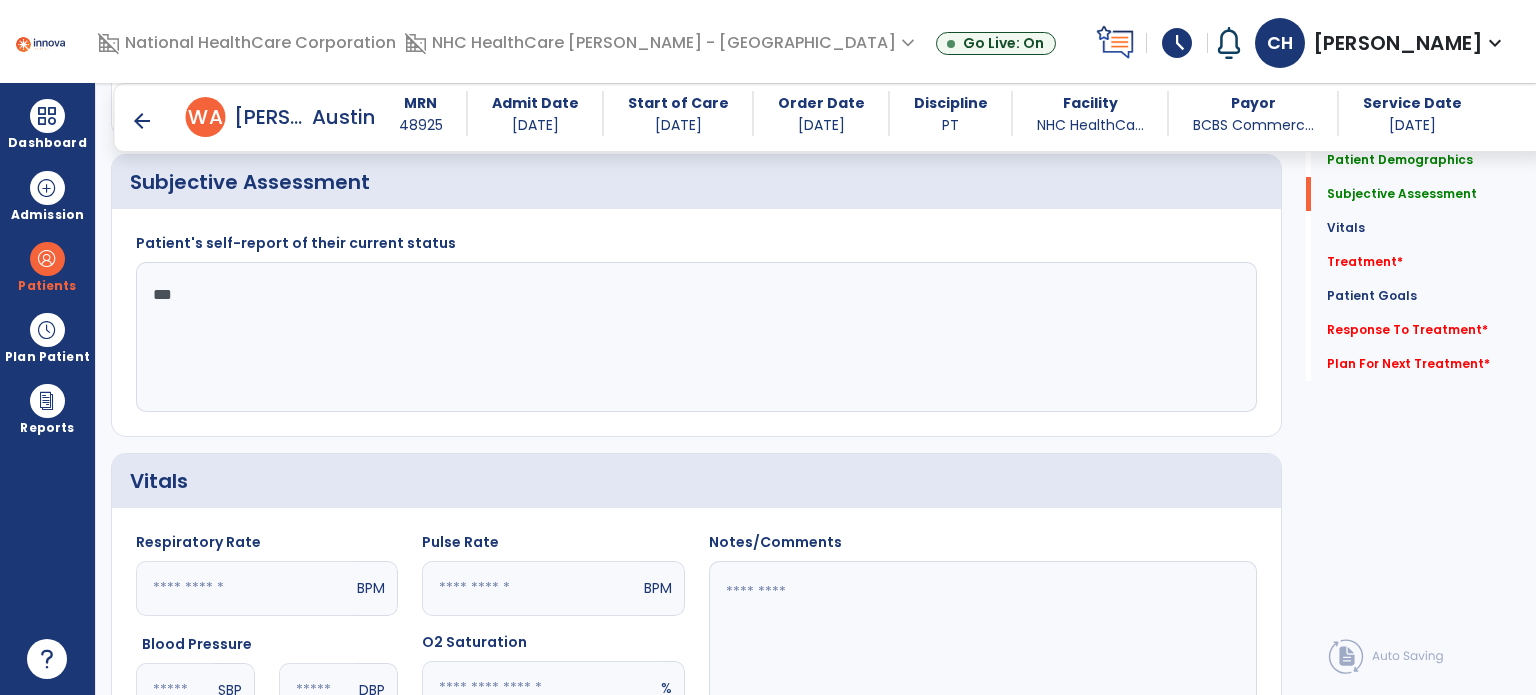 type on "**" 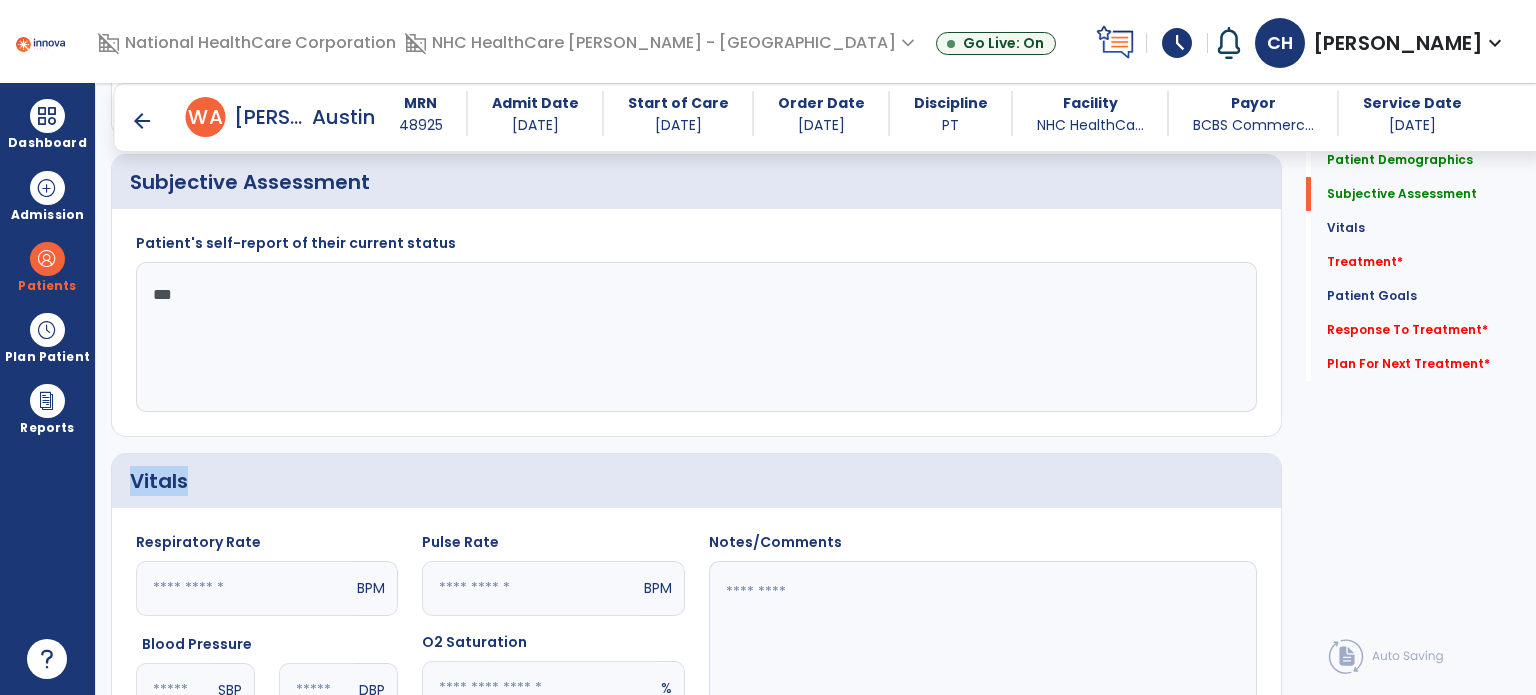 click on "Vitals" 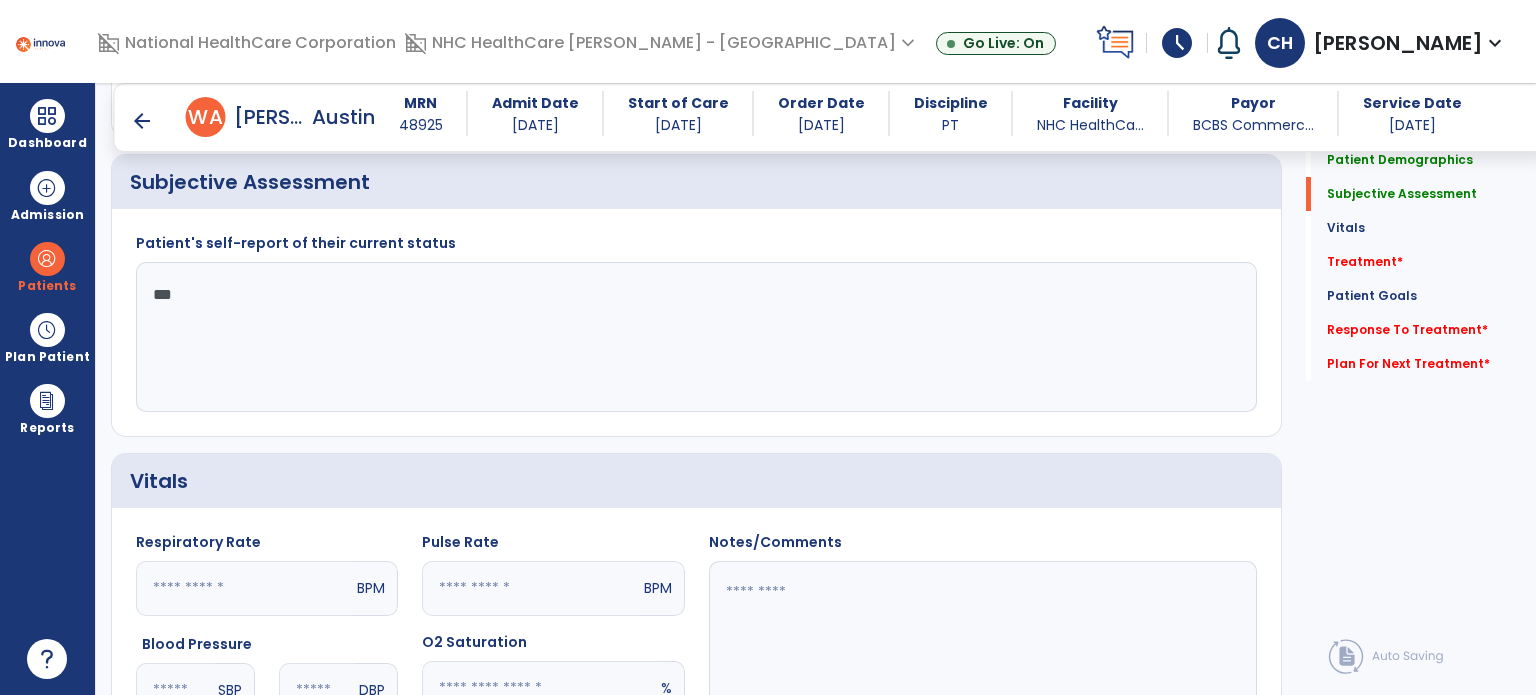 click on "Vitals" 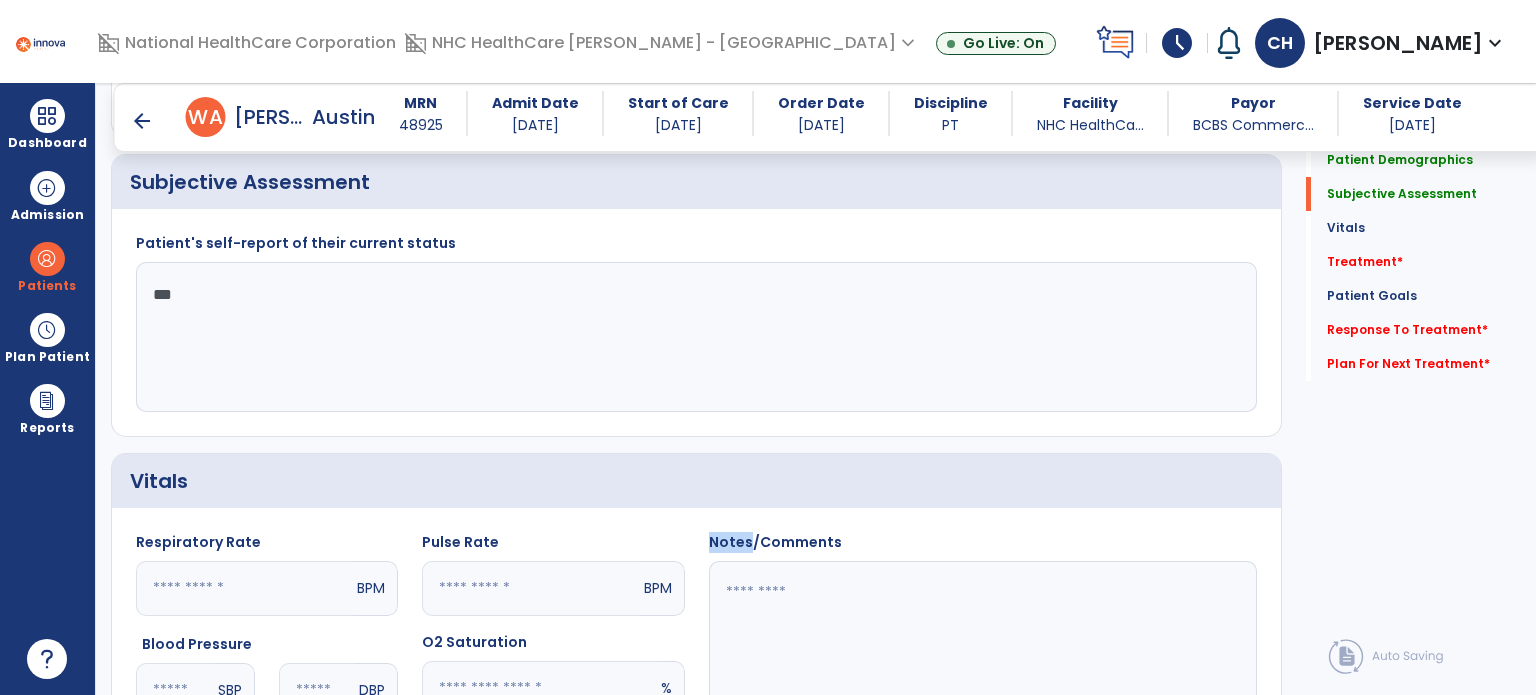 click on "Respiratory Rate  BPM Blood Pressure   SBP   DBP Temperature  ** ** Pulse Rate  BPM O2 Saturation  % Notes/Comments" 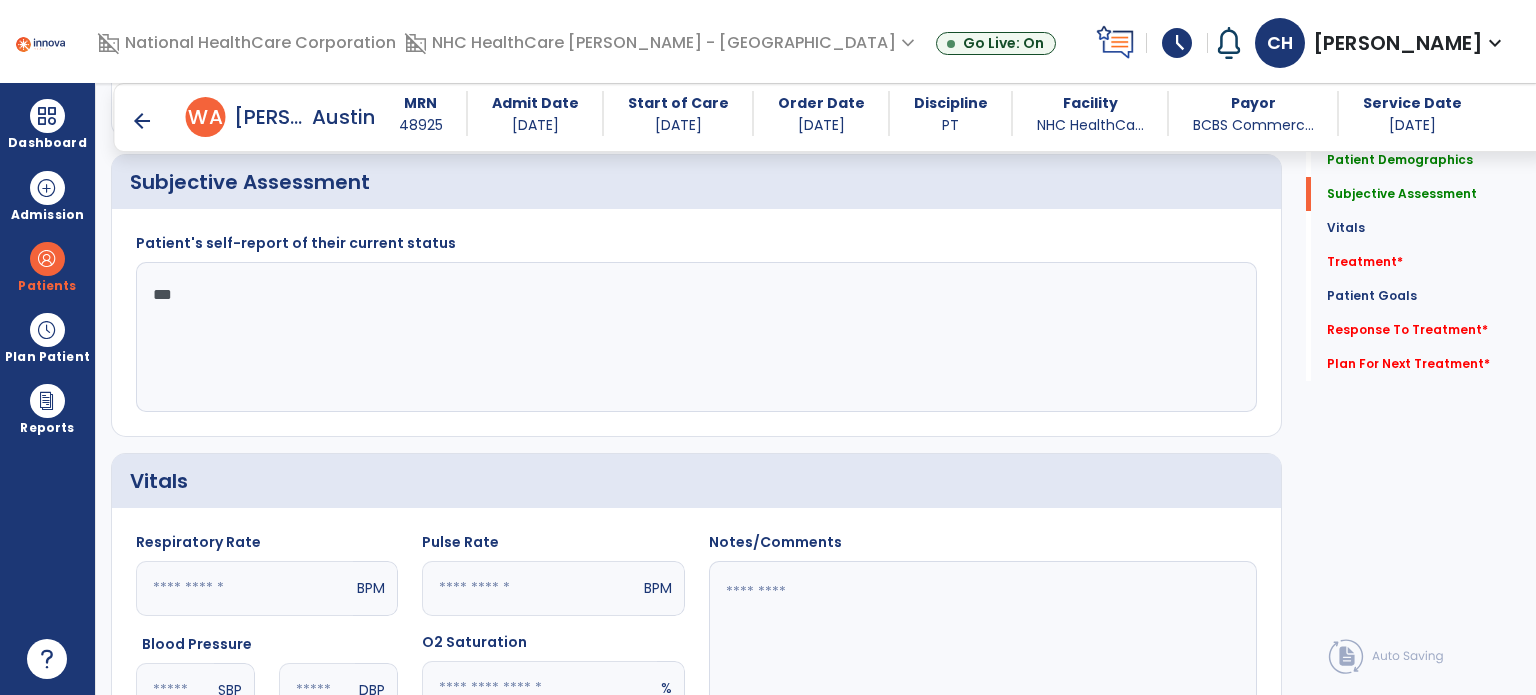 click on "Respiratory Rate  BPM Blood Pressure   SBP   DBP Temperature  ** ** Pulse Rate  BPM O2 Saturation  % Notes/Comments" 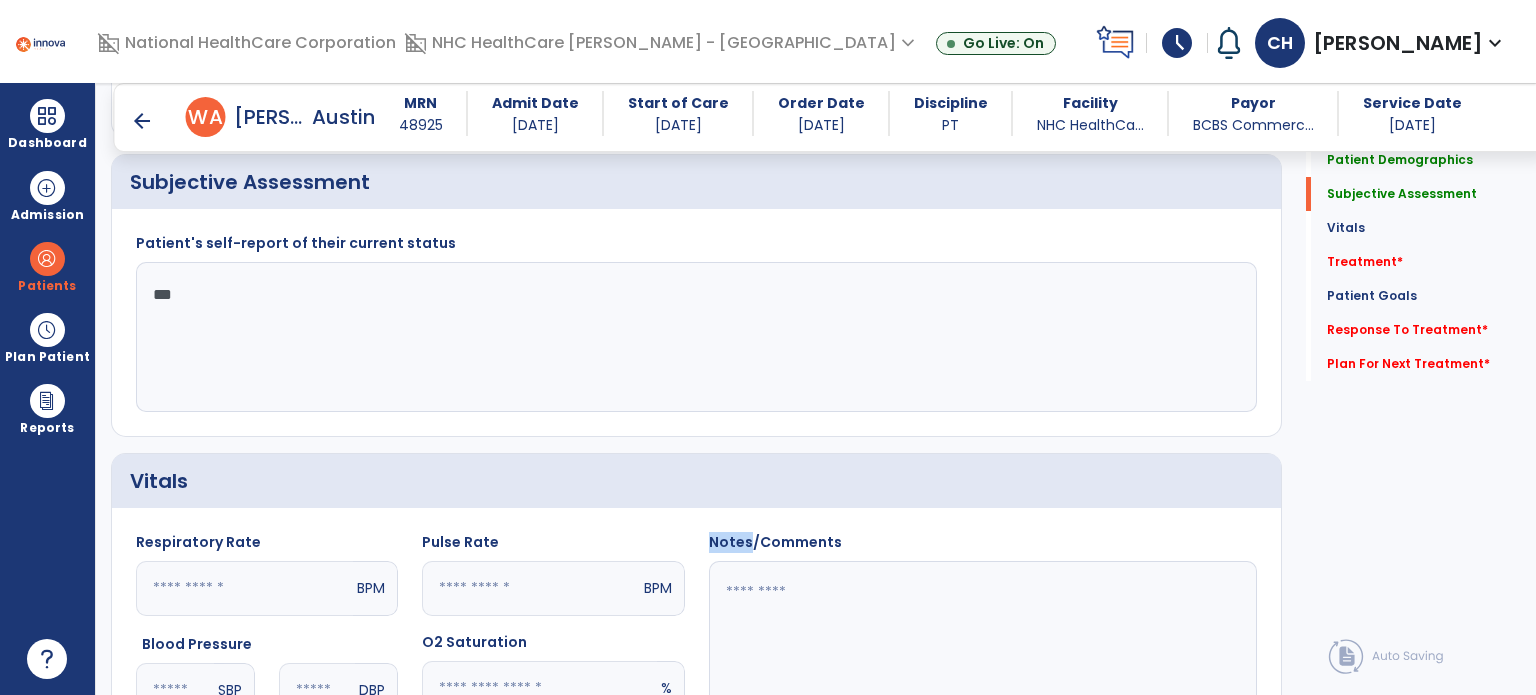 click on "Respiratory Rate  BPM Blood Pressure   SBP   DBP Temperature  ** ** Pulse Rate  BPM O2 Saturation  % Notes/Comments" 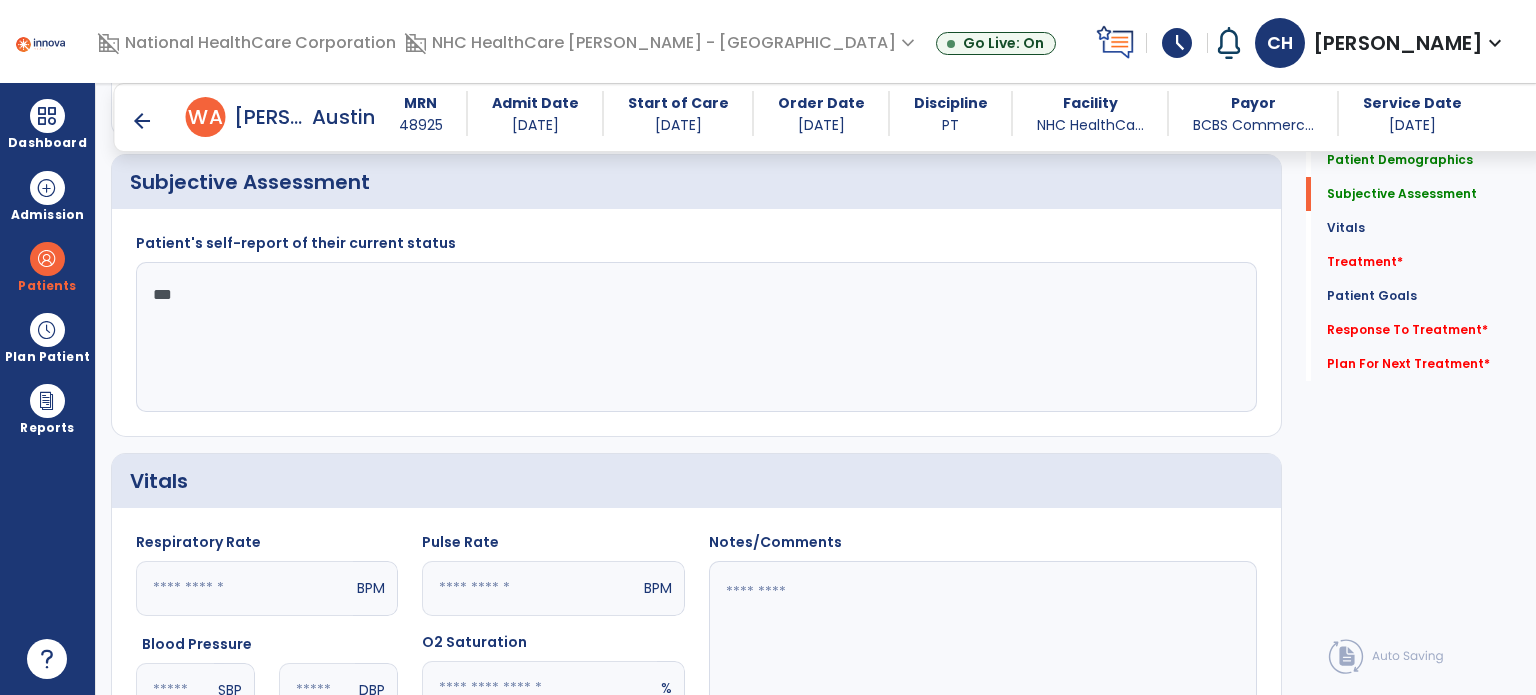 click on "Respiratory Rate  BPM Blood Pressure   SBP   DBP Temperature  ** ** Pulse Rate  BPM O2 Saturation  % Notes/Comments" 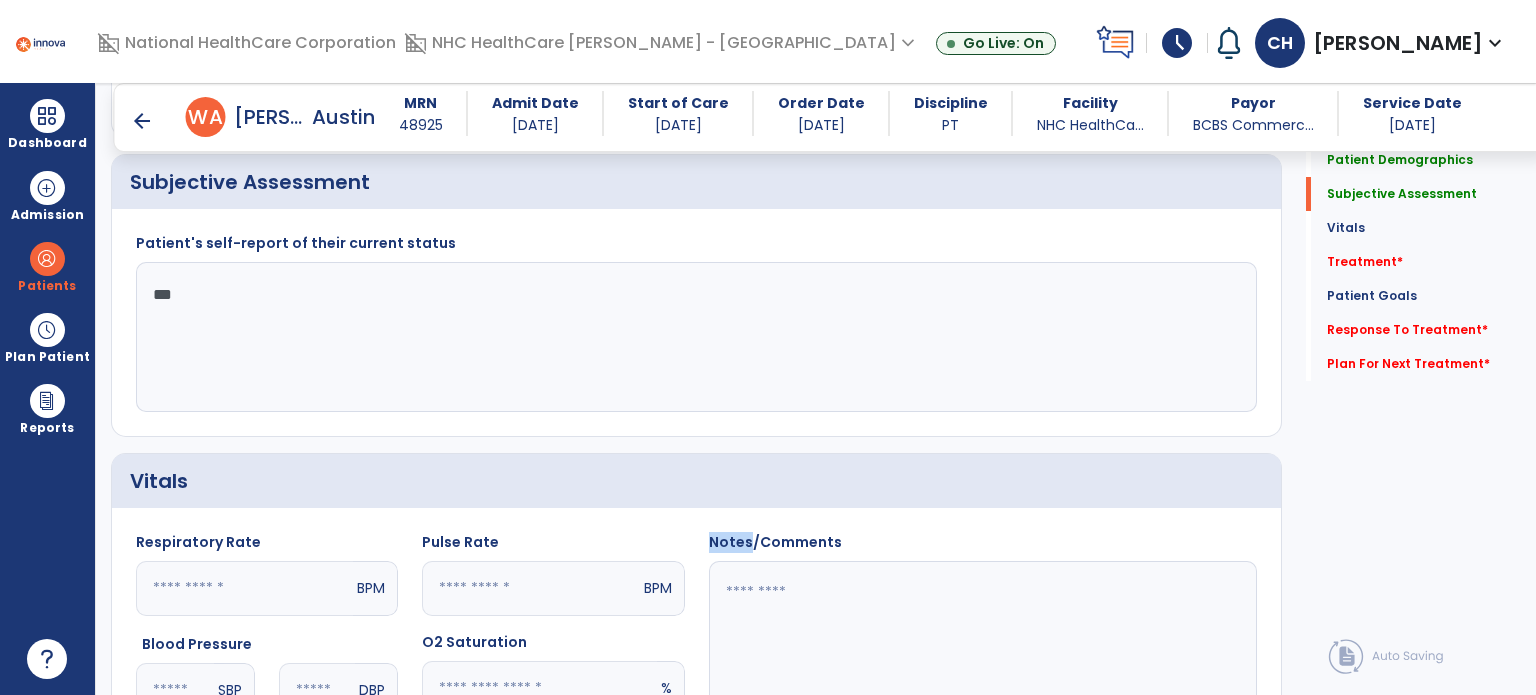click on "Respiratory Rate  BPM Blood Pressure   SBP   DBP Temperature  ** ** Pulse Rate  BPM O2 Saturation  % Notes/Comments" 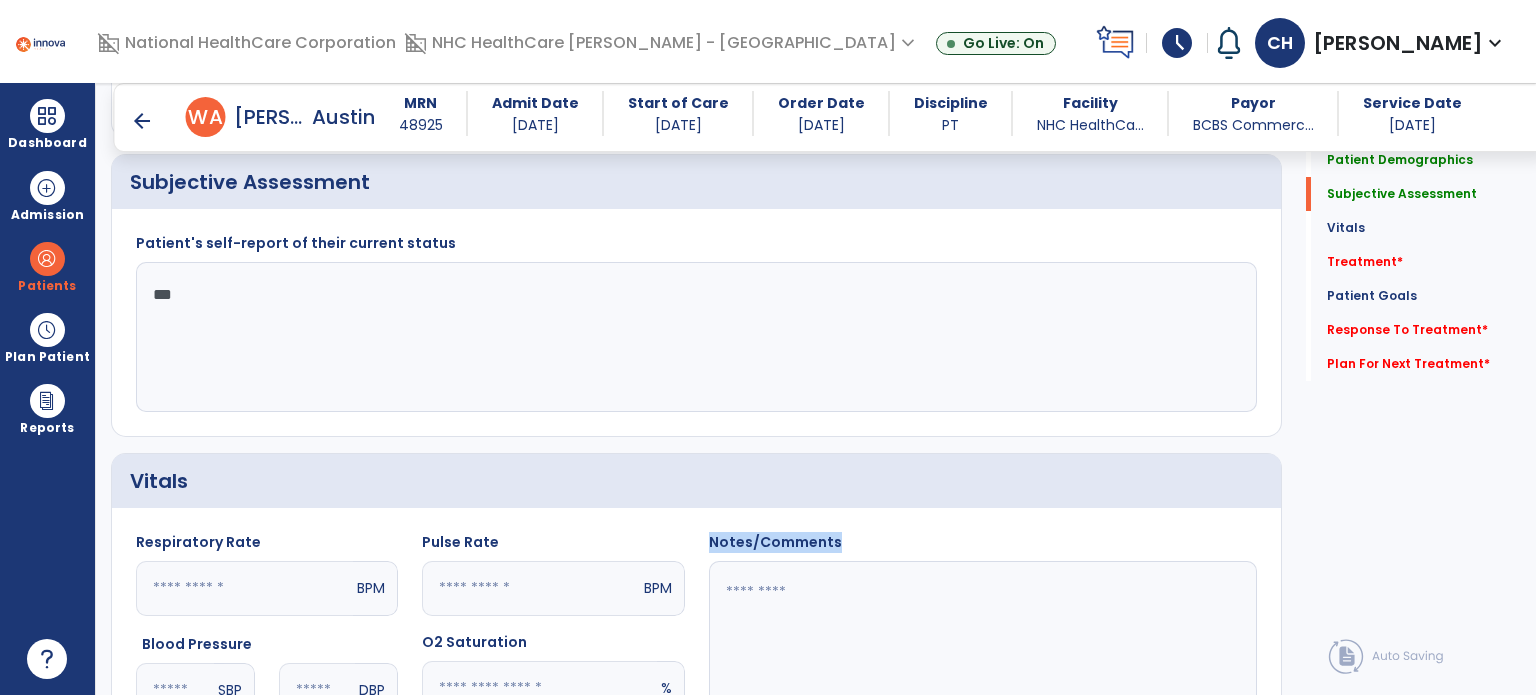 click on "Respiratory Rate  BPM Blood Pressure   SBP   DBP Temperature  ** ** Pulse Rate  BPM O2 Saturation  % Notes/Comments" 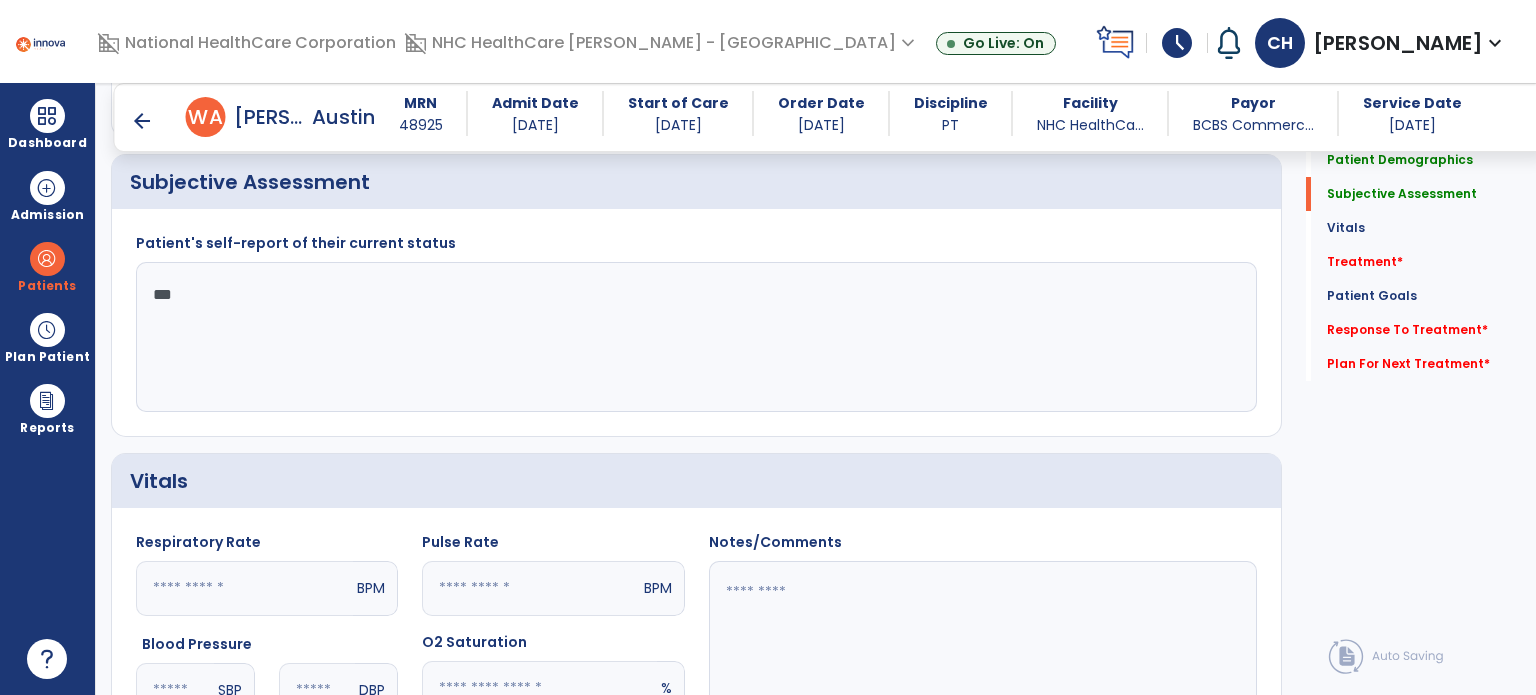 click on "Respiratory Rate  BPM Blood Pressure   SBP   DBP Temperature  ** ** Pulse Rate  BPM O2 Saturation  % Notes/Comments" 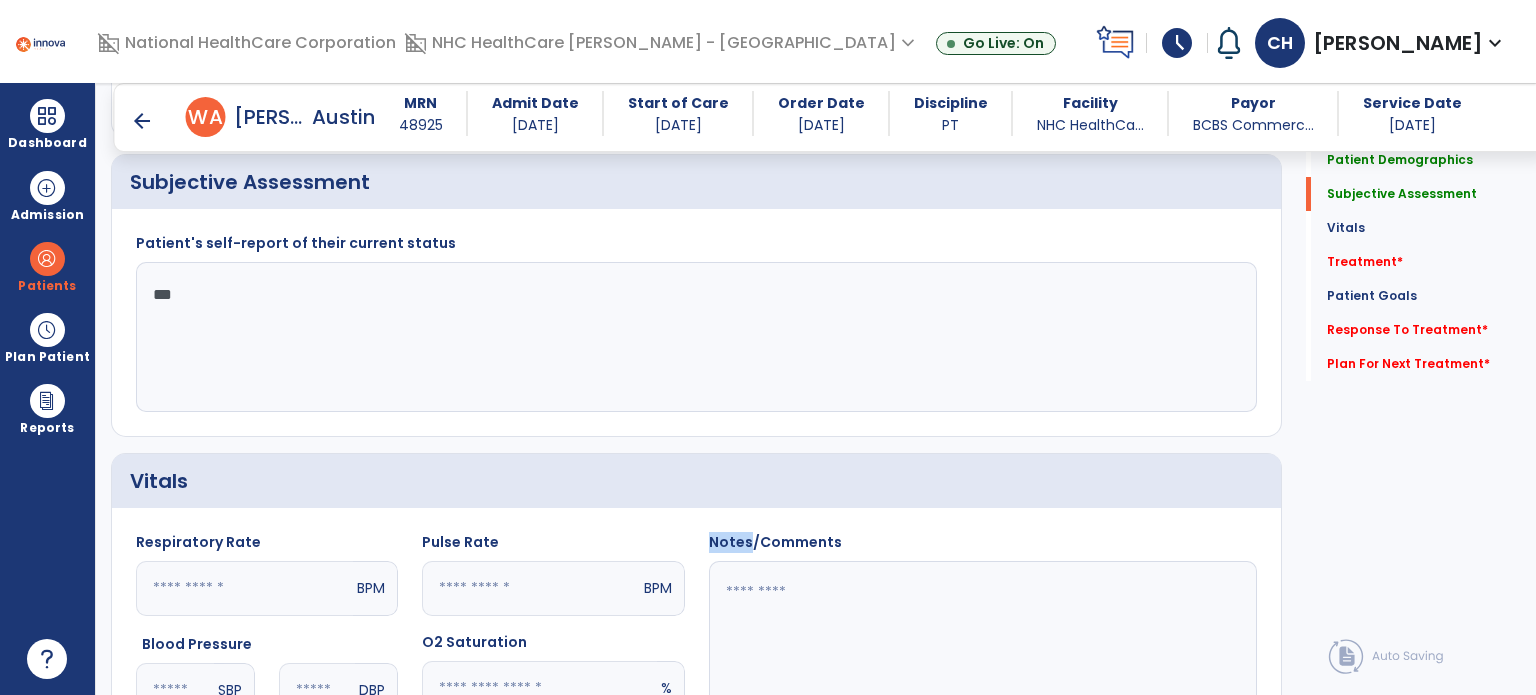 click on "Respiratory Rate  BPM Blood Pressure   SBP   DBP Temperature  ** ** Pulse Rate  BPM O2 Saturation  % Notes/Comments" 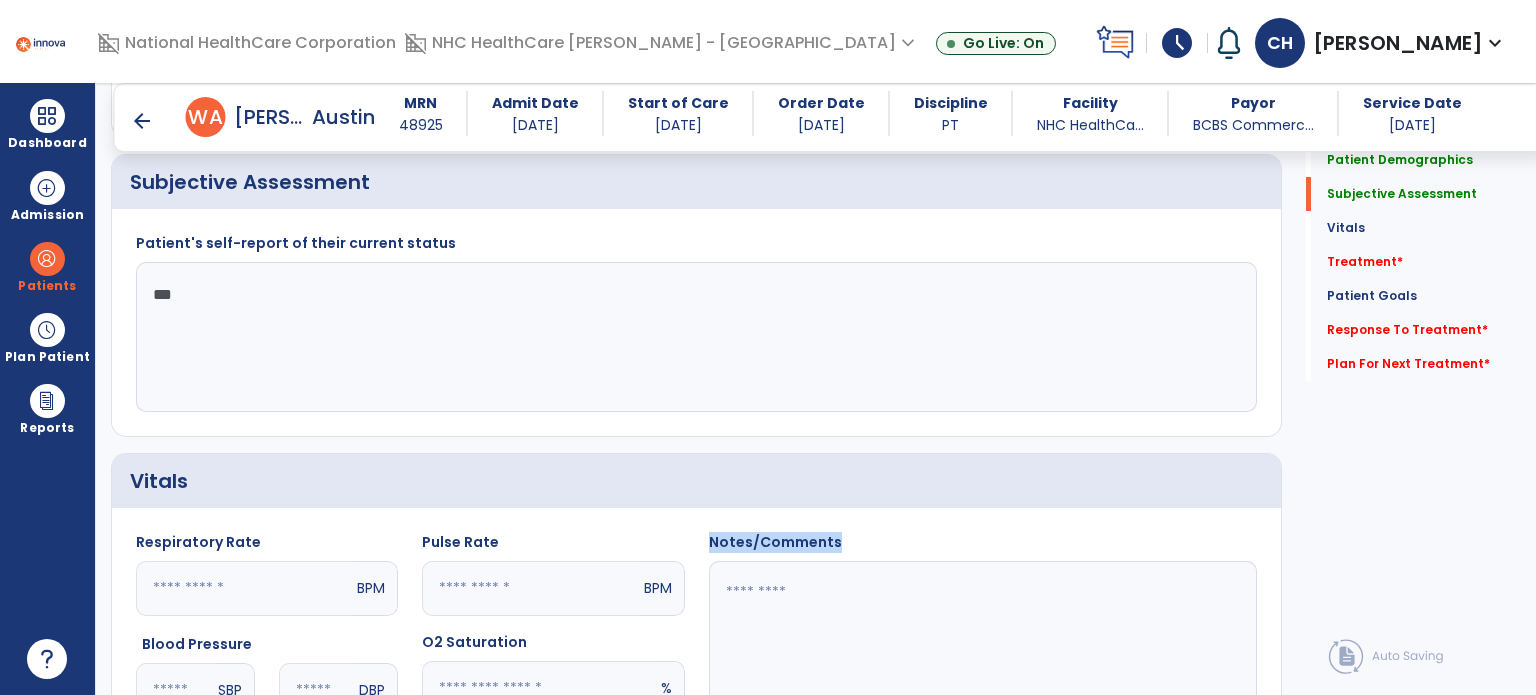 click on "Respiratory Rate  BPM Blood Pressure   SBP   DBP Temperature  ** ** Pulse Rate  BPM O2 Saturation  % Notes/Comments" 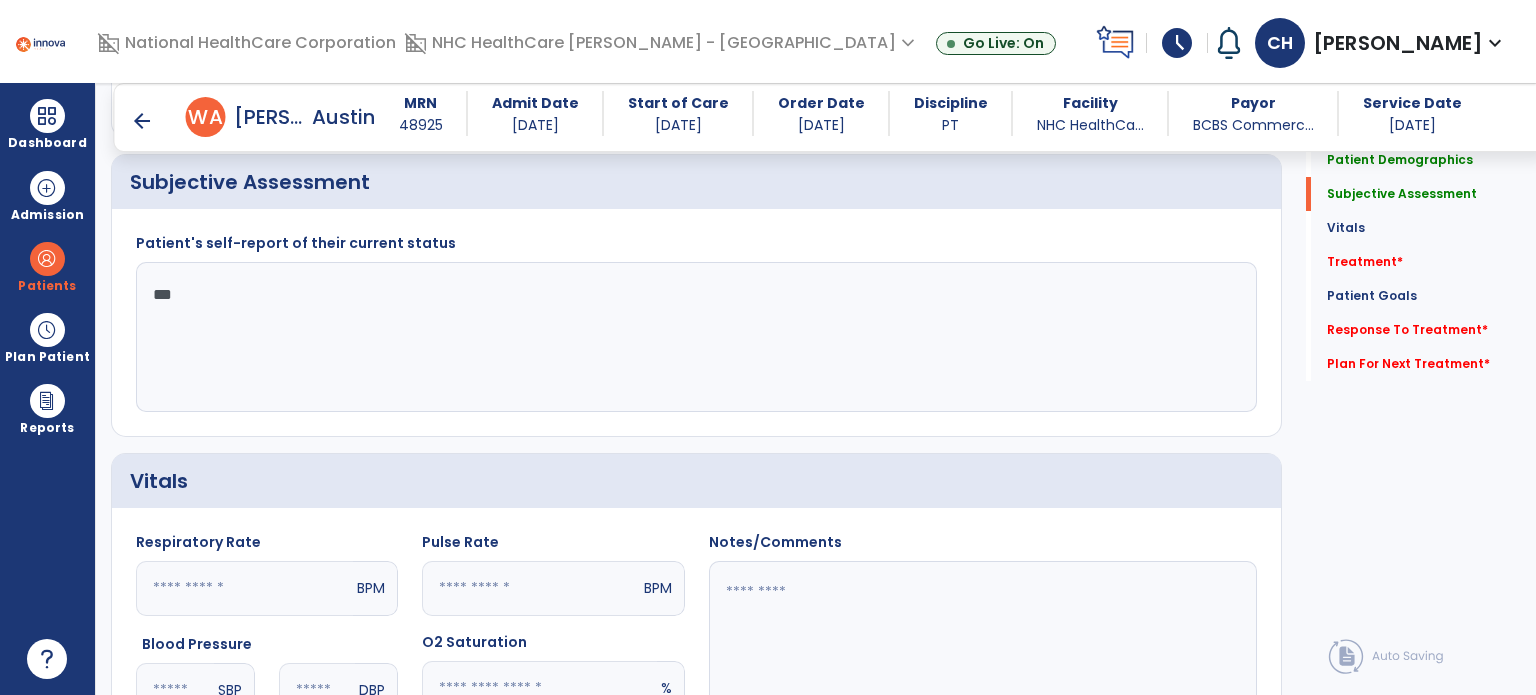 drag, startPoint x: 742, startPoint y: 567, endPoint x: 741, endPoint y: 529, distance: 38.013157 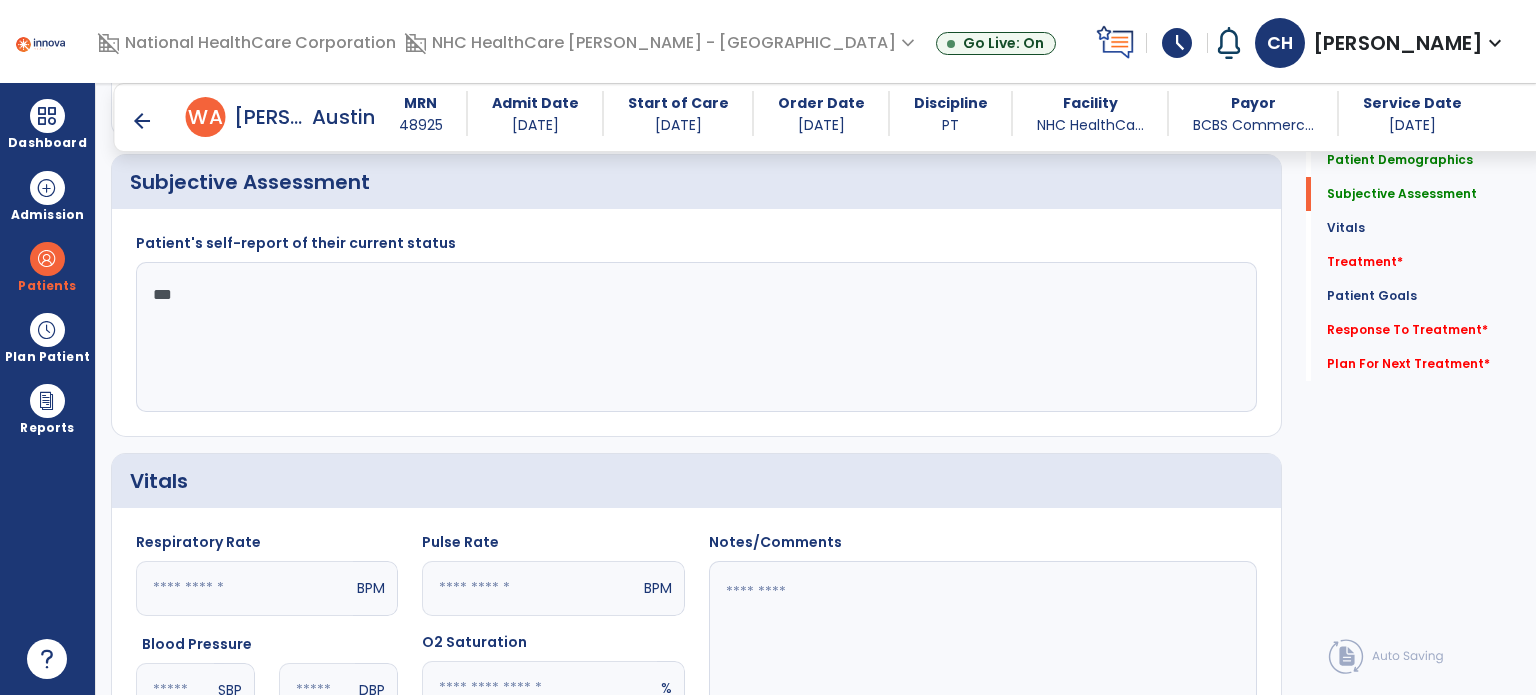 click on "Notes/Comments" 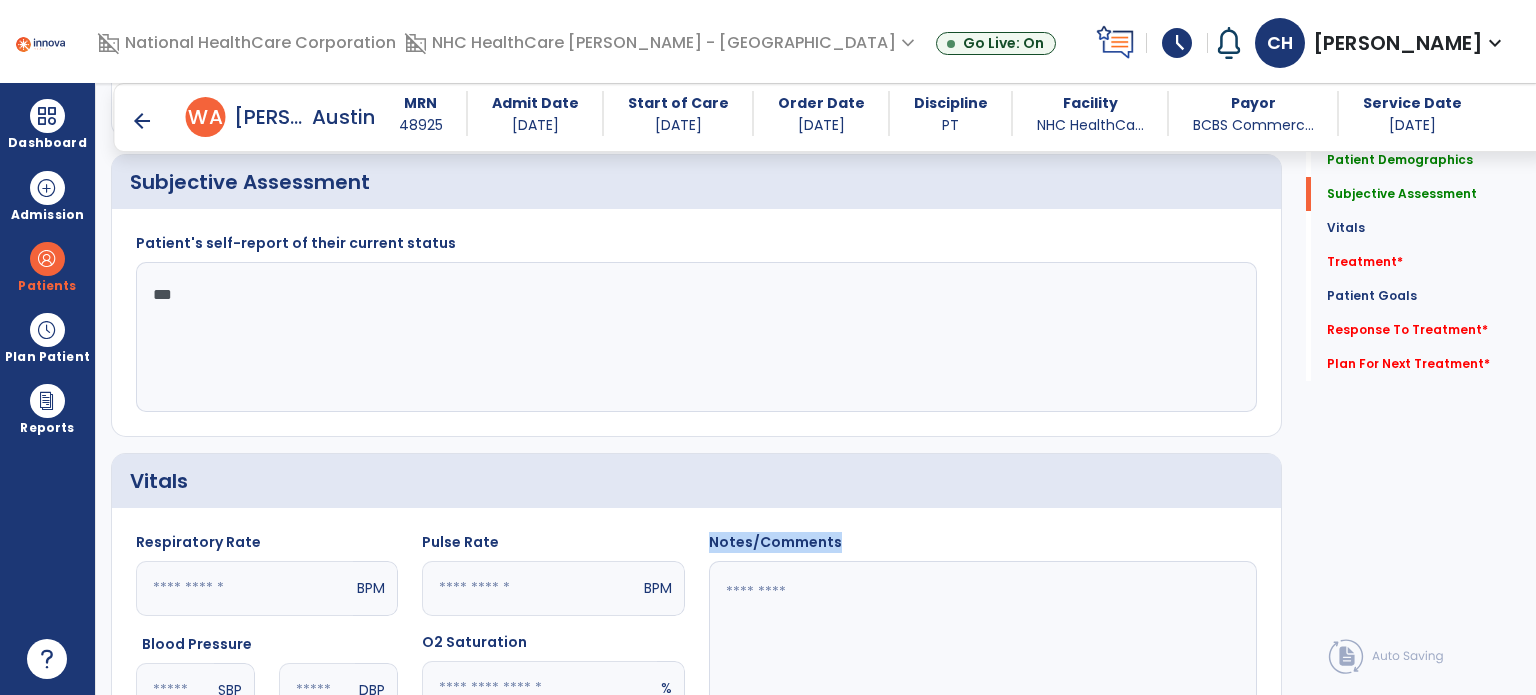 drag, startPoint x: 740, startPoint y: 524, endPoint x: 748, endPoint y: 592, distance: 68.46897 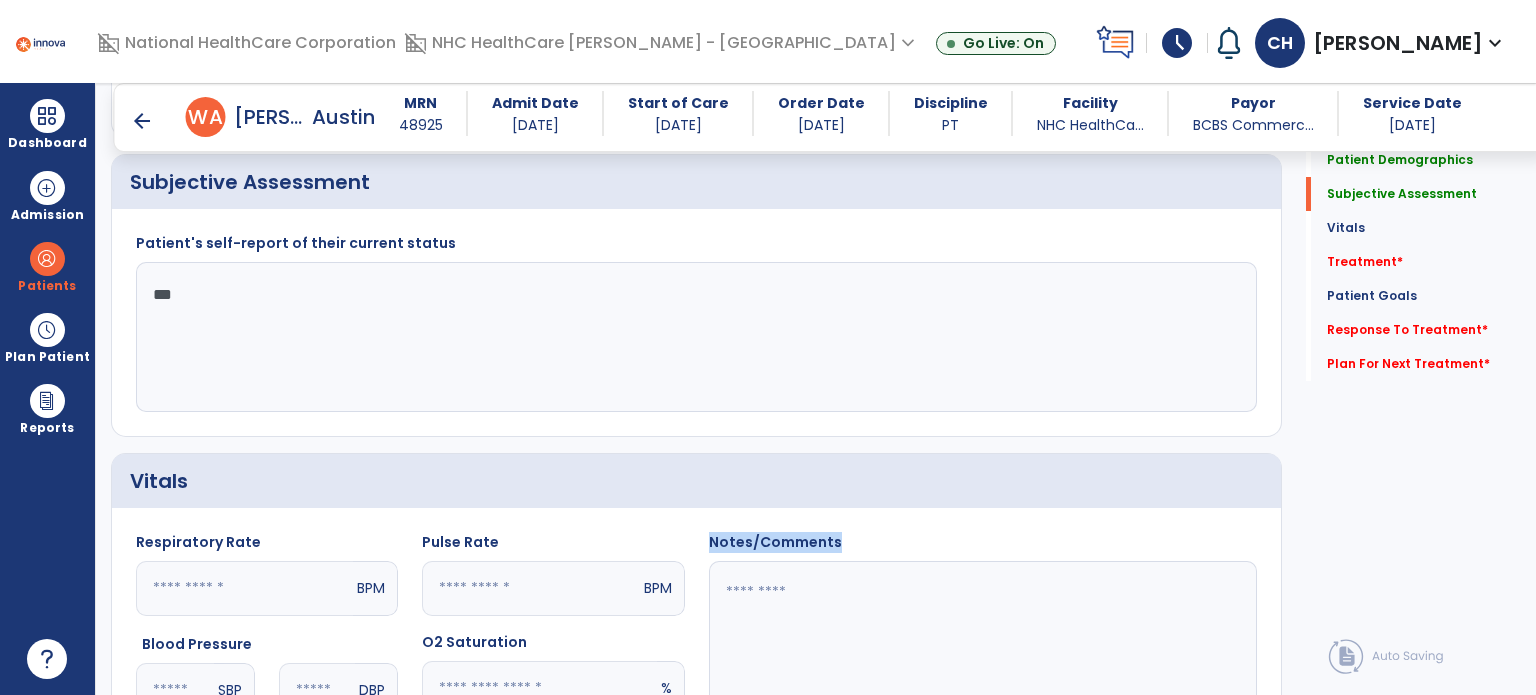 click on "Respiratory Rate  BPM Blood Pressure   SBP   DBP Temperature  ** ** Pulse Rate  BPM O2 Saturation  % Notes/Comments" 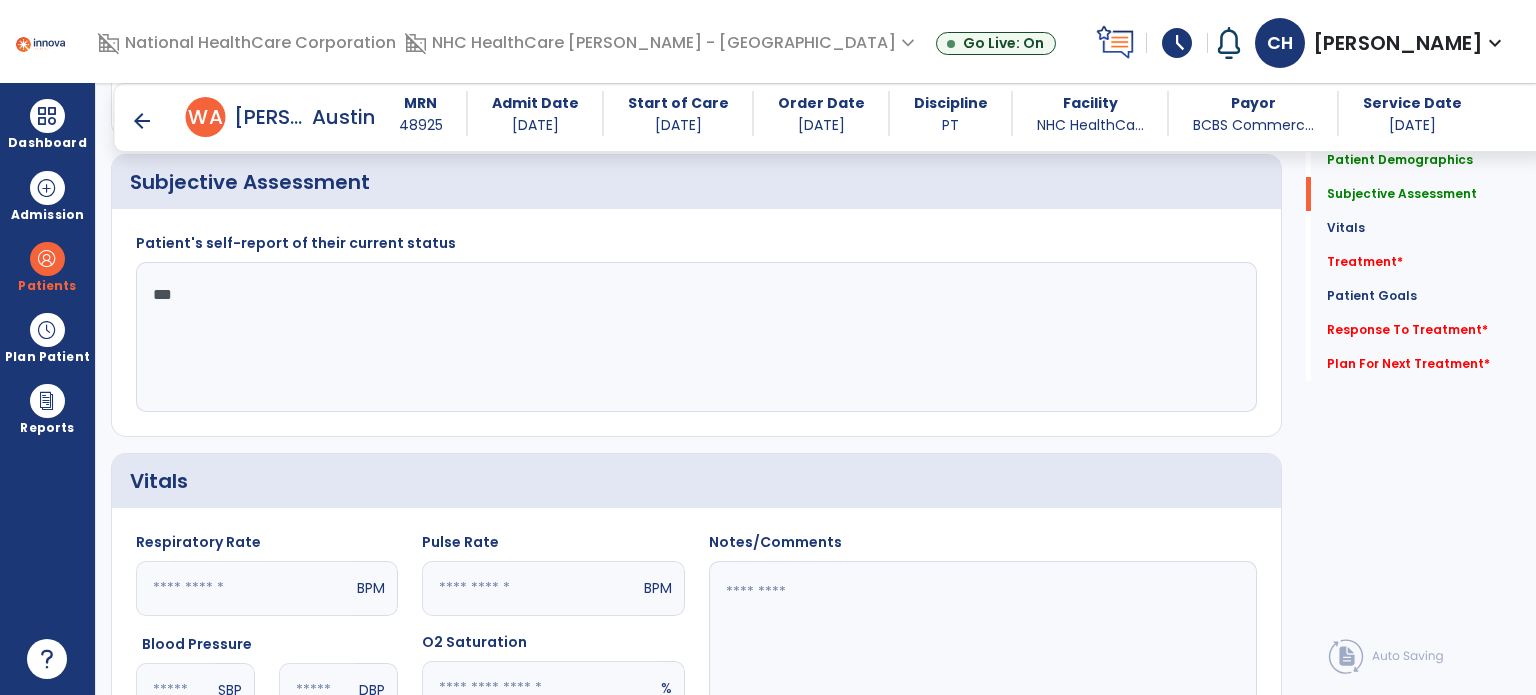 click on "Patient's self-report of their current status  Pt  **" 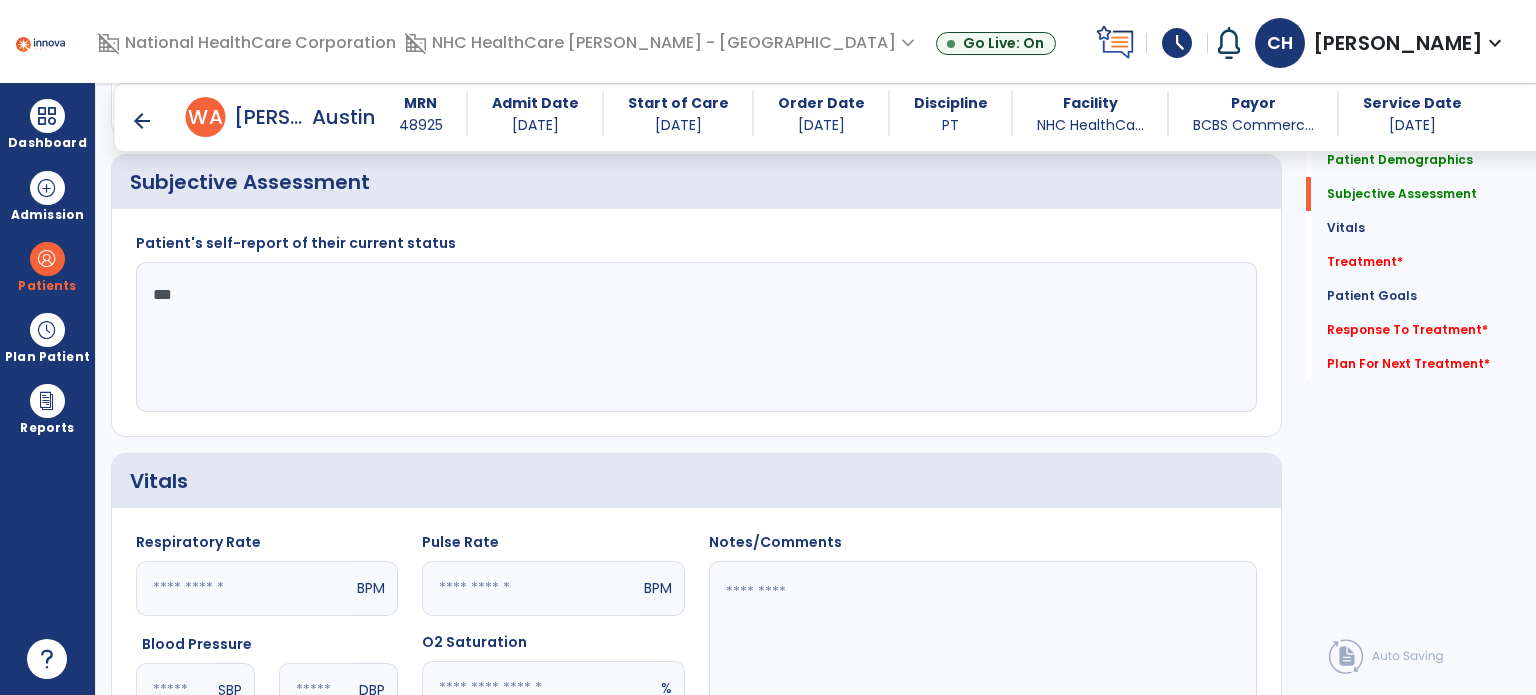 click on "Patient's self-report of their current status  Pt  **" 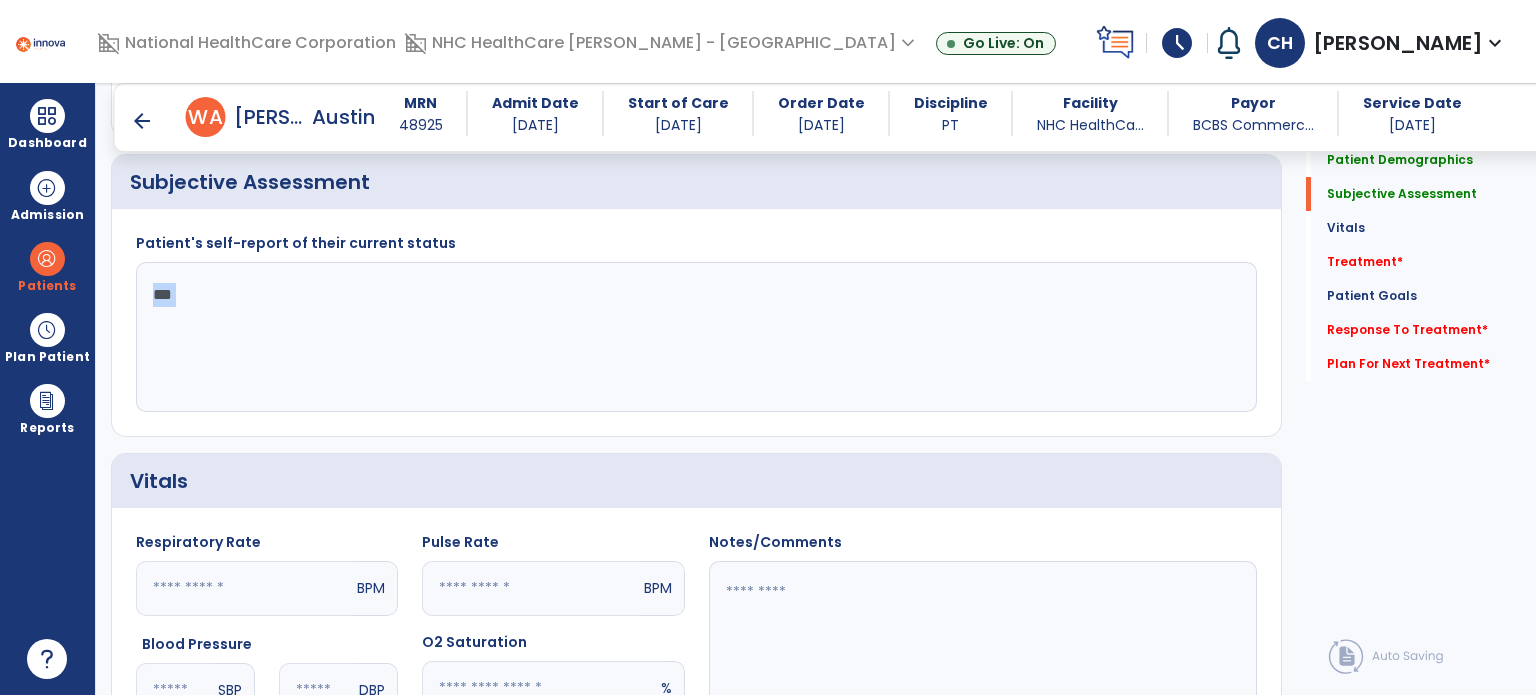 click on "Patient's self-report of their current status  Pt  **" 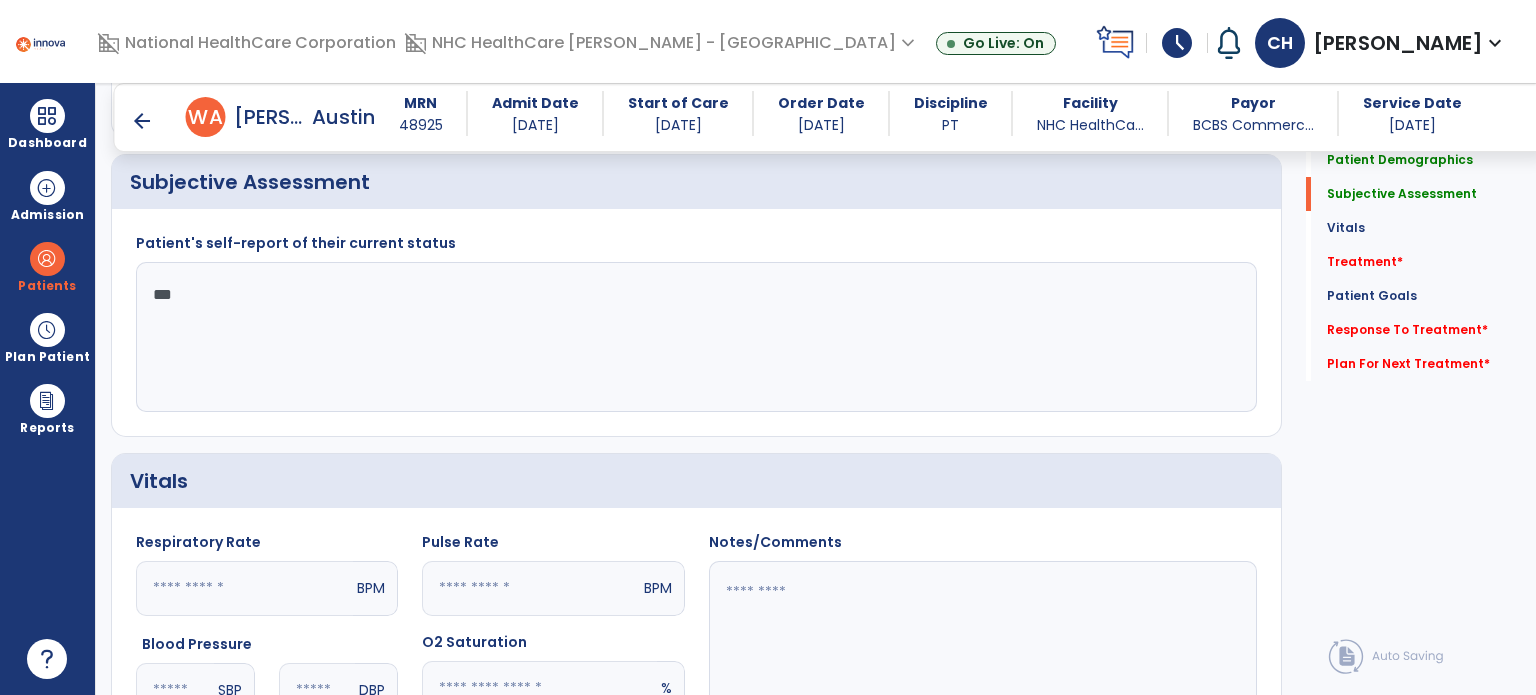 click on "Patient's self-report of their current status  Pt  **" 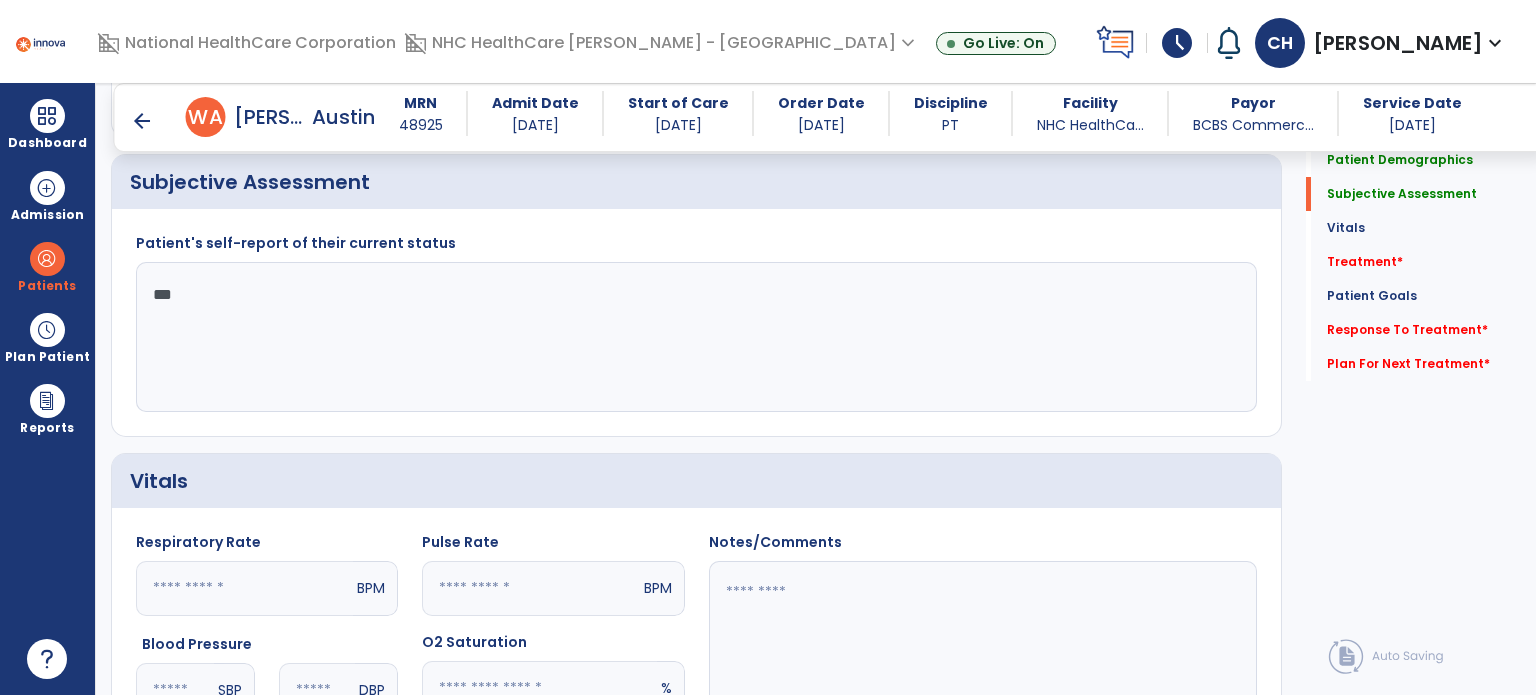 click on "Patient's self-report of their current status  Pt  **" 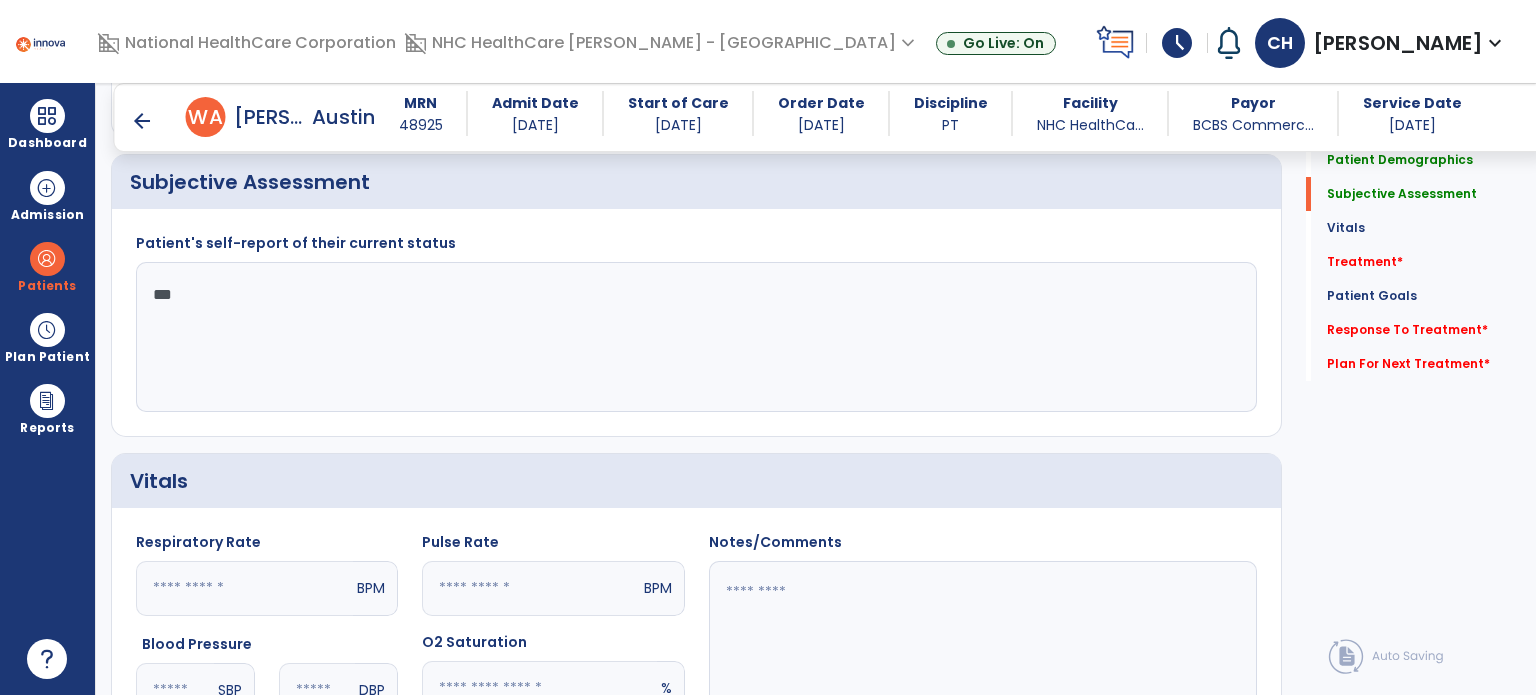 click on "Vitals" 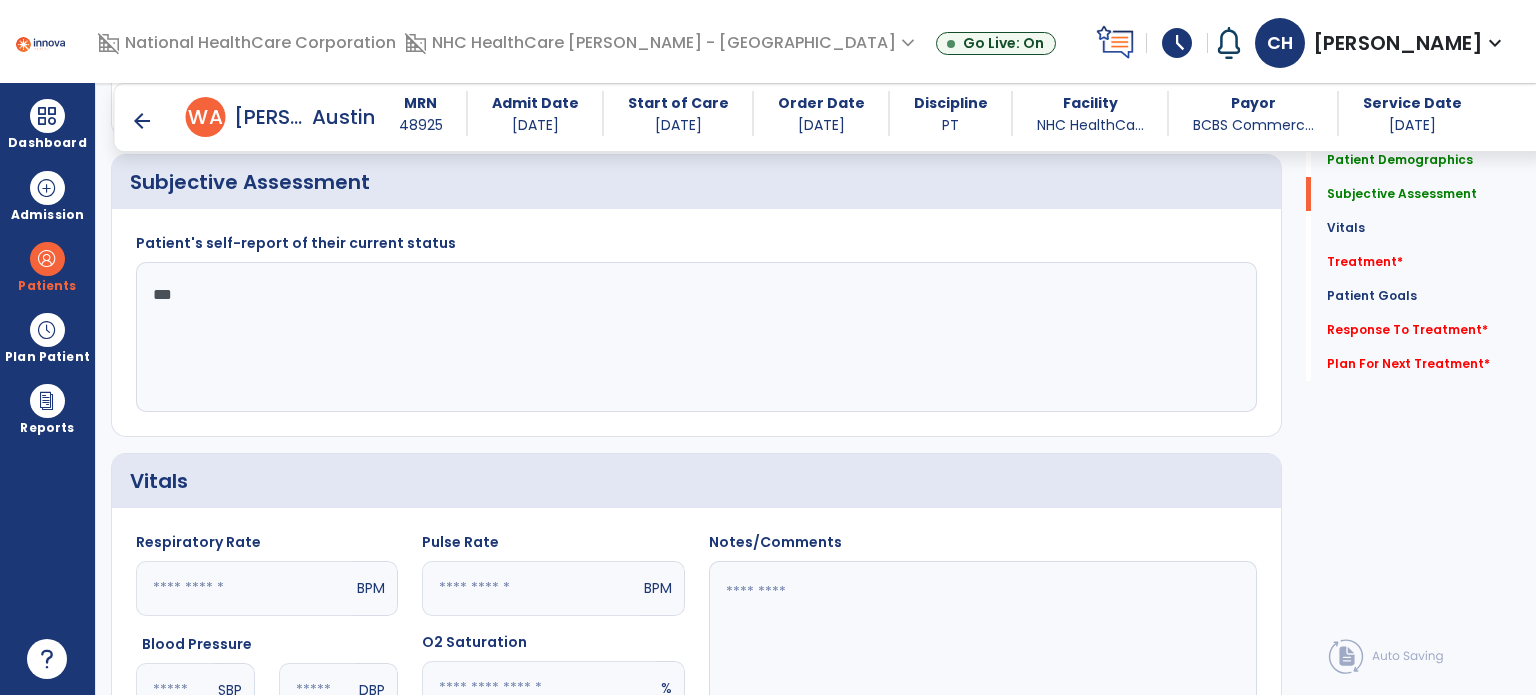 click on "Vitals" 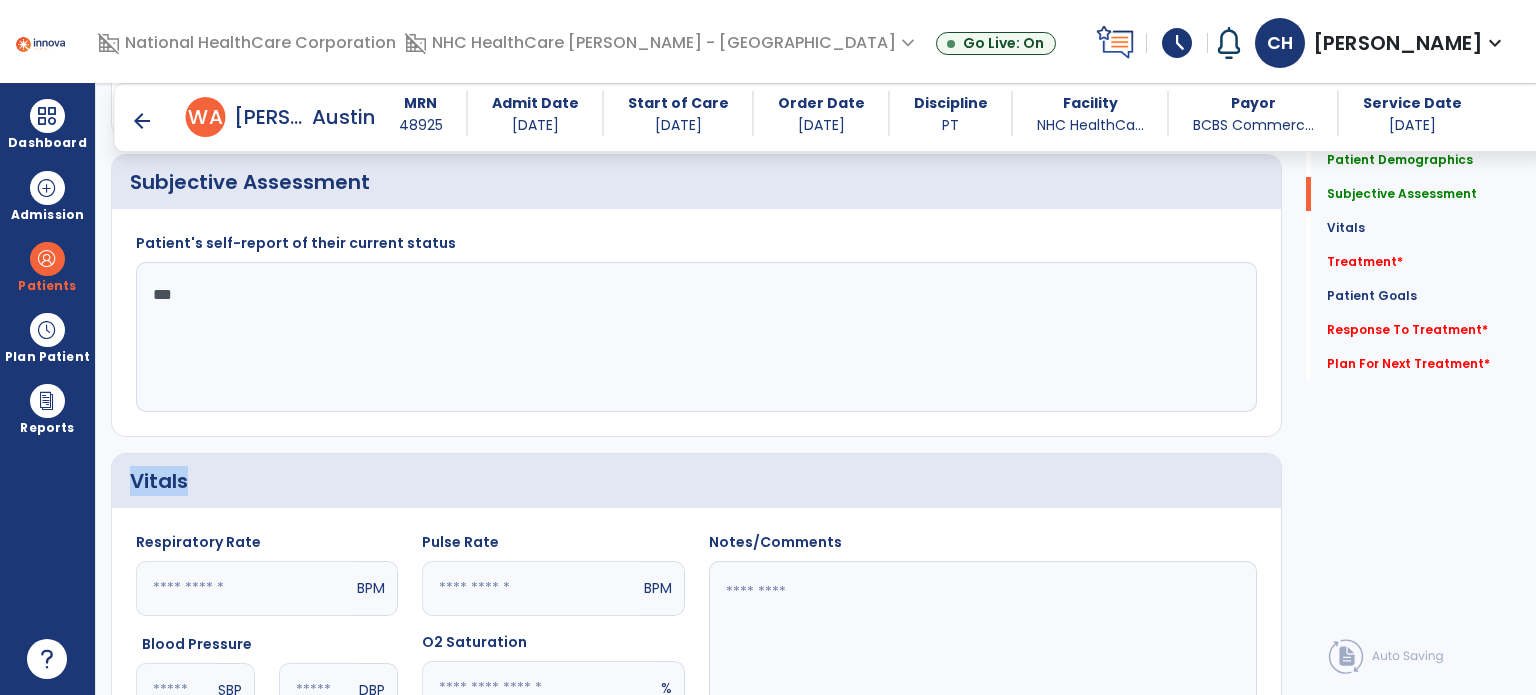 click on "Vitals" 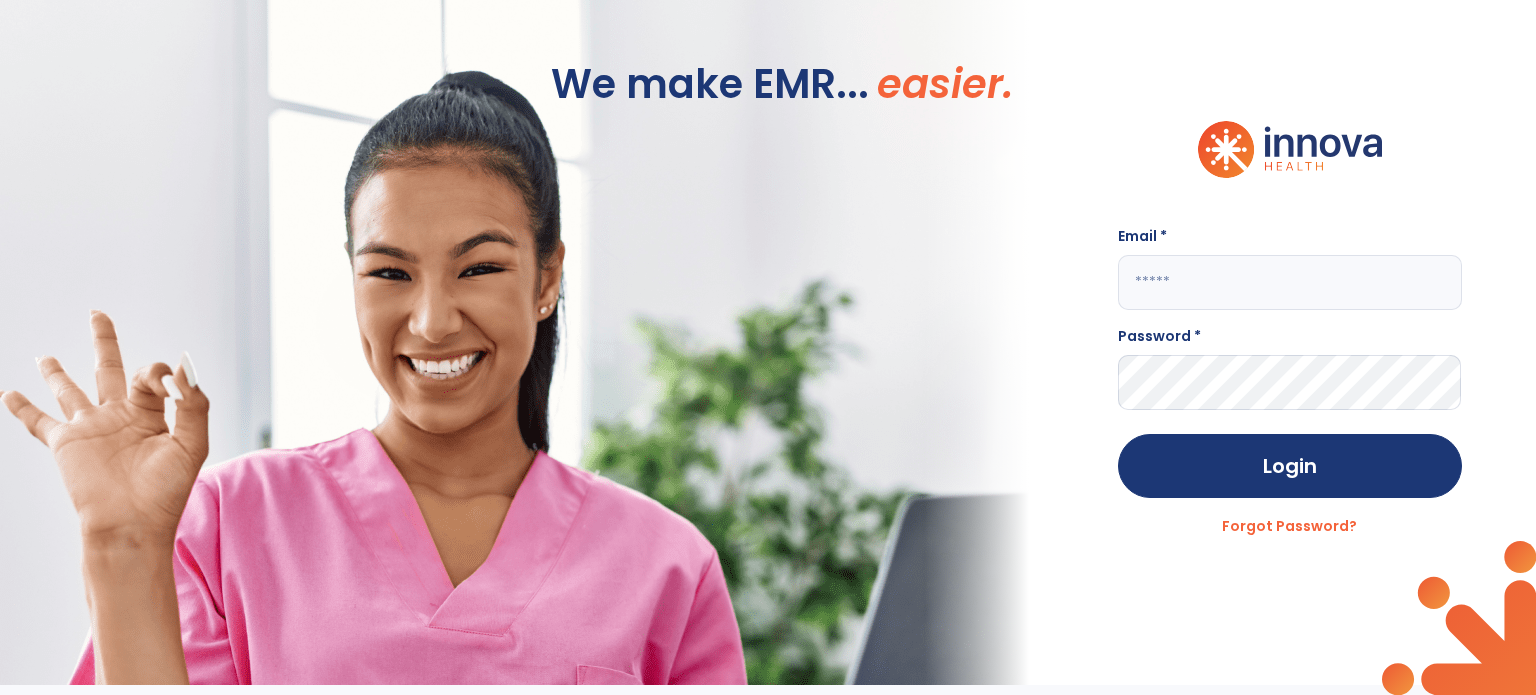 type on "**********" 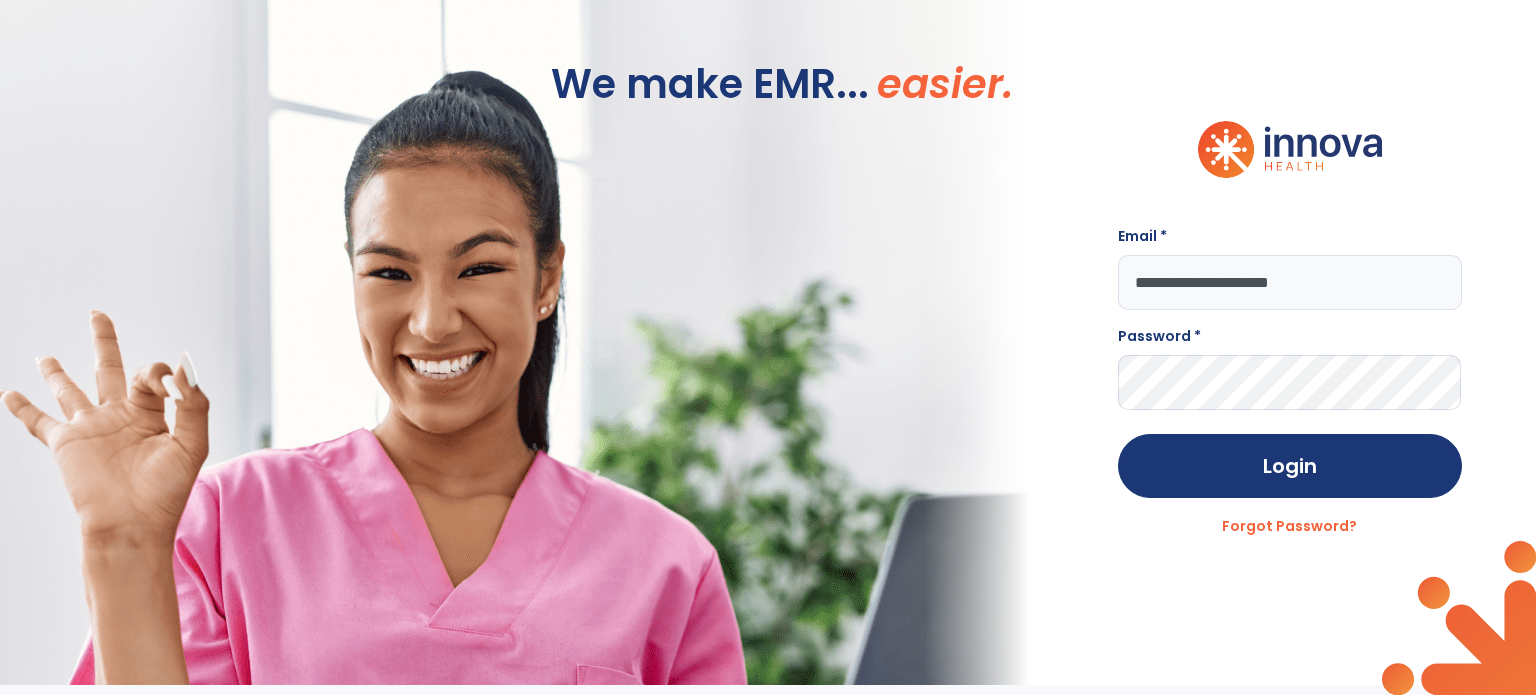 scroll, scrollTop: 0, scrollLeft: 0, axis: both 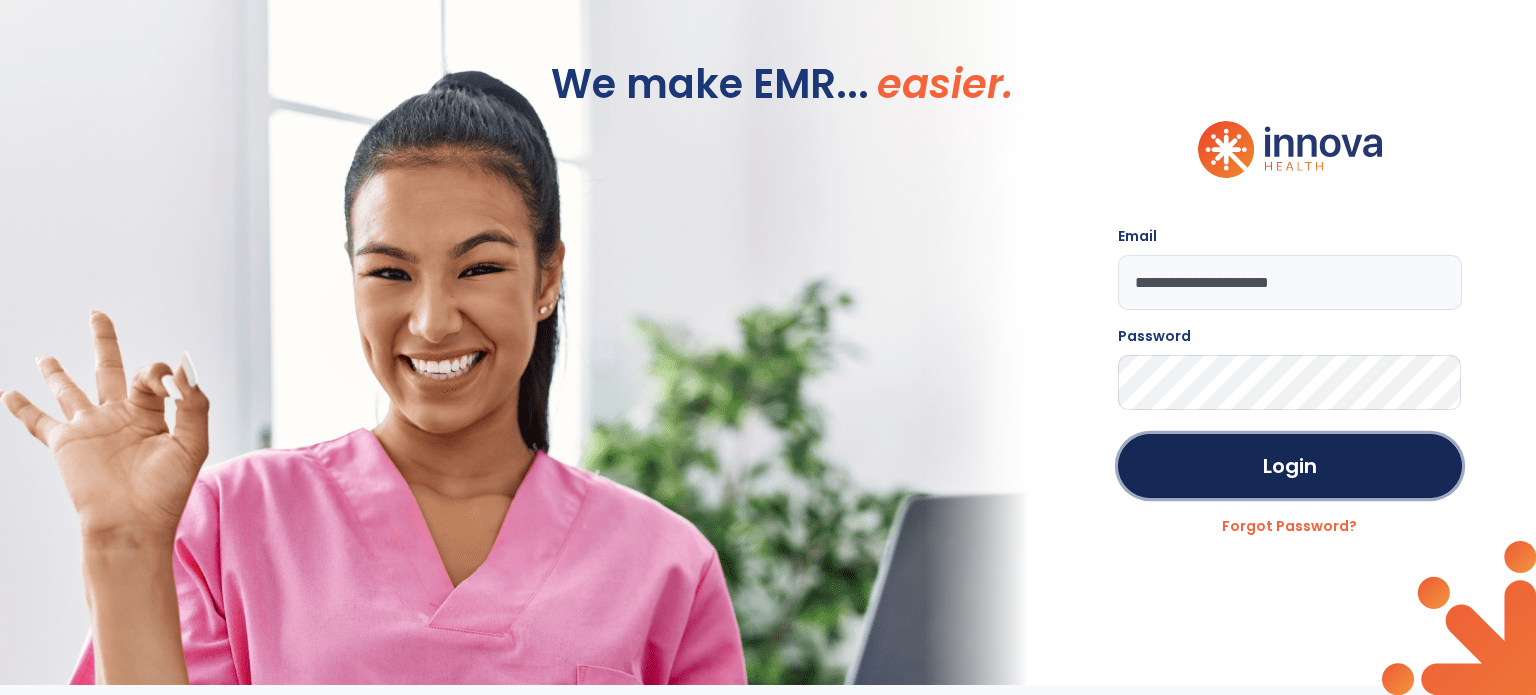 click on "Login" 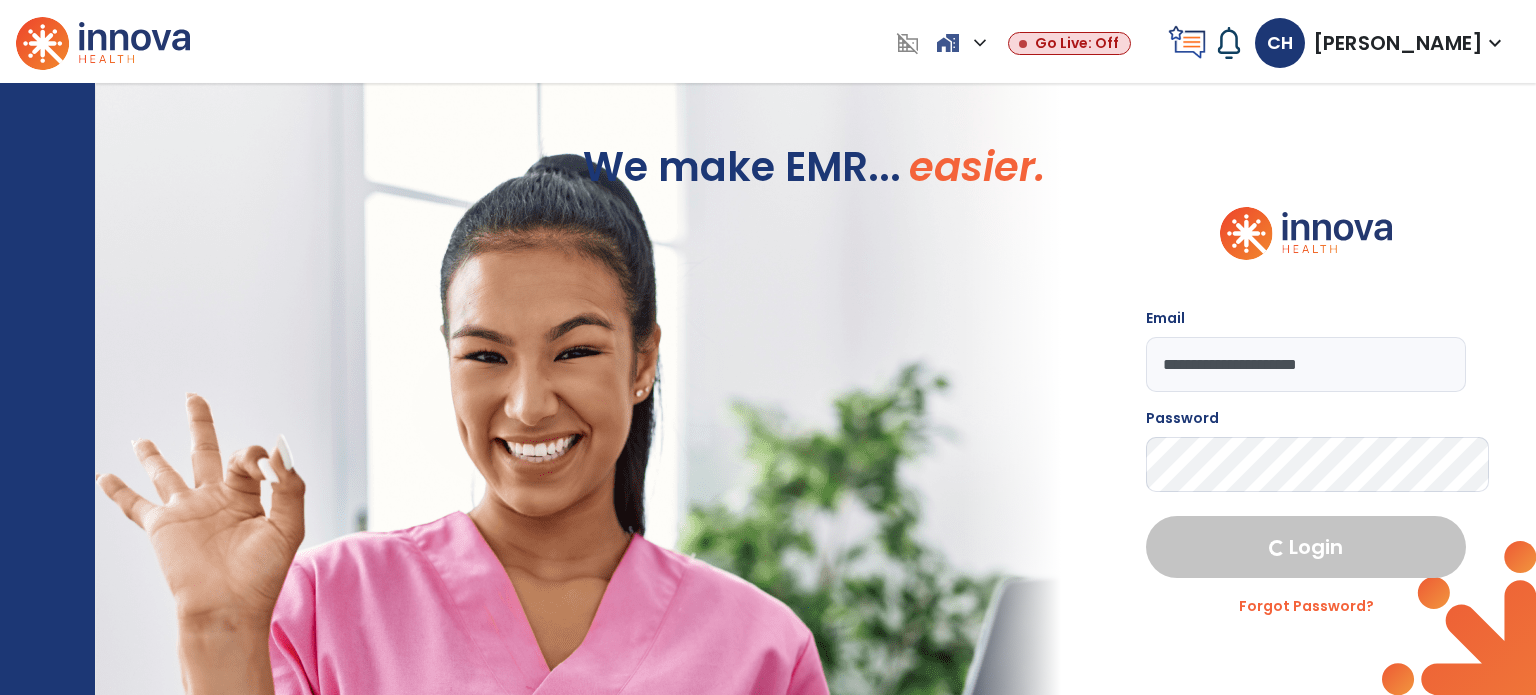 select on "****" 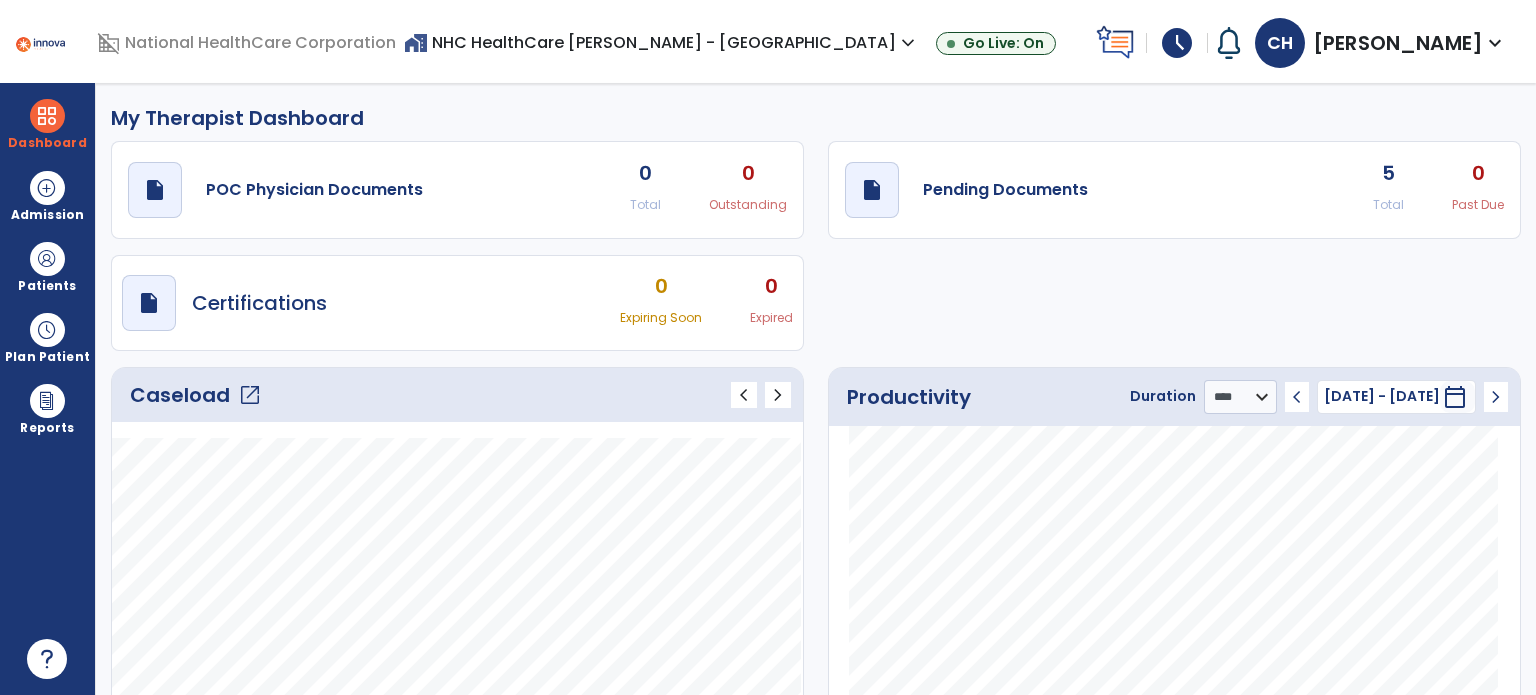 click on "open_in_new" 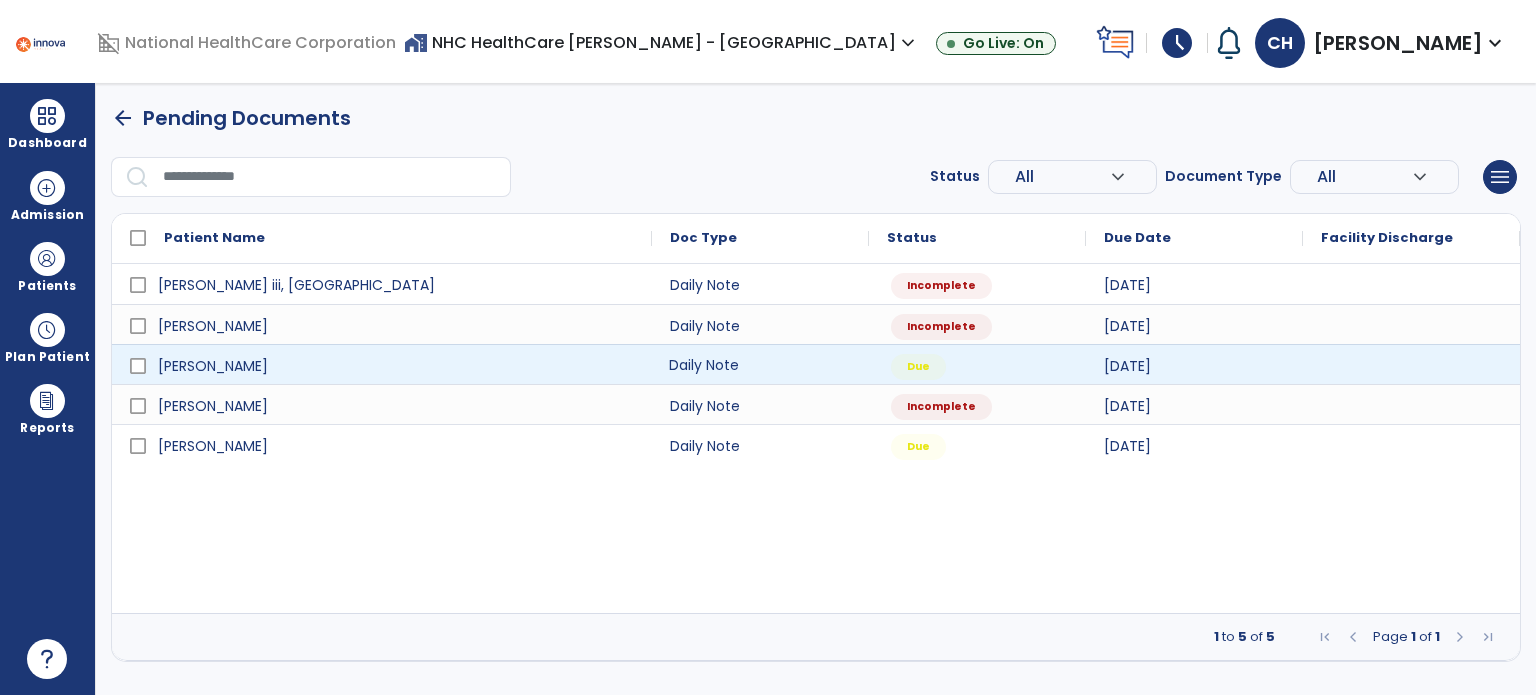 click on "Daily Note" at bounding box center (760, 364) 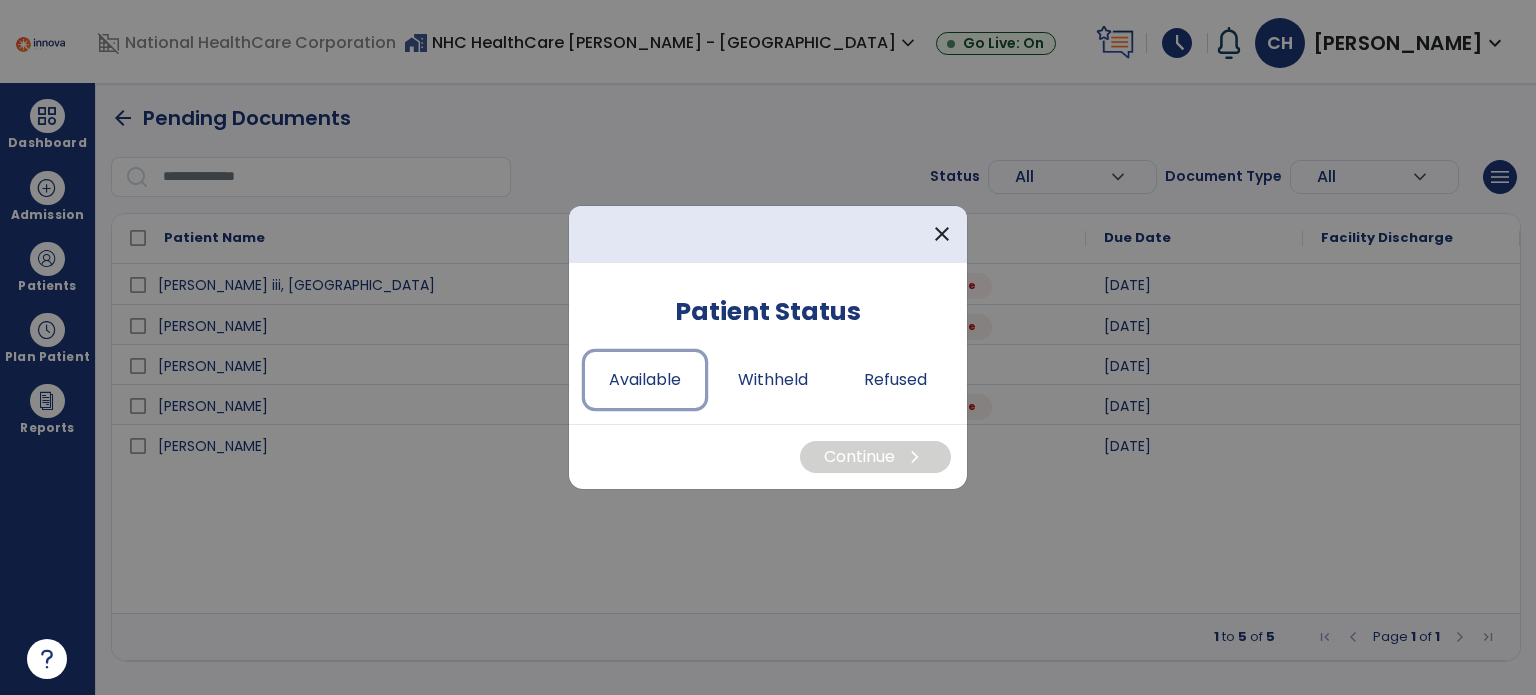 click on "Available" at bounding box center (645, 380) 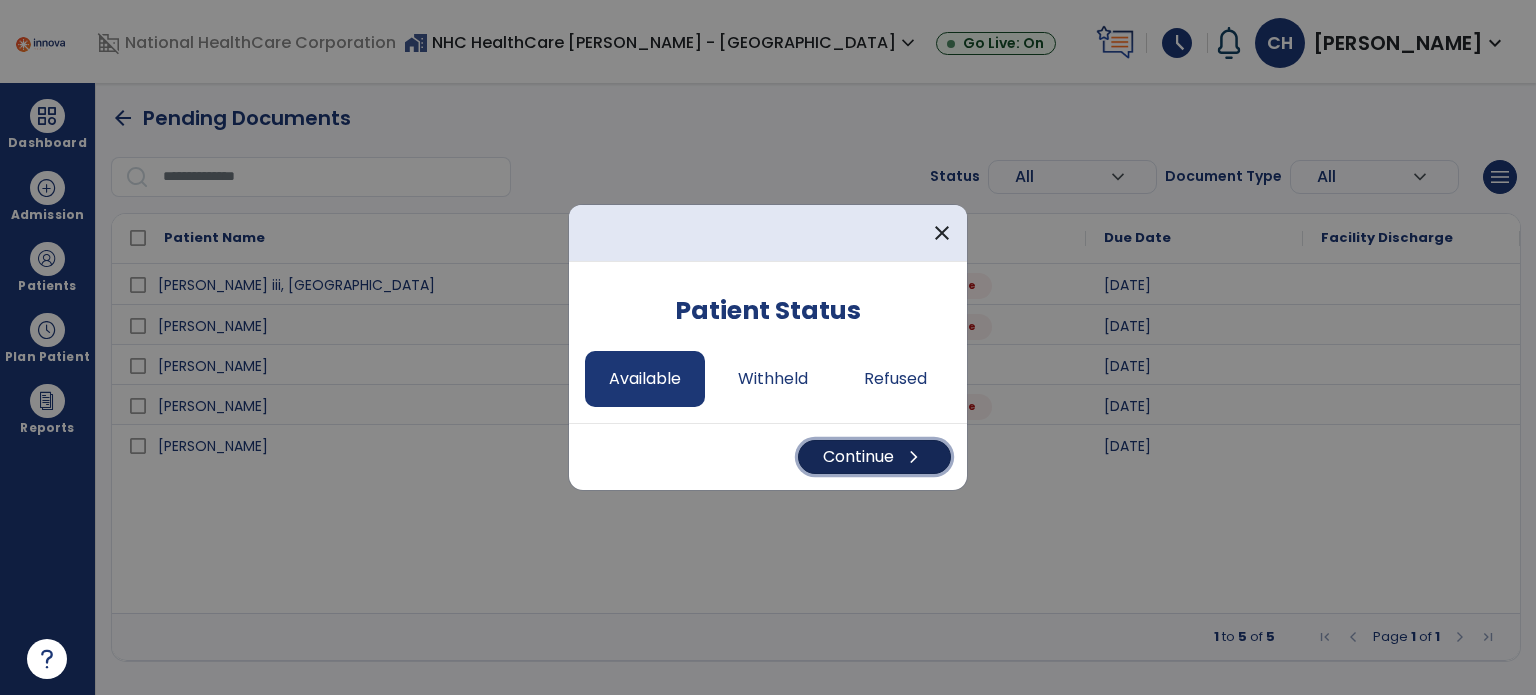 click on "Continue   chevron_right" at bounding box center [874, 457] 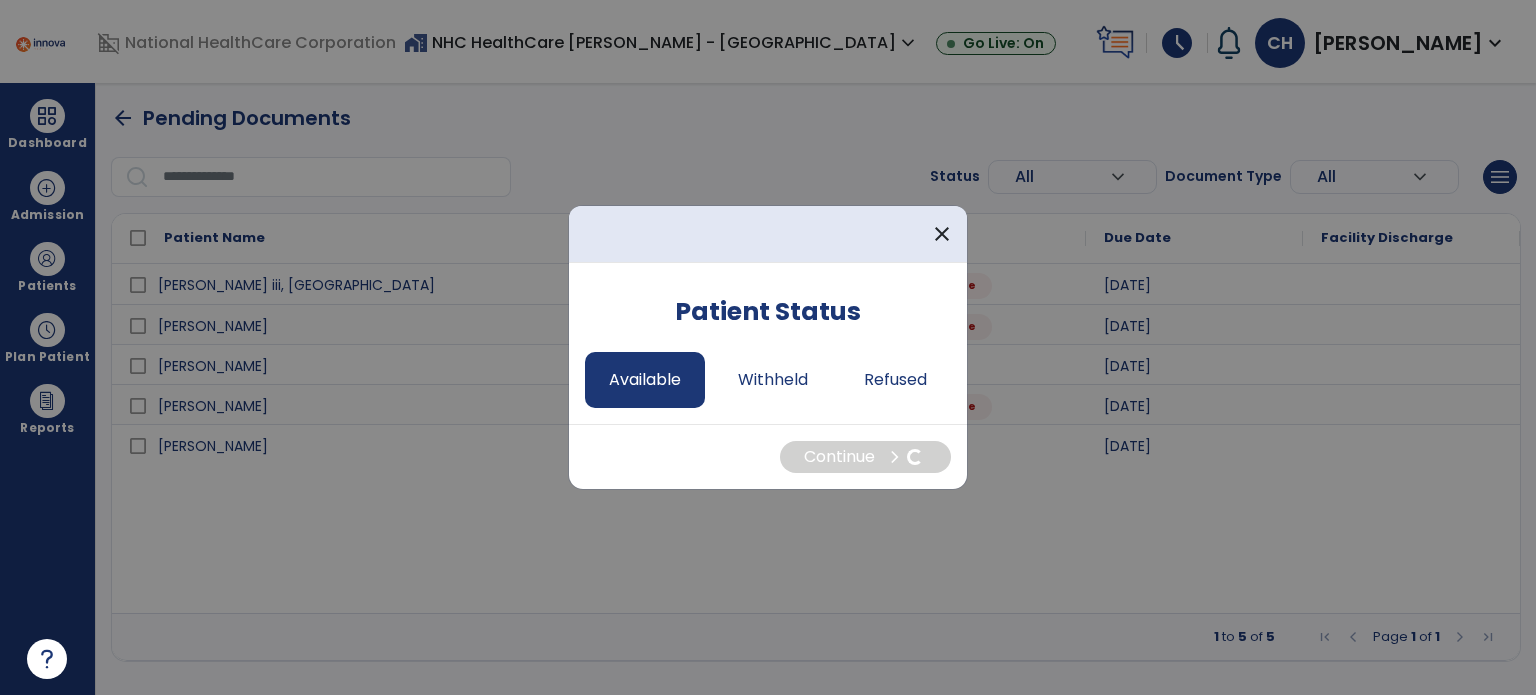 select on "*" 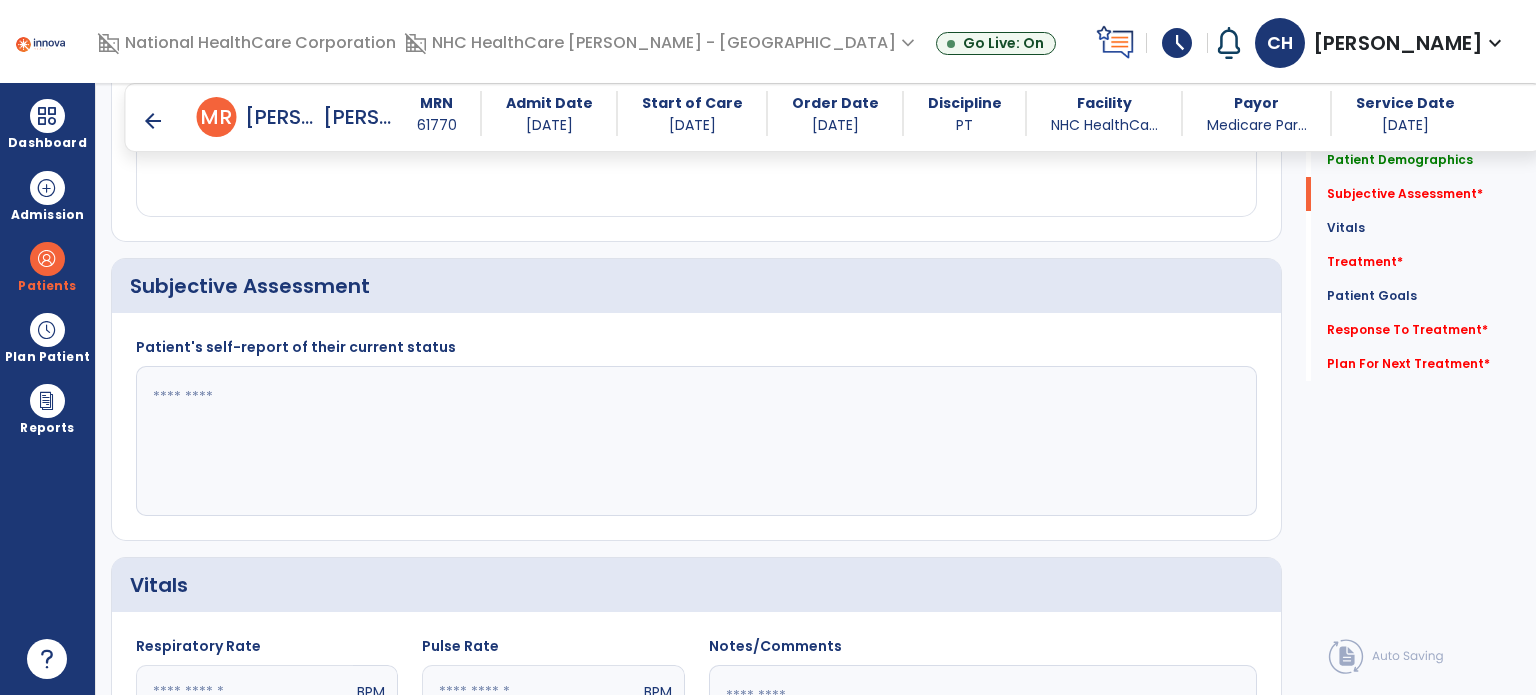scroll, scrollTop: 380, scrollLeft: 0, axis: vertical 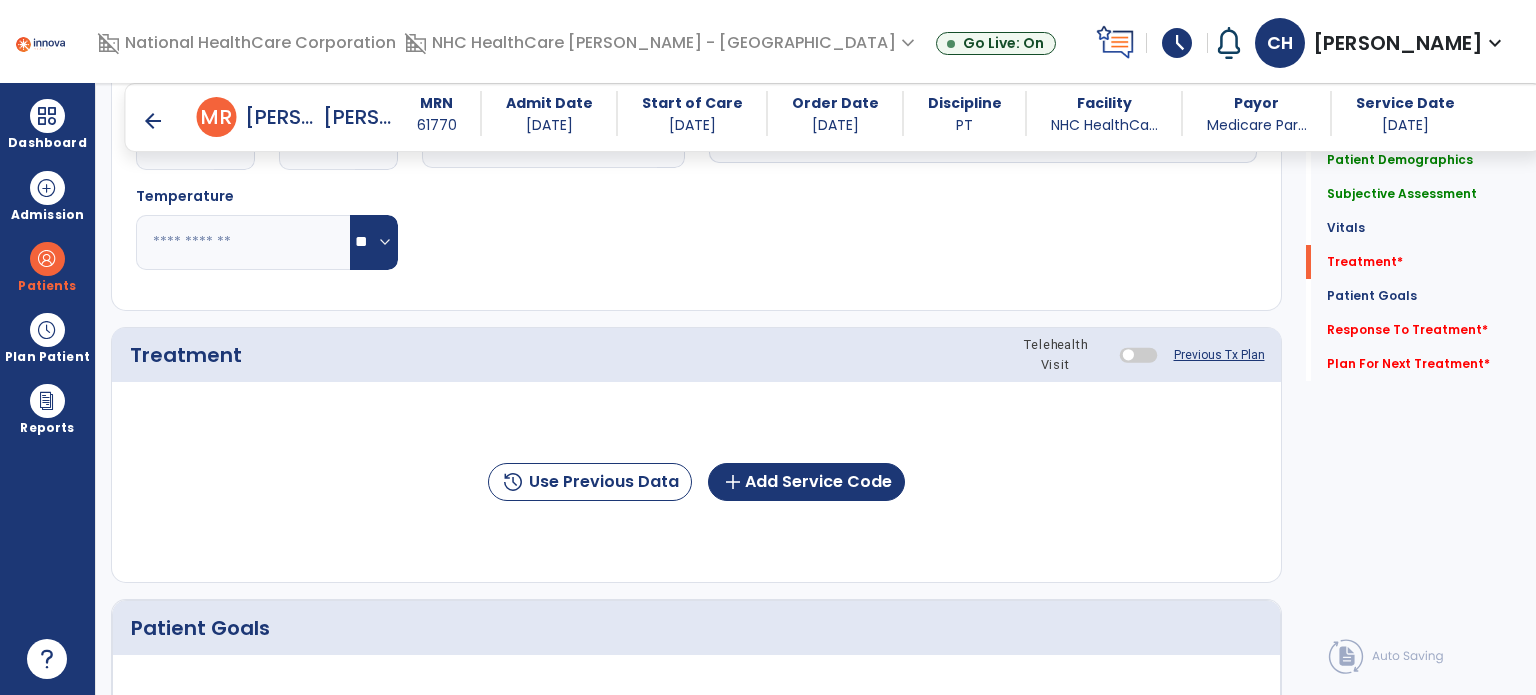 type on "**********" 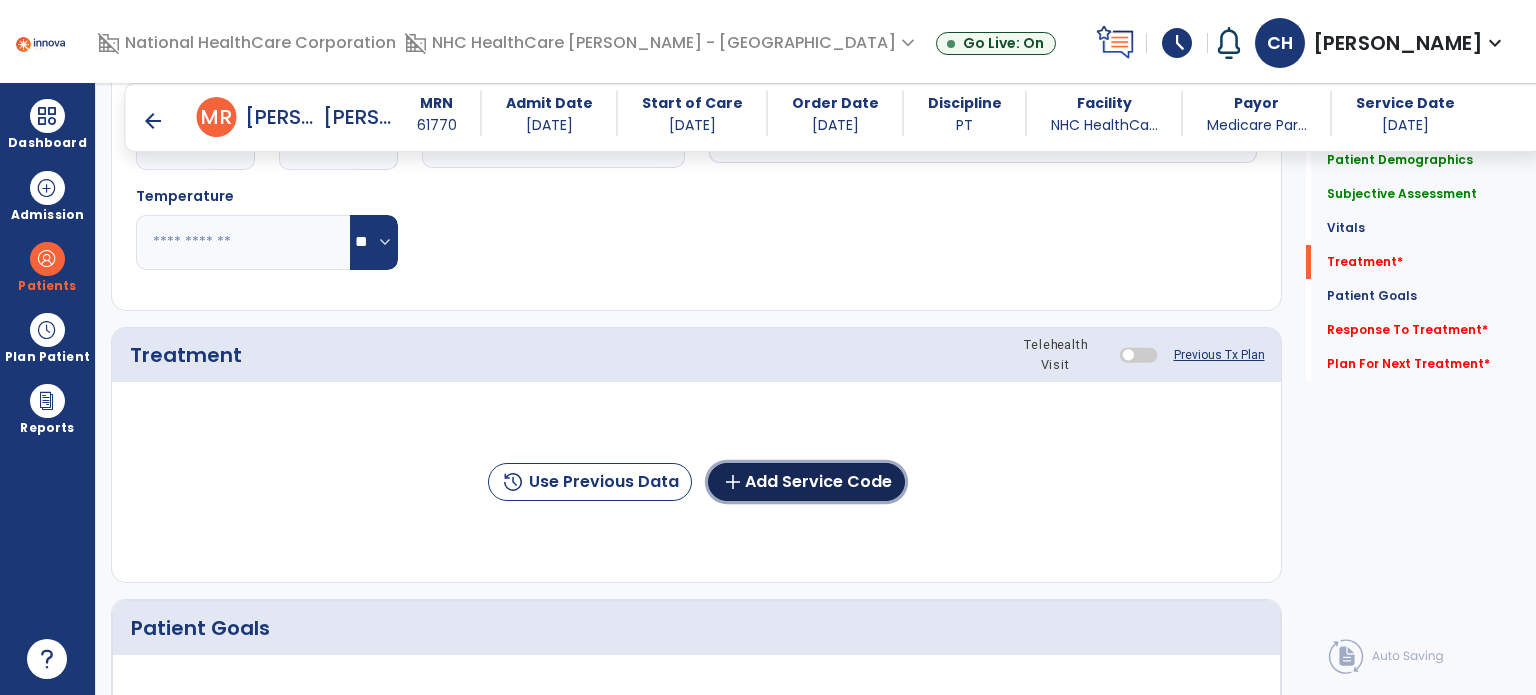 click on "add  Add Service Code" 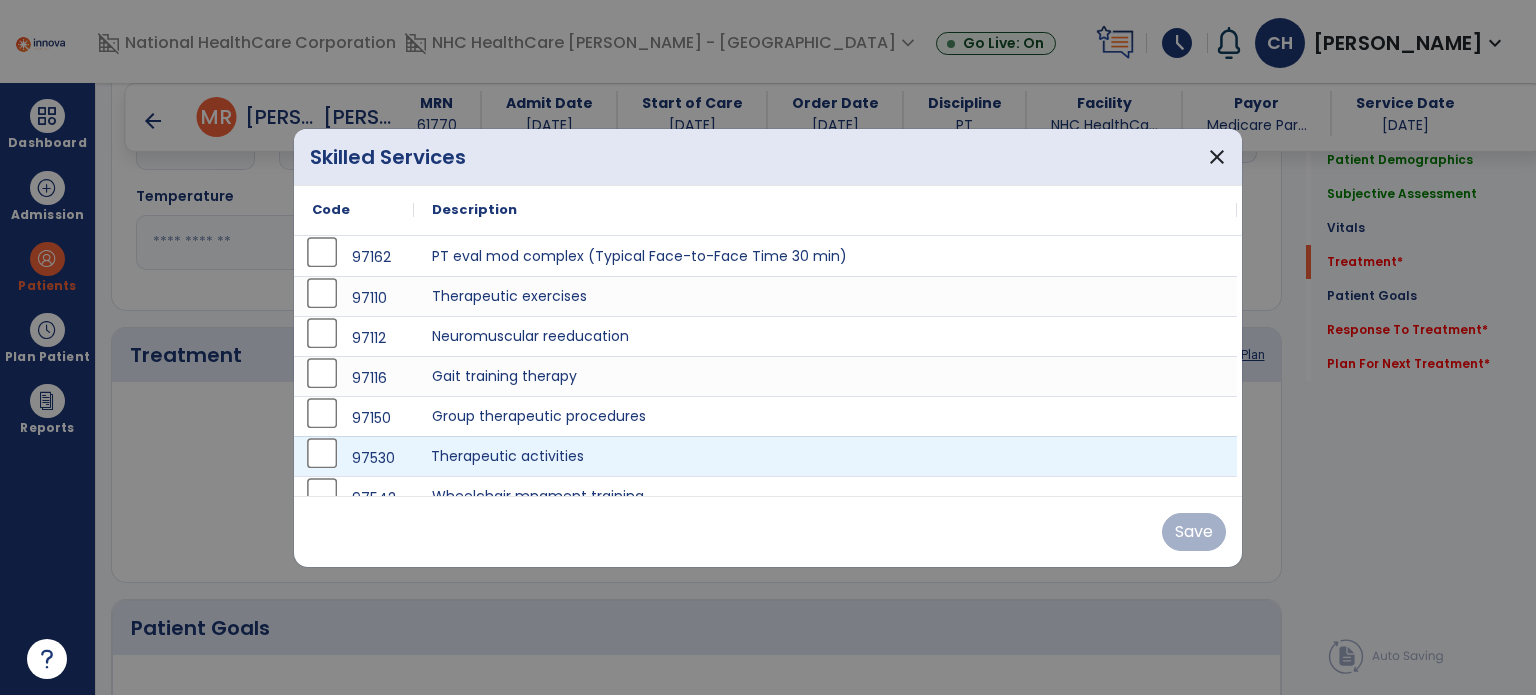 click on "Therapeutic activities" at bounding box center (825, 456) 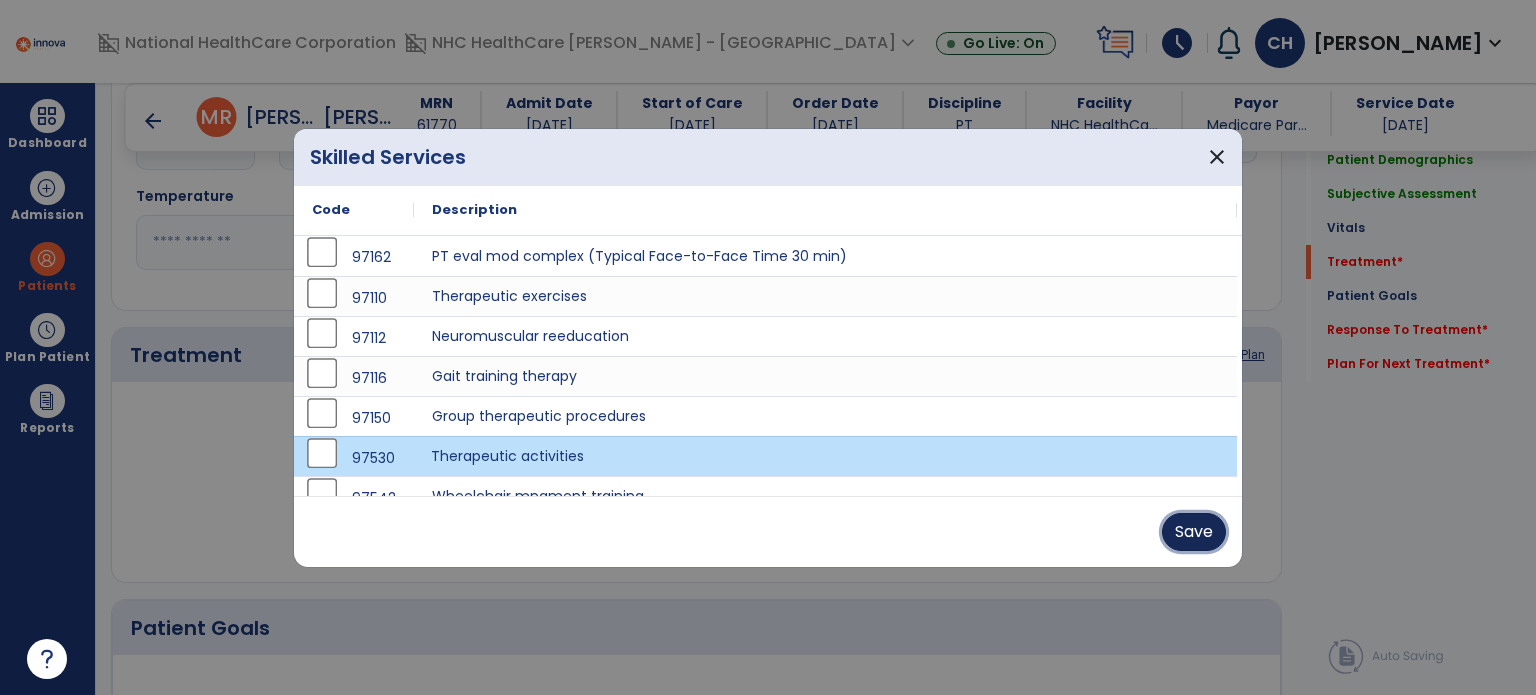 click on "Save" at bounding box center [1194, 532] 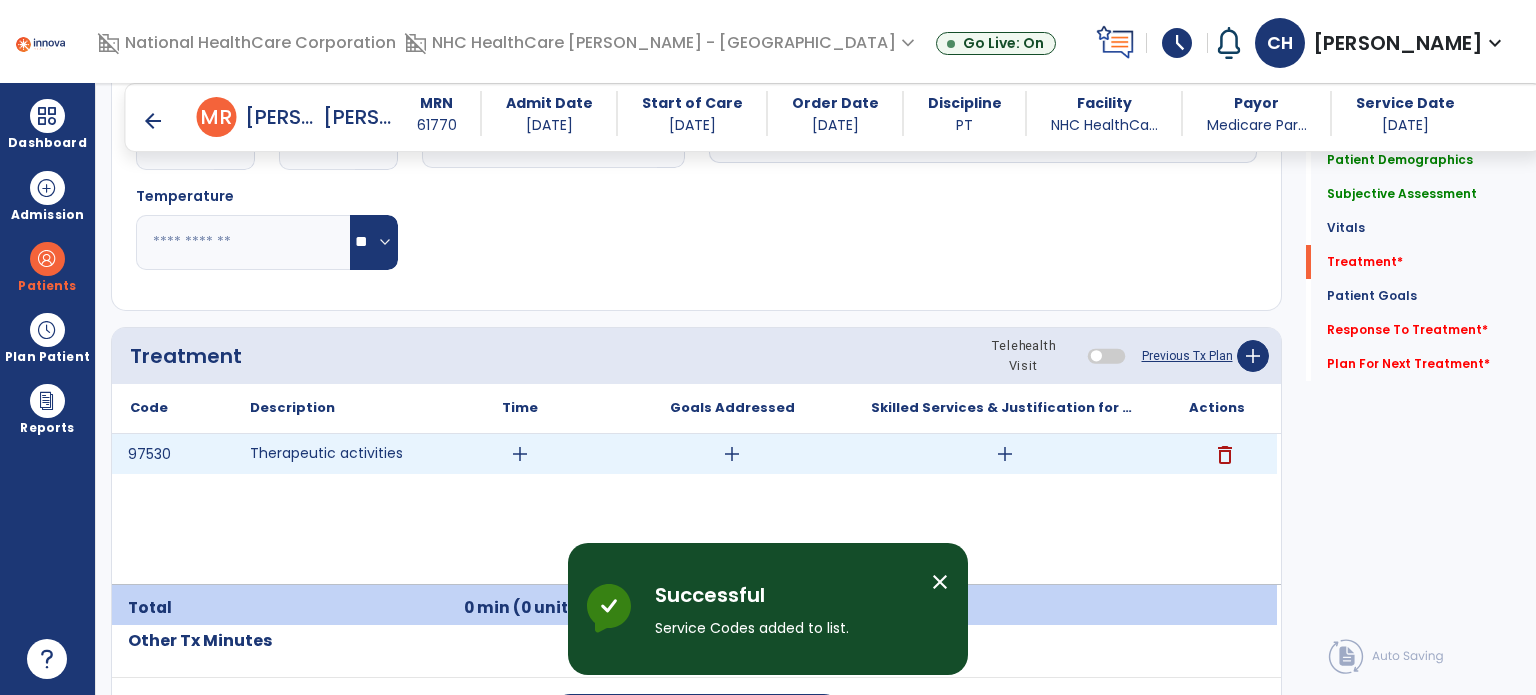 click on "add" at bounding box center [520, 454] 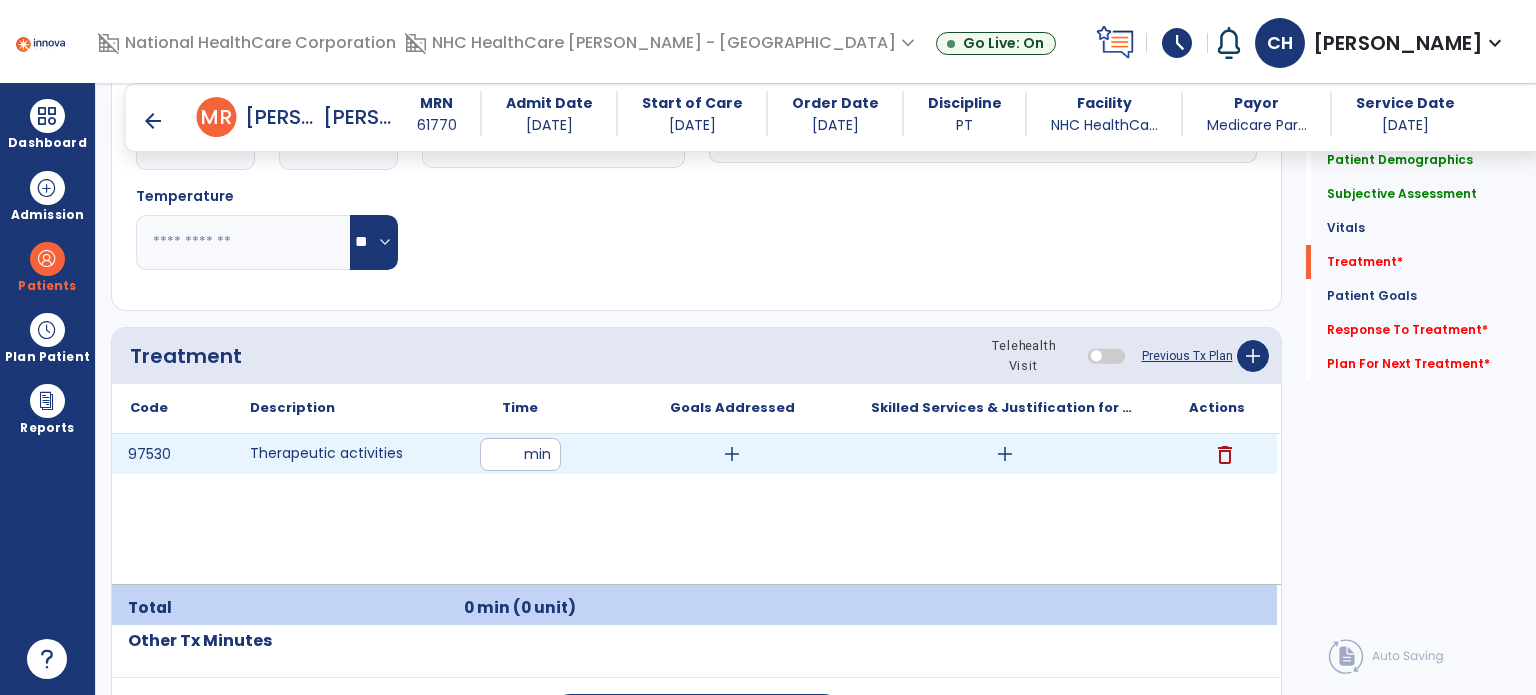 type on "**" 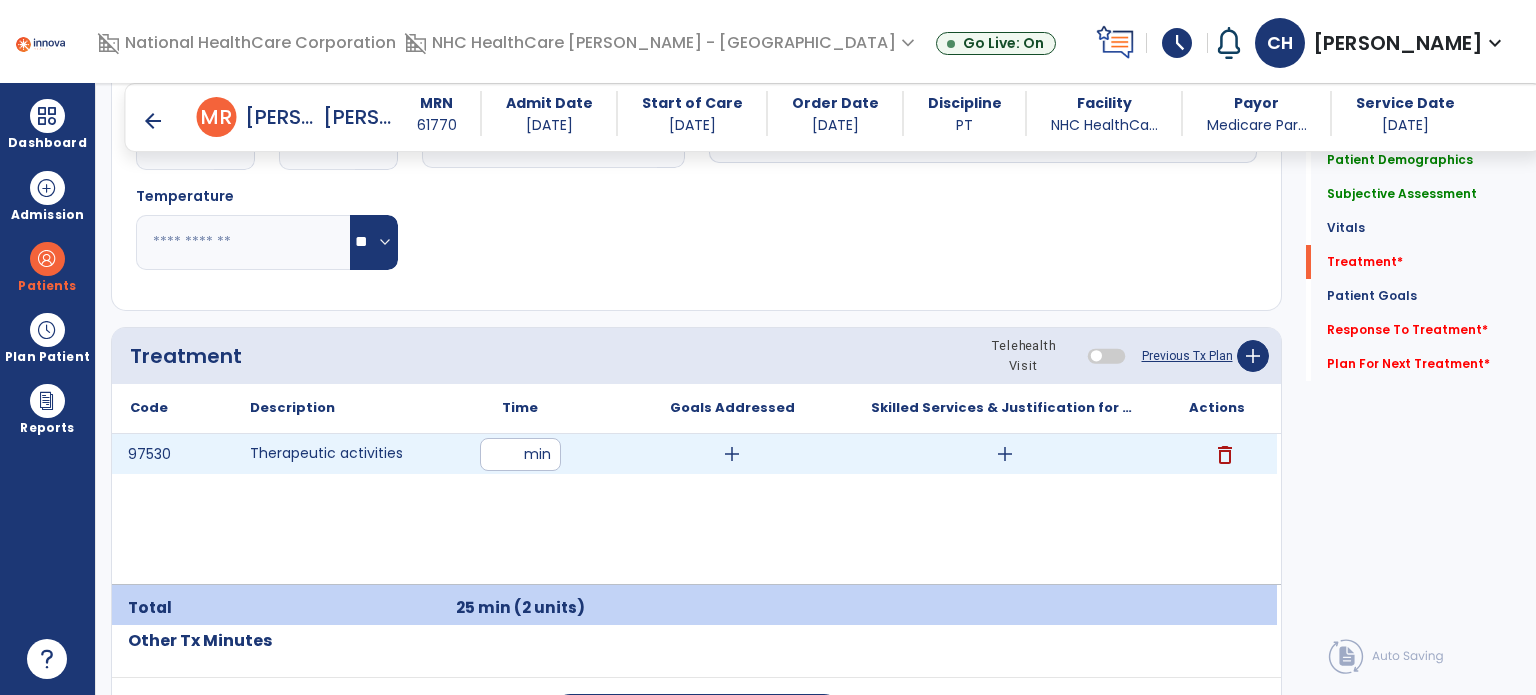 click on "add" at bounding box center [1005, 454] 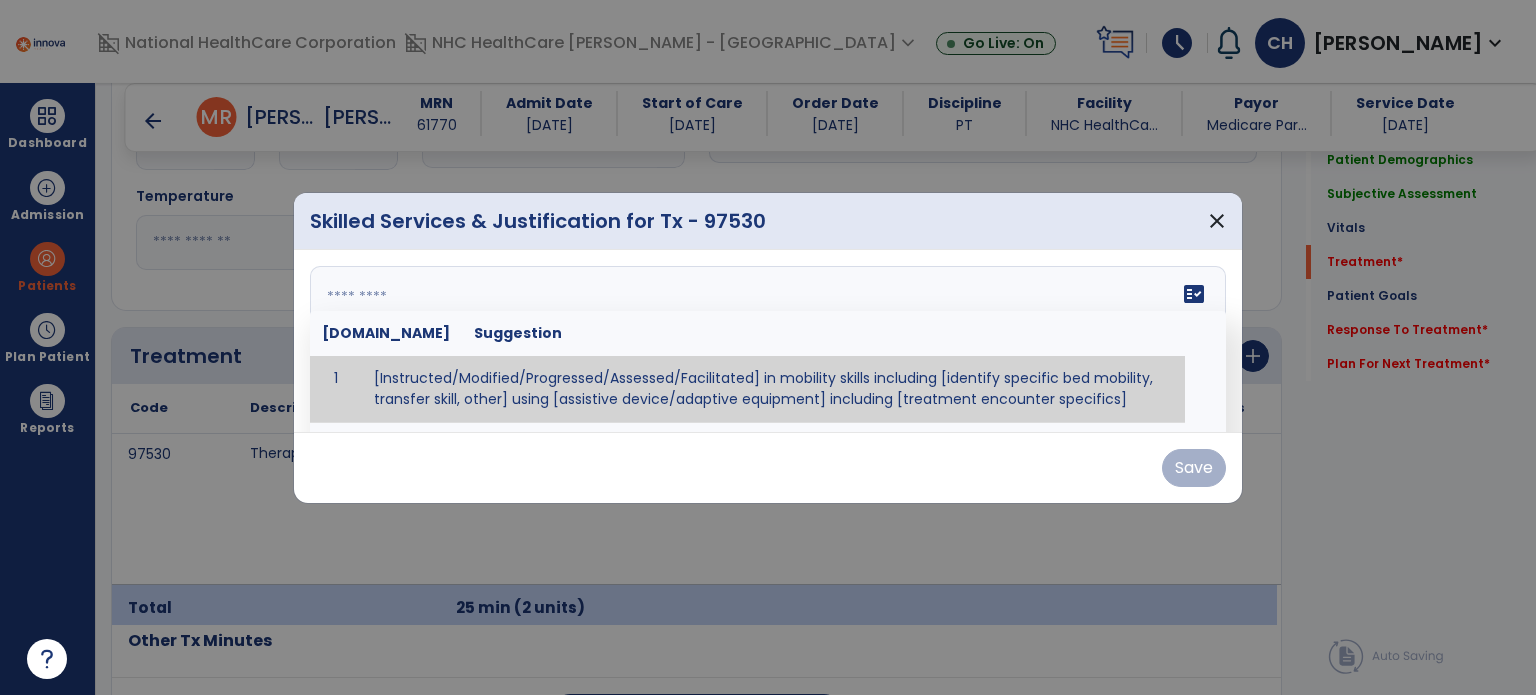 click on "fact_check  [DOMAIN_NAME] Suggestion 1 [Instructed/Modified/Progressed/Assessed/Facilitated] in mobility skills including [identify specific bed mobility, transfer skill, other] using [assistive device/adaptive equipment] including [treatment encounter specifics]" at bounding box center [768, 341] 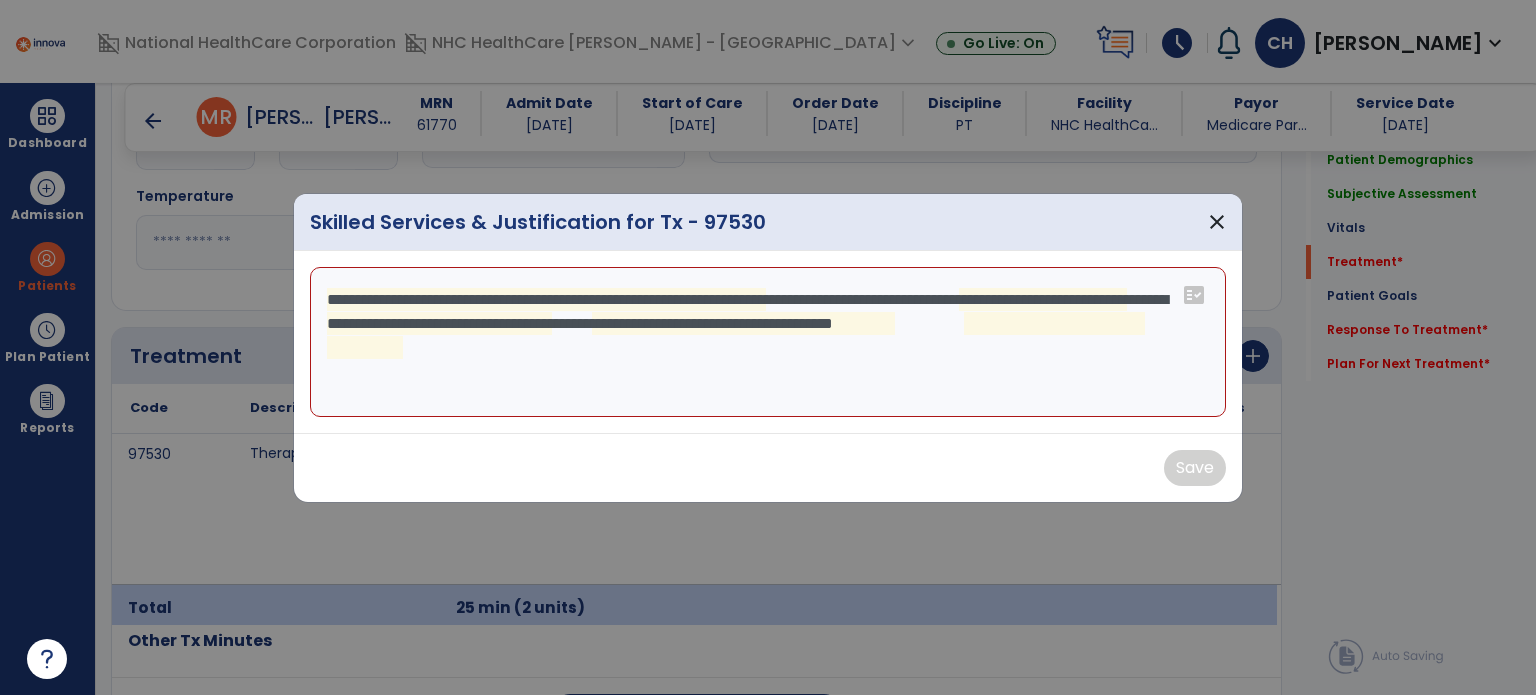 click on "**********" at bounding box center [768, 342] 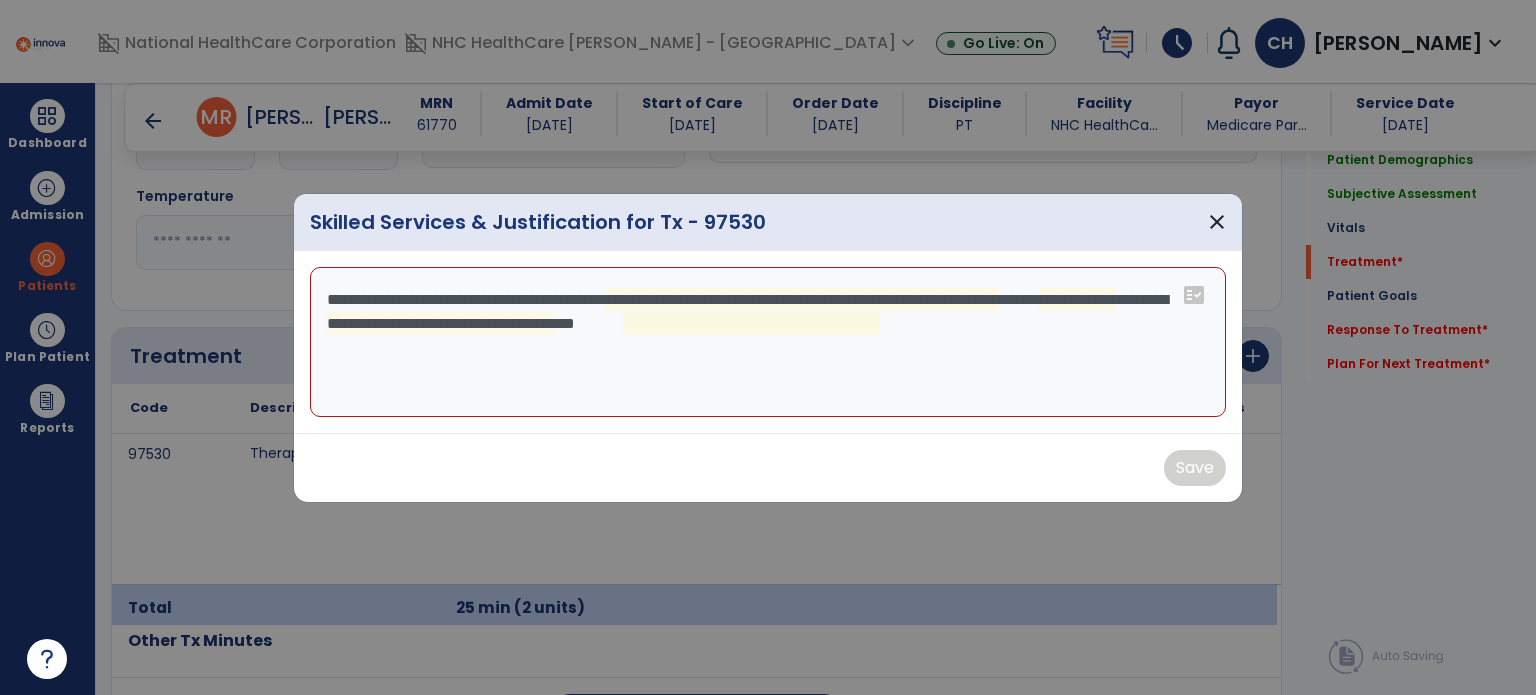 click on "**********" at bounding box center [768, 342] 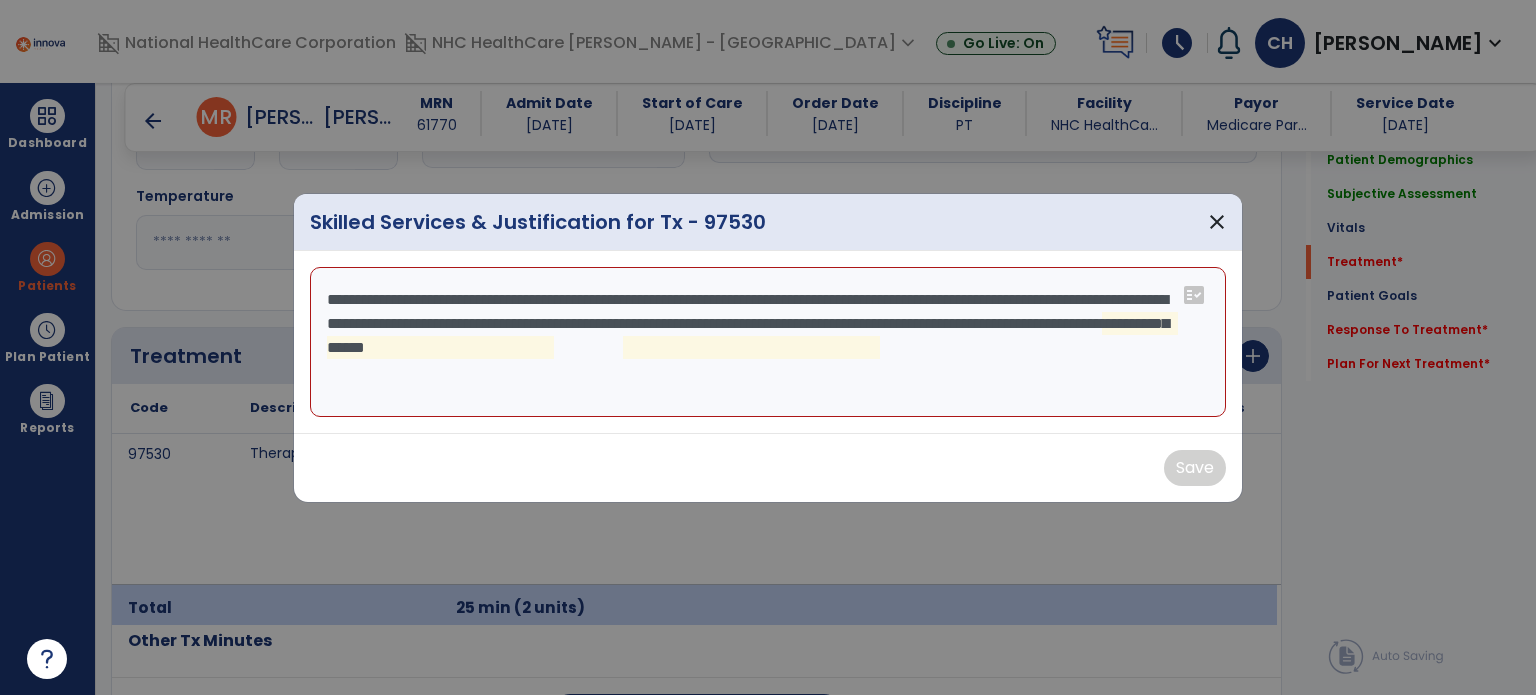 click on "**********" at bounding box center (768, 342) 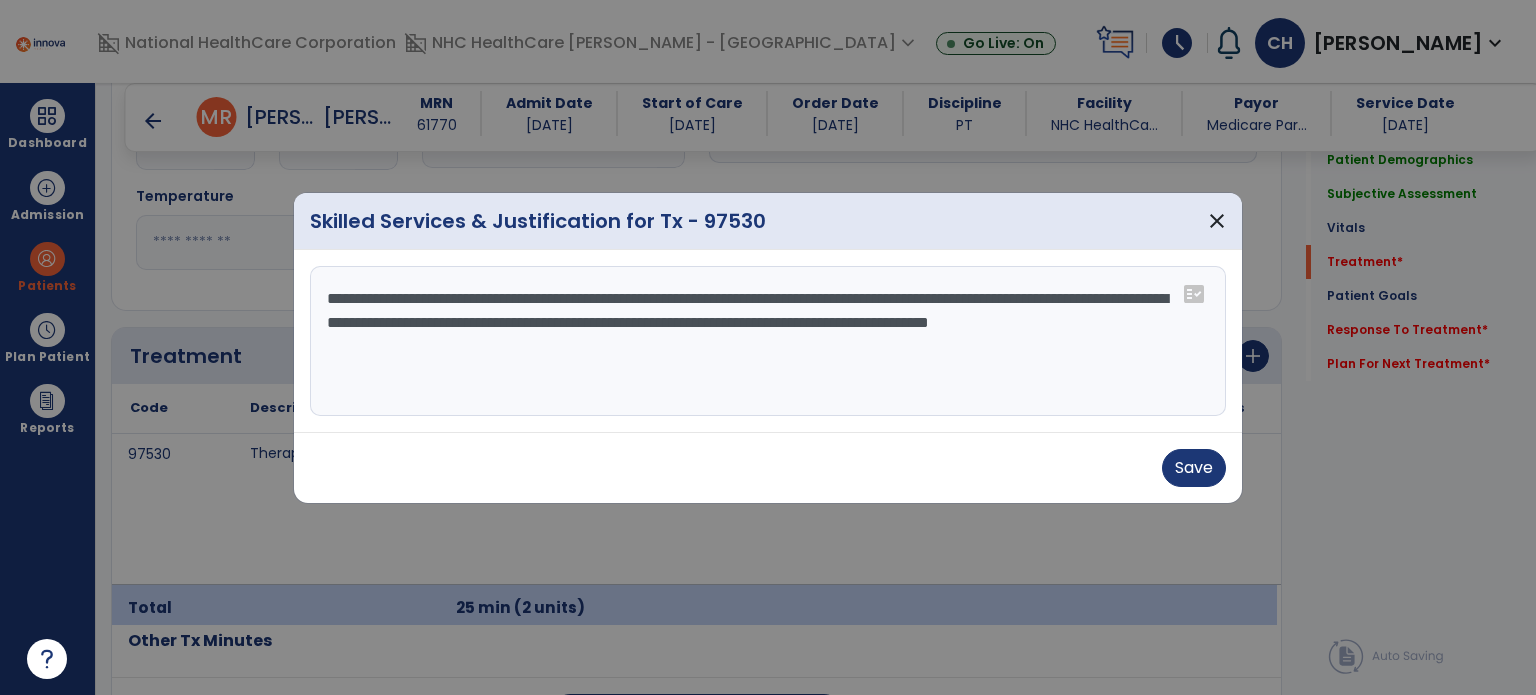 type on "**********" 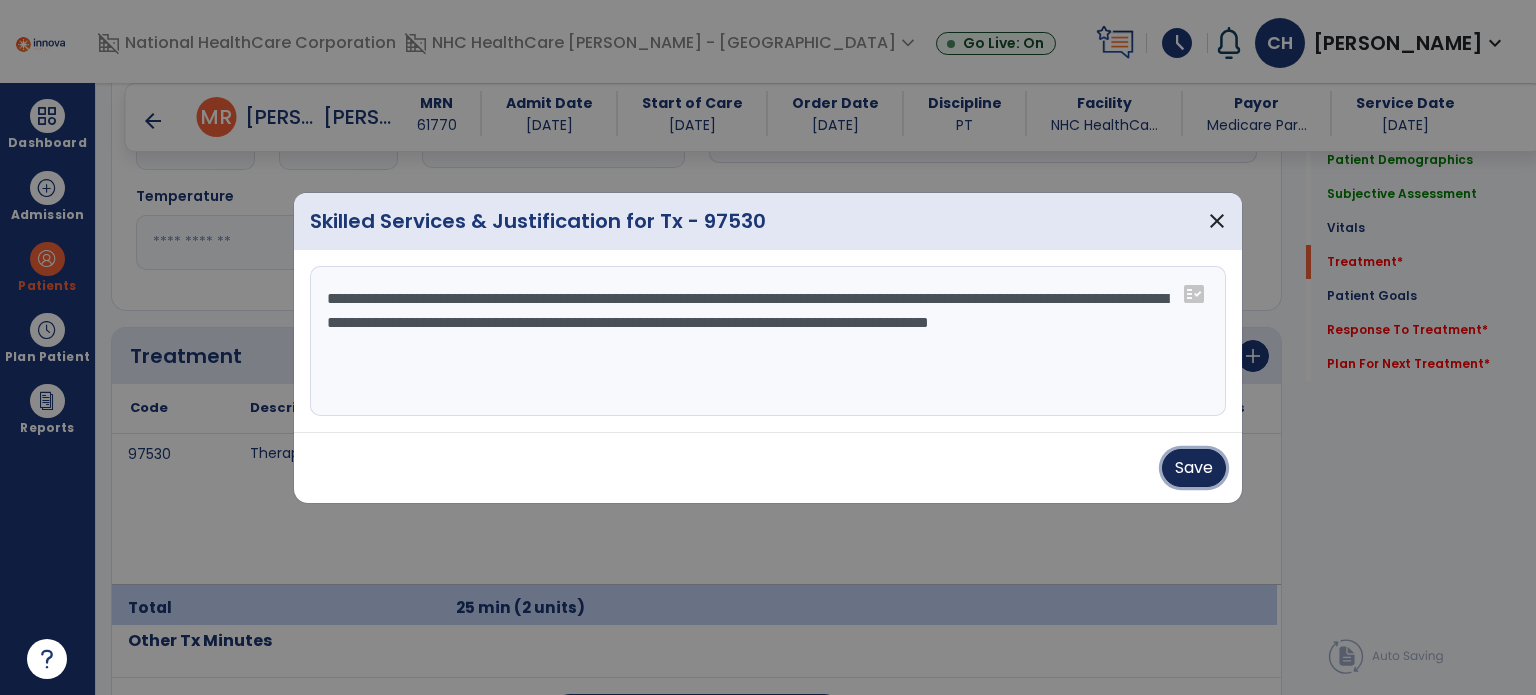 click on "Save" at bounding box center [1194, 468] 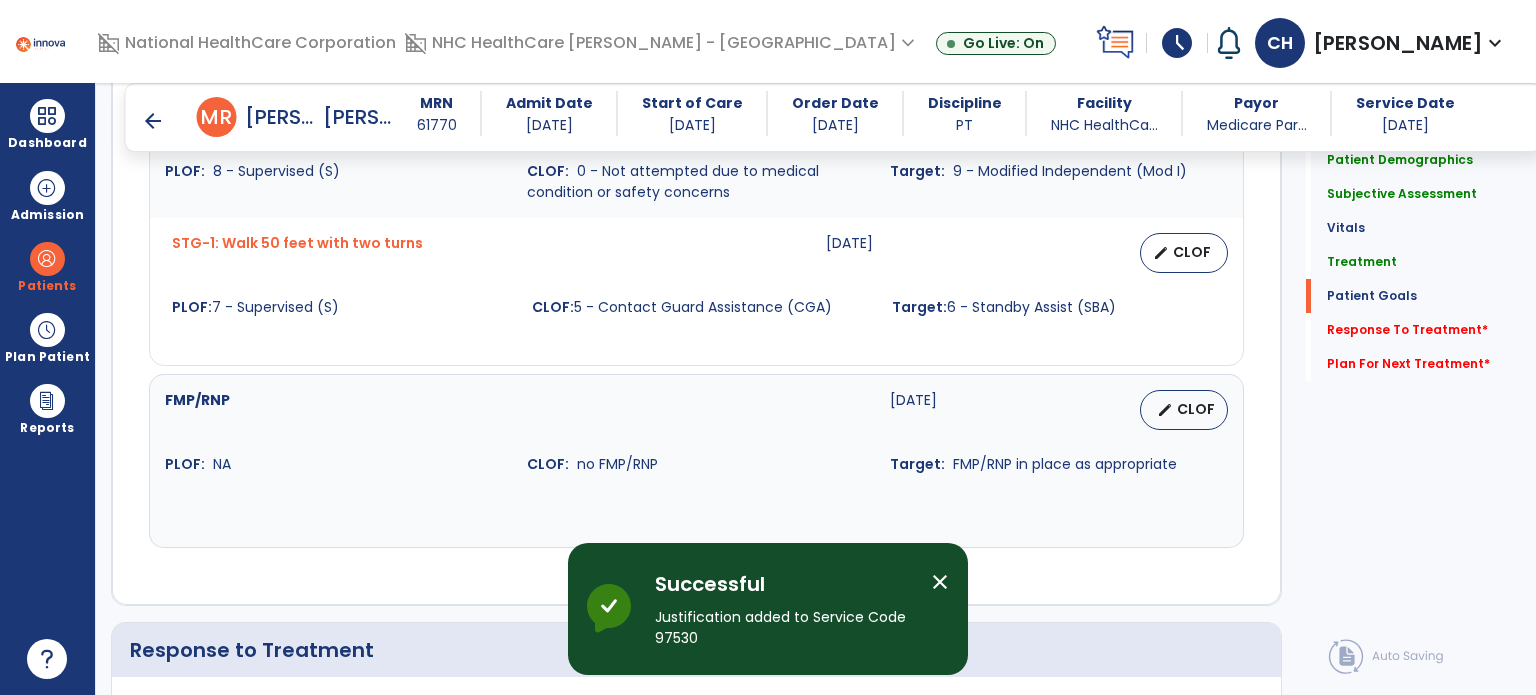 scroll, scrollTop: 2792, scrollLeft: 0, axis: vertical 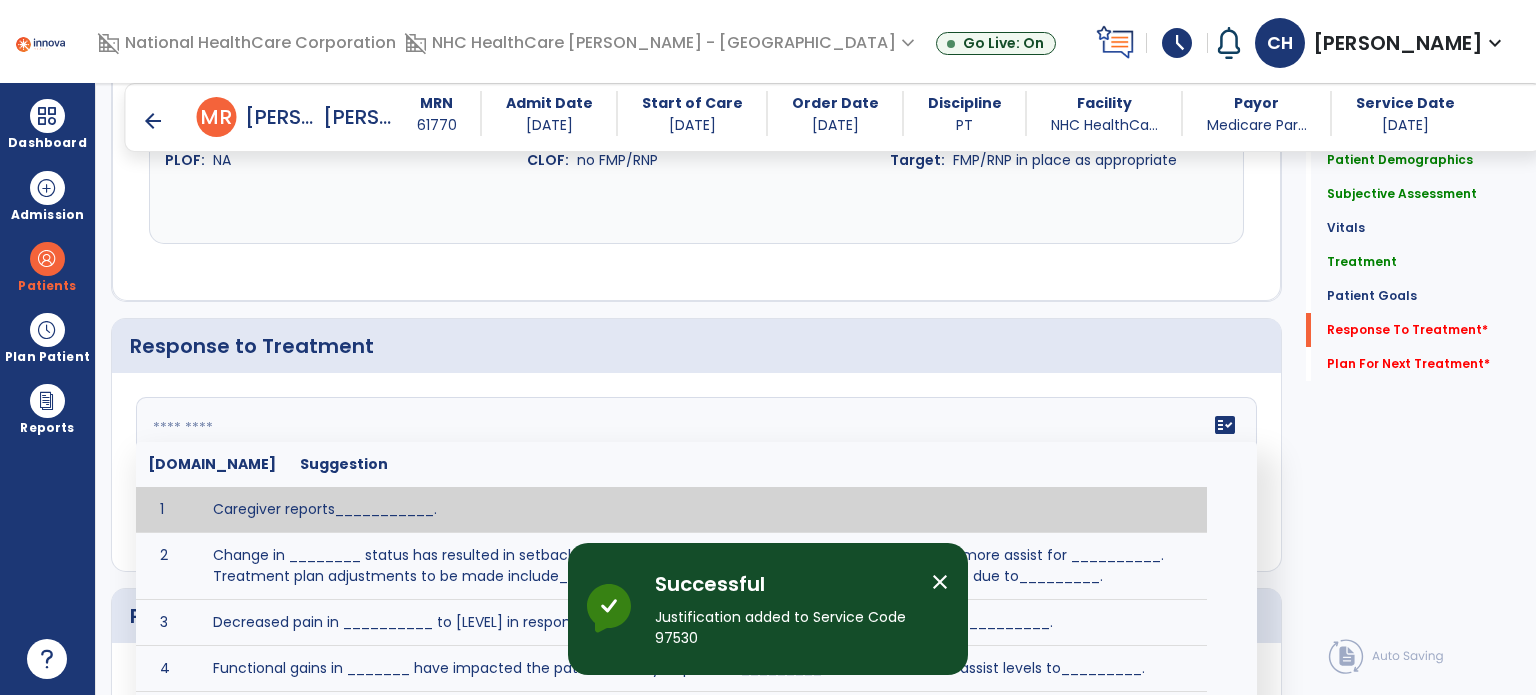 click on "fact_check  [DOMAIN_NAME] Suggestion 1 Caregiver reports___________. 2 Change in ________ status has resulted in setback in_______due to ________, requiring patient to need more assist for __________.   Treatment plan adjustments to be made include________.  Progress towards goals is expected to continue due to_________. 3 Decreased pain in __________ to [LEVEL] in response to [MODALITY/TREATMENT] allows for improvement in _________. 4 Functional gains in _______ have impacted the patient's ability to perform_________ with a reduction in assist levels to_________. 5 Functional progress this week has been significant due to__________. 6 Gains in ________ have improved the patient's ability to perform ______with decreased levels of assist to___________. 7 Improvement in ________allows patient to tolerate higher levels of challenges in_________. 8 Pain in [AREA] has decreased to [LEVEL] in response to [TREATMENT/MODALITY], allowing fore ease in completing__________. 9 10 11 12 13 14 15 16 17 18 19 20 21" 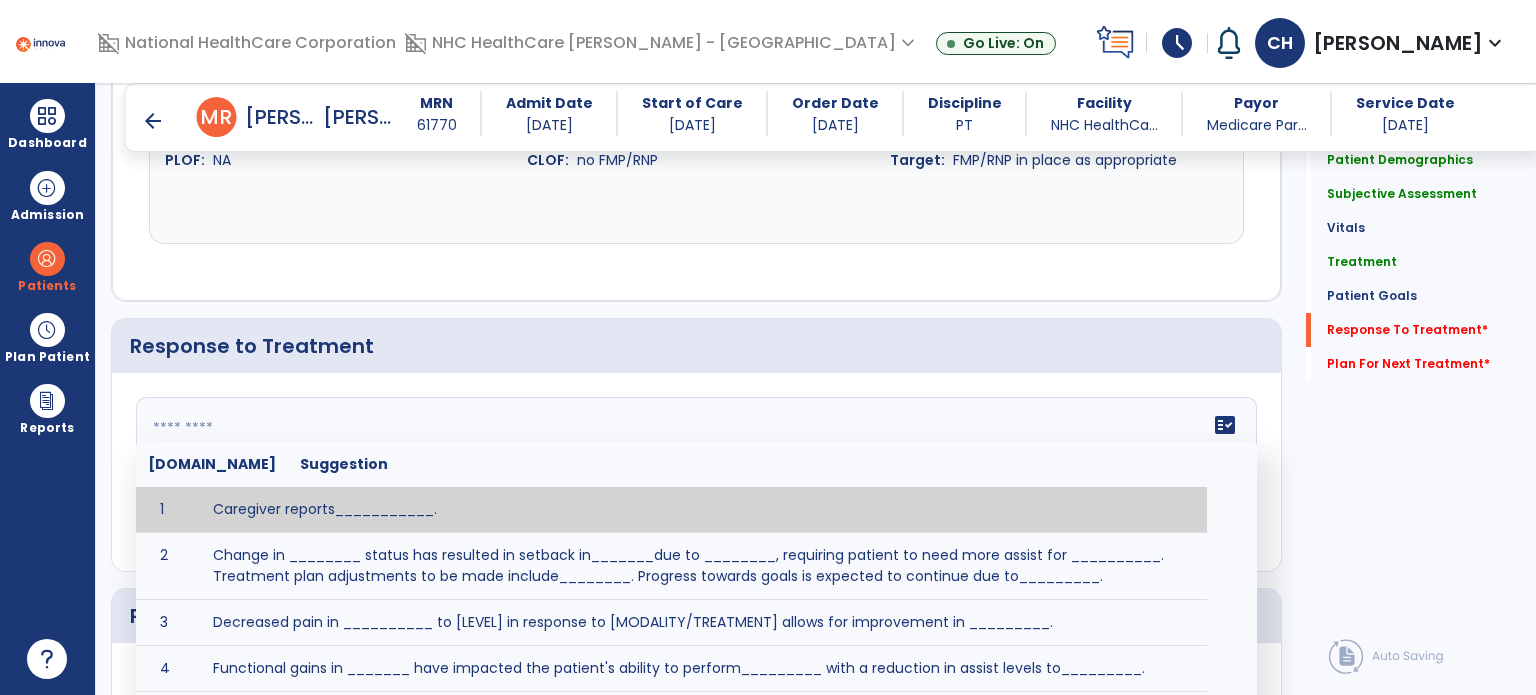 type on "*" 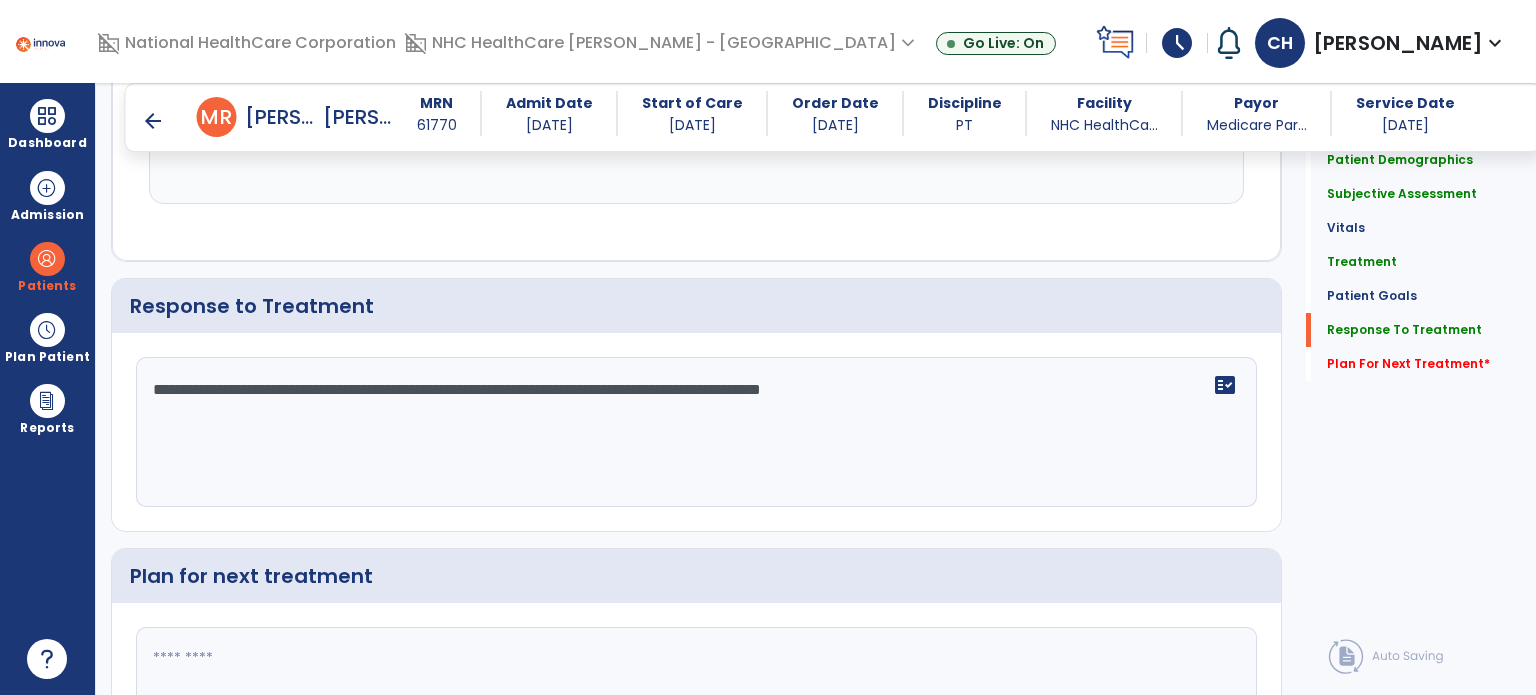 scroll, scrollTop: 2896, scrollLeft: 0, axis: vertical 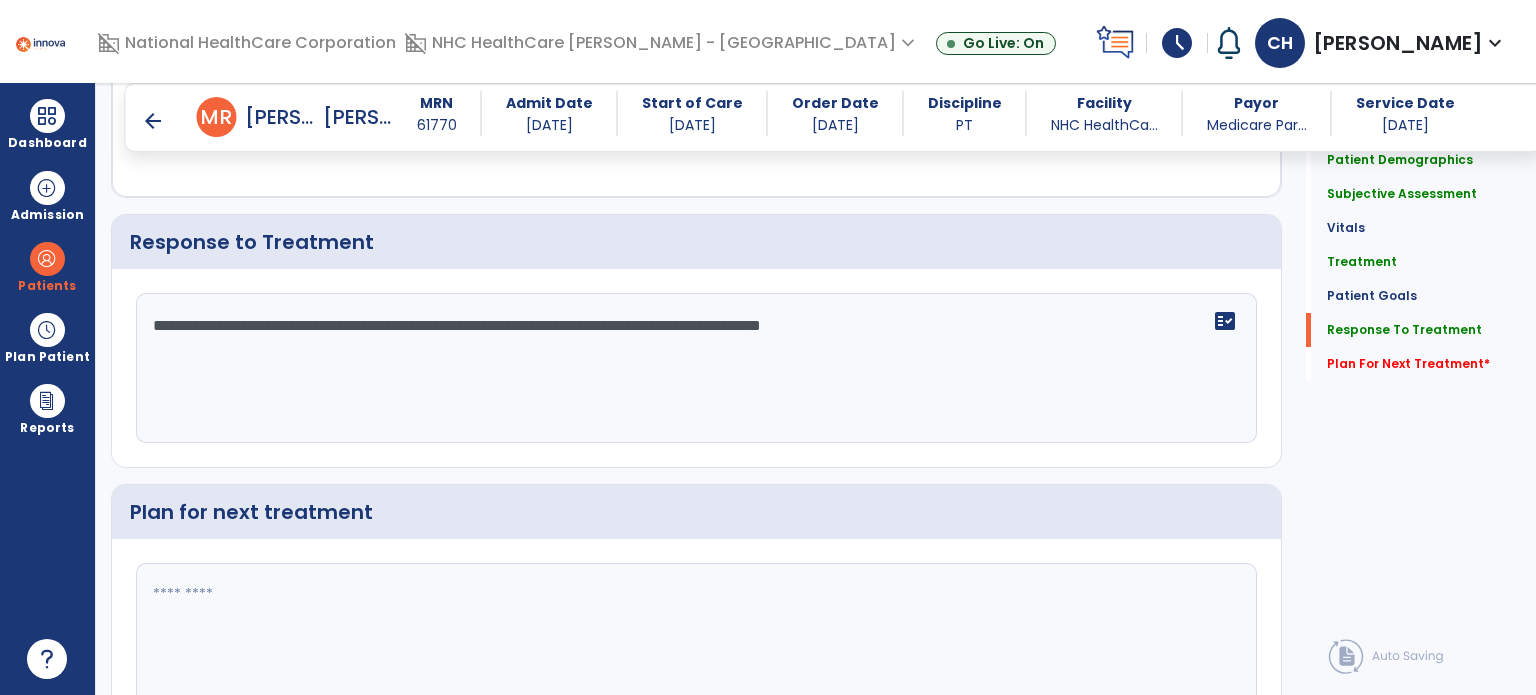 click on "Plan for next treatment" 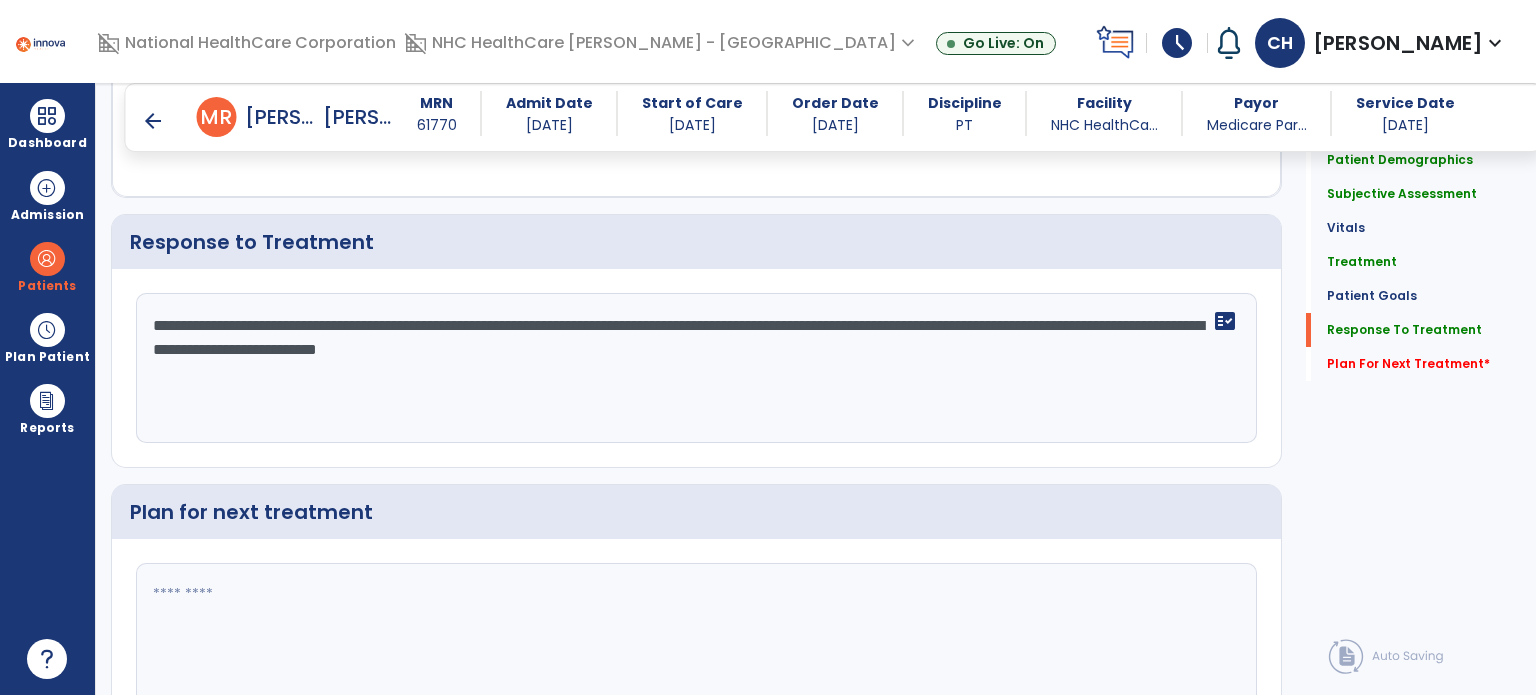 type on "**********" 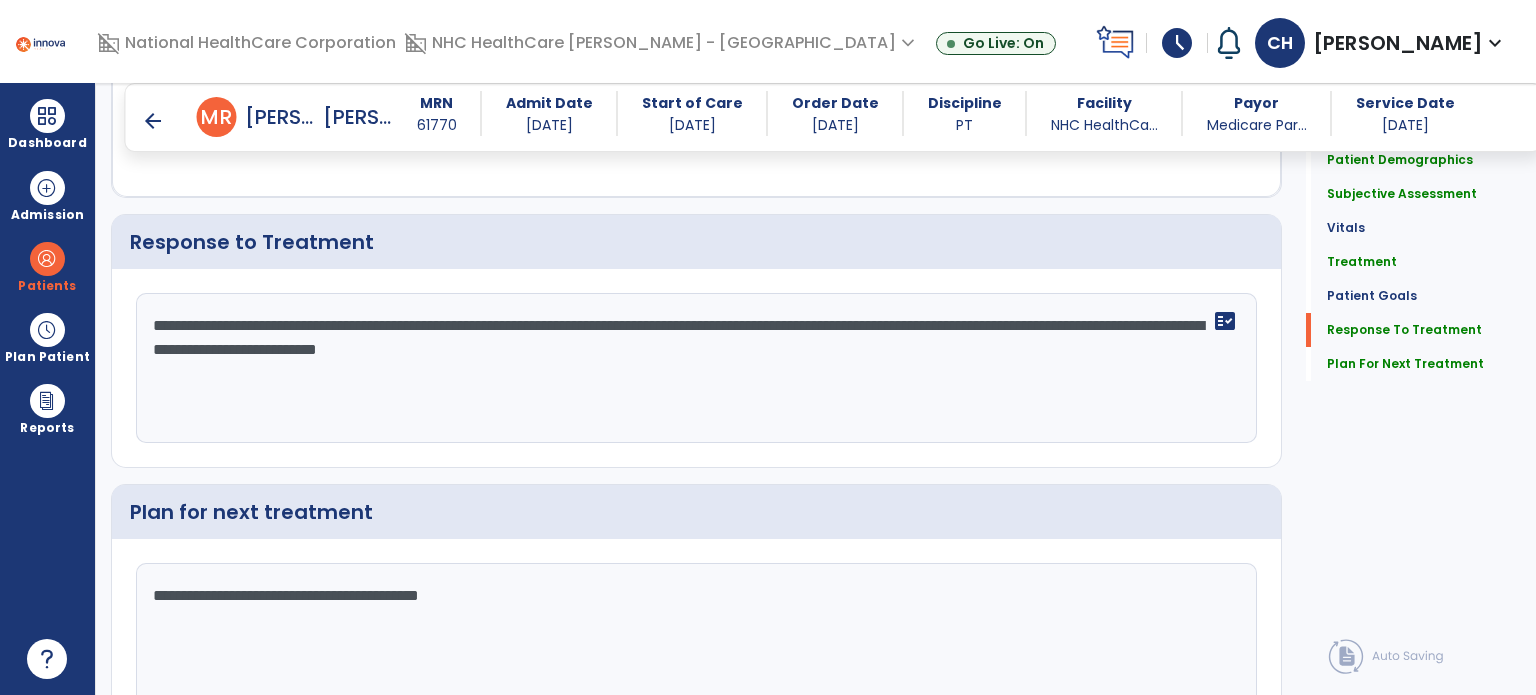 click on "**********" 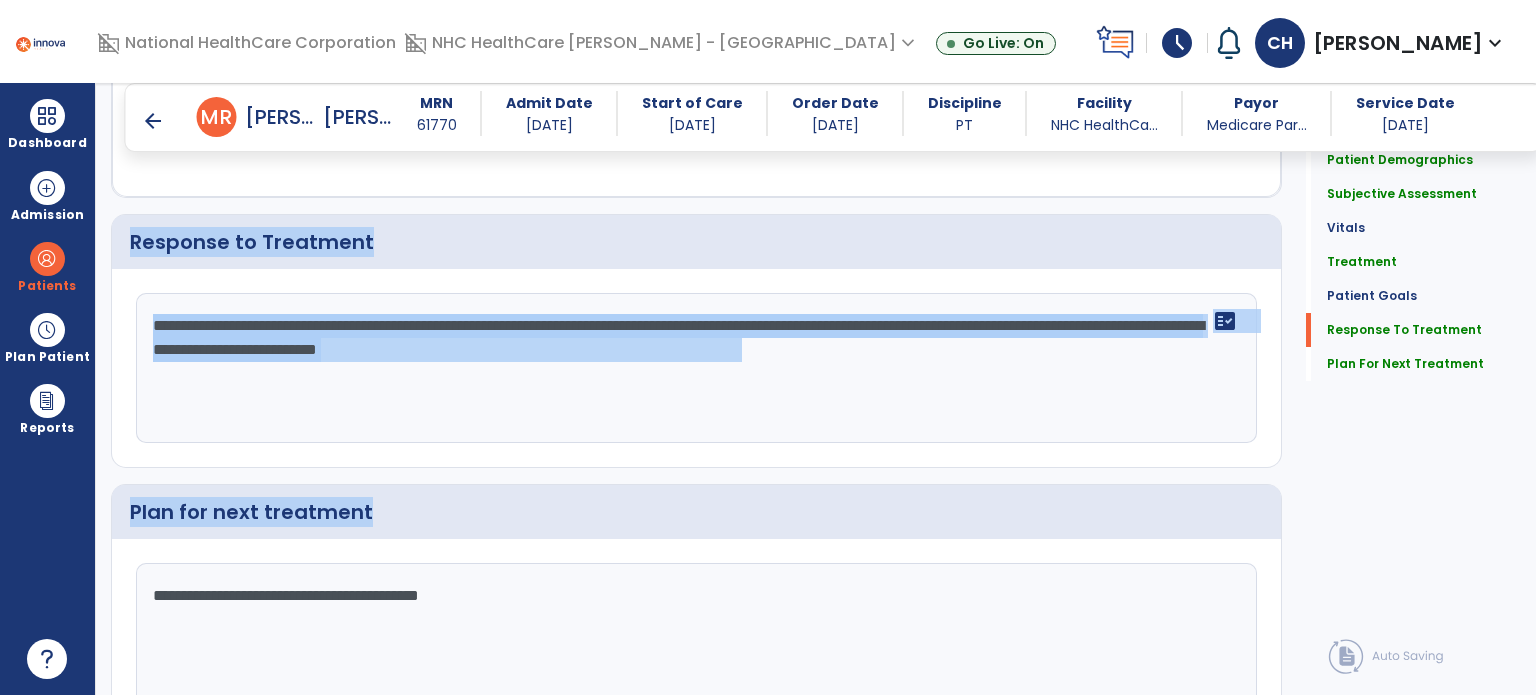 drag, startPoint x: 308, startPoint y: 191, endPoint x: 470, endPoint y: 584, distance: 425.08 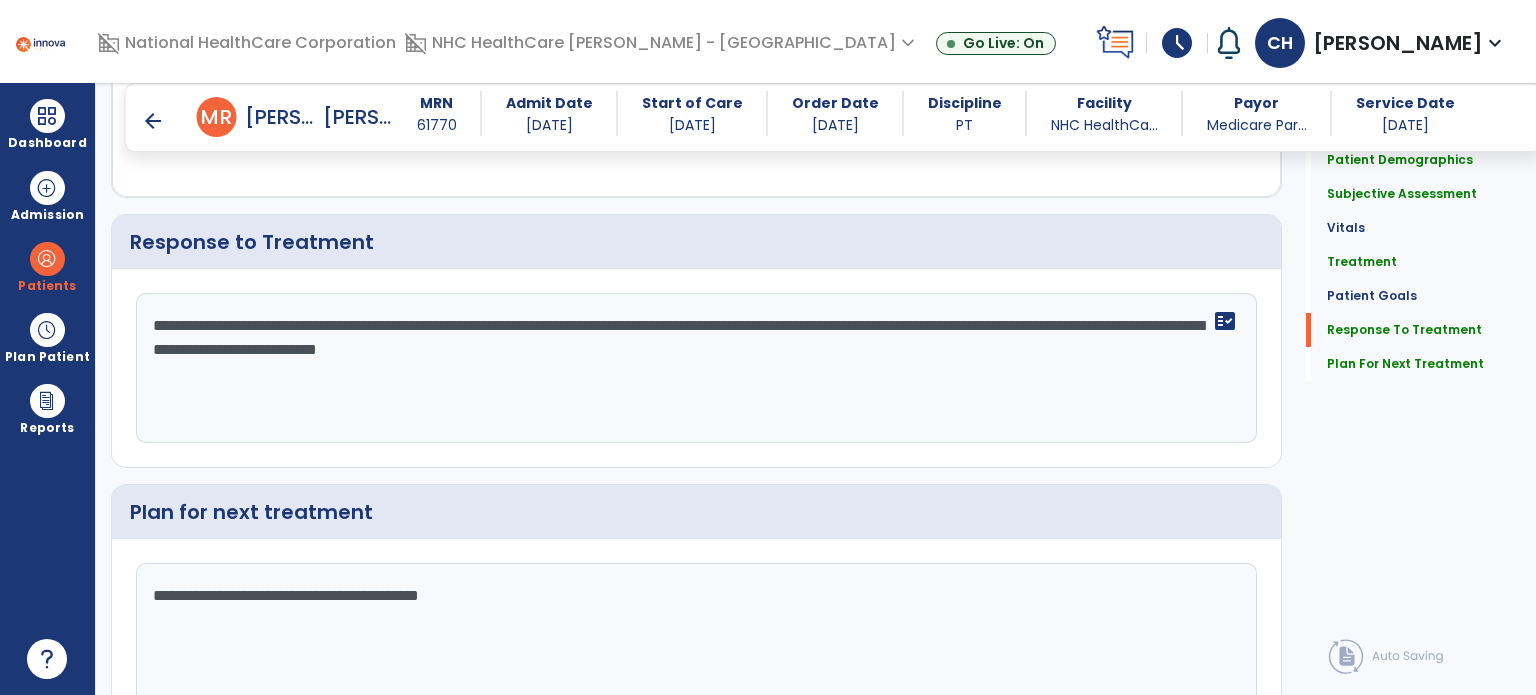 click on "**********" 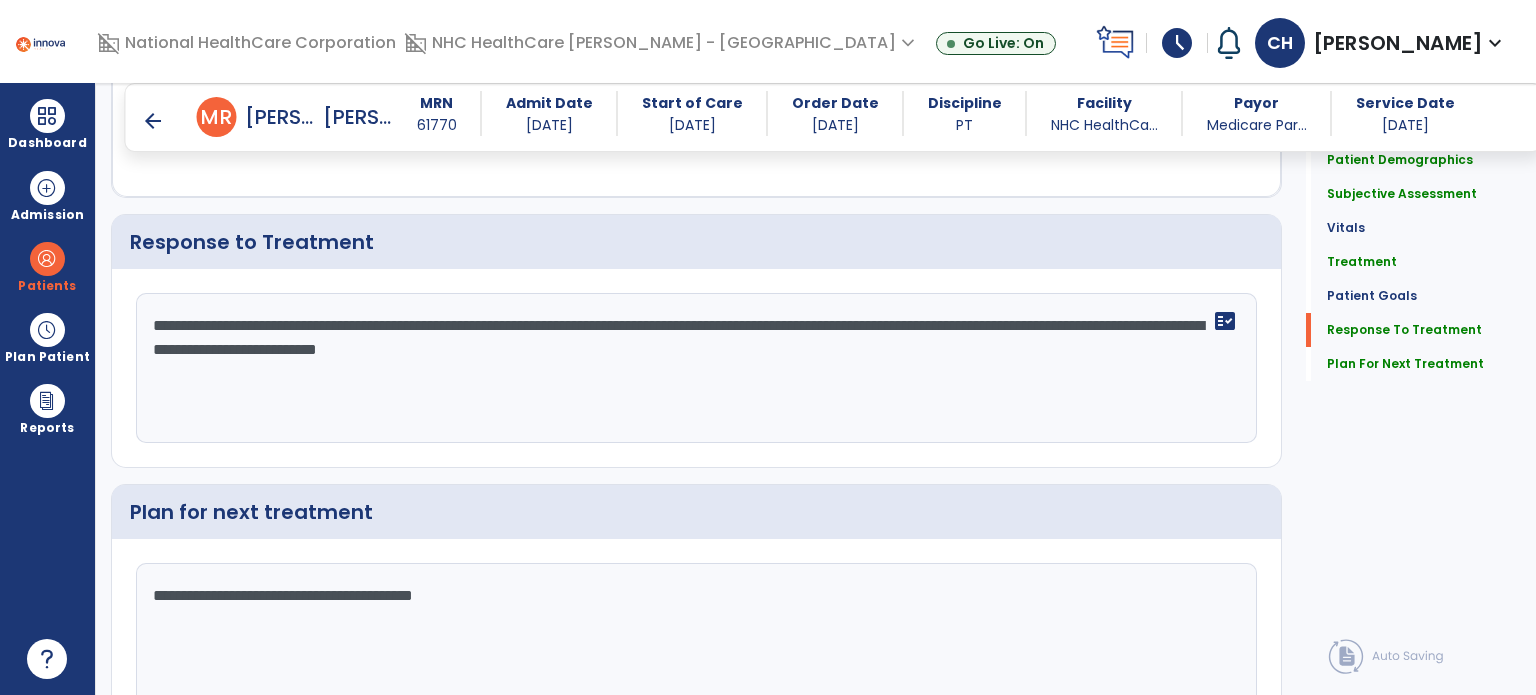 click on "**********" 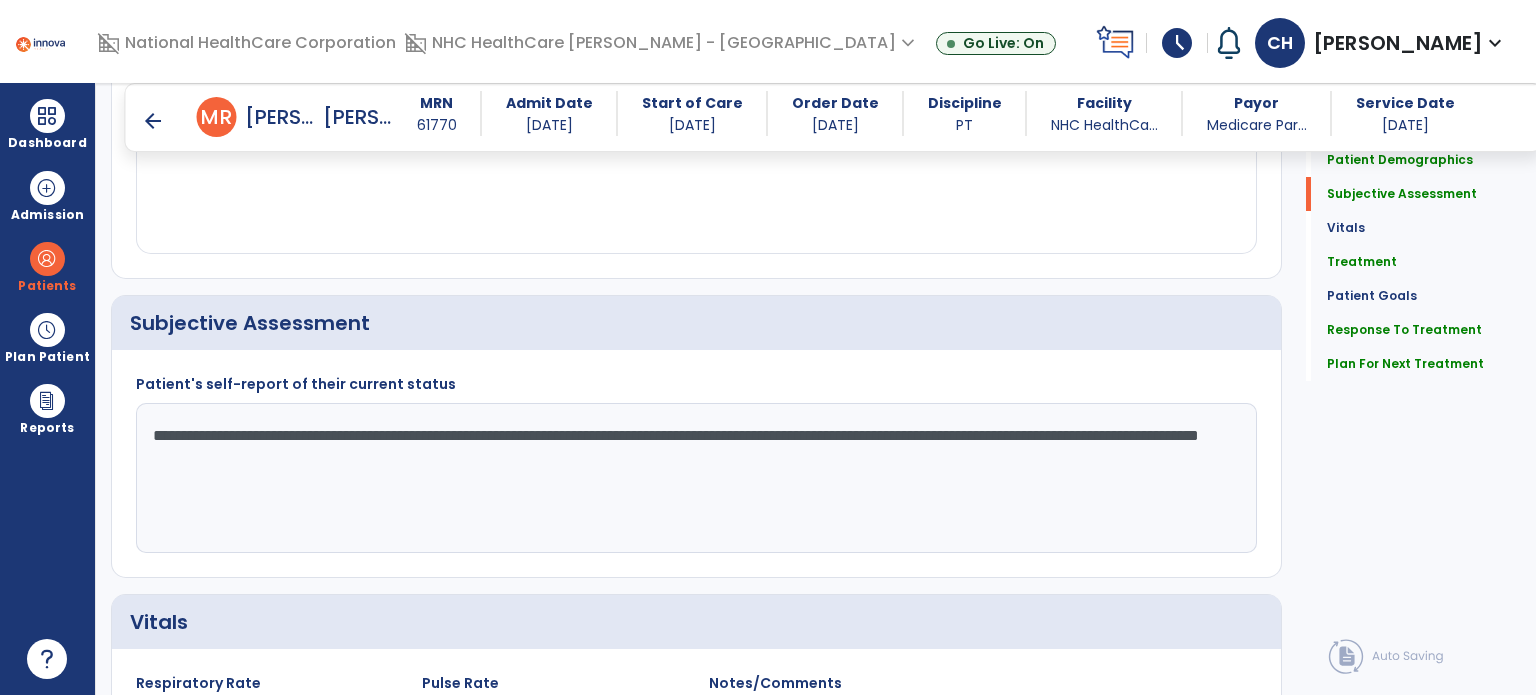 scroll, scrollTop: 290, scrollLeft: 0, axis: vertical 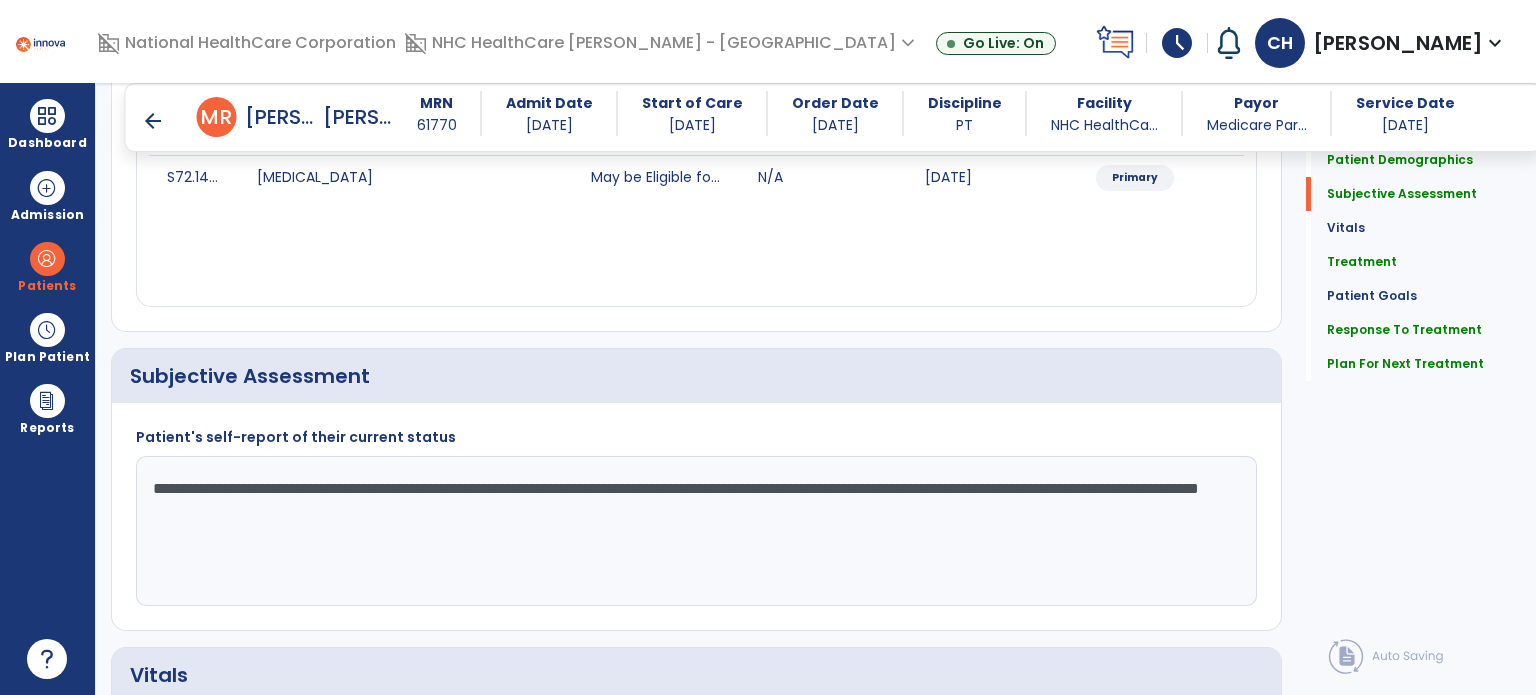 type on "**********" 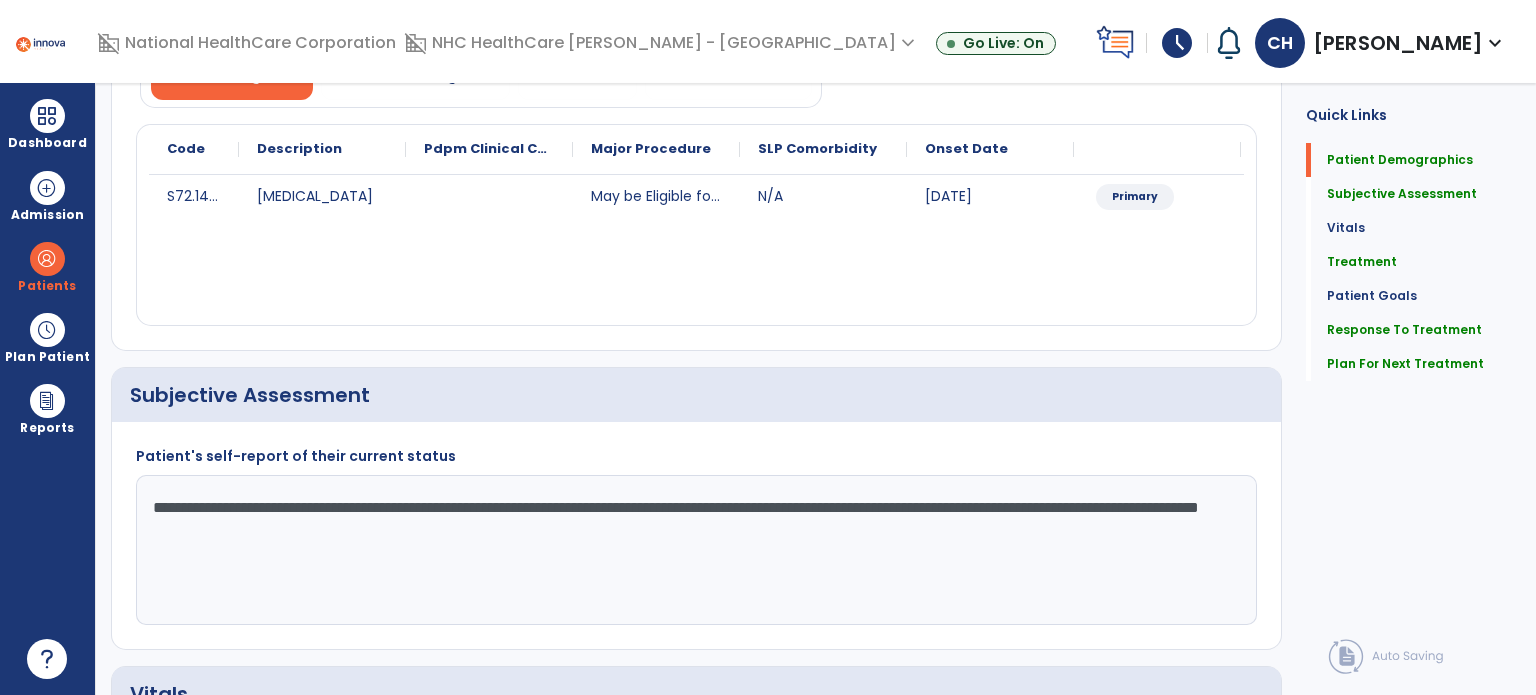 scroll, scrollTop: 0, scrollLeft: 0, axis: both 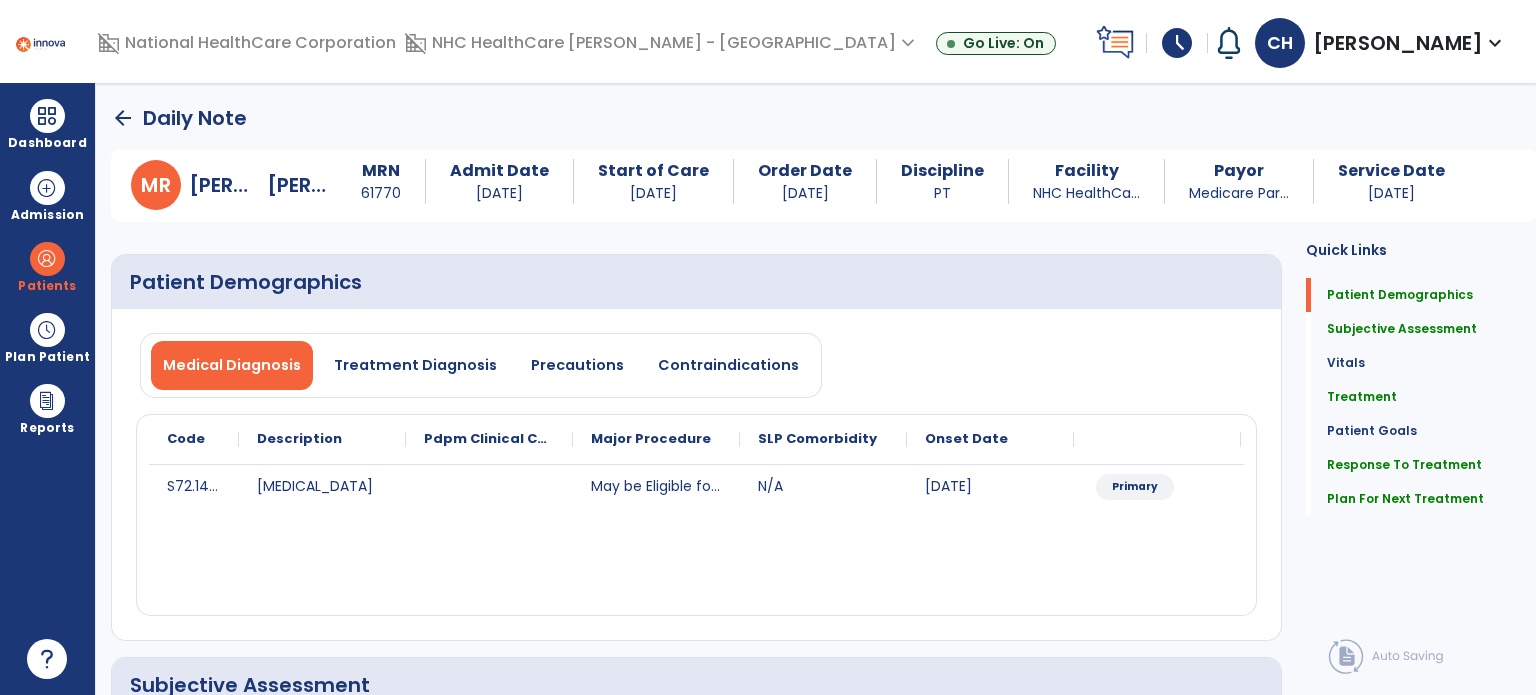 click on "arrow_back" 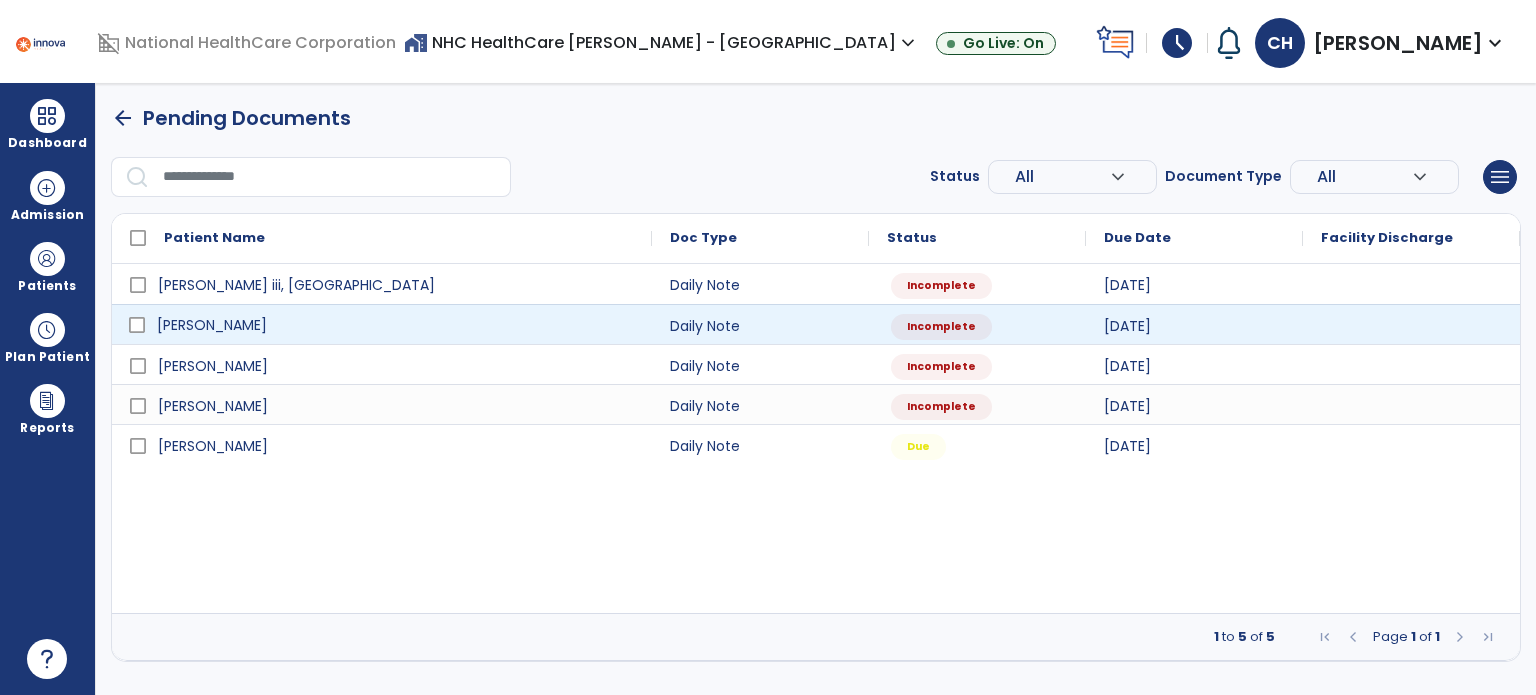 click on "[PERSON_NAME]" at bounding box center (396, 325) 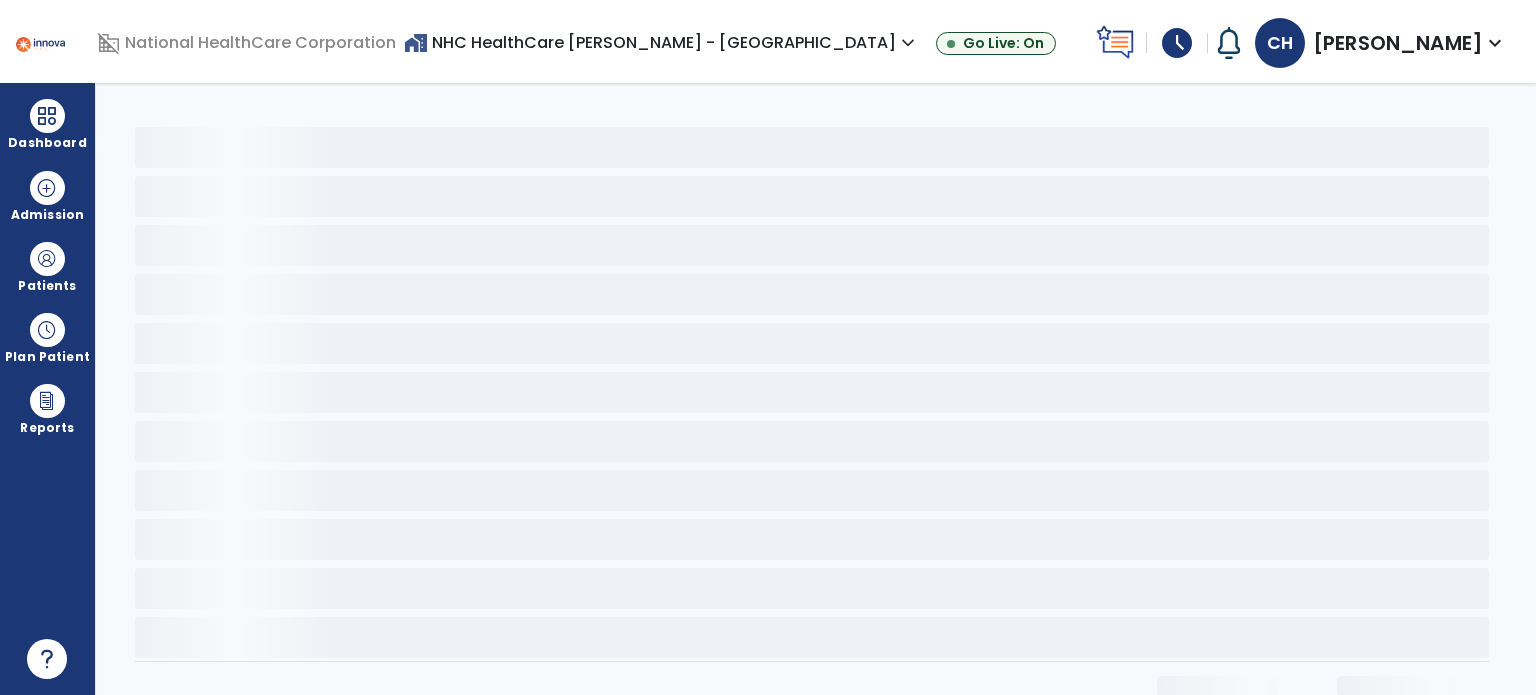 select on "*" 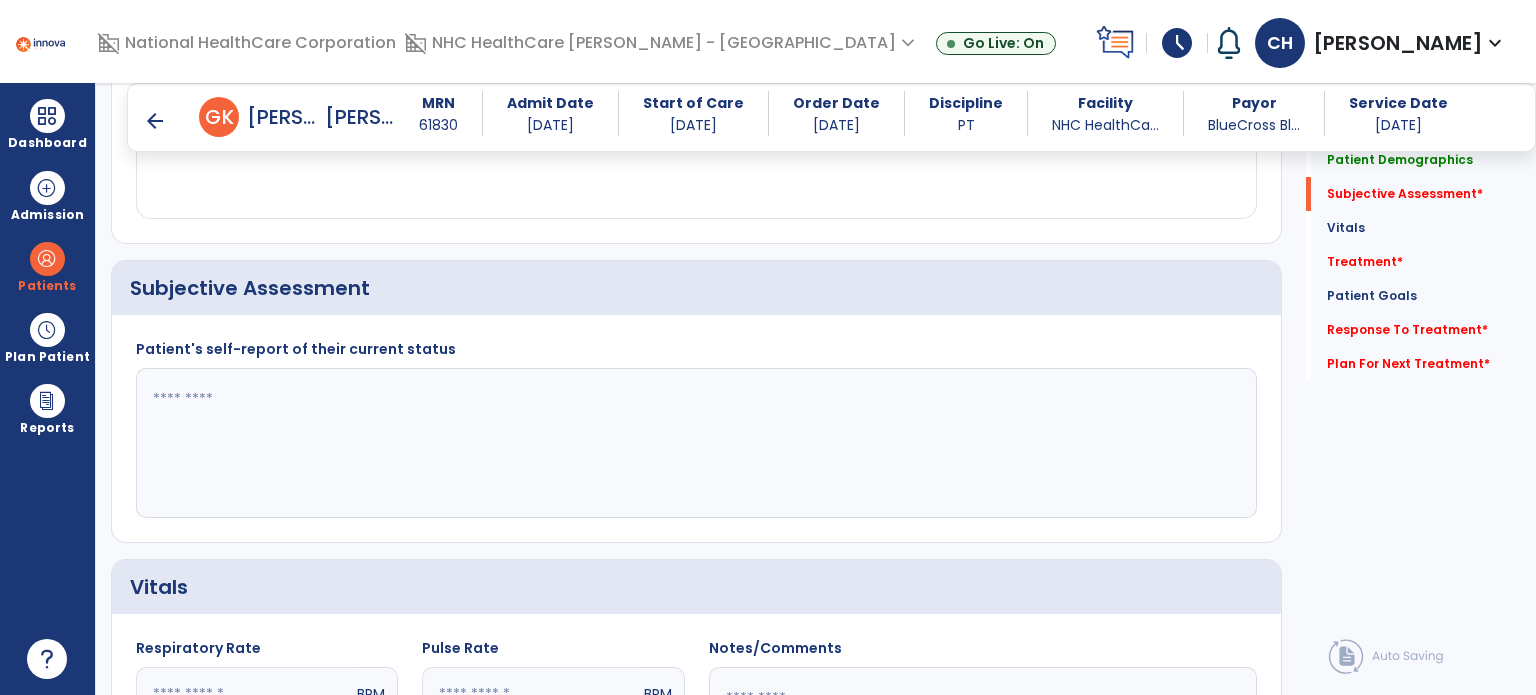scroll, scrollTop: 420, scrollLeft: 0, axis: vertical 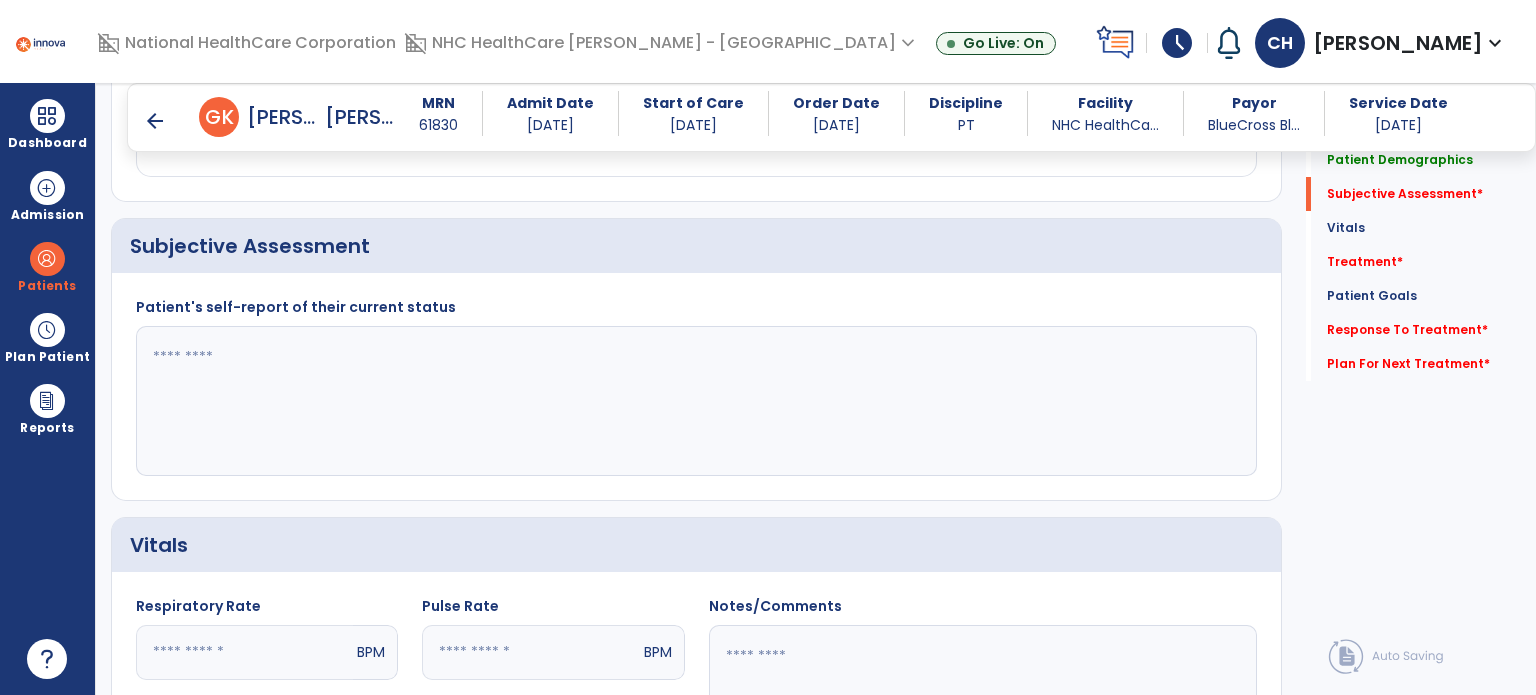 click 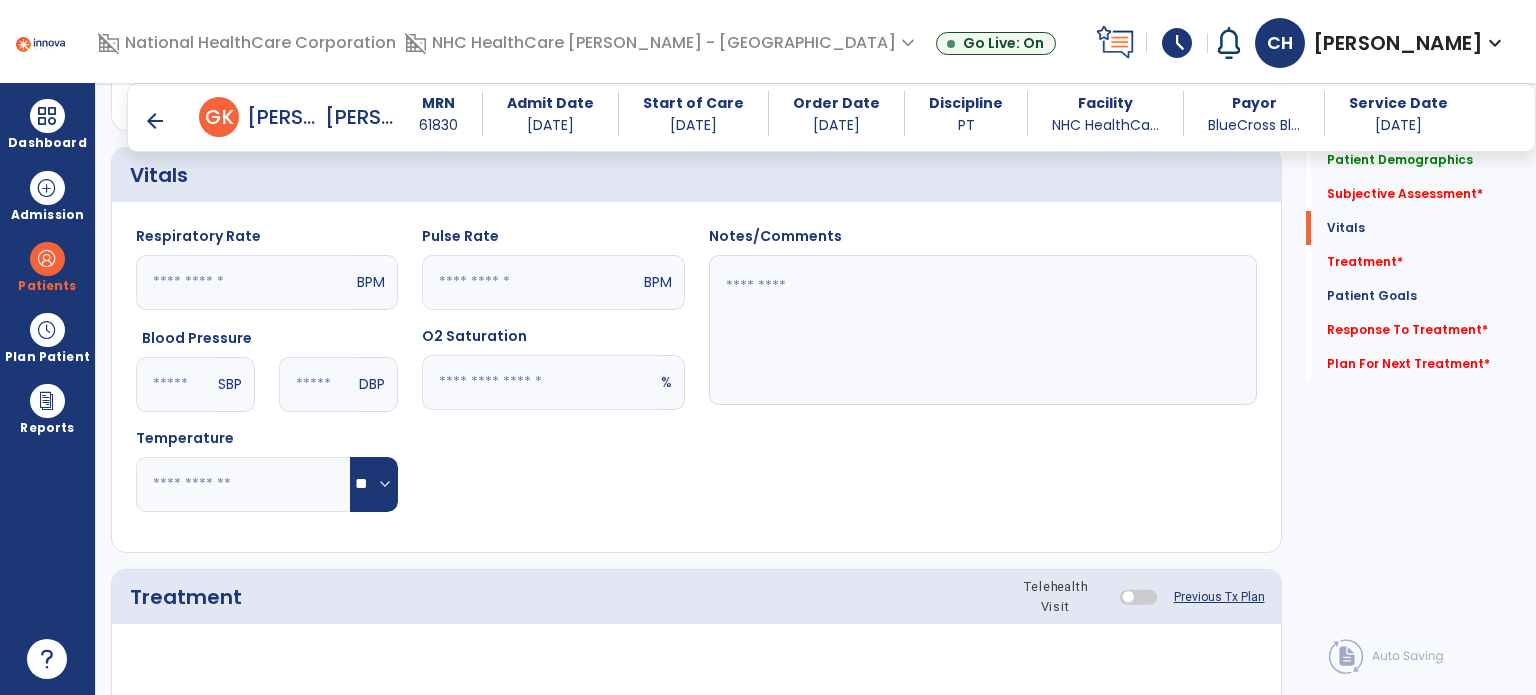 scroll, scrollTop: 1040, scrollLeft: 0, axis: vertical 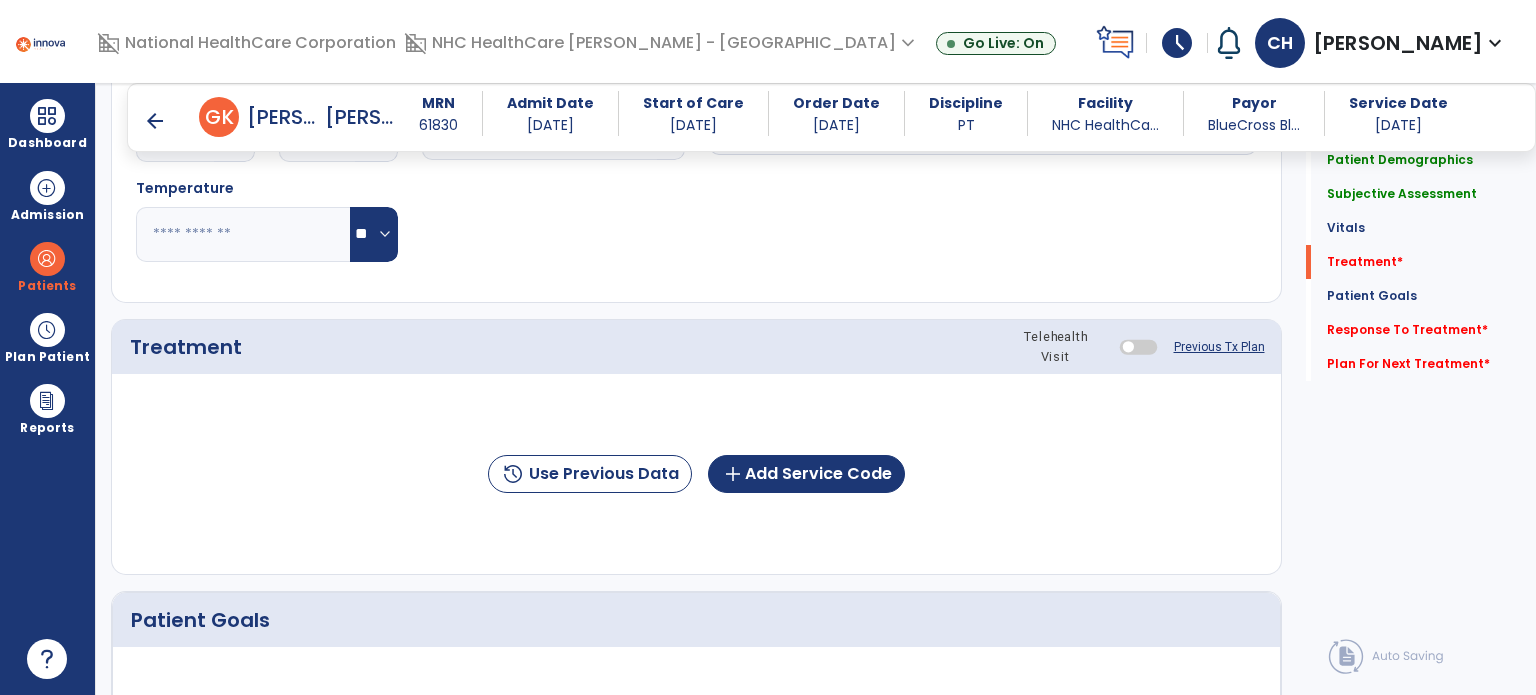 type on "**********" 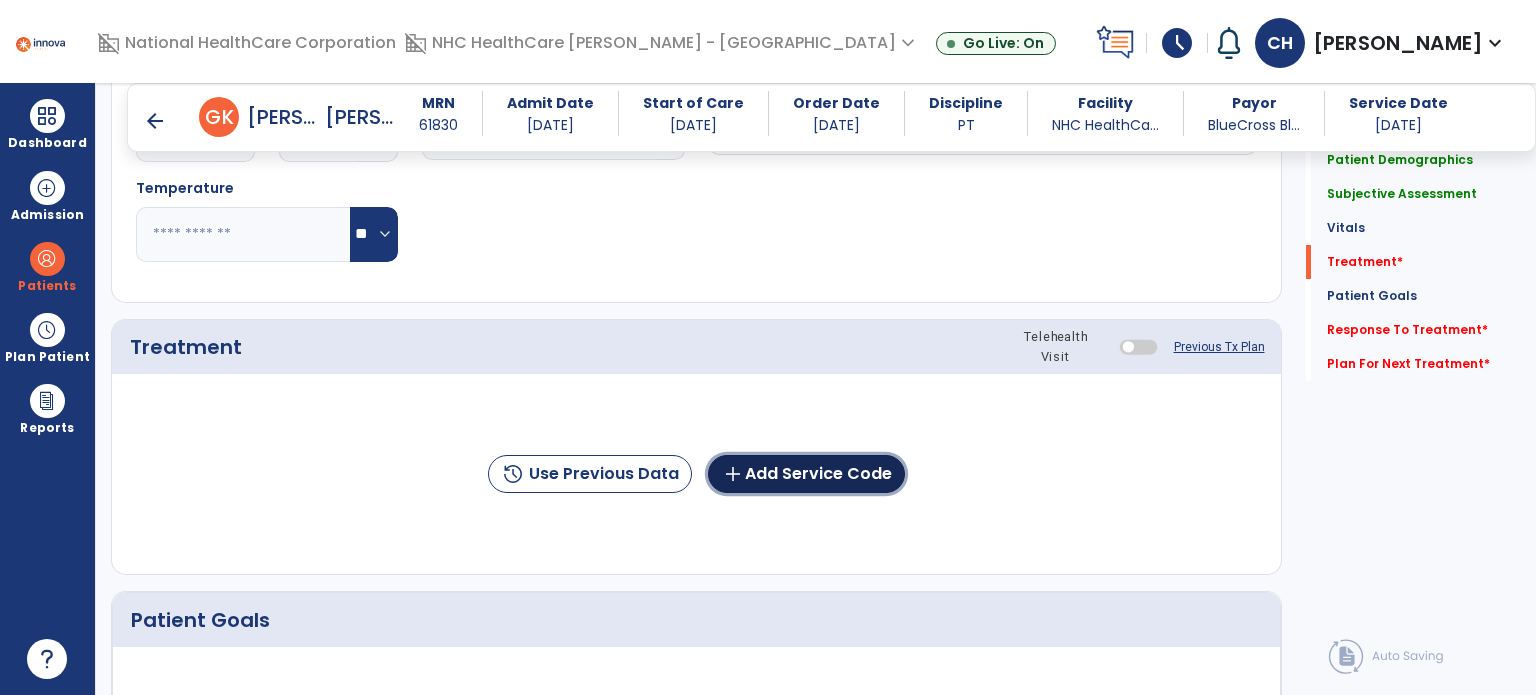 click on "add  Add Service Code" 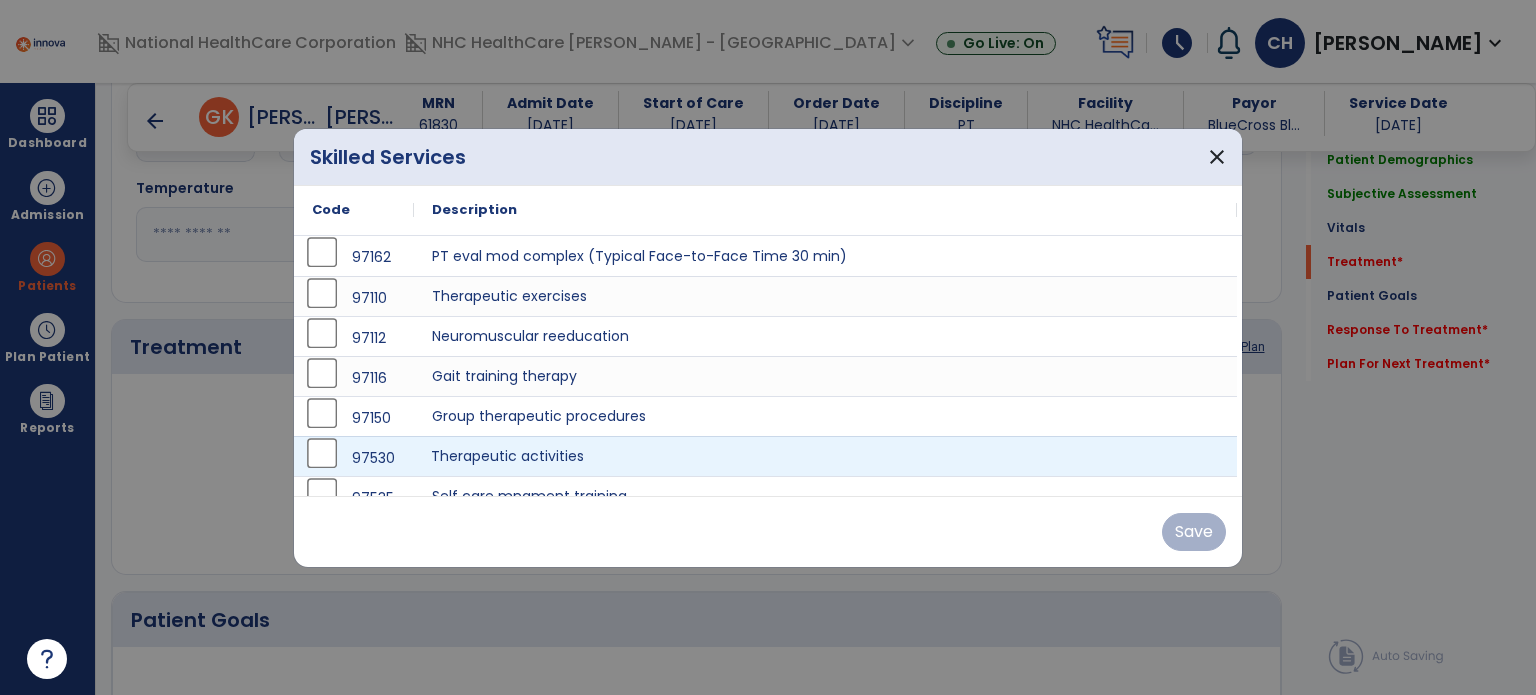 click on "Therapeutic activities" at bounding box center [825, 456] 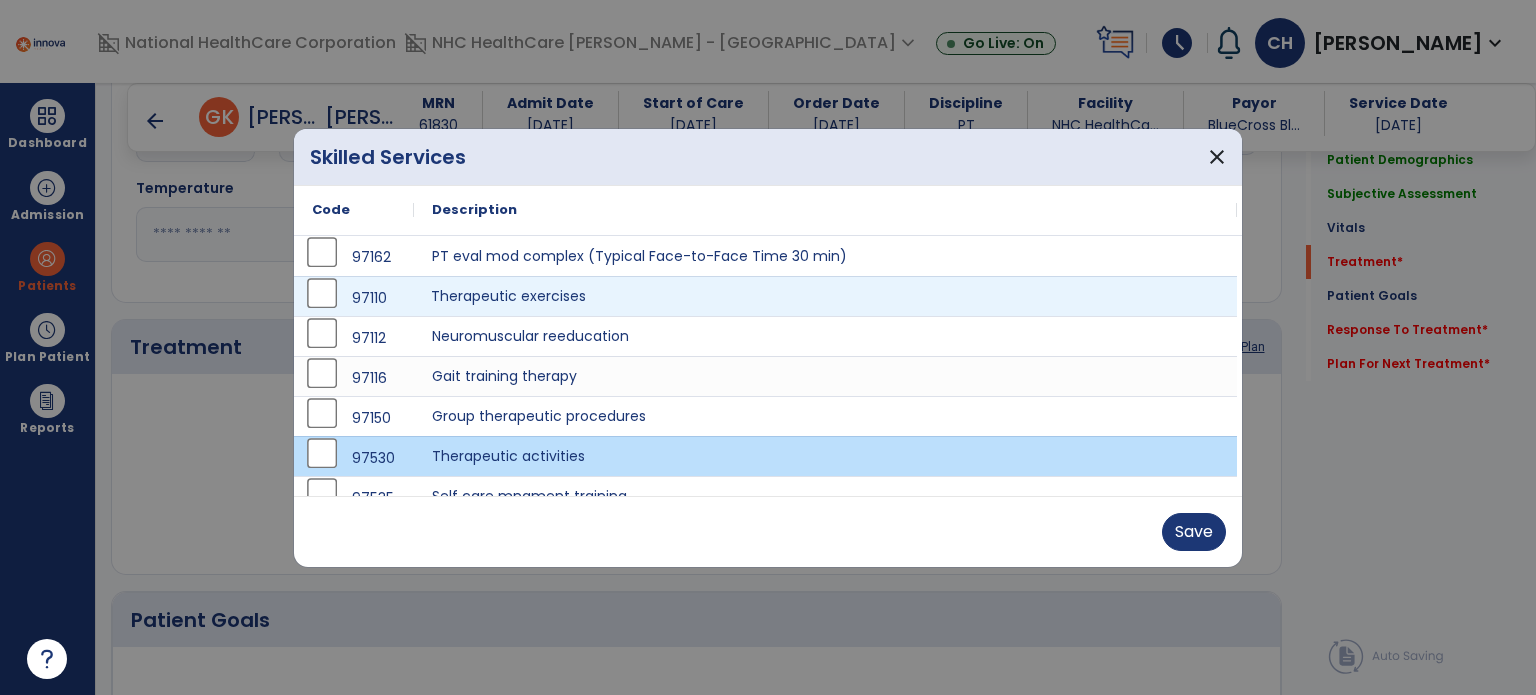 click on "Therapeutic exercises" at bounding box center (825, 296) 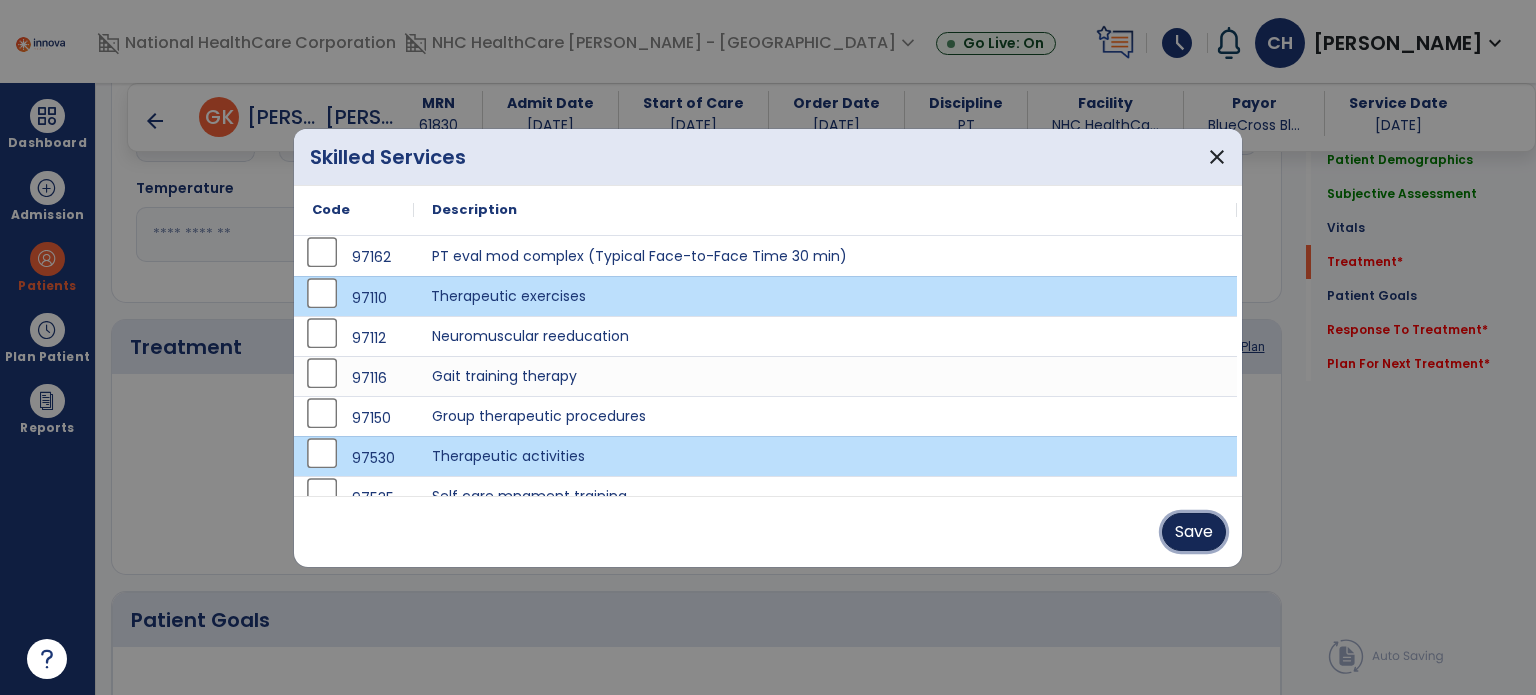 click on "Save" at bounding box center [1194, 532] 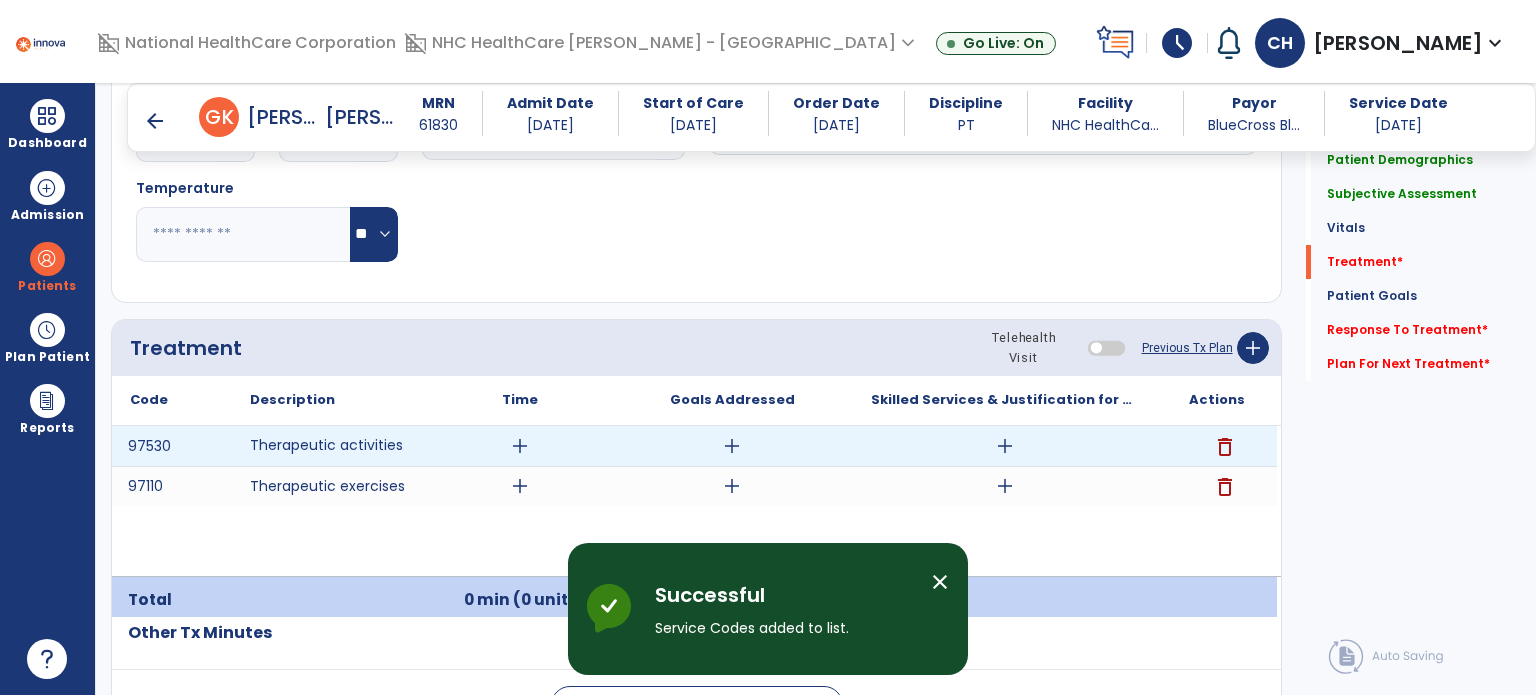 click on "add" at bounding box center [520, 446] 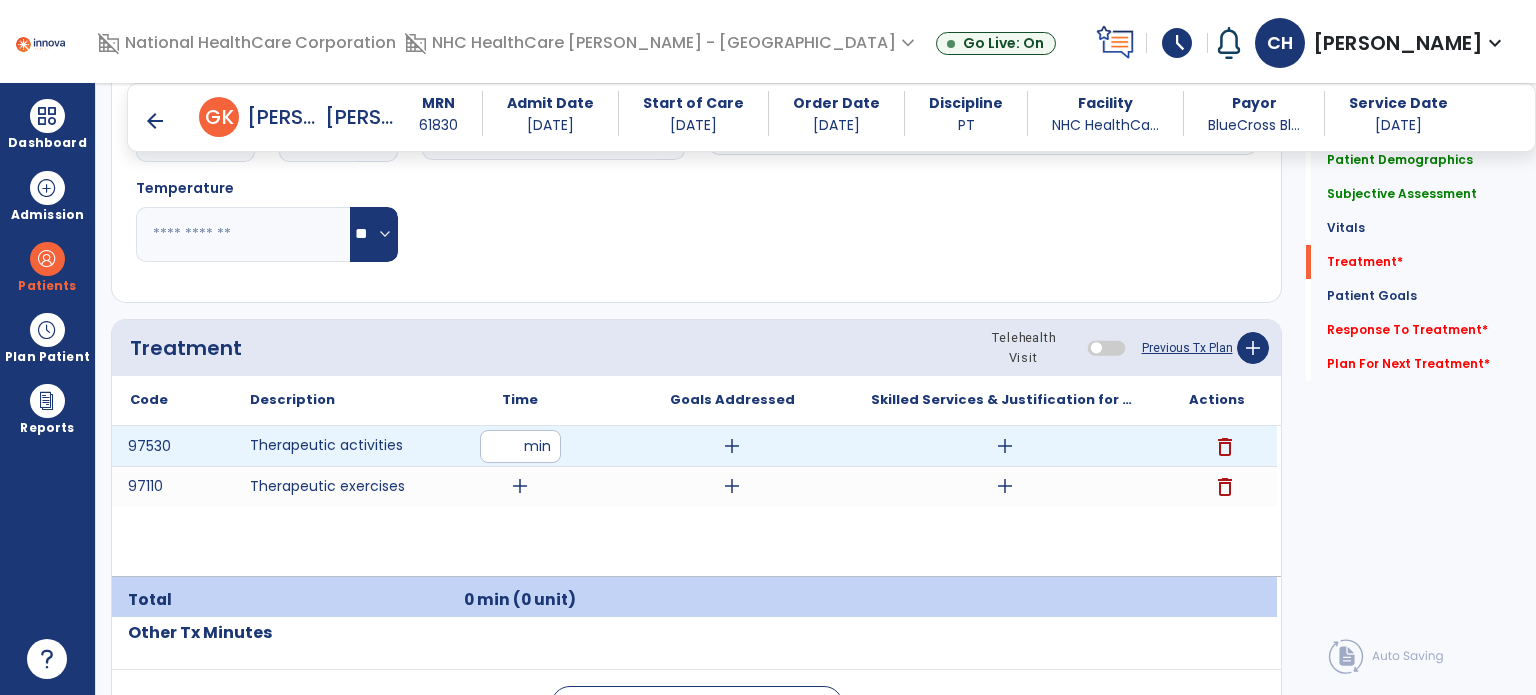 type on "**" 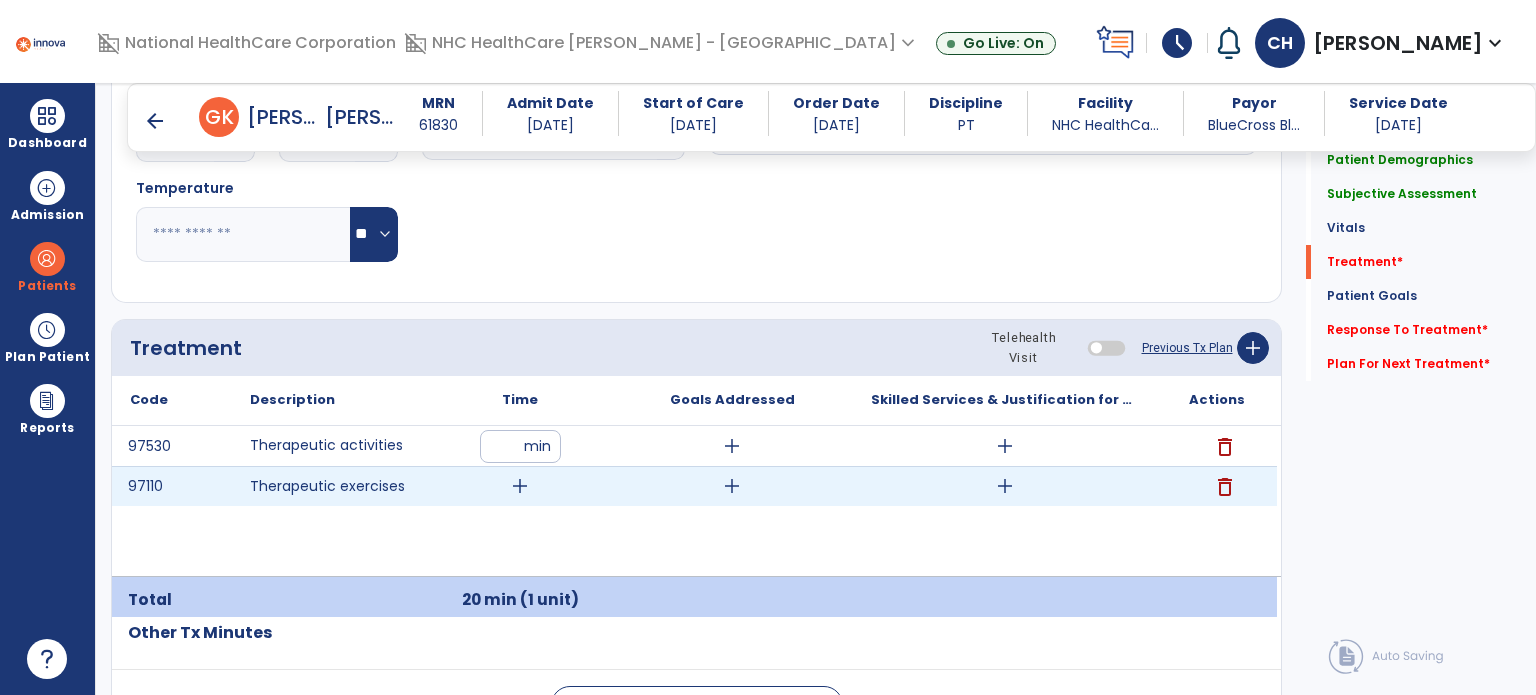 click on "add" at bounding box center [520, 486] 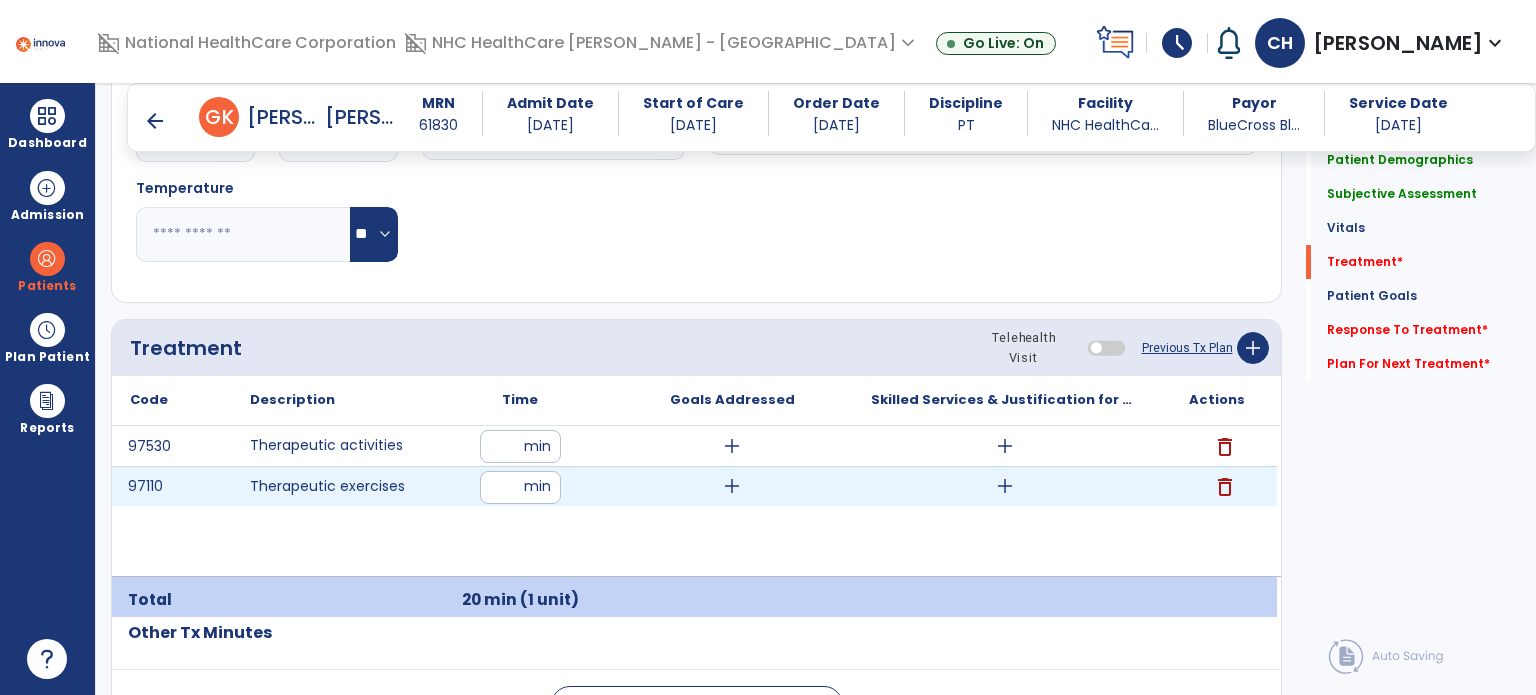 type on "*" 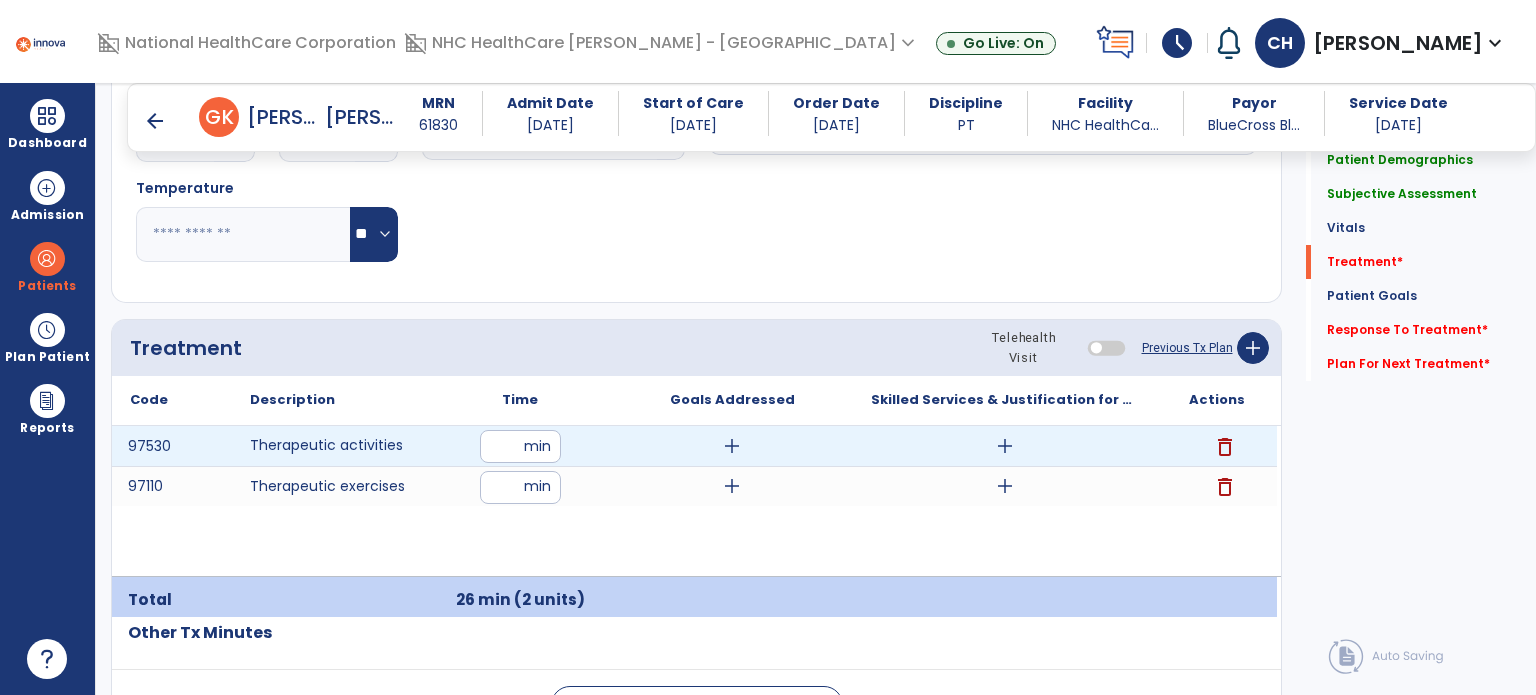 click on "add" at bounding box center (1005, 446) 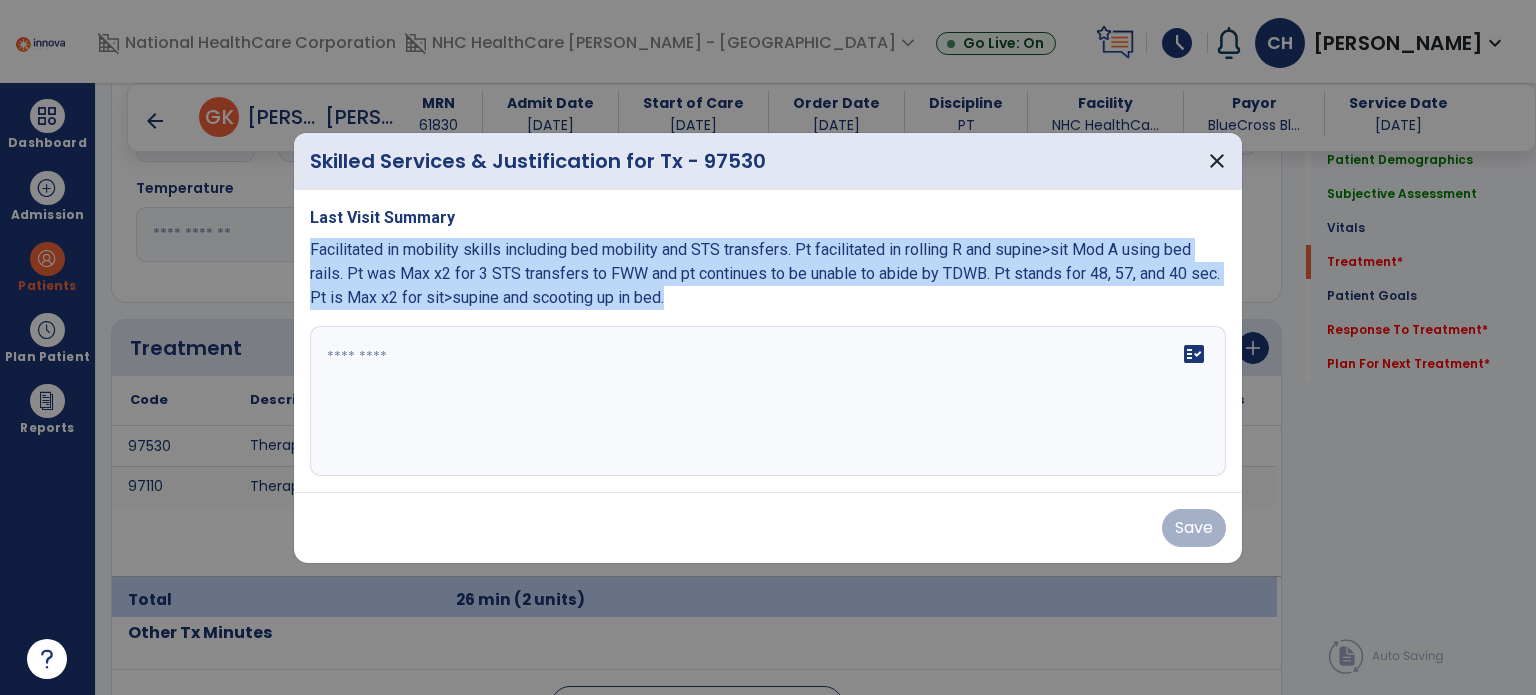 drag, startPoint x: 305, startPoint y: 250, endPoint x: 728, endPoint y: 291, distance: 424.98236 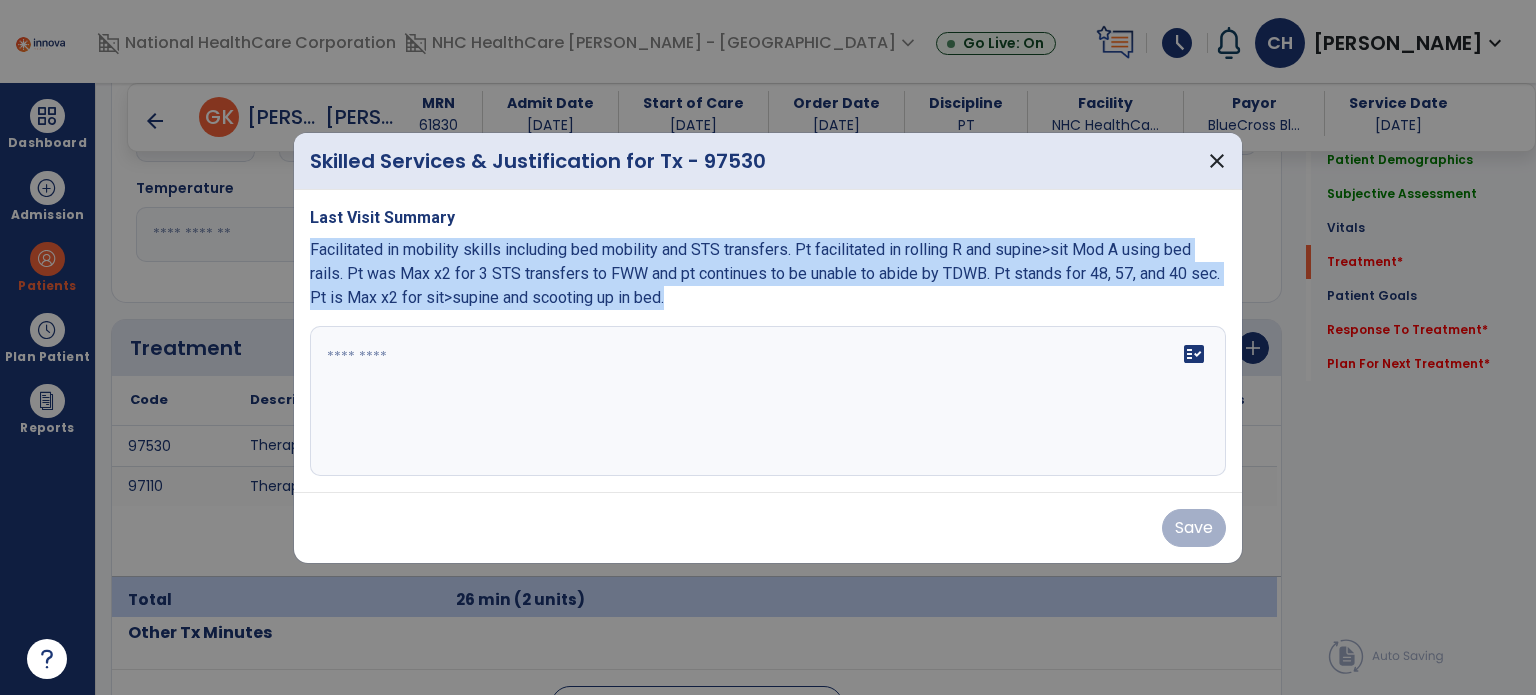 click on "Last Visit Summary Facilitated in mobility skills including bed mobility and STS transfers. Pt facilitated in rolling R and supine>sit Mod A using bed rails. Pt was Max x2 for 3 STS transfers to FWW and pt continues to be unable to abide by TDWB. Pt stands for 48, 57, and 40 sec. Pt is Max x2 for sit>supine and scooting up in bed.    fact_check" at bounding box center (768, 341) 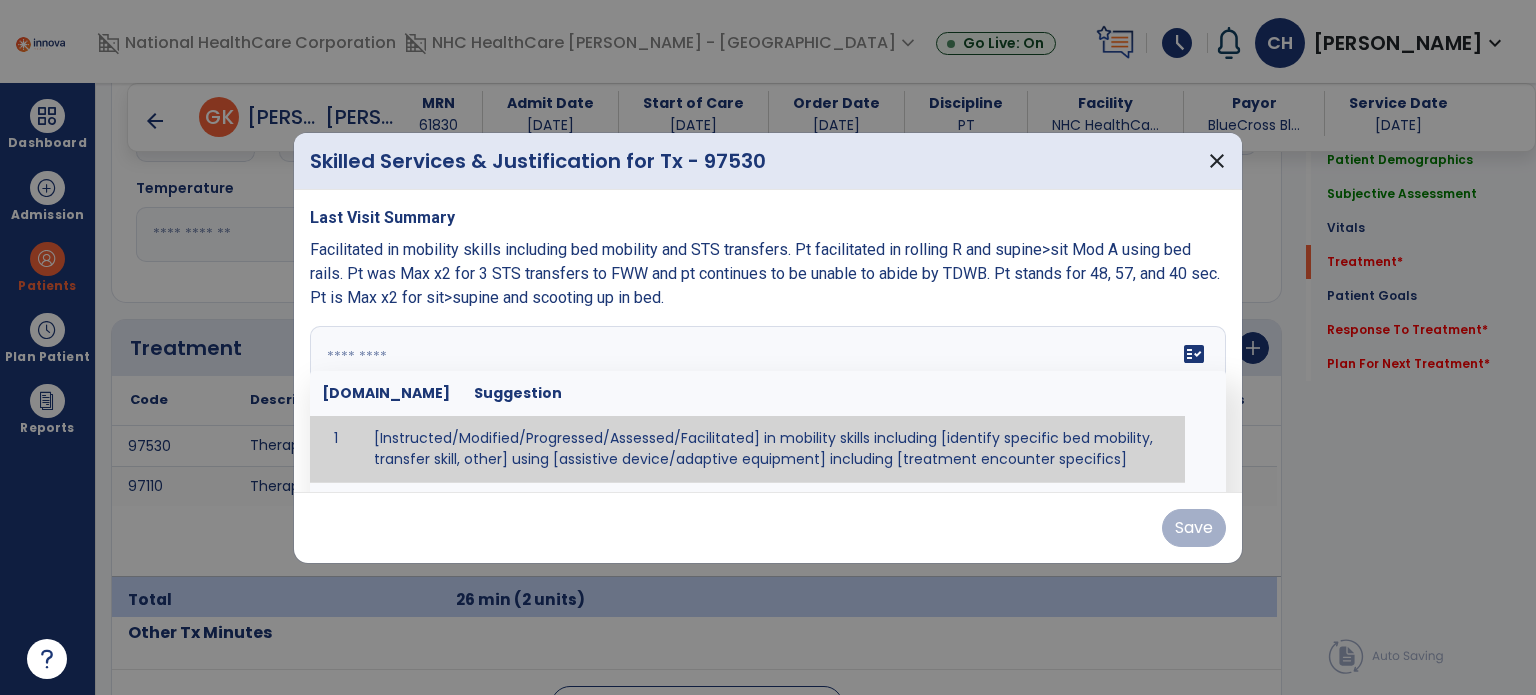 click on "fact_check  [DOMAIN_NAME] Suggestion 1 [Instructed/Modified/Progressed/Assessed/Facilitated] in mobility skills including [identify specific bed mobility, transfer skill, other] using [assistive device/adaptive equipment] including [treatment encounter specifics]" at bounding box center (768, 401) 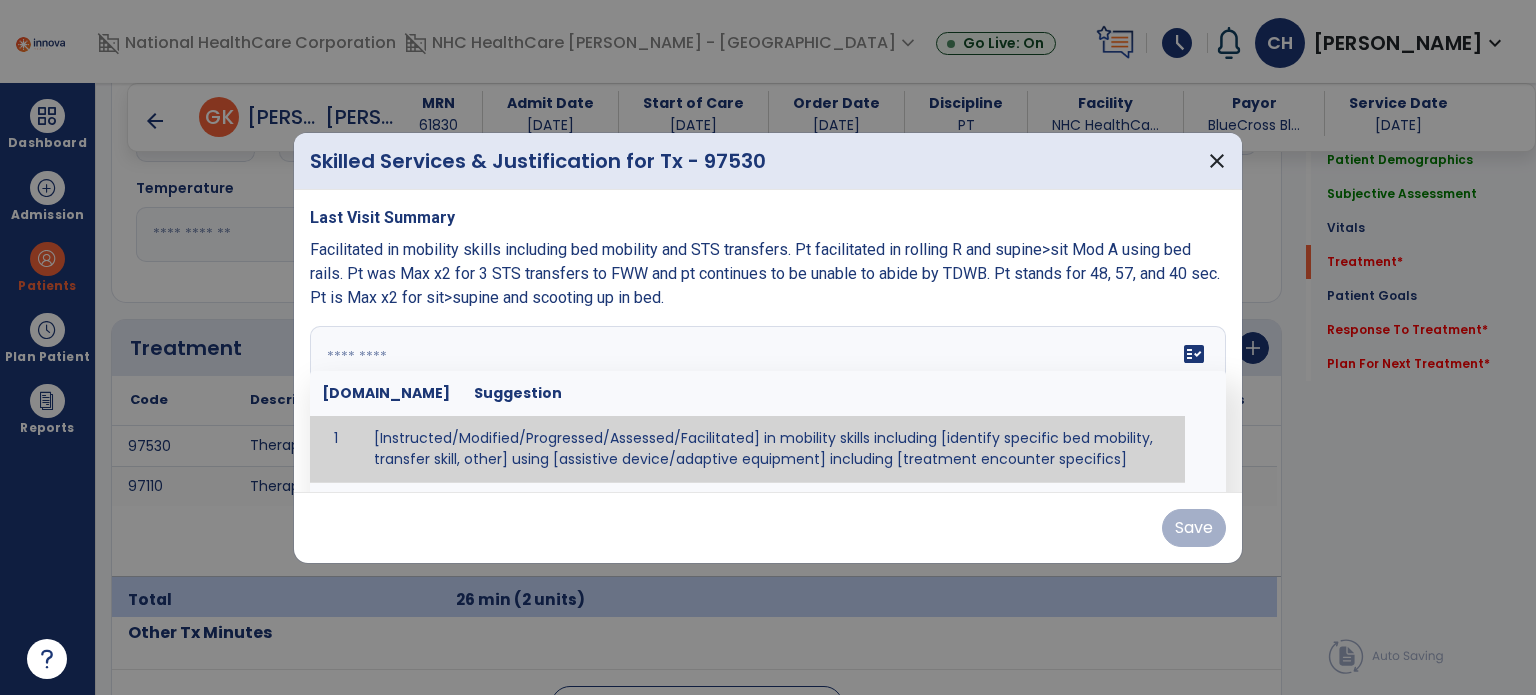 paste on "**********" 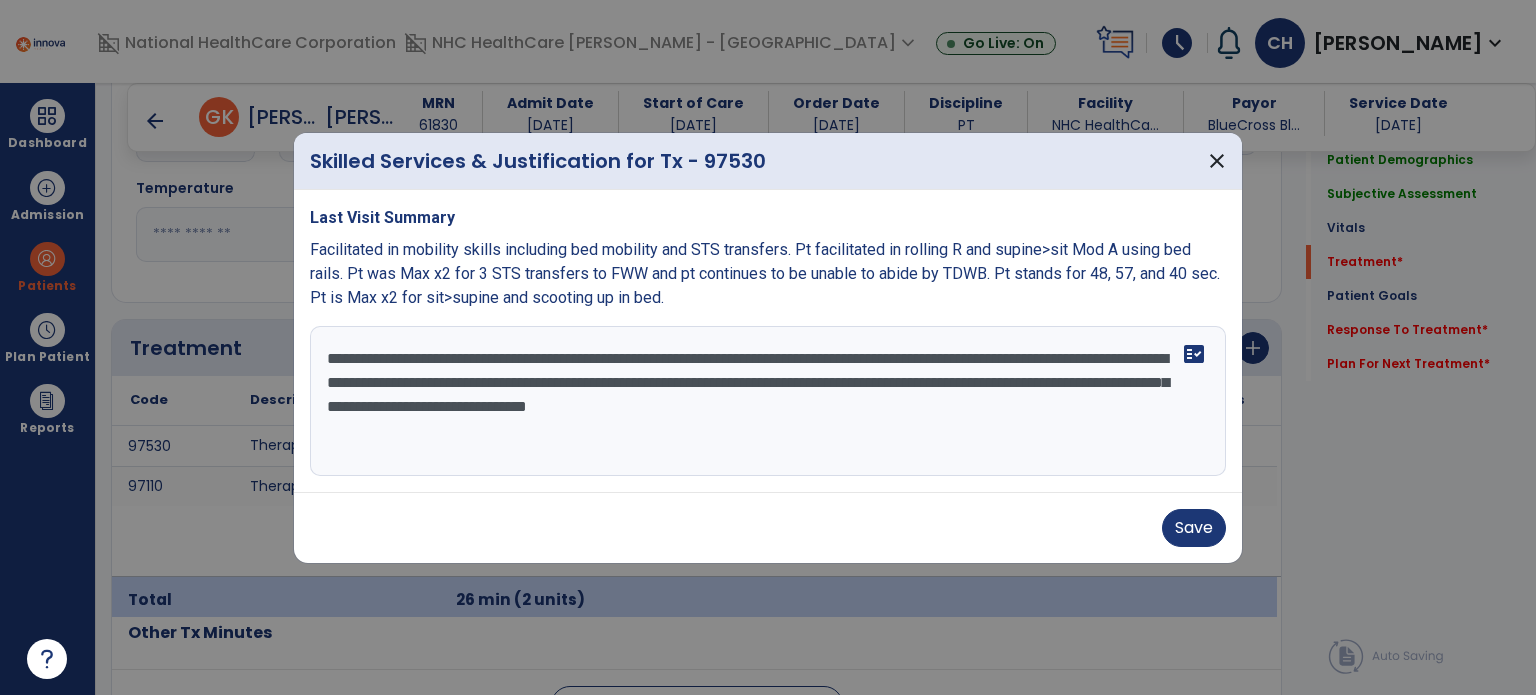 click on "**********" at bounding box center (768, 401) 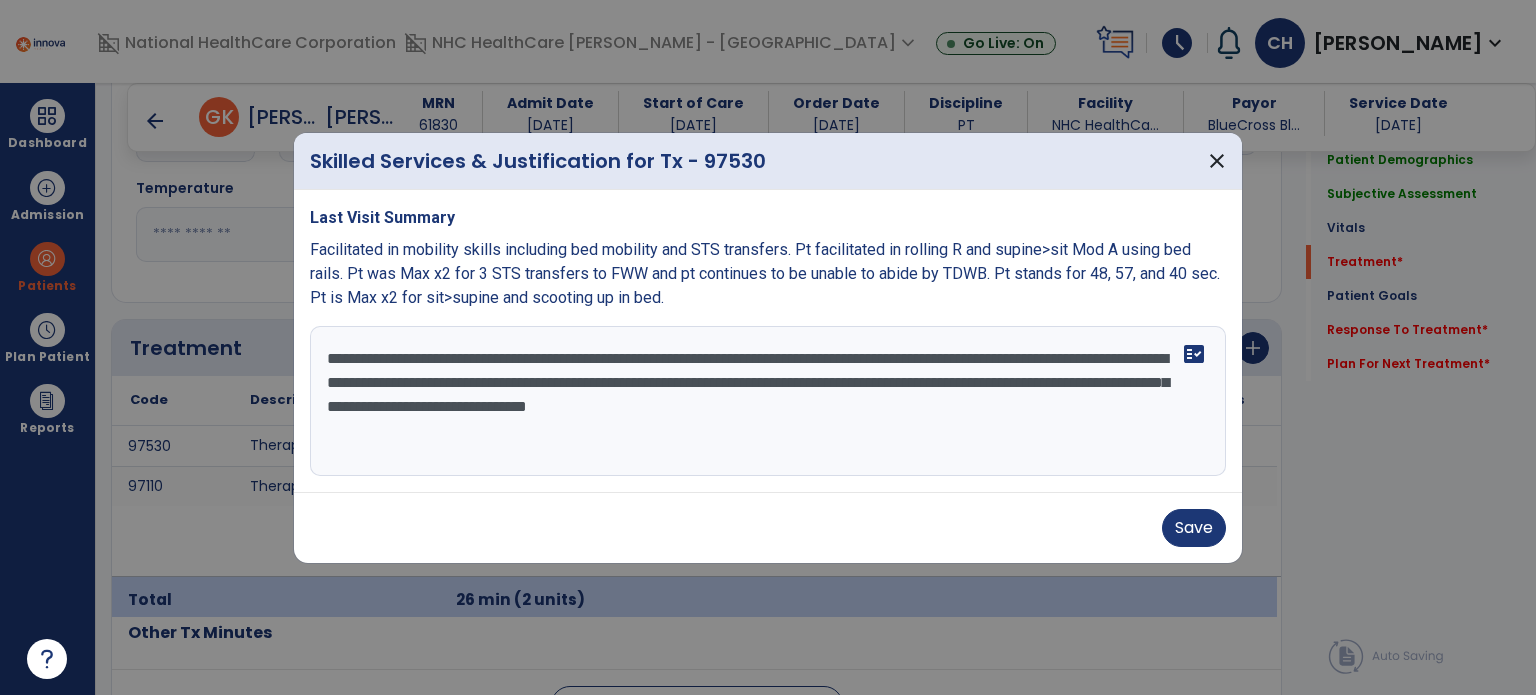 click on "**********" at bounding box center [768, 401] 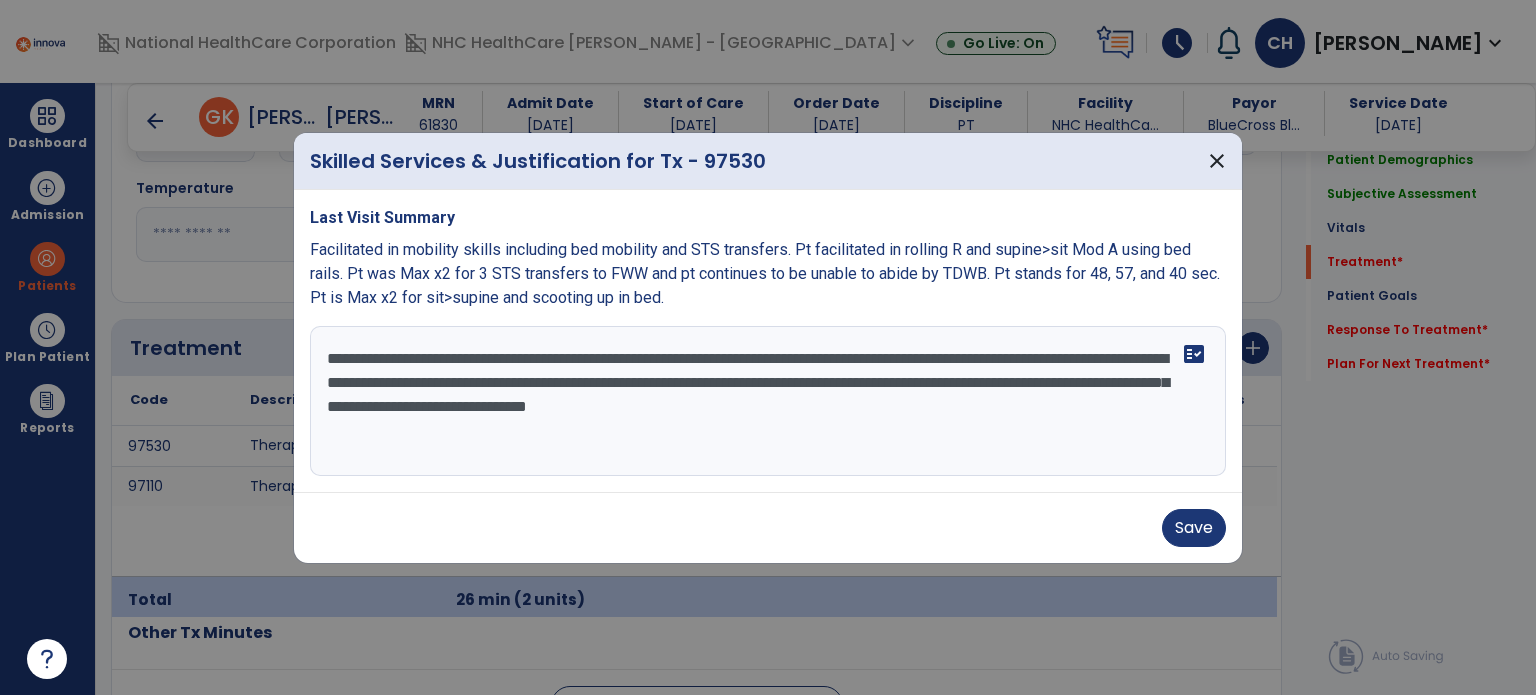 click on "**********" at bounding box center (768, 401) 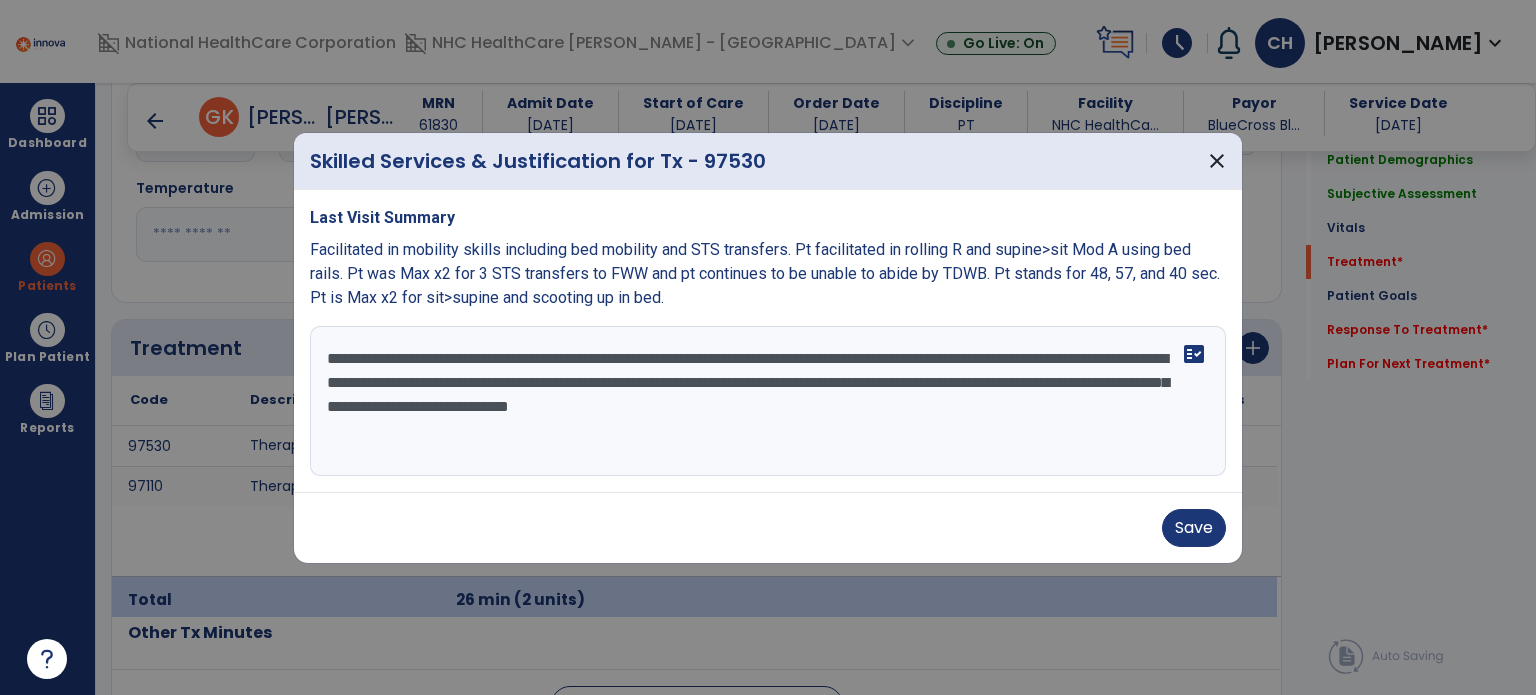 click on "**********" at bounding box center (768, 401) 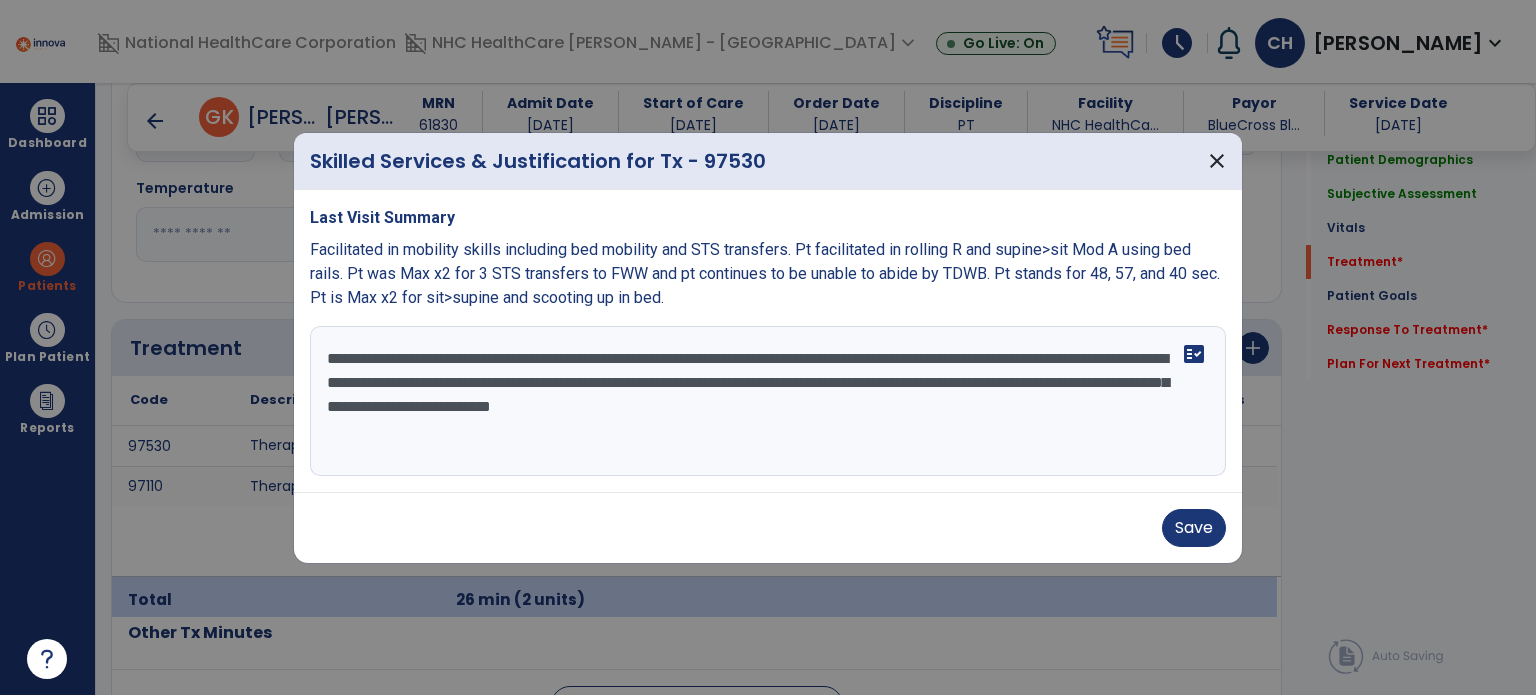 click on "**********" at bounding box center (768, 401) 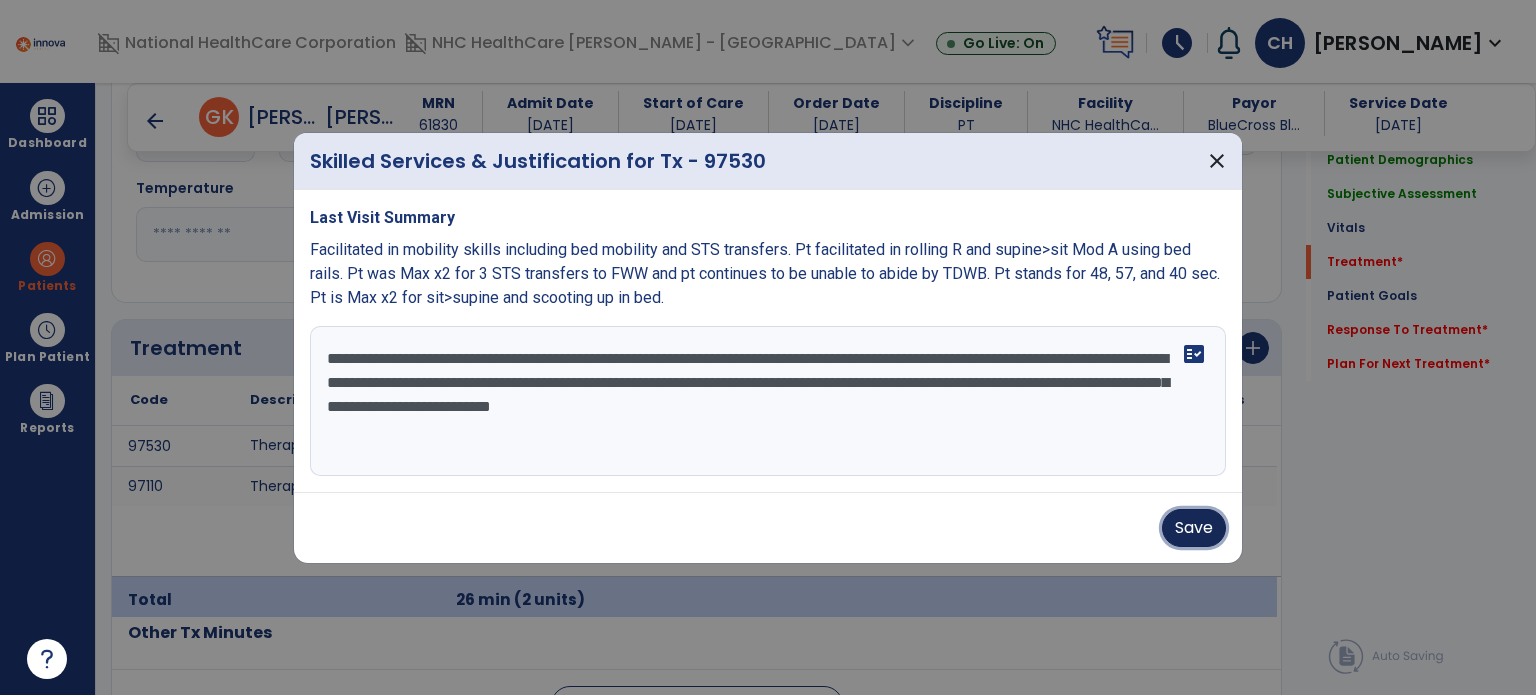 click on "Save" at bounding box center [1194, 528] 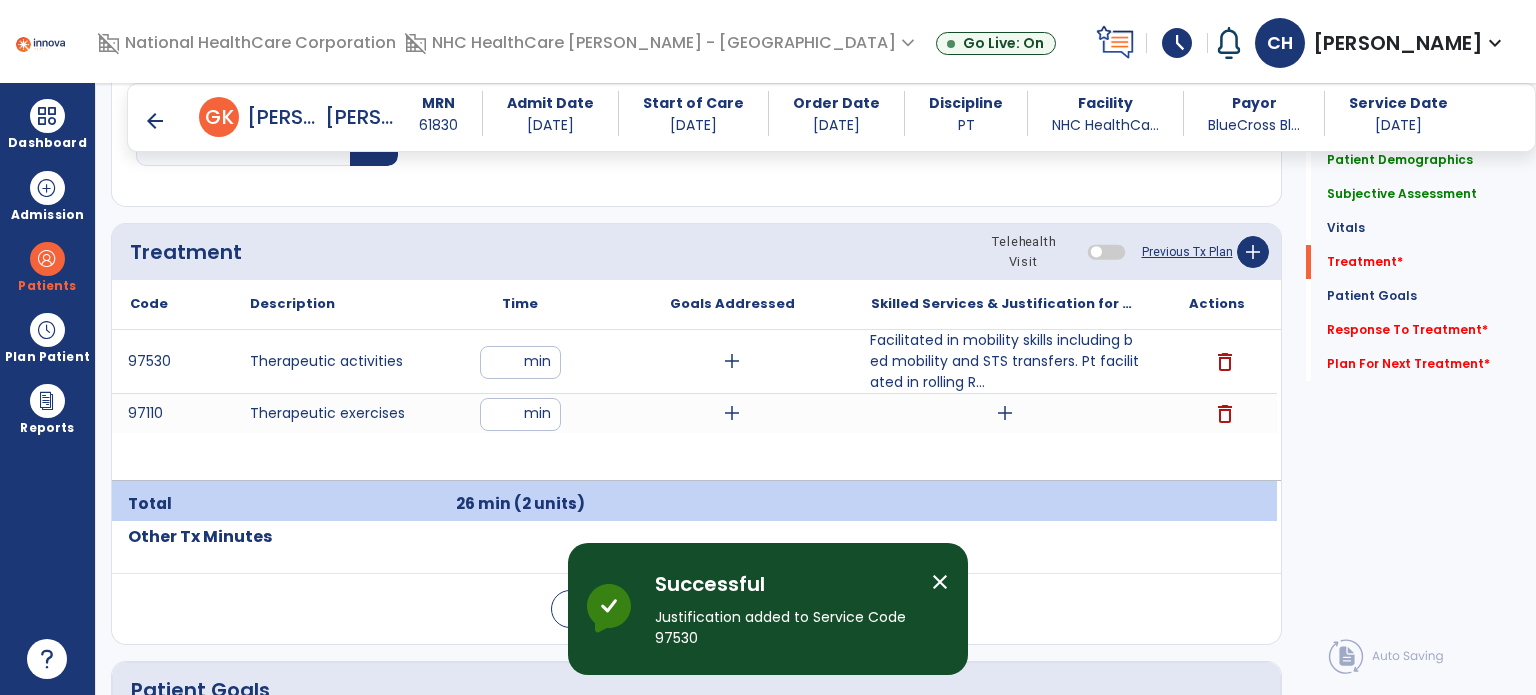 scroll, scrollTop: 1140, scrollLeft: 0, axis: vertical 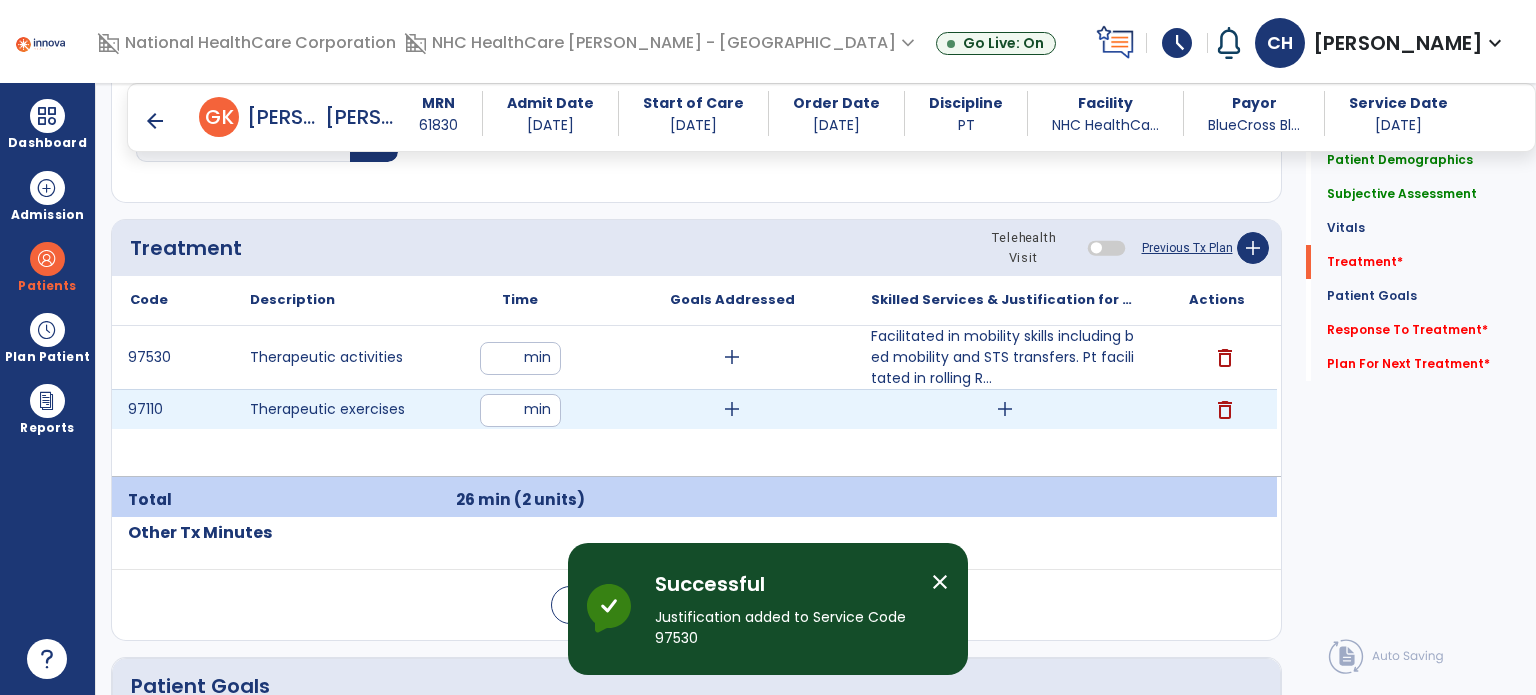 click on "add" at bounding box center [1005, 409] 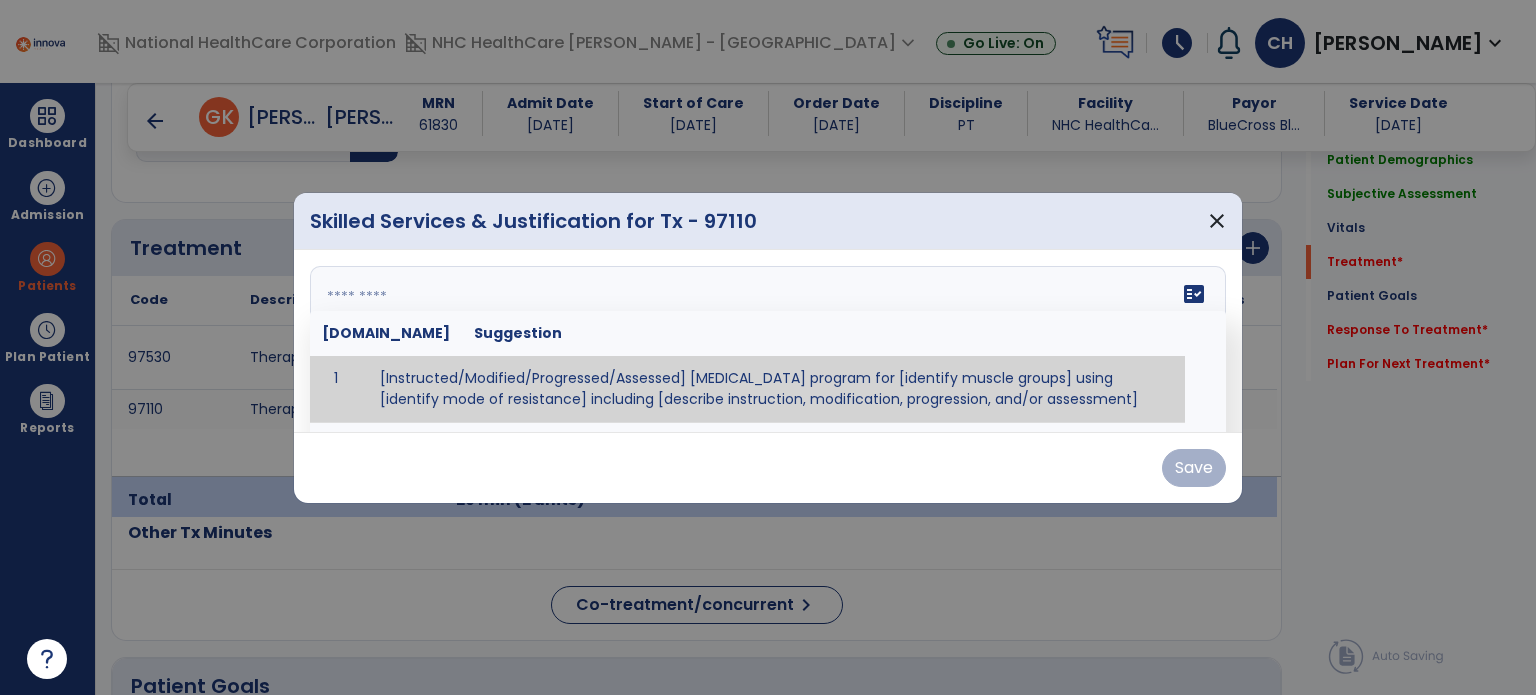 click on "fact_check  [DOMAIN_NAME] Suggestion 1 [Instructed/Modified/Progressed/Assessed] [MEDICAL_DATA] program for [identify muscle groups] using [identify mode of resistance] including [describe instruction, modification, progression, and/or assessment] 2 [Instructed/Modified/Progressed/Assessed] aerobic exercise program using [identify equipment/mode] including [describe instruction, modification,progression, and/or assessment] 3 [Instructed/Modified/Progressed/Assessed] [PROM/A/AROM/AROM] program for [identify joint movements] using [contract-relax, over-pressure, inhibitory techniques, other] 4 [Assessed/Tested] aerobic capacity with administration of [aerobic capacity test]" at bounding box center (768, 341) 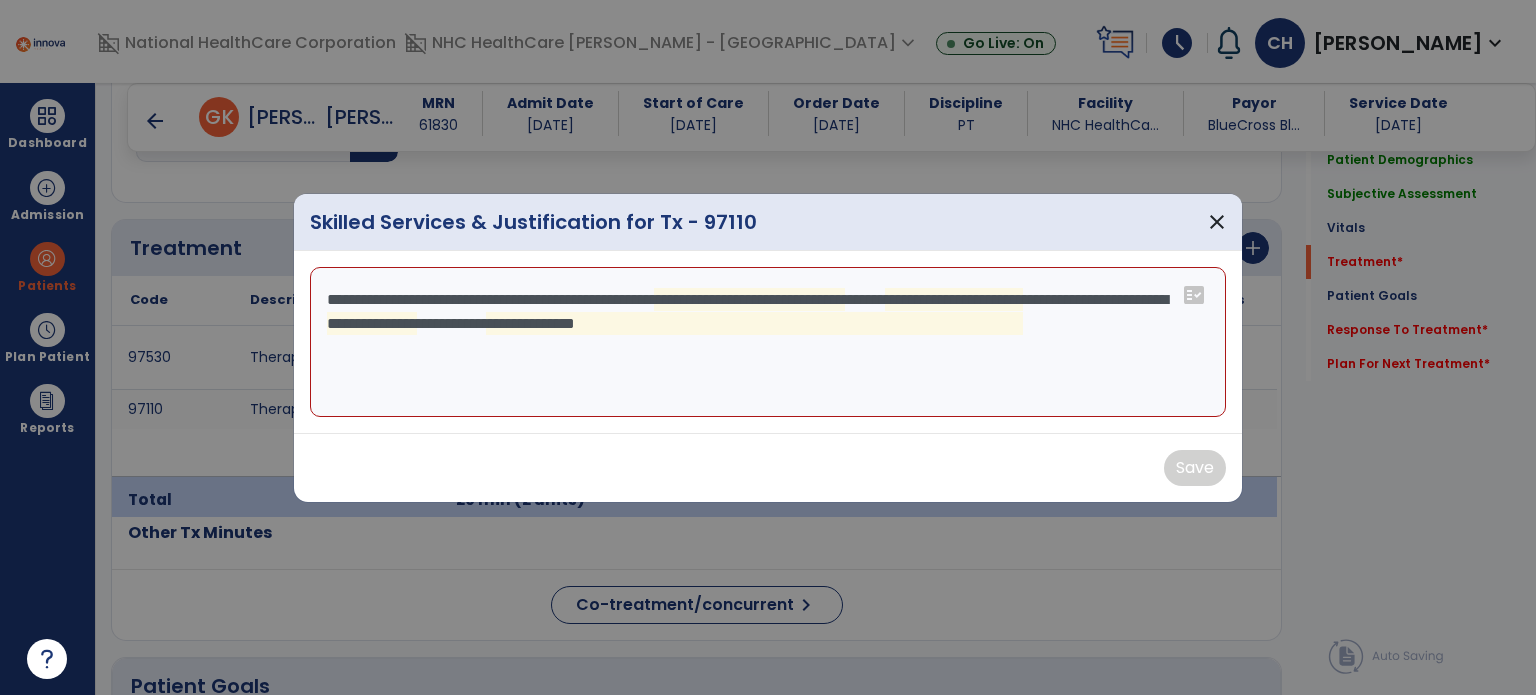 click on "**********" at bounding box center [768, 342] 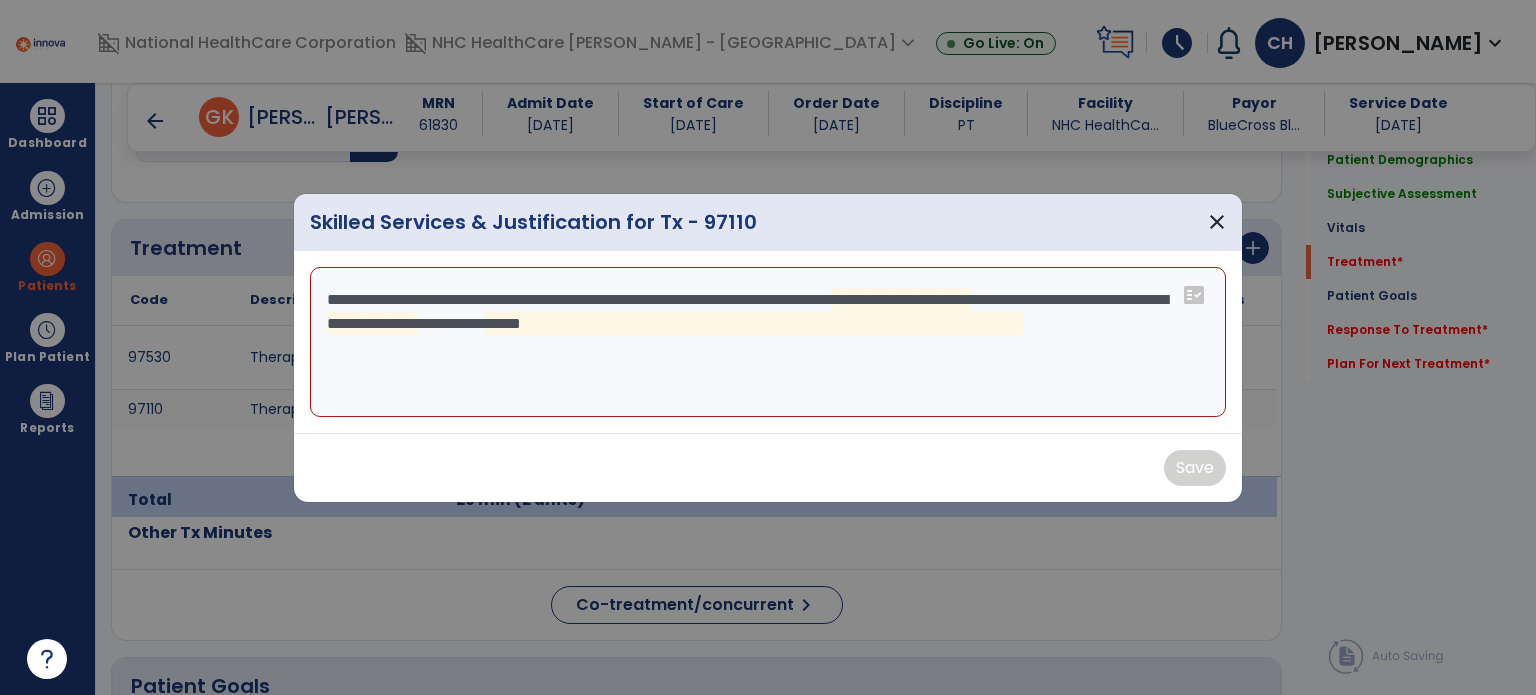 click on "**********" at bounding box center (768, 342) 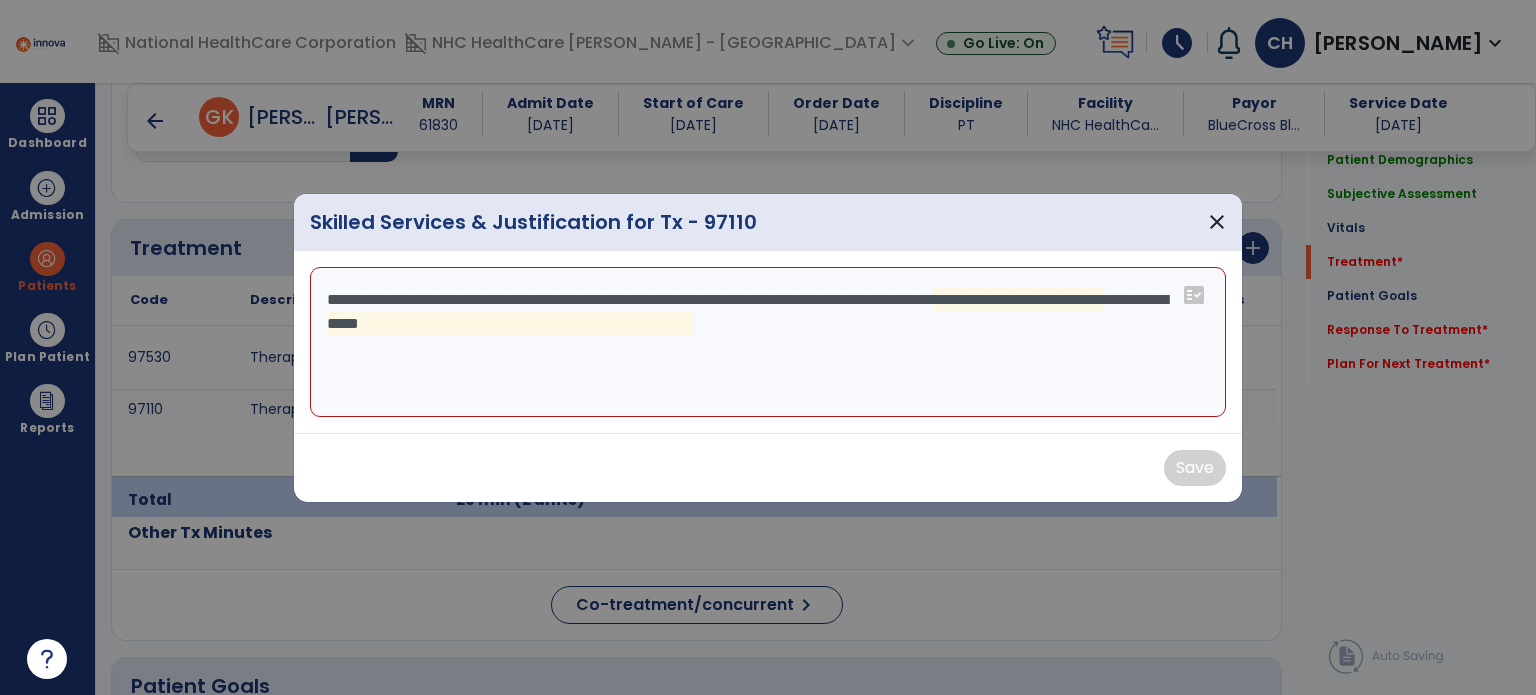 click on "**********" at bounding box center (768, 342) 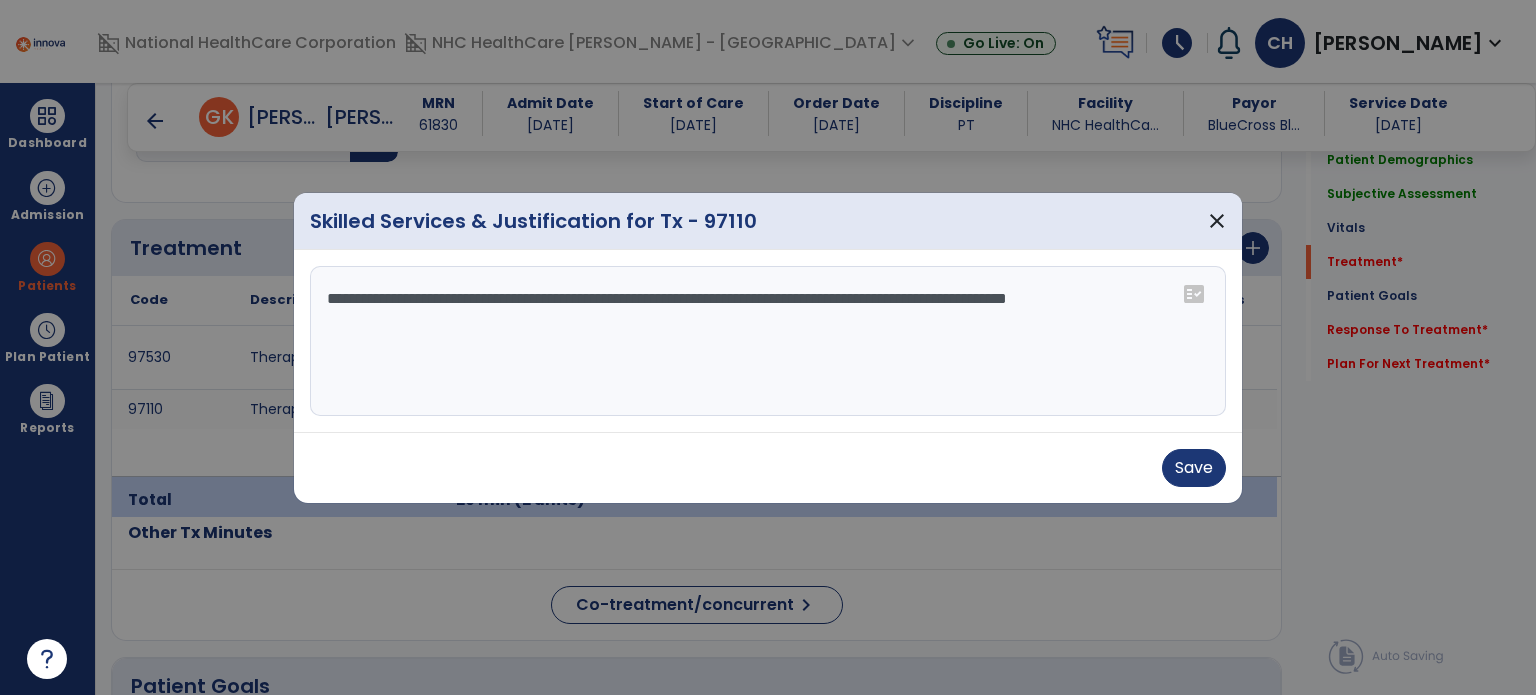 type on "**********" 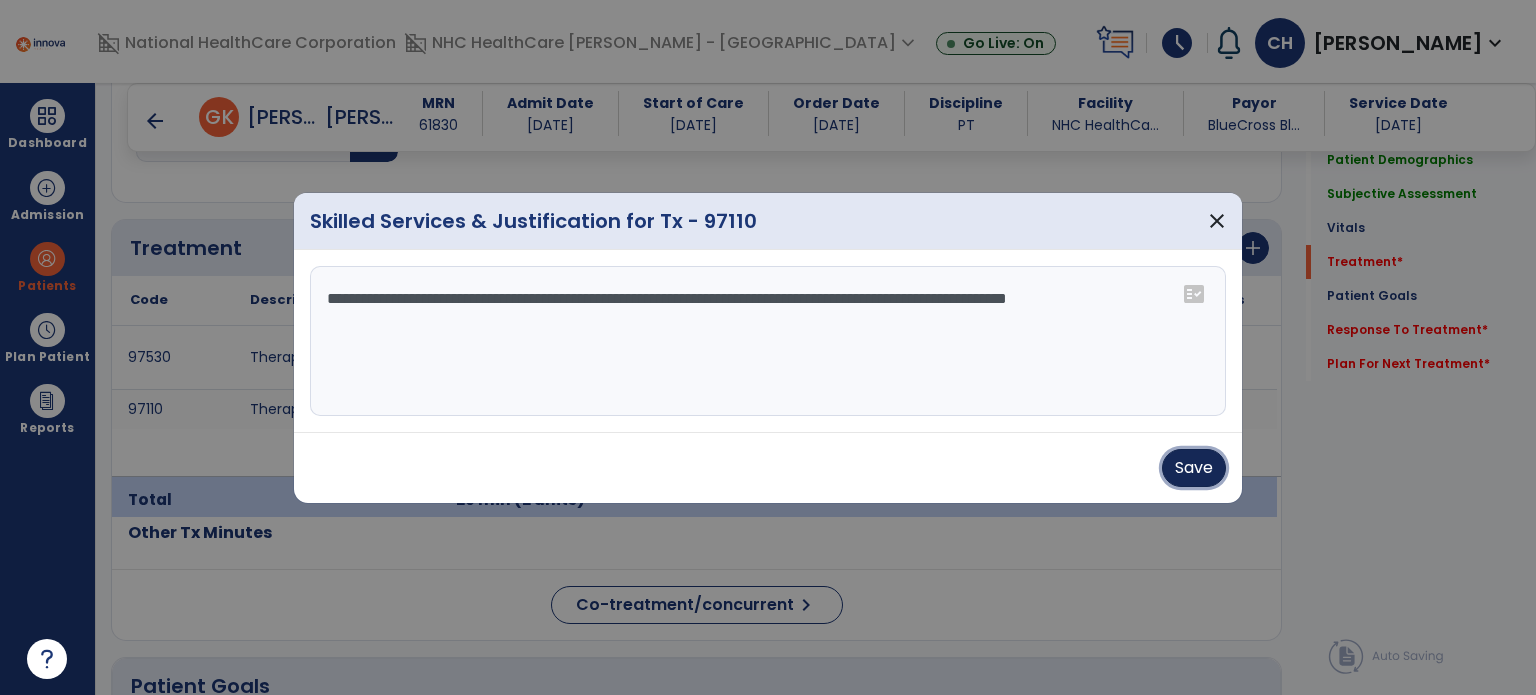 click on "Save" at bounding box center (1194, 468) 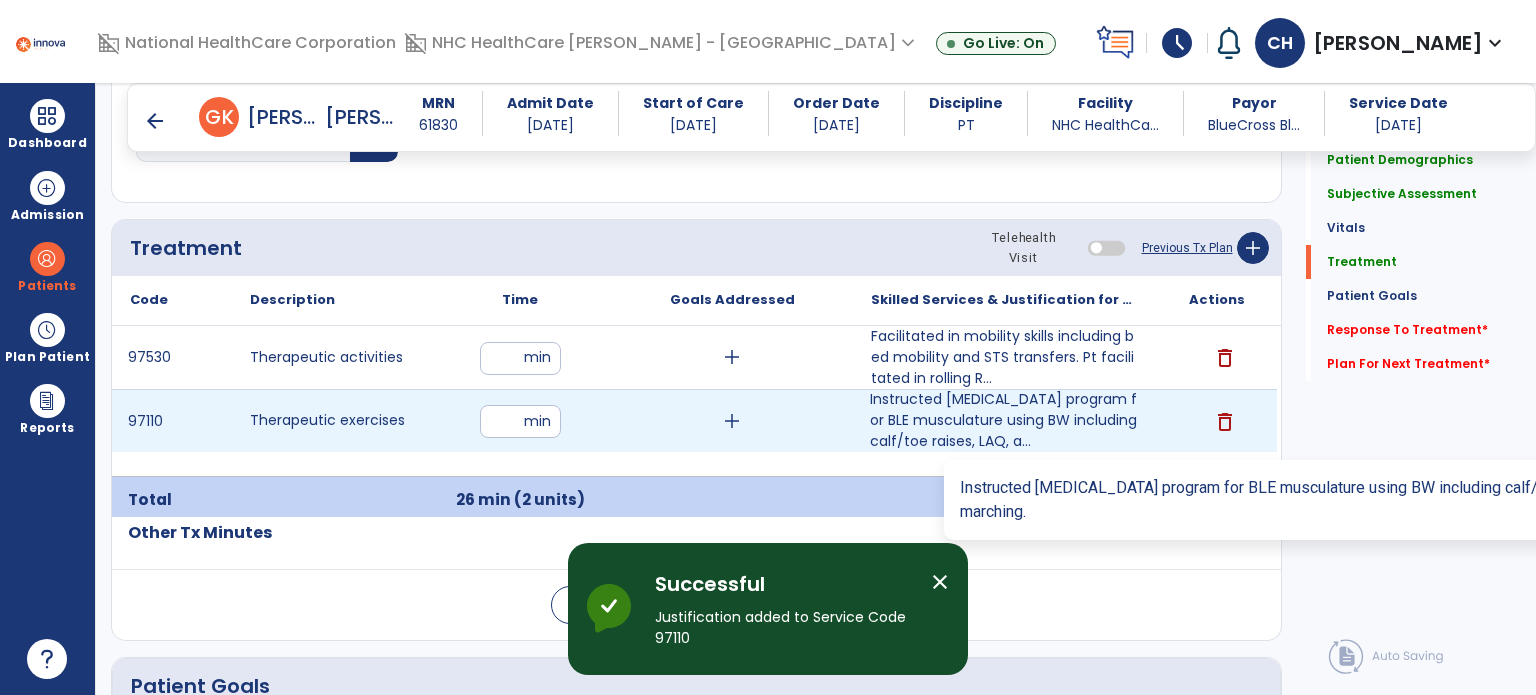 click on "Instructed [MEDICAL_DATA] program for BLE musculature using BW including calf/toe raises, LAQ, a..." at bounding box center [1004, 420] 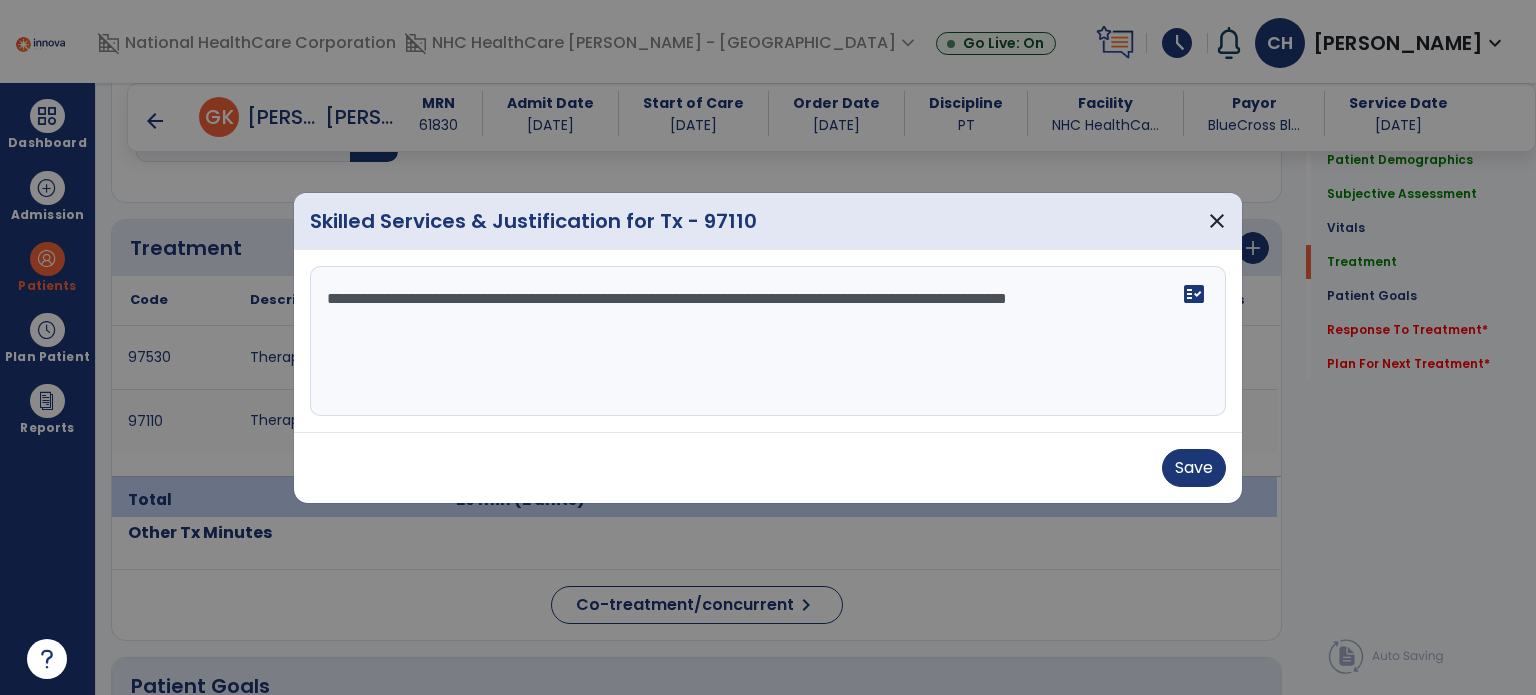 click on "**********" at bounding box center (768, 341) 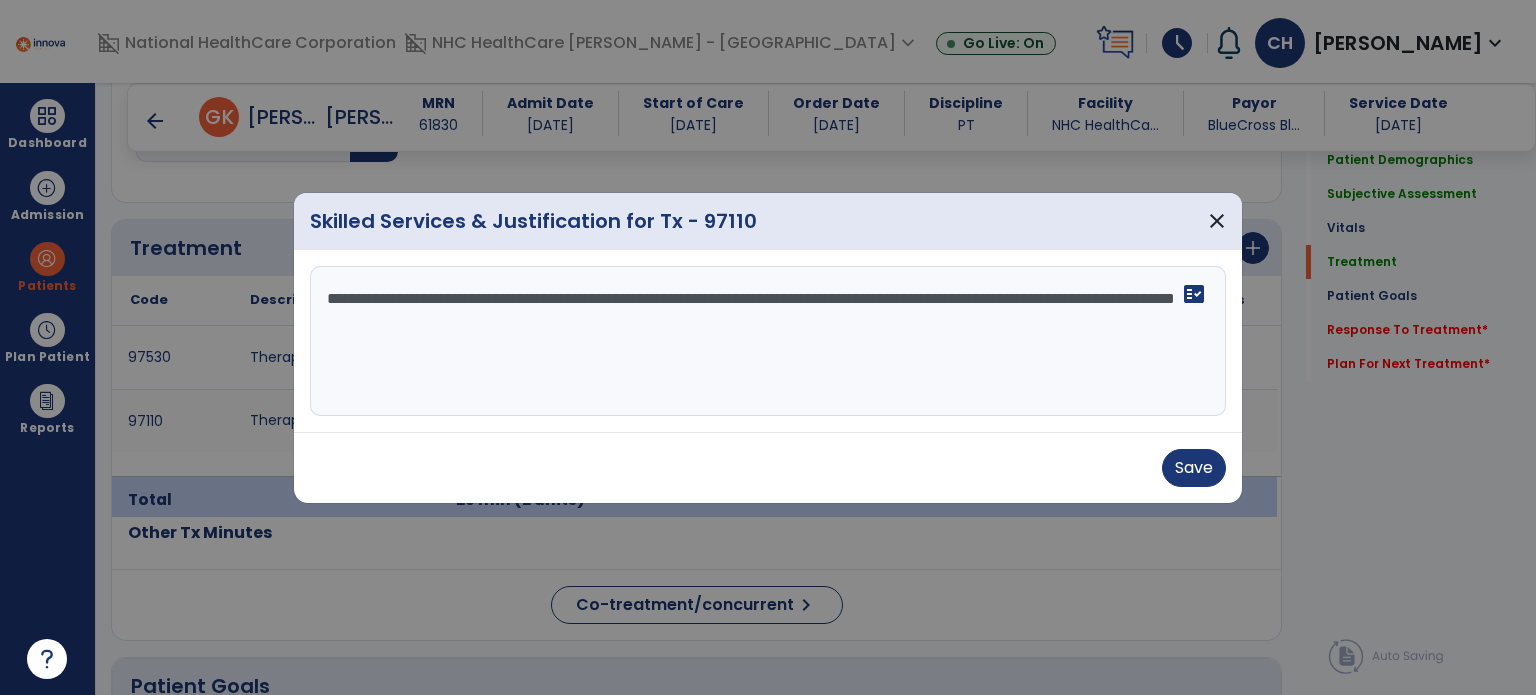 type on "**********" 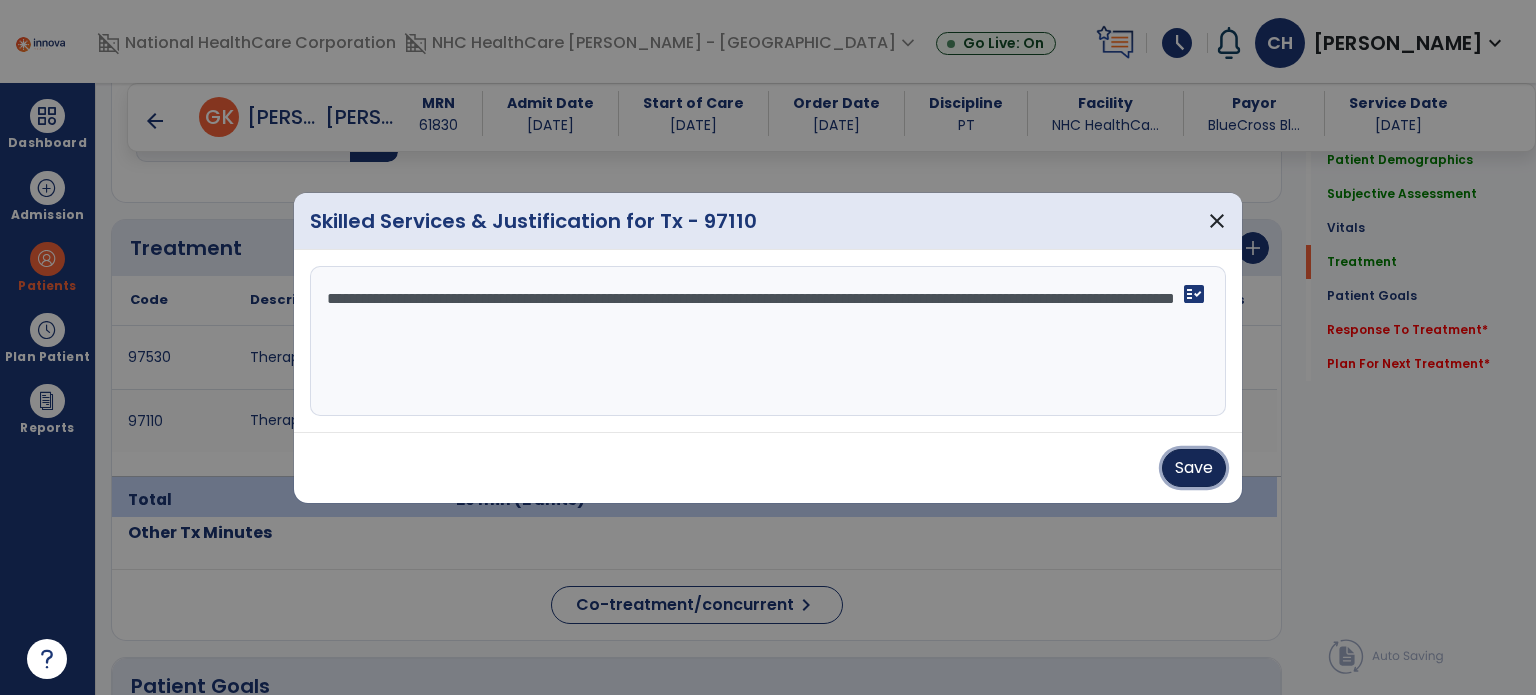 click on "Save" at bounding box center (1194, 468) 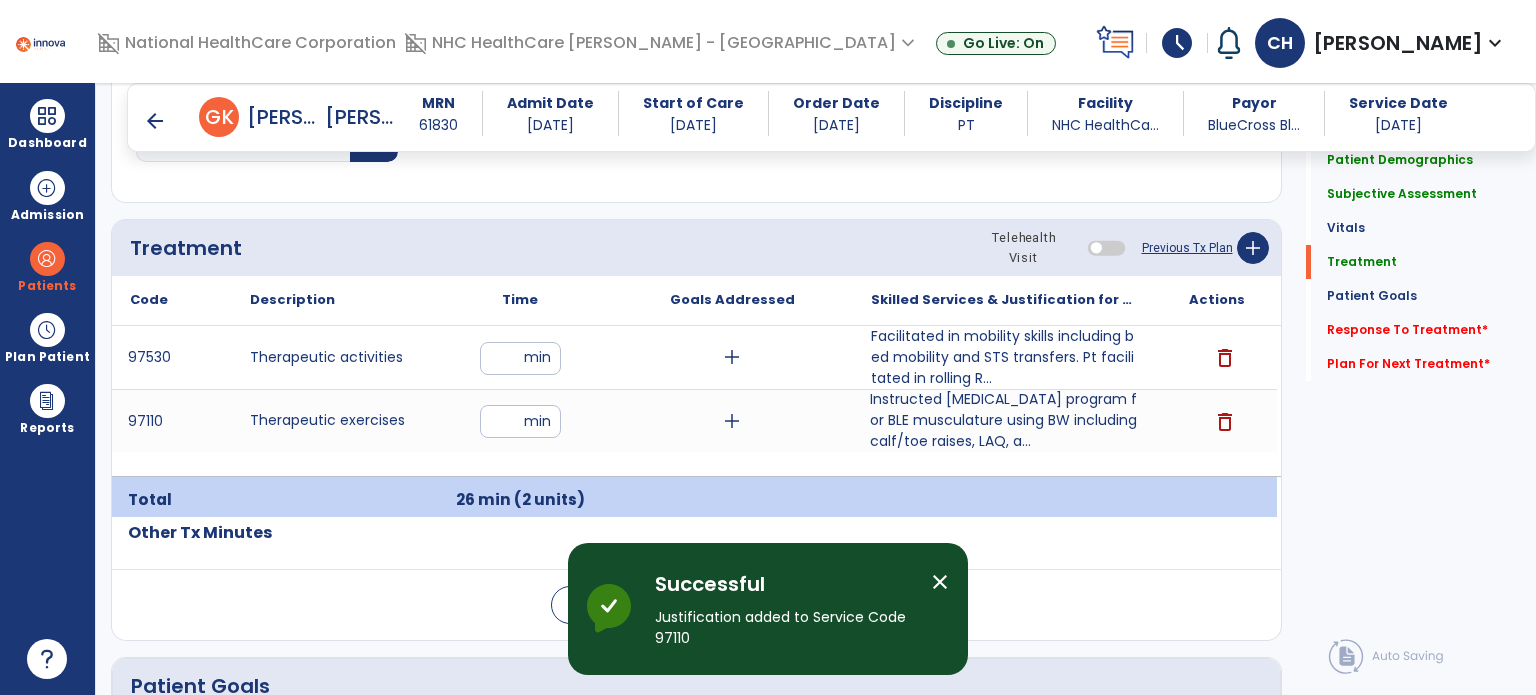 click on "97530  Therapeutic activities  ** min add  Facilitated in mobility skills including bed mobility and STS transfers. Pt facilitated in rolling R...  delete 97110  Therapeutic exercises  * min add  Instructed [MEDICAL_DATA] program for BLE musculature using BW including calf/toe raises, LAQ, a...   Instructed [MEDICAL_DATA] program for BLE musculature using BW including calf/toe raises, LAQ, and marching. Pt performed 2x10 each leg.   delete" at bounding box center (694, 401) 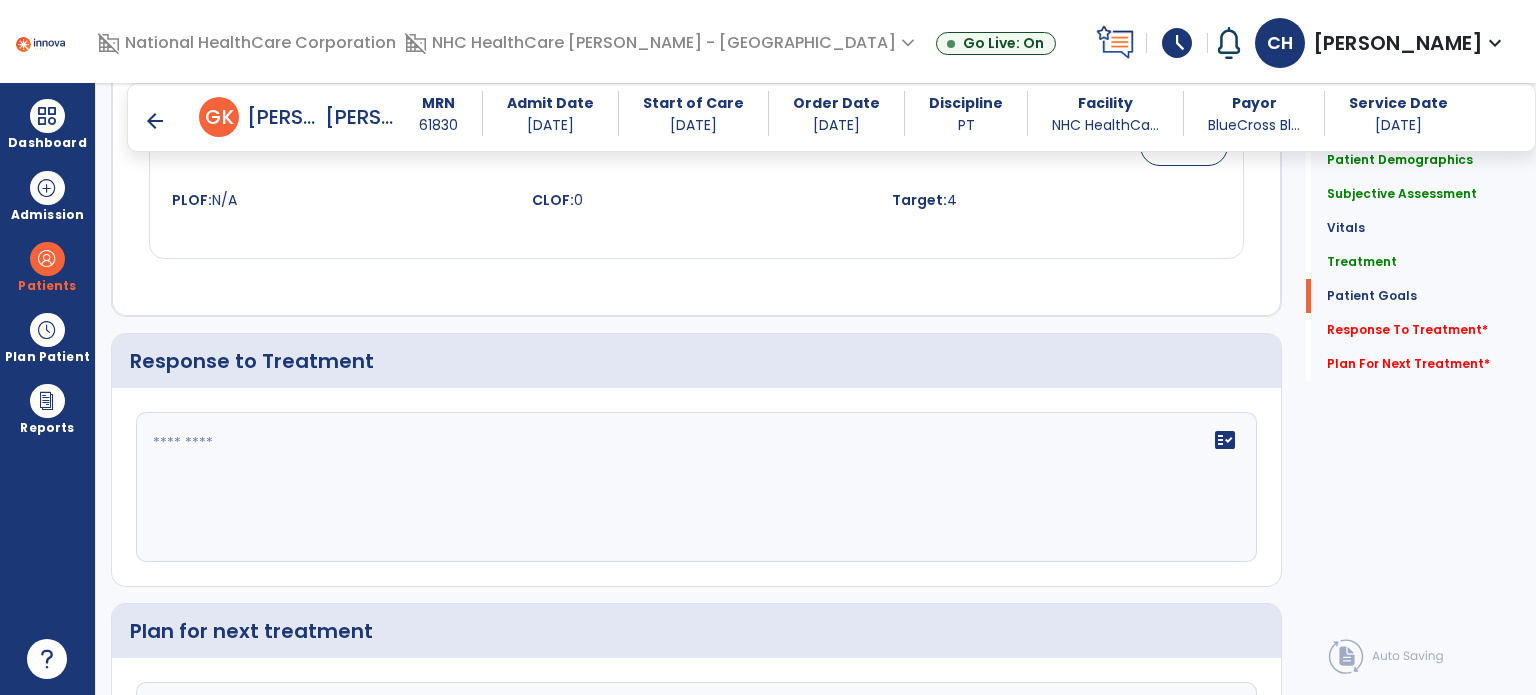 scroll, scrollTop: 2647, scrollLeft: 0, axis: vertical 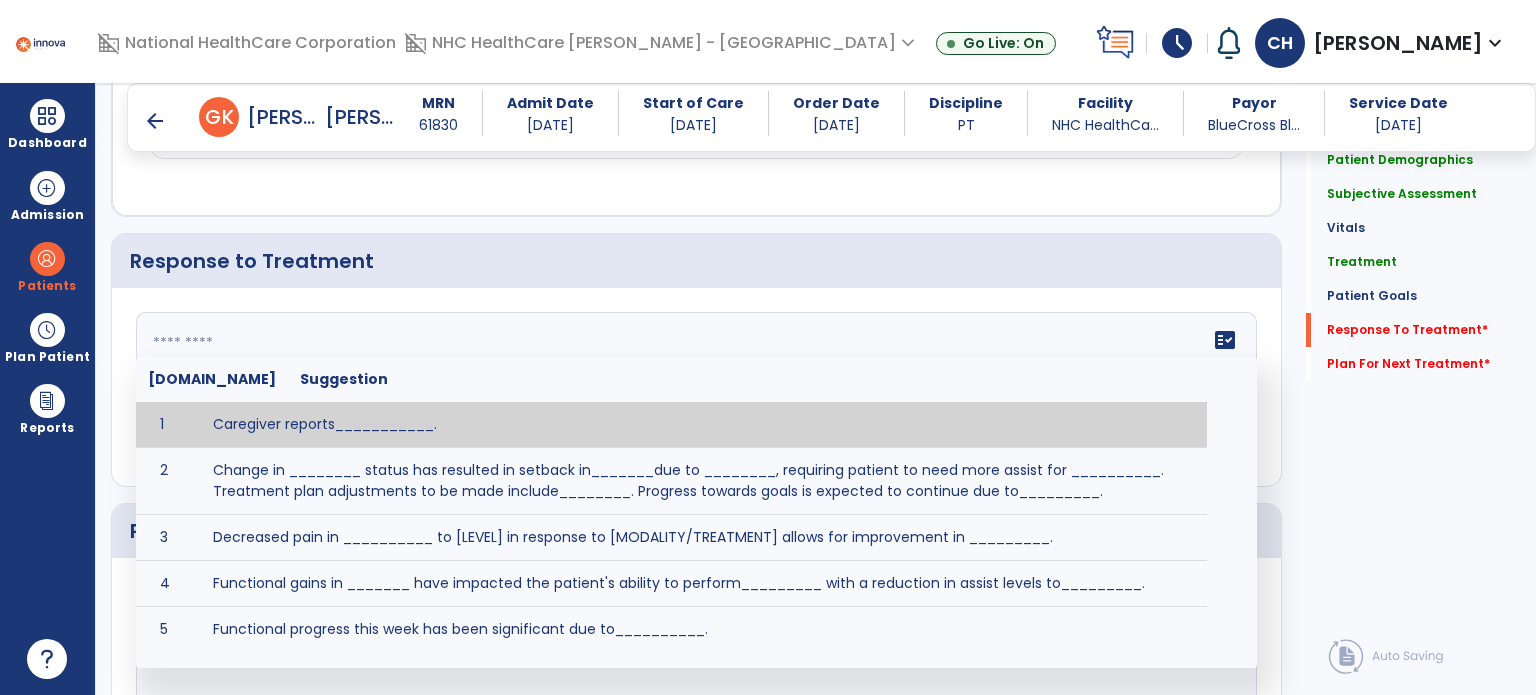 click on "fact_check  [DOMAIN_NAME] Suggestion 1 Caregiver reports___________. 2 Change in ________ status has resulted in setback in_______due to ________, requiring patient to need more assist for __________.   Treatment plan adjustments to be made include________.  Progress towards goals is expected to continue due to_________. 3 Decreased pain in __________ to [LEVEL] in response to [MODALITY/TREATMENT] allows for improvement in _________. 4 Functional gains in _______ have impacted the patient's ability to perform_________ with a reduction in assist levels to_________. 5 Functional progress this week has been significant due to__________. 6 Gains in ________ have improved the patient's ability to perform ______with decreased levels of assist to___________. 7 Improvement in ________allows patient to tolerate higher levels of challenges in_________. 8 Pain in [AREA] has decreased to [LEVEL] in response to [TREATMENT/MODALITY], allowing fore ease in completing__________. 9 10 11 12 13 14 15 16 17 18 19 20 21" 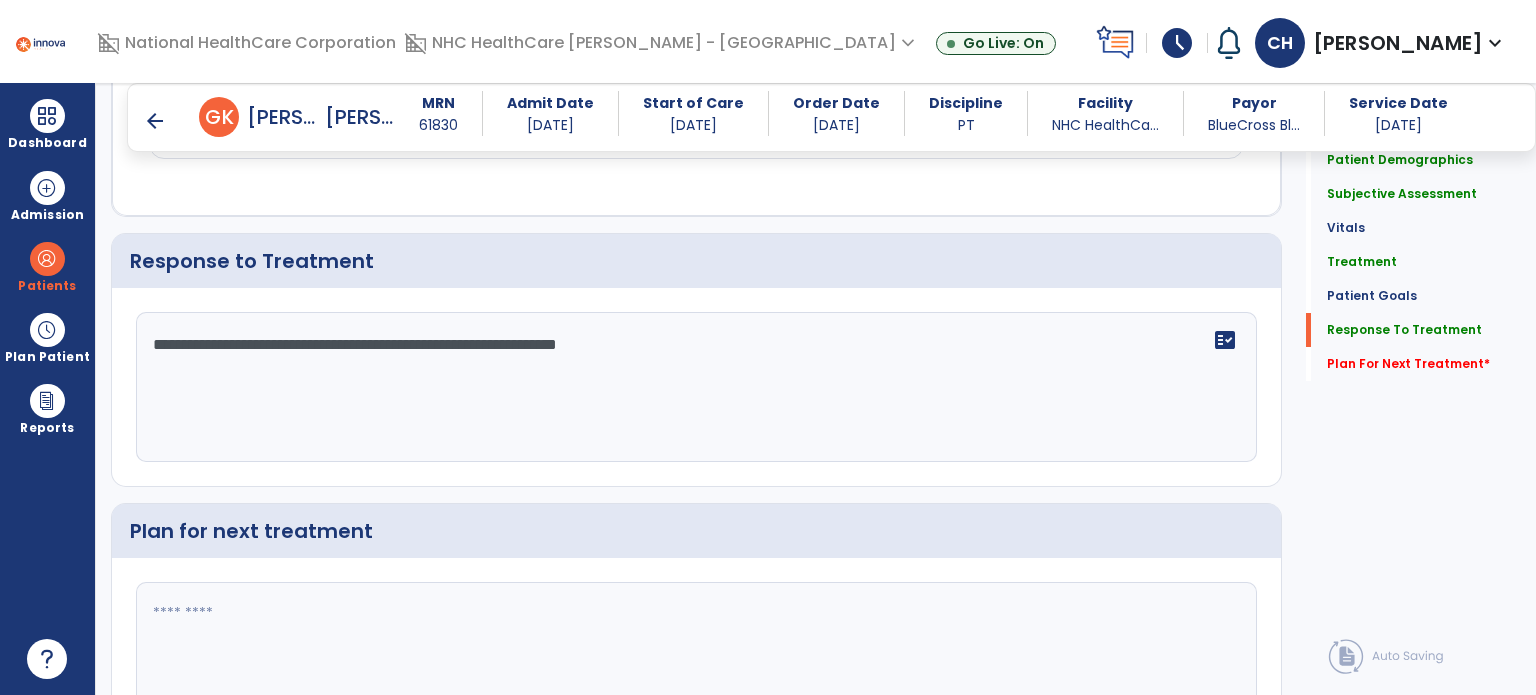 click on "**********" 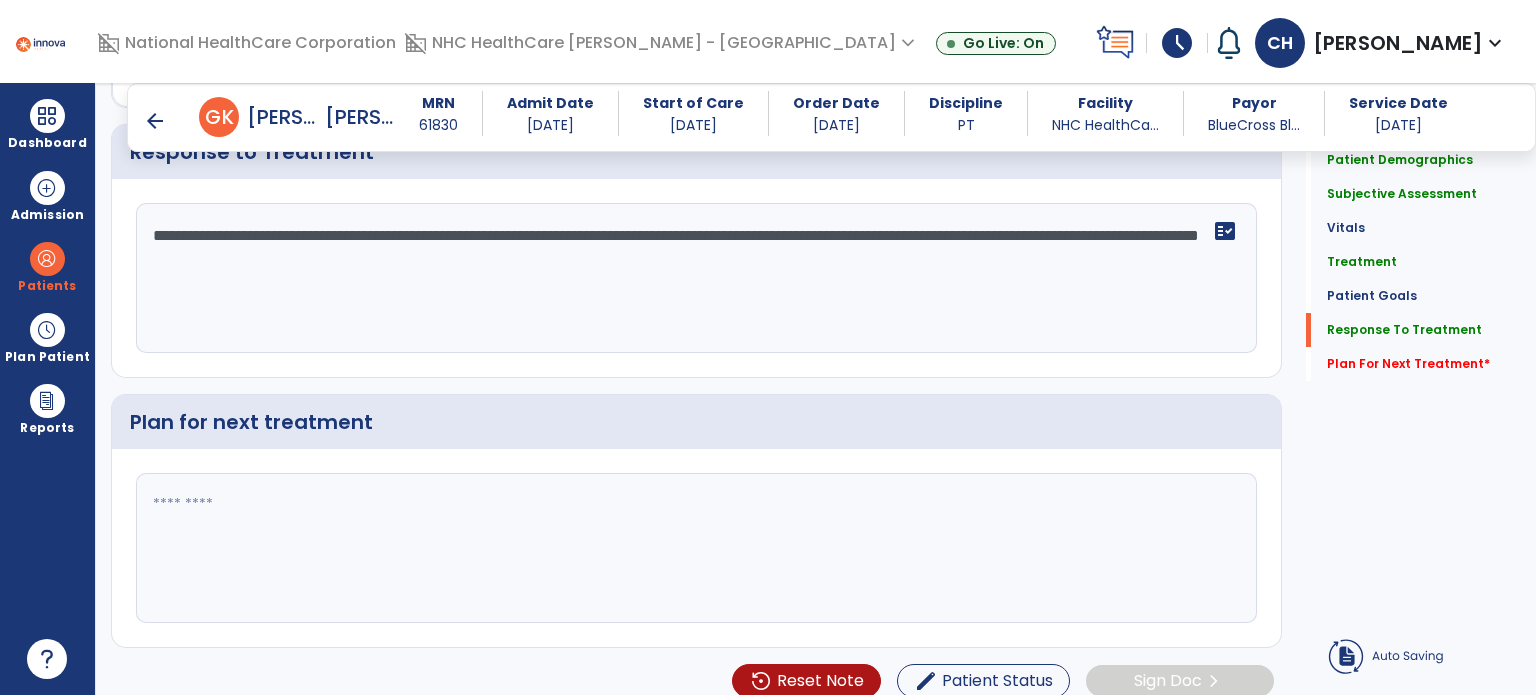 scroll, scrollTop: 2768, scrollLeft: 0, axis: vertical 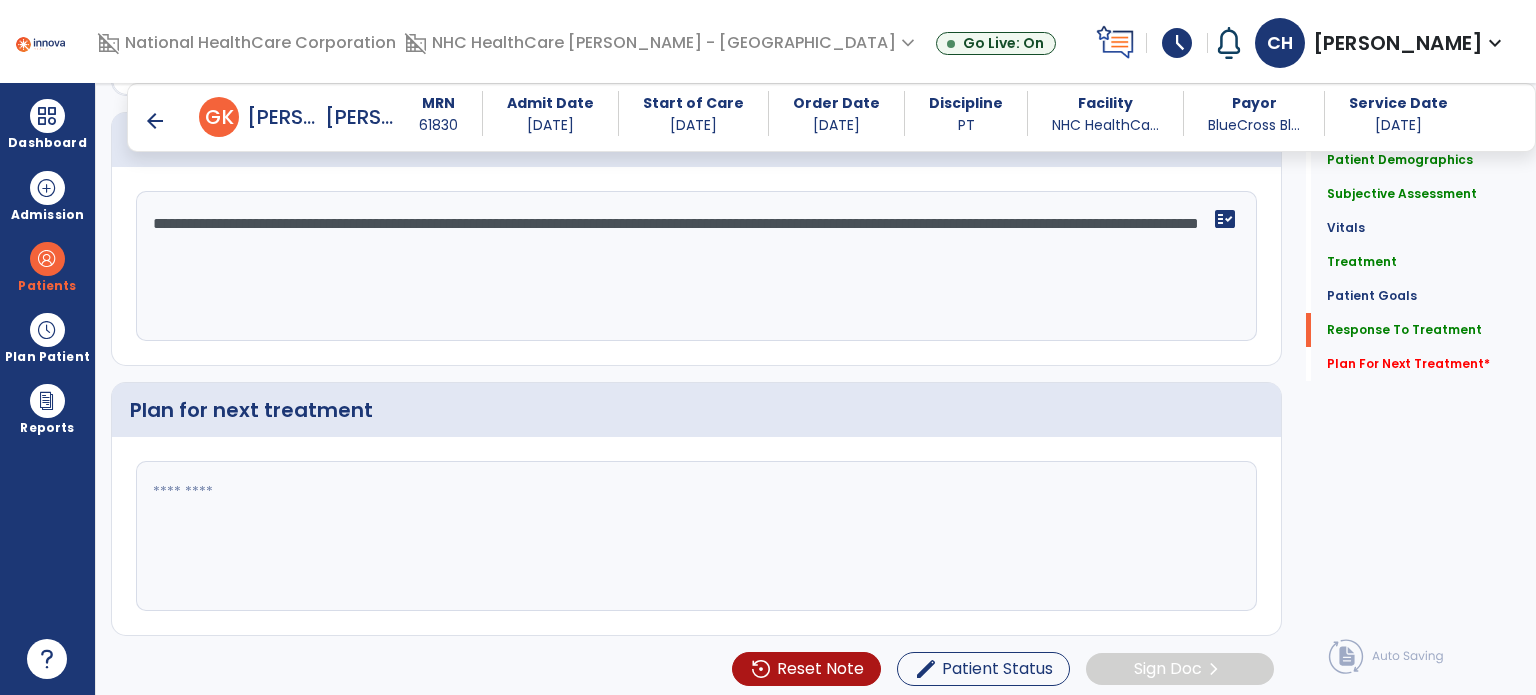 type on "**********" 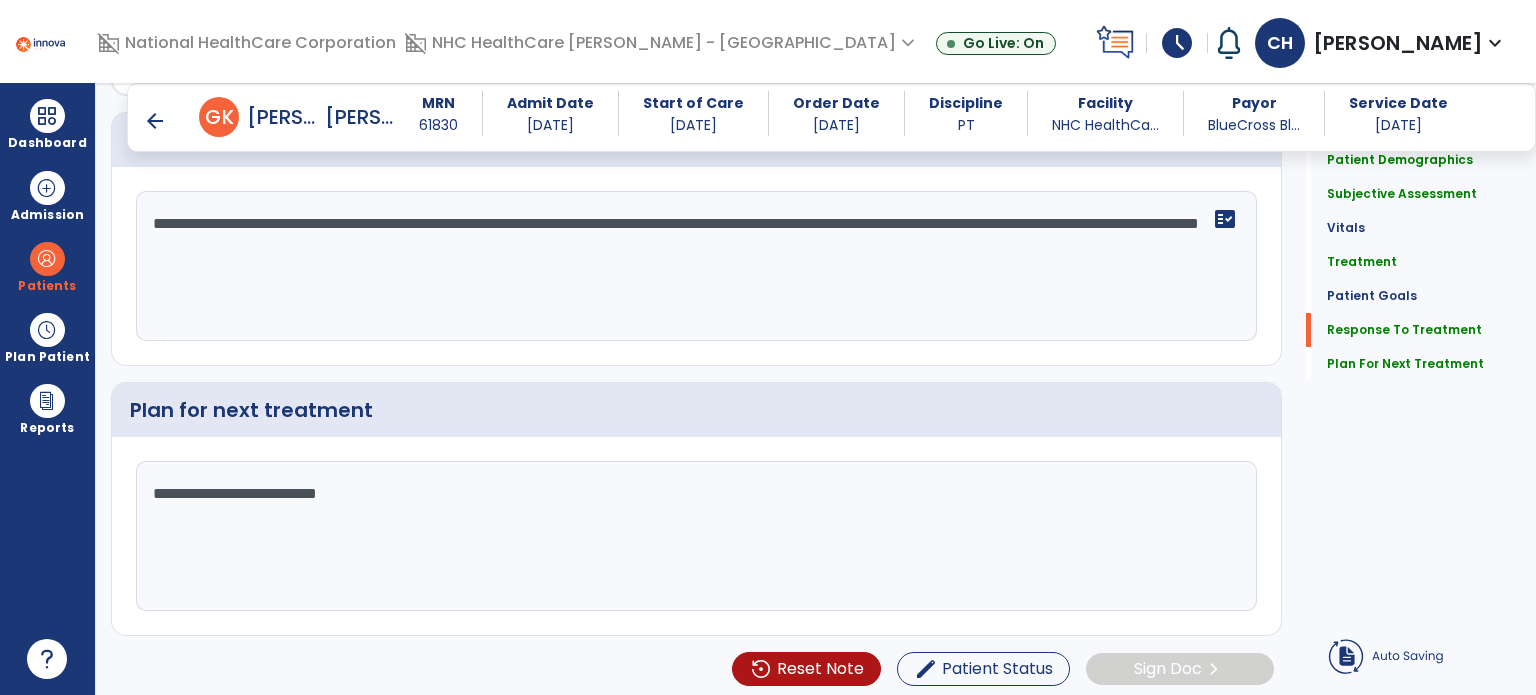 click on "**********" 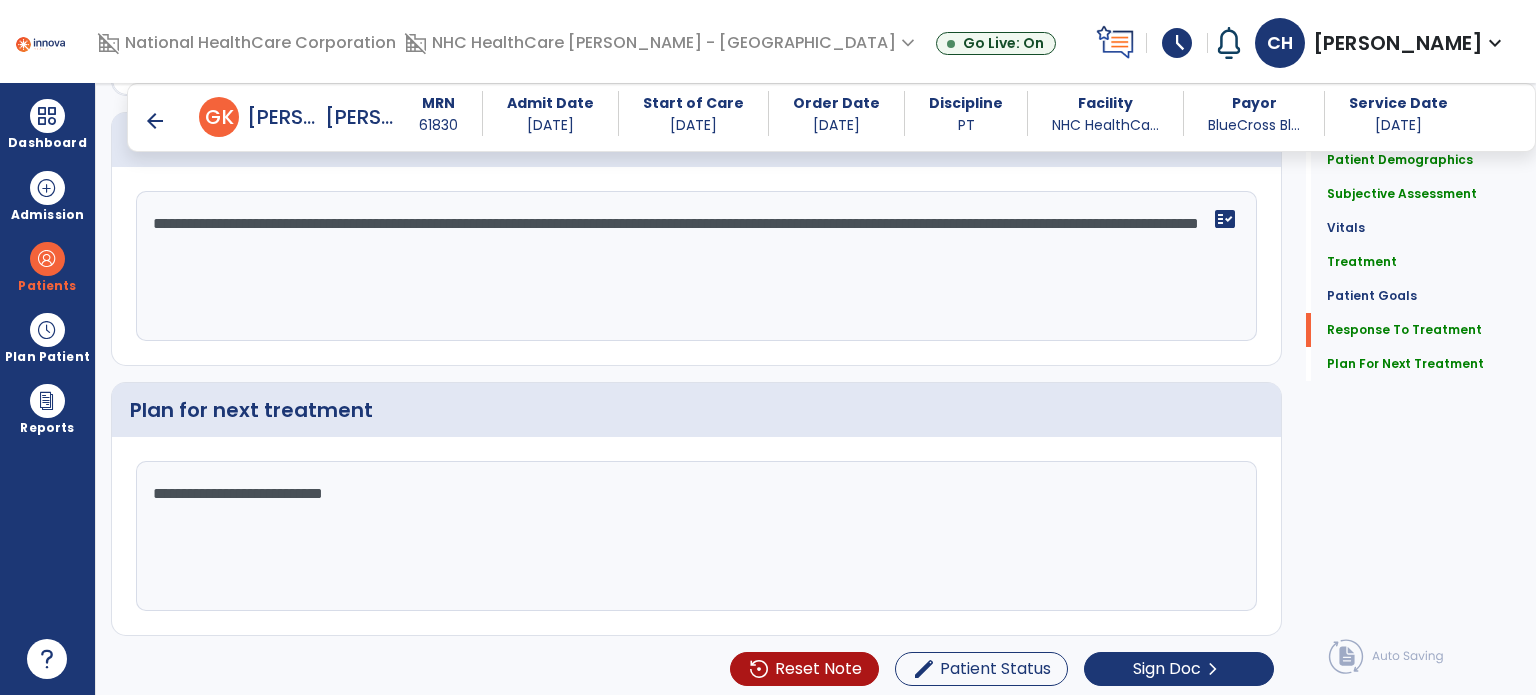 type on "**********" 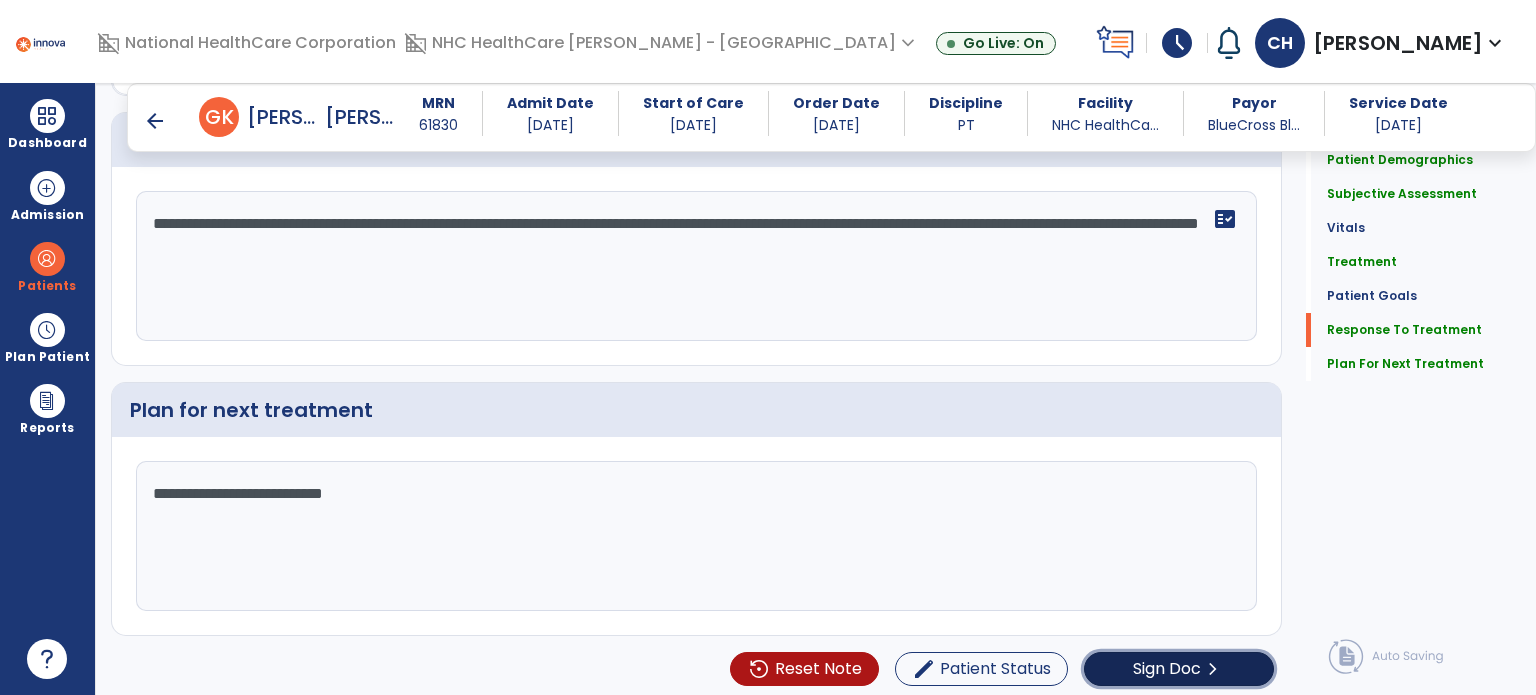 click on "Sign Doc" 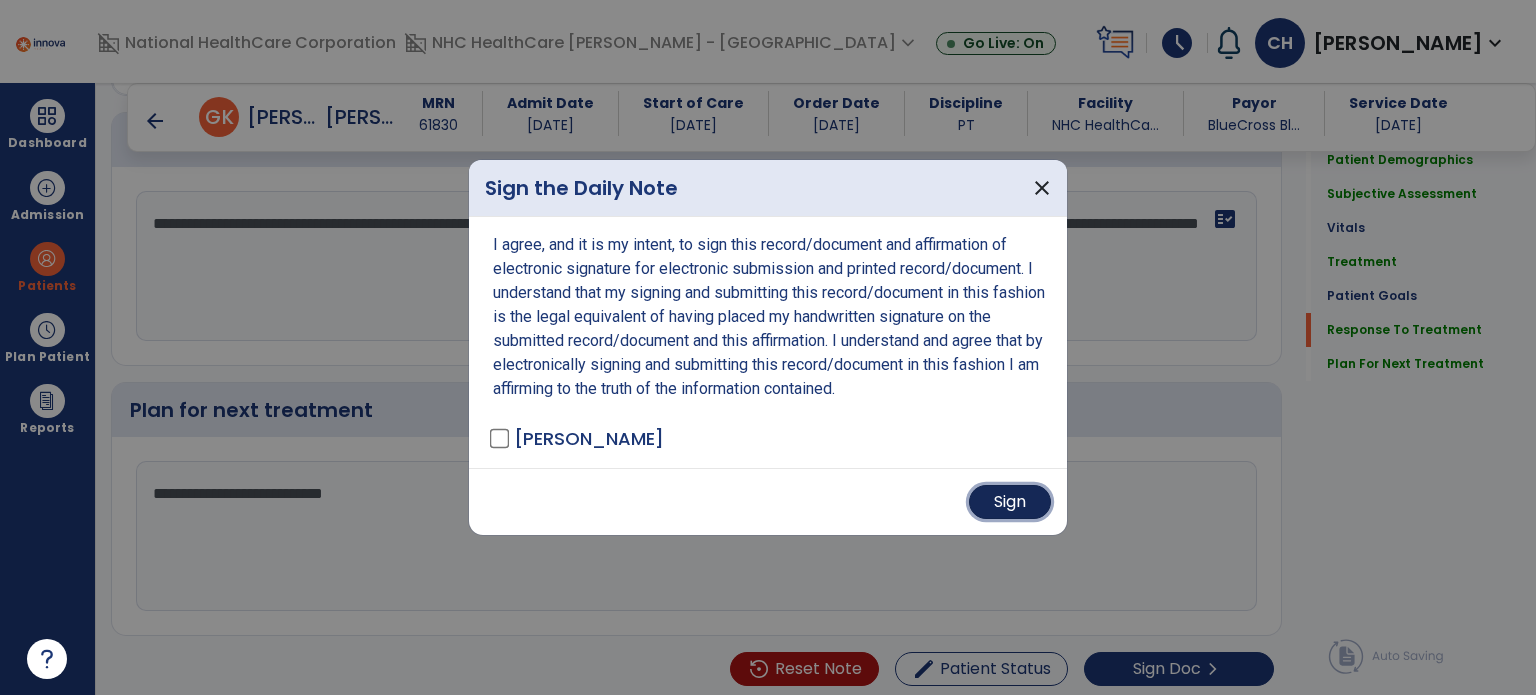 click on "Sign" at bounding box center [1010, 502] 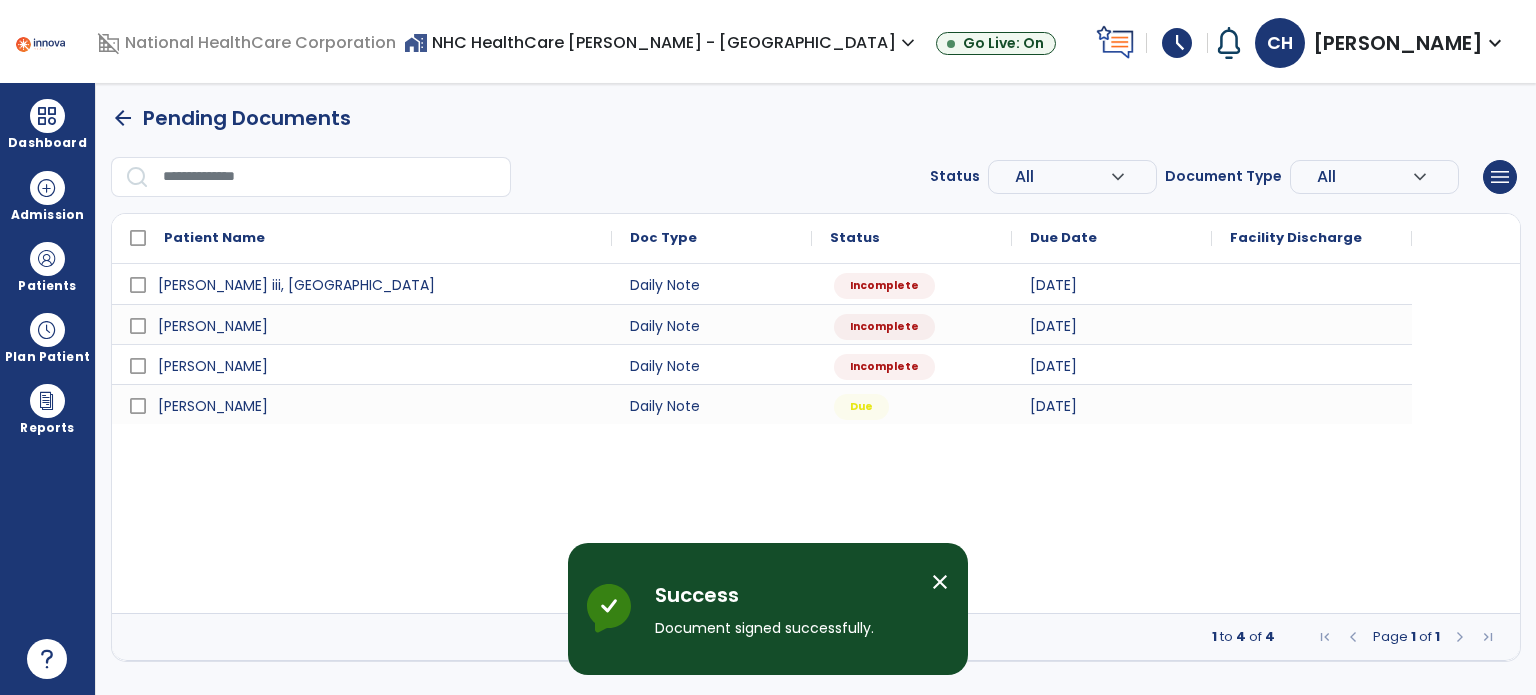 scroll, scrollTop: 0, scrollLeft: 0, axis: both 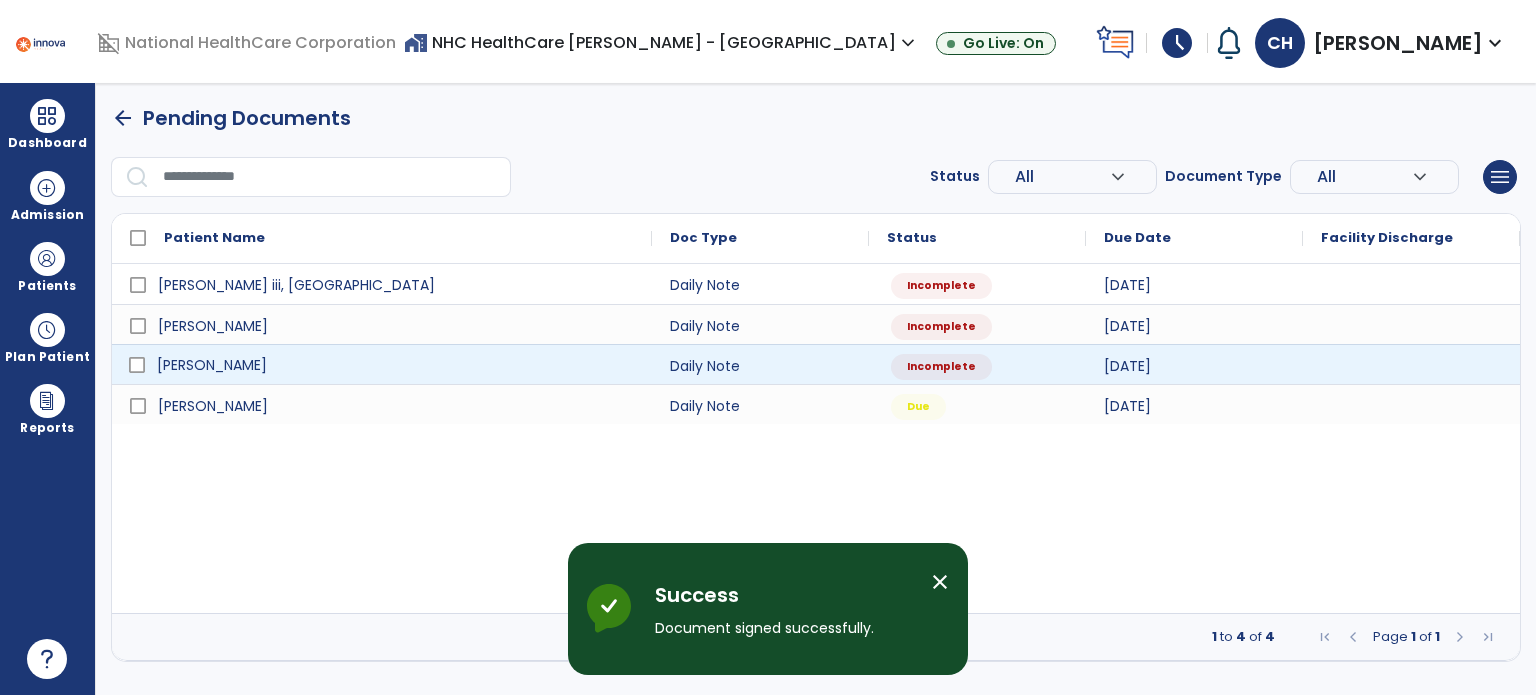 click on "[PERSON_NAME]" at bounding box center [396, 365] 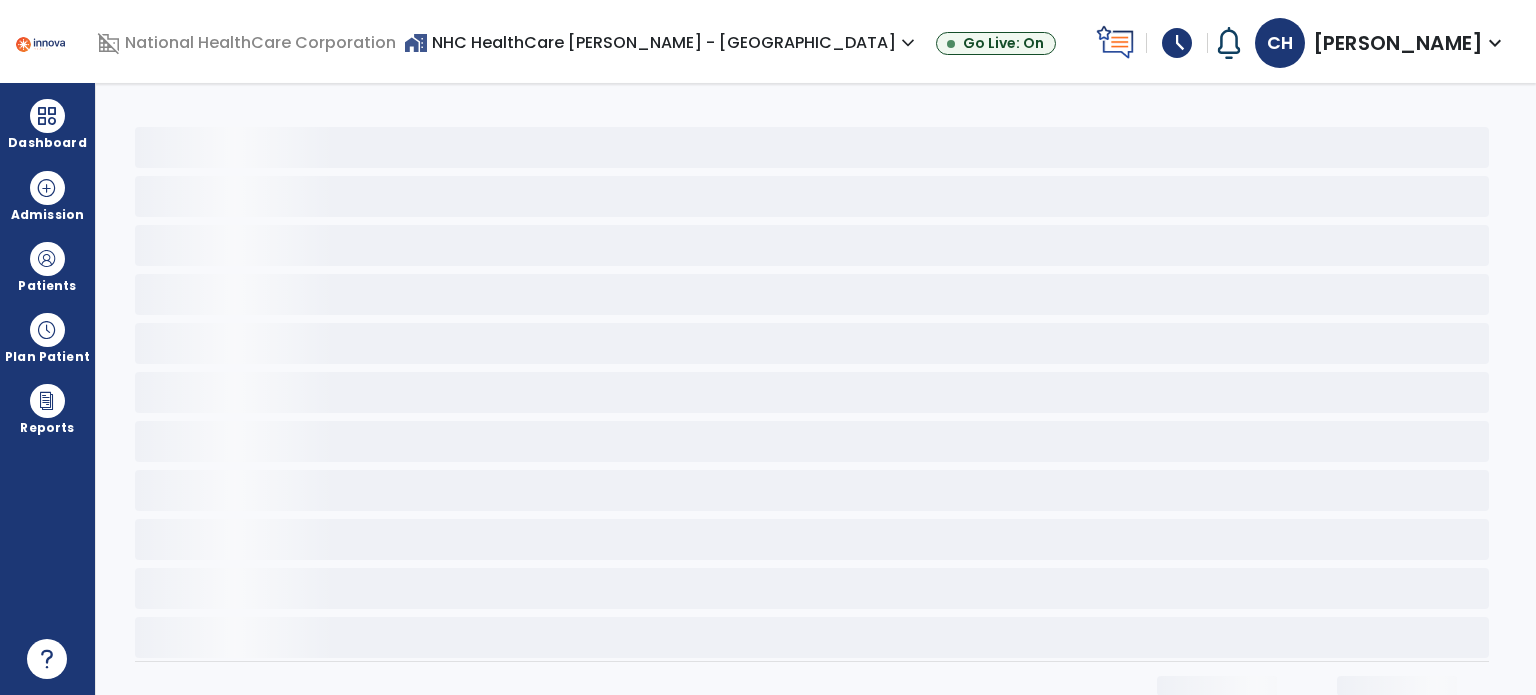 select on "*" 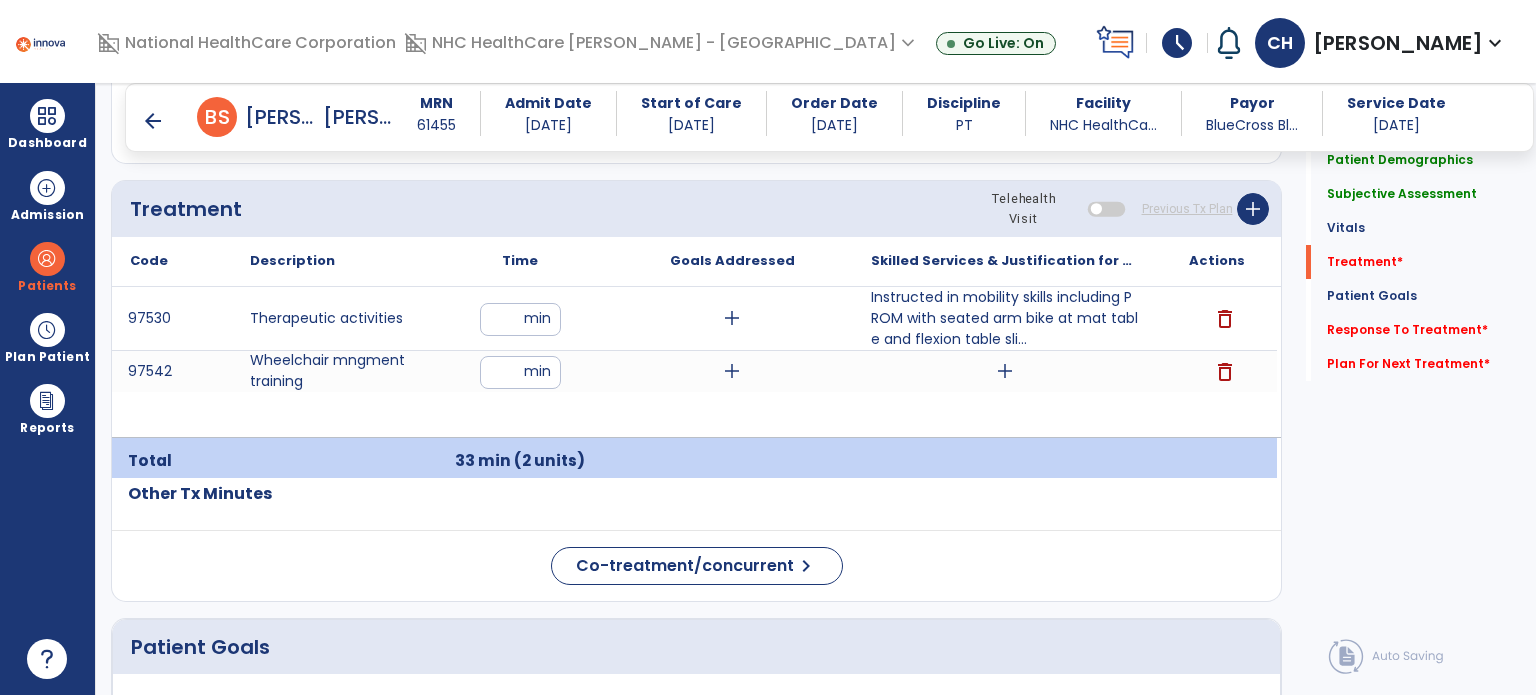 scroll, scrollTop: 1180, scrollLeft: 0, axis: vertical 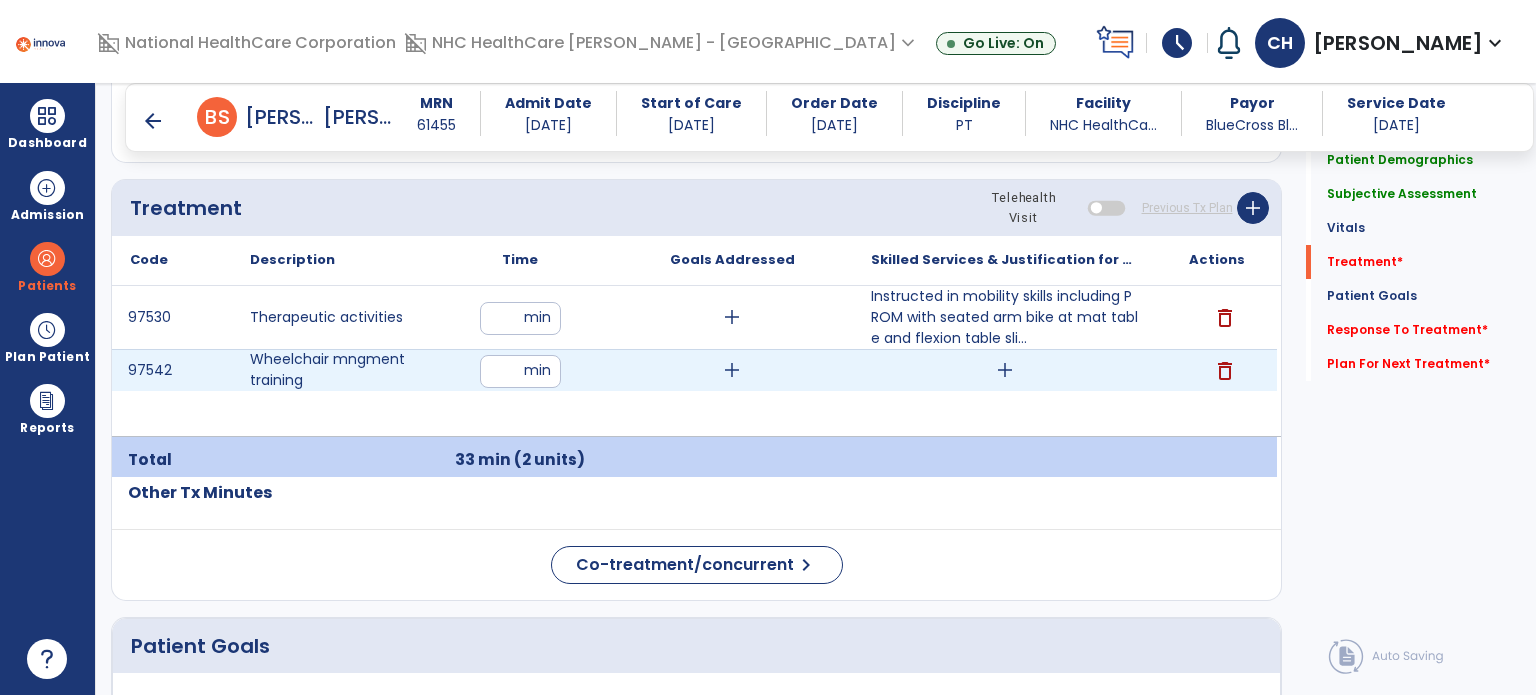 click on "add" at bounding box center (1005, 370) 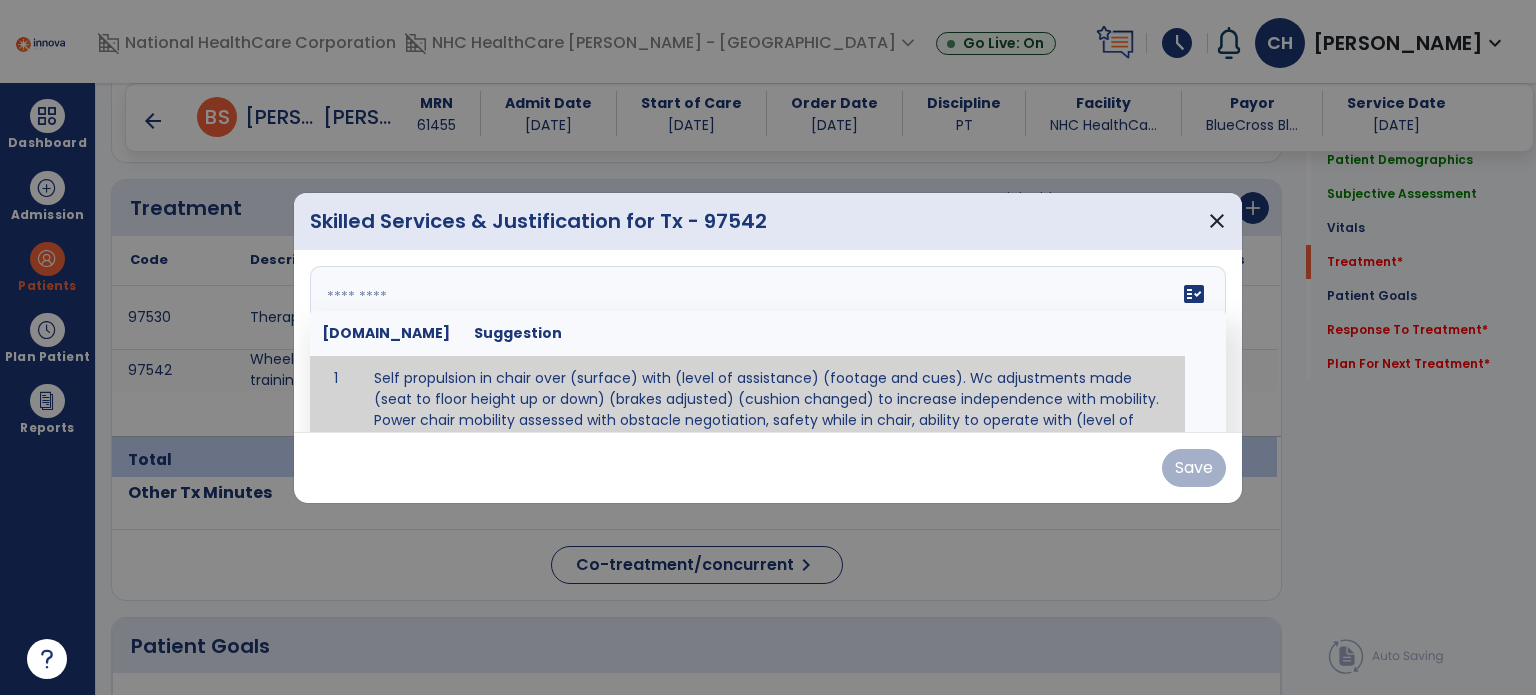 click on "fact_check  [DOMAIN_NAME] Suggestion 1 Self propulsion in chair over (surface) with (level of assistance) (footage and cues). Wc adjustments made (seat to floor height up or down) (brakes adjusted) (cushion changed) to increase independence with mobility. Power chair mobility assessed with obstacle negotiation, safety while in chair, ability to operate with (level of assistance).  postural alignment, facilitation of normal mvmt, postural control, prevention of skin breakdown, trunk stabilization." at bounding box center (768, 341) 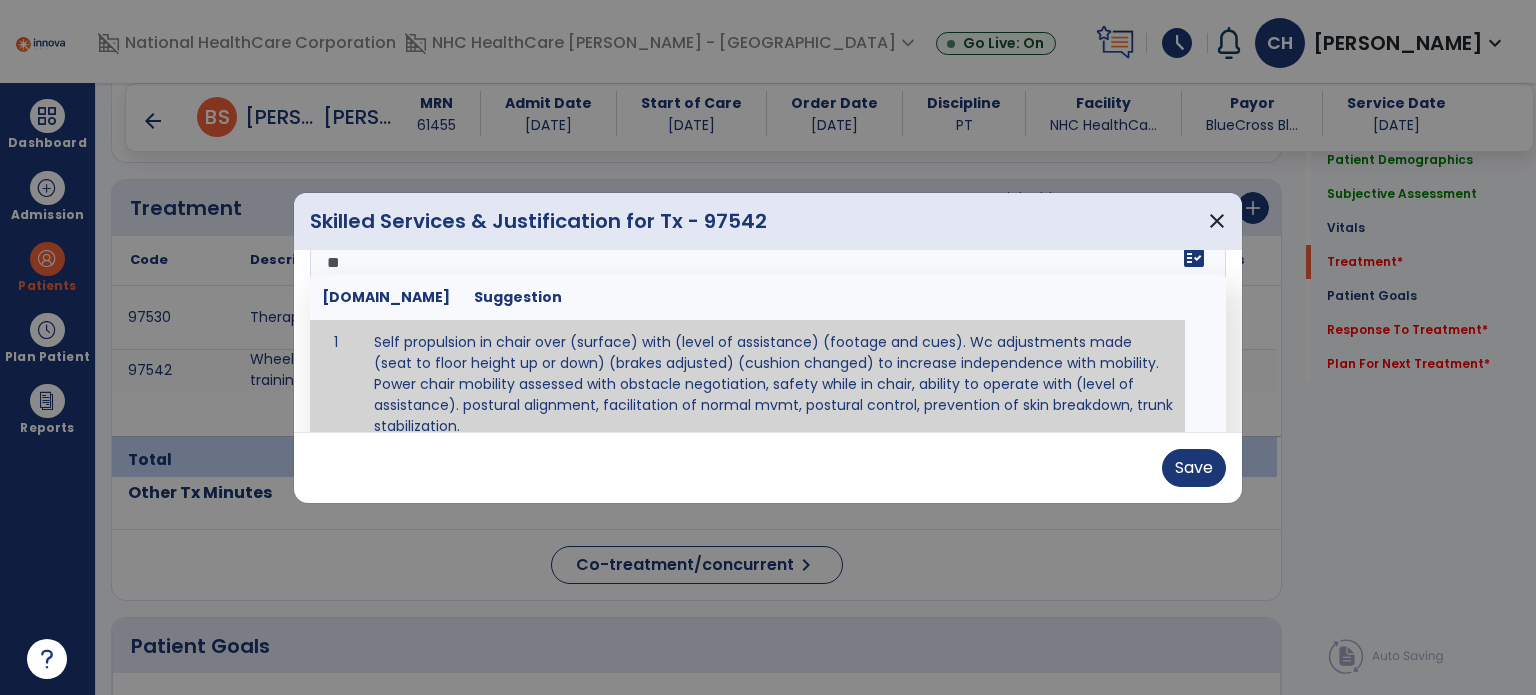 scroll, scrollTop: 0, scrollLeft: 0, axis: both 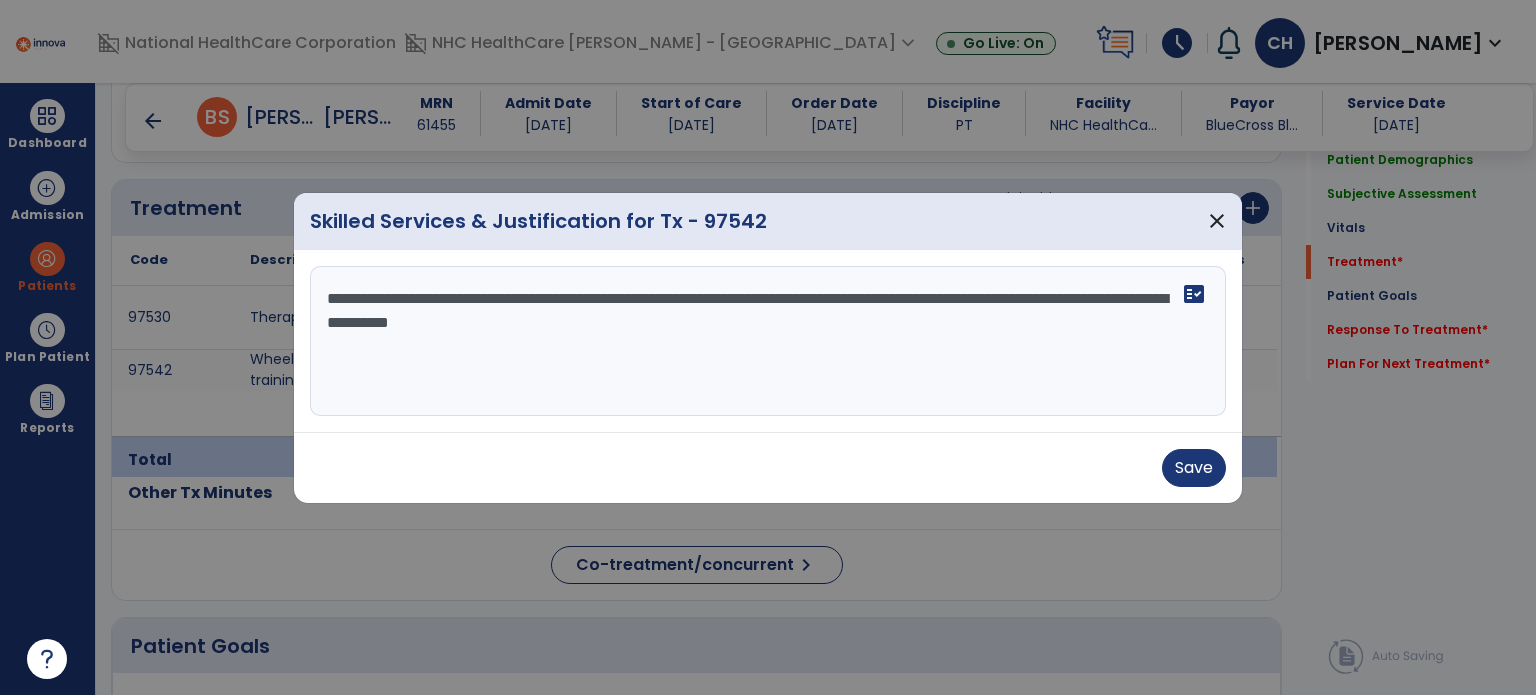 click on "**********" at bounding box center [768, 341] 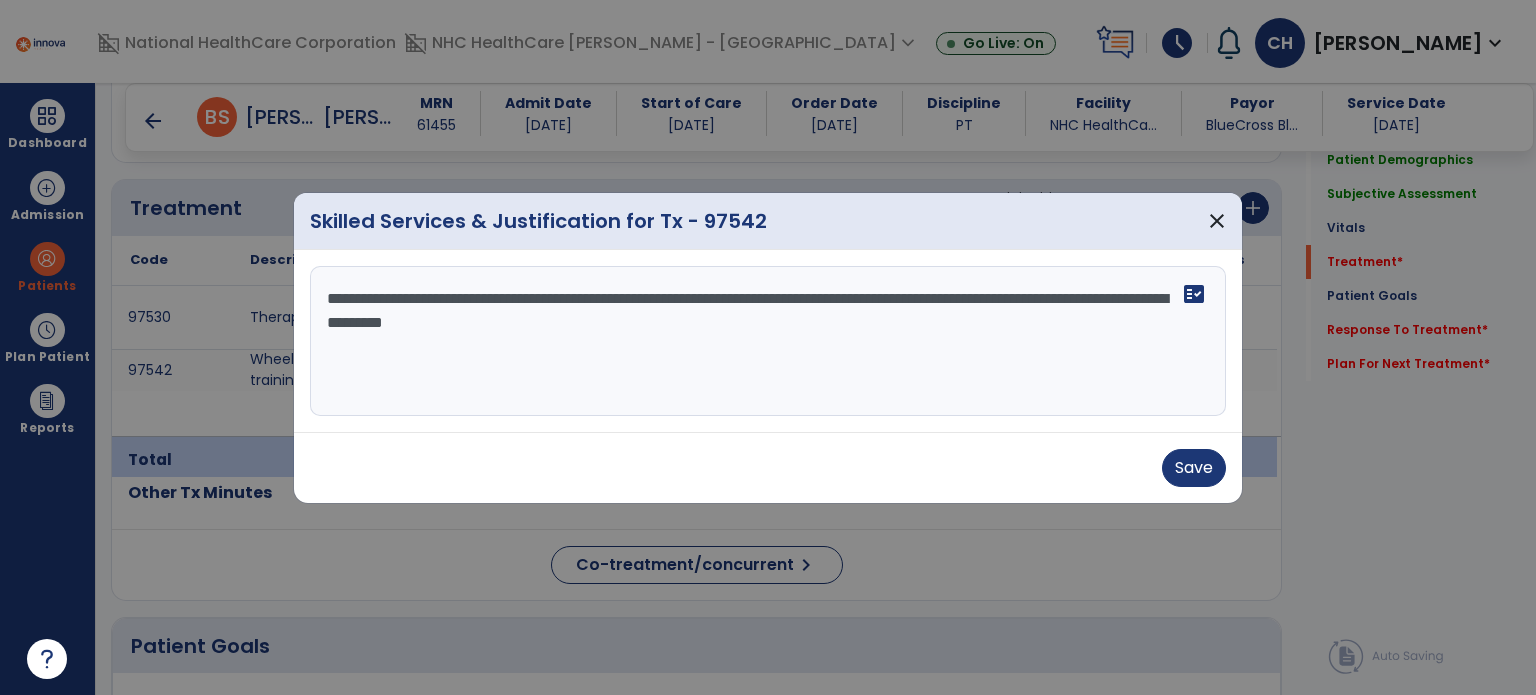 click on "**********" at bounding box center (768, 341) 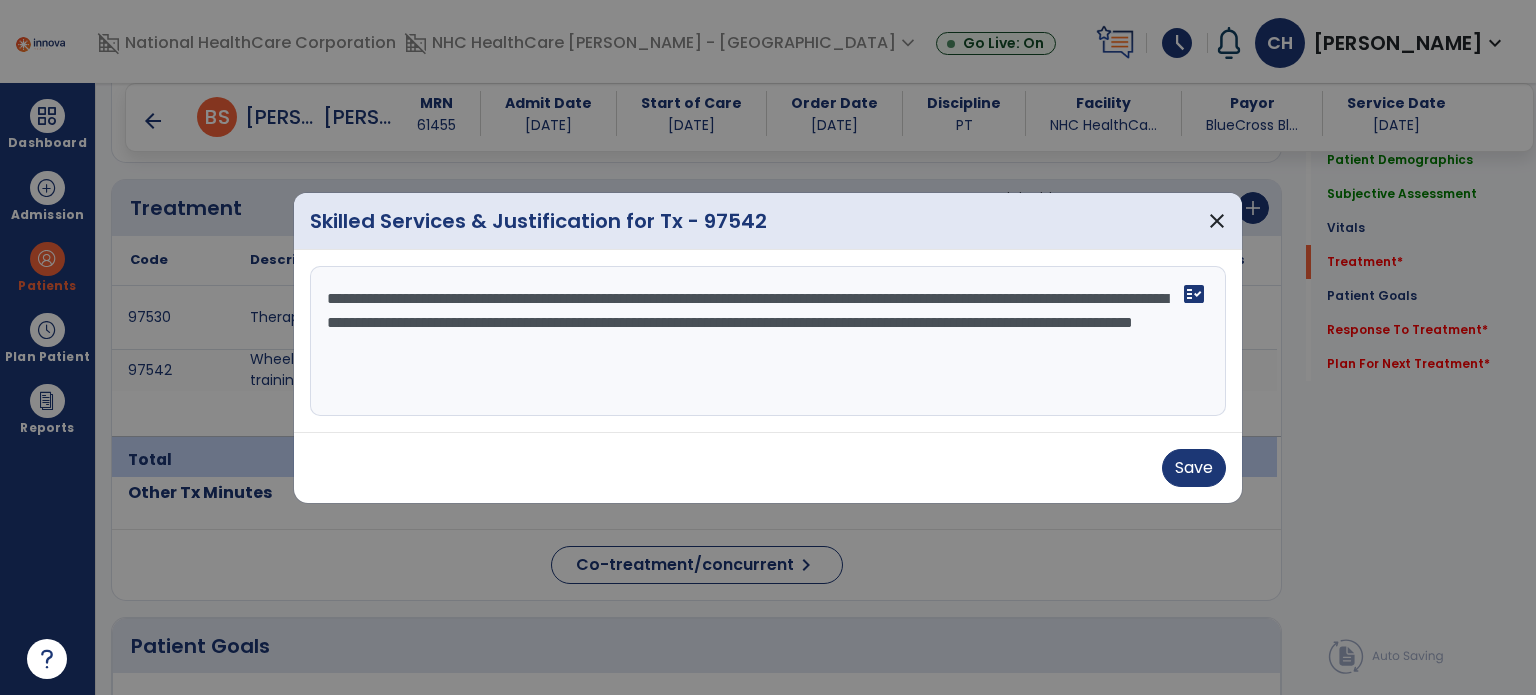type on "**********" 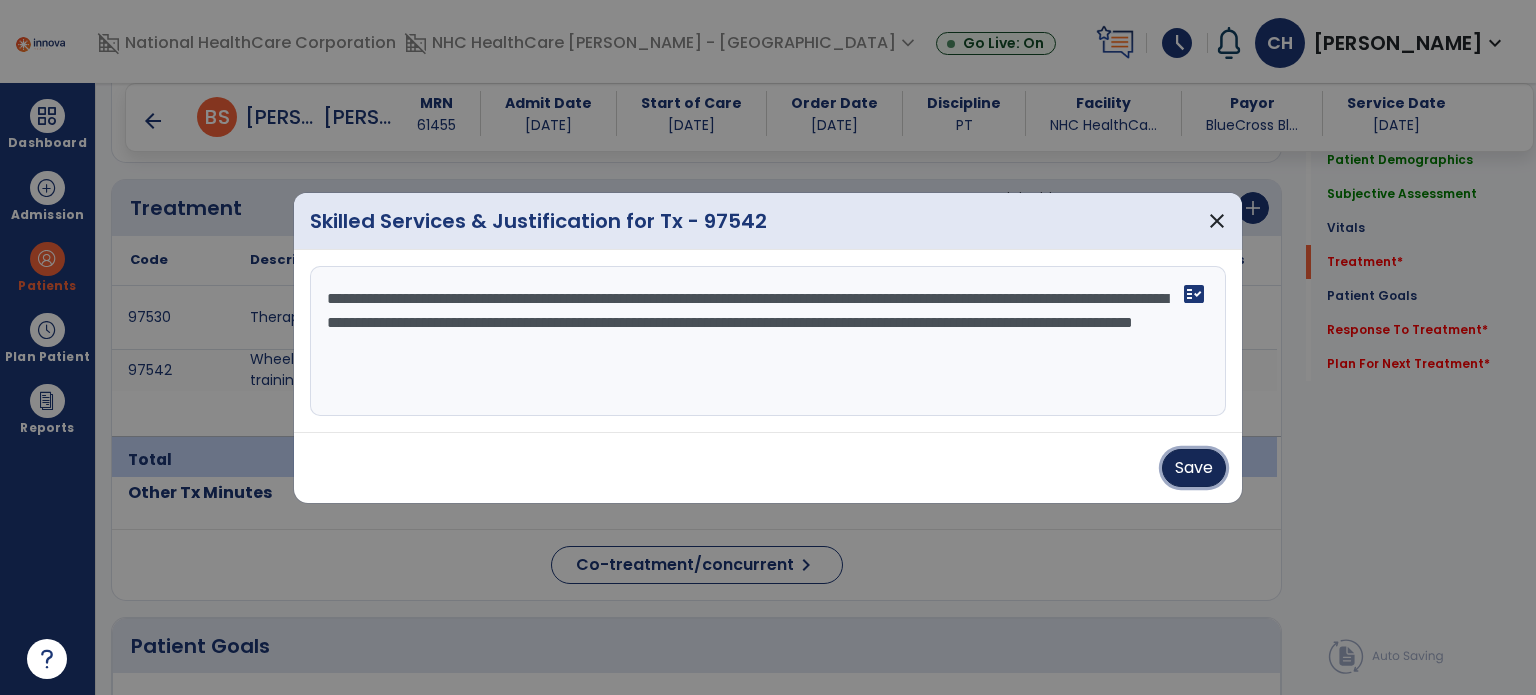 click on "Save" at bounding box center [1194, 468] 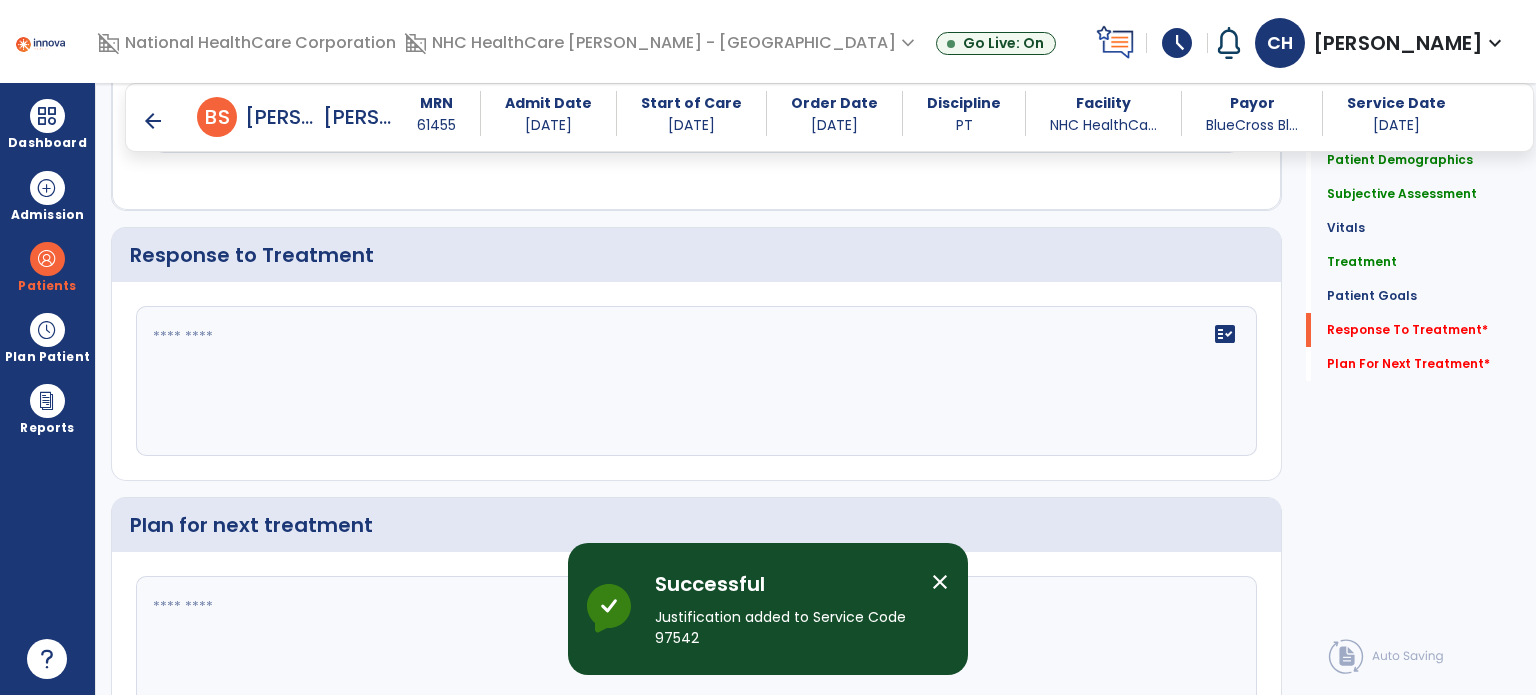 scroll, scrollTop: 2623, scrollLeft: 0, axis: vertical 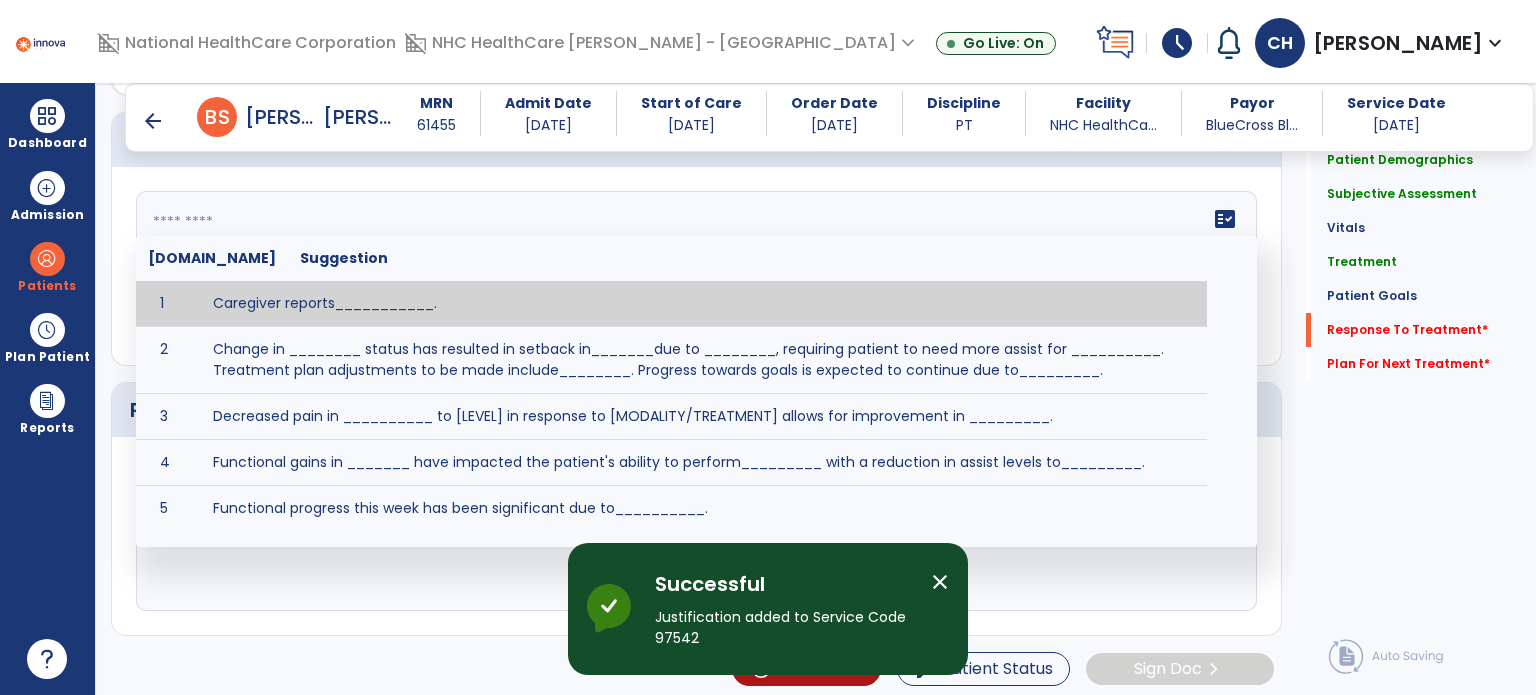 click on "fact_check  [DOMAIN_NAME] Suggestion 1 Caregiver reports___________. 2 Change in ________ status has resulted in setback in_______due to ________, requiring patient to need more assist for __________.   Treatment plan adjustments to be made include________.  Progress towards goals is expected to continue due to_________. 3 Decreased pain in __________ to [LEVEL] in response to [MODALITY/TREATMENT] allows for improvement in _________. 4 Functional gains in _______ have impacted the patient's ability to perform_________ with a reduction in assist levels to_________. 5 Functional progress this week has been significant due to__________. 6 Gains in ________ have improved the patient's ability to perform ______with decreased levels of assist to___________. 7 Improvement in ________allows patient to tolerate higher levels of challenges in_________. 8 Pain in [AREA] has decreased to [LEVEL] in response to [TREATMENT/MODALITY], allowing fore ease in completing__________. 9 10 11 12 13 14 15 16 17 18 19 20 21" 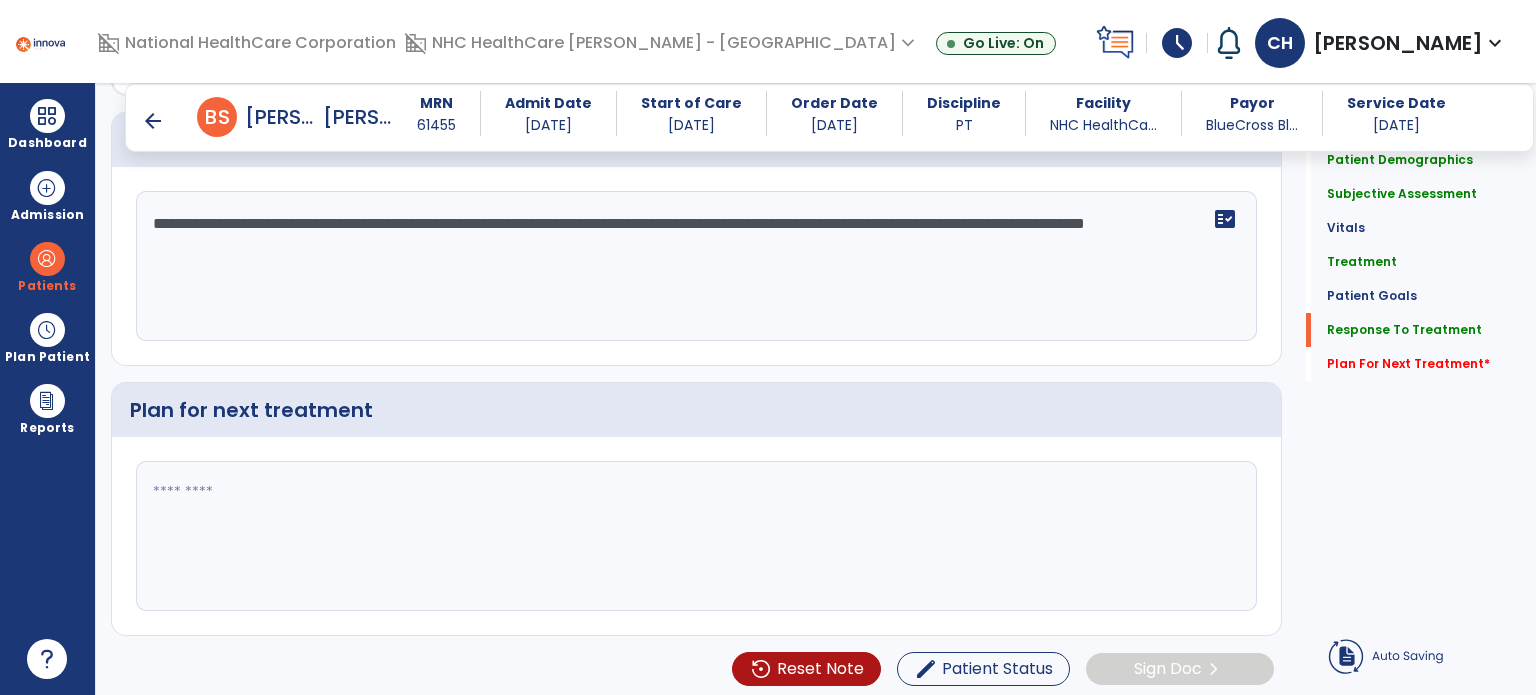 click on "**********" 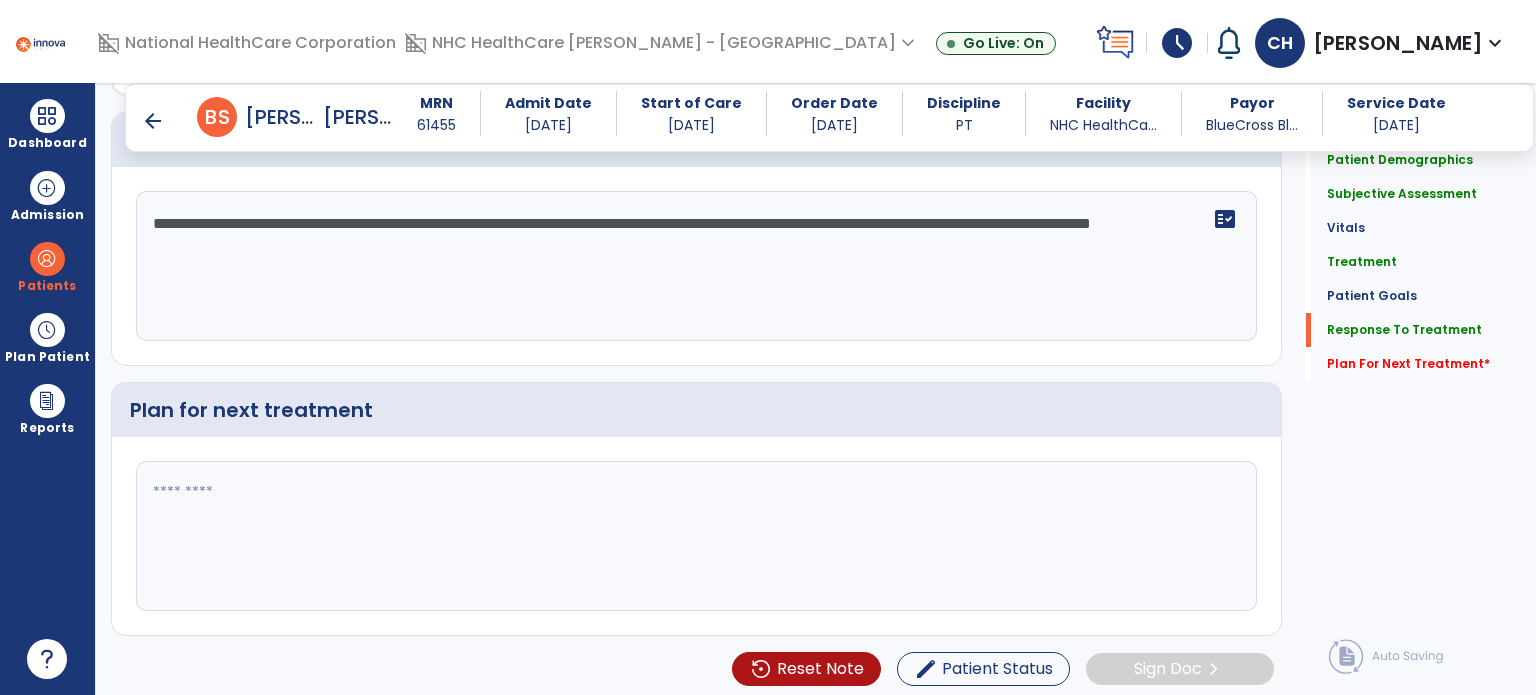click on "**********" 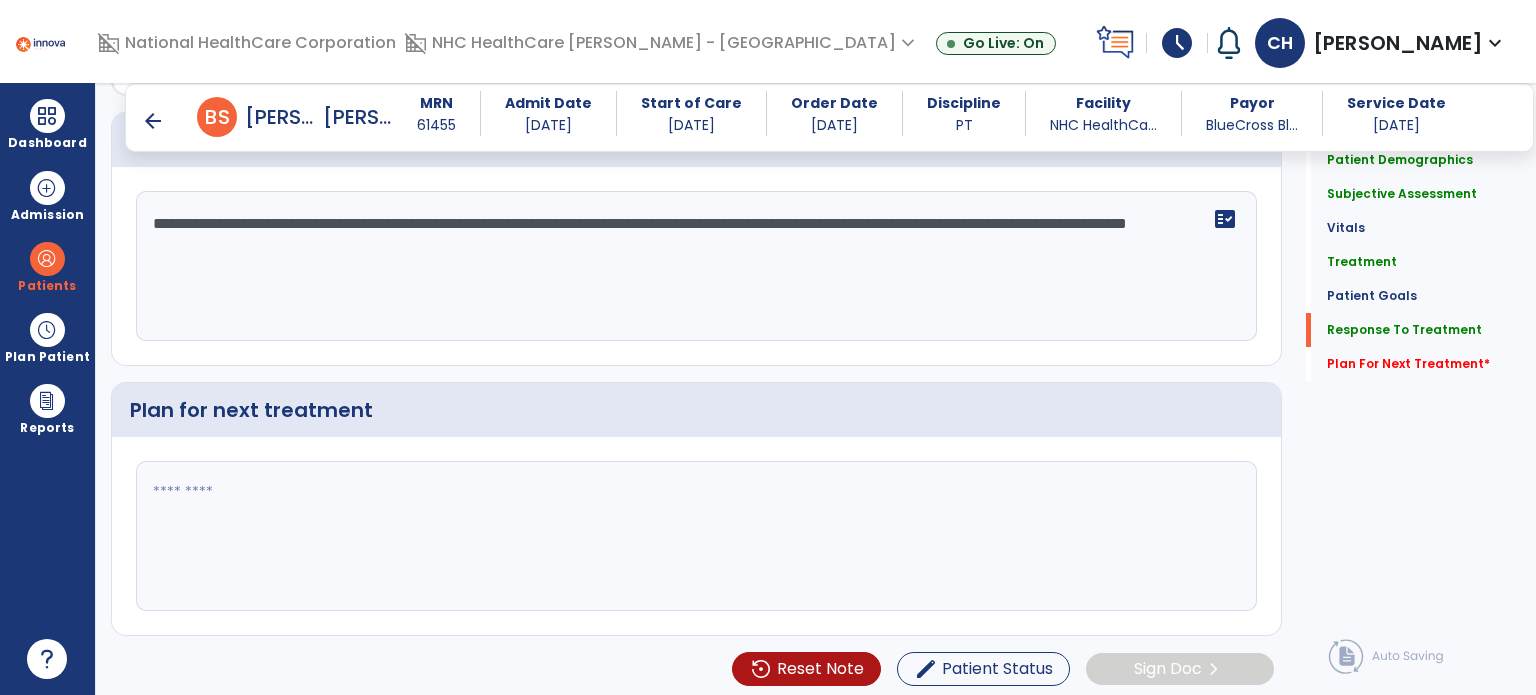 click on "**********" 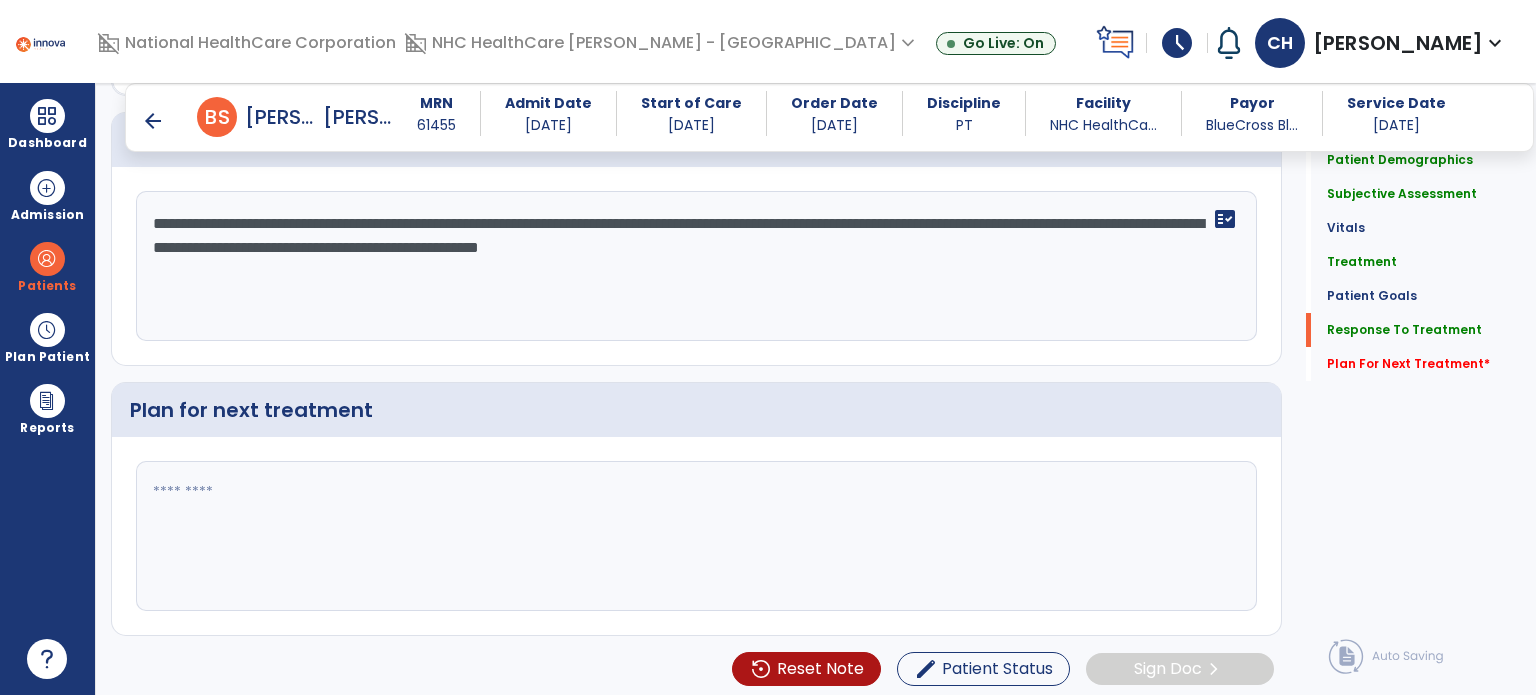 type on "**********" 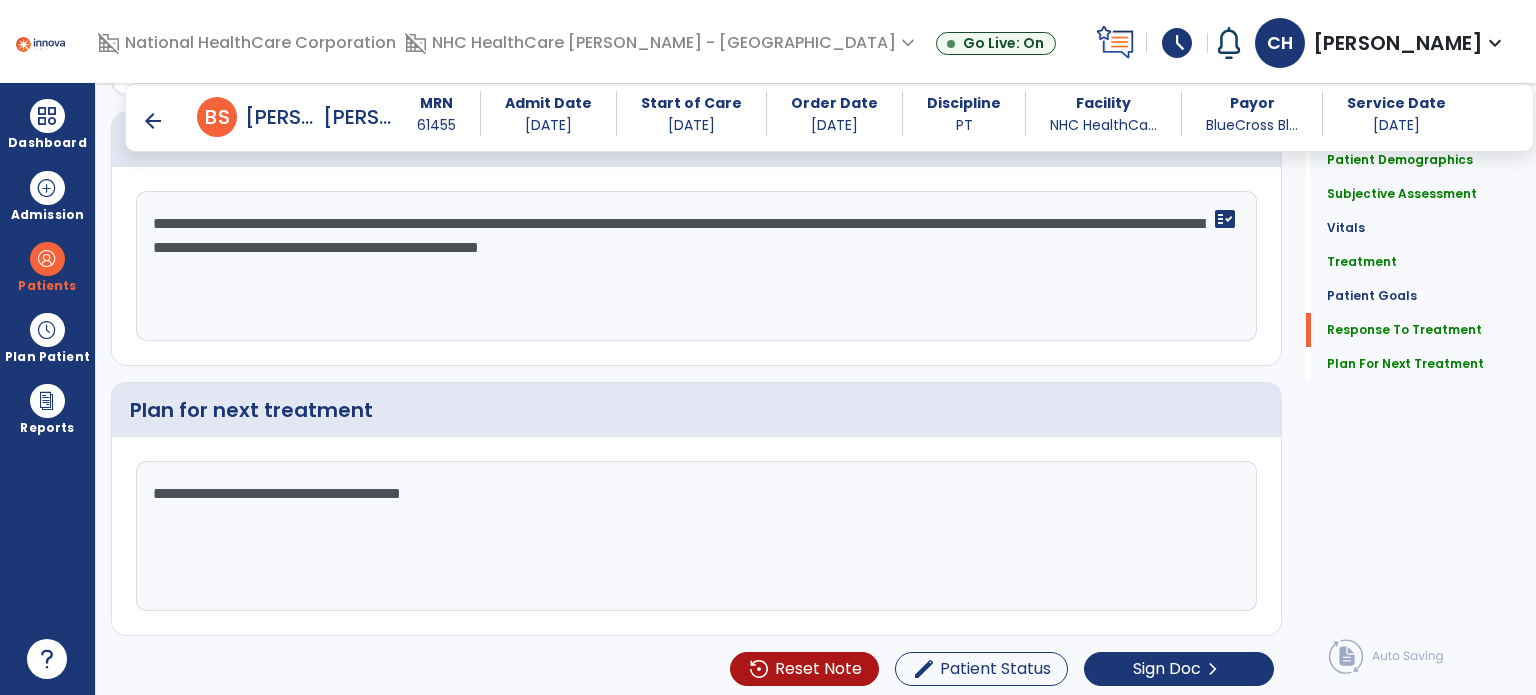 type on "**********" 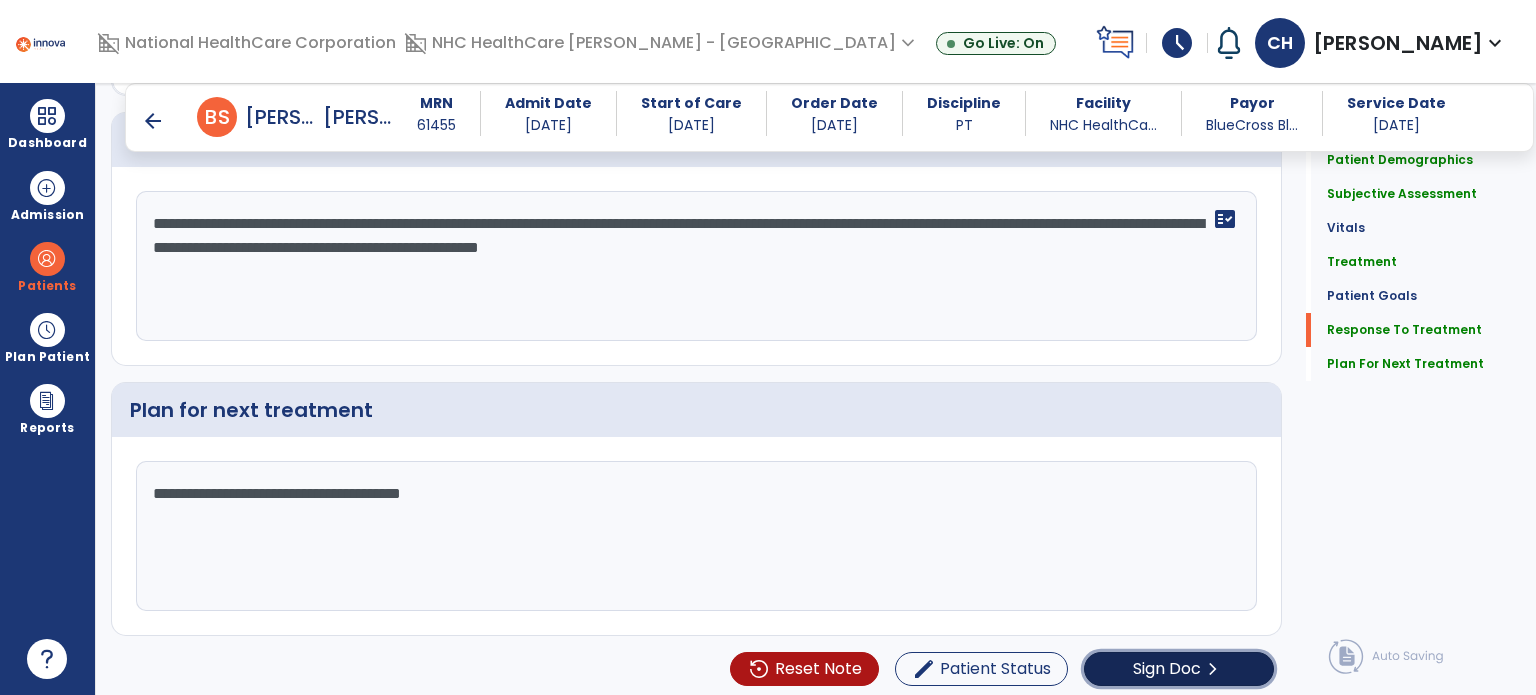 click on "Sign Doc" 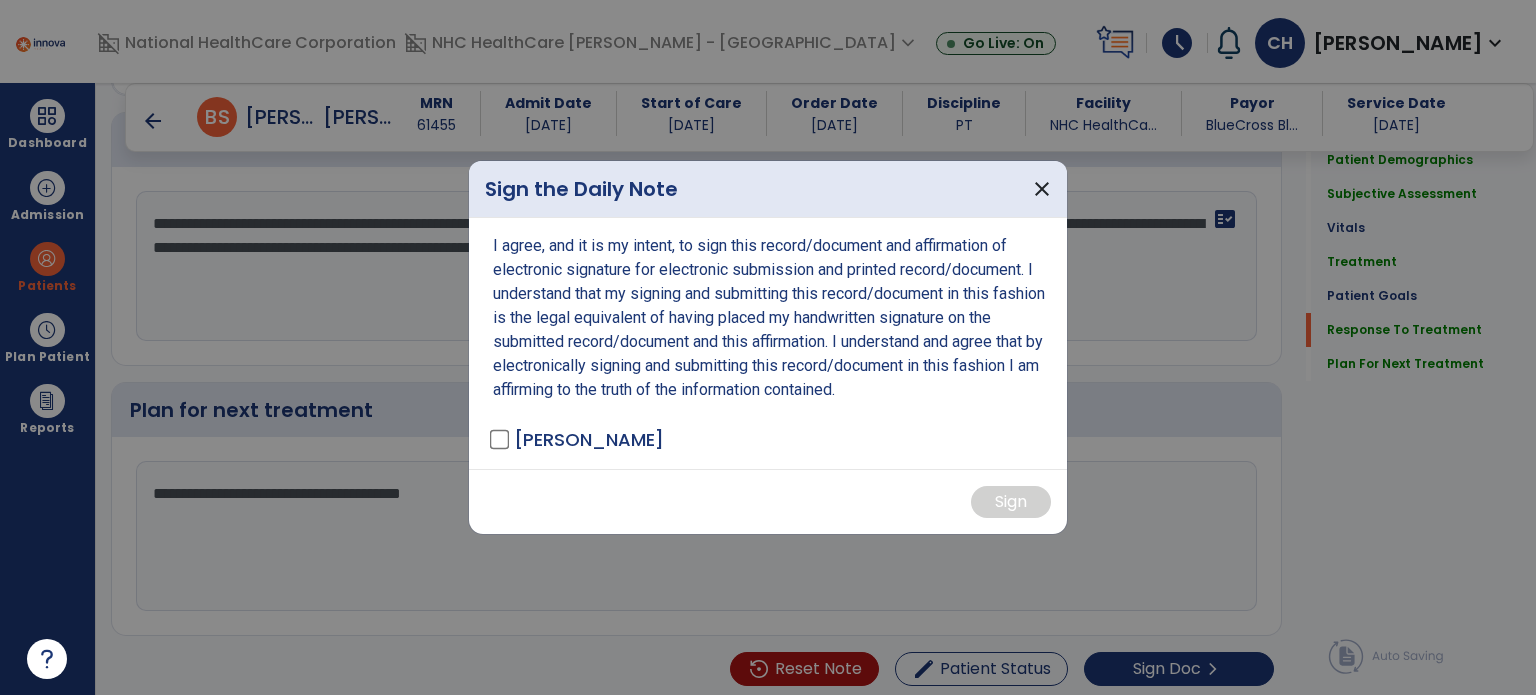 click on "[PERSON_NAME]" at bounding box center [578, 439] 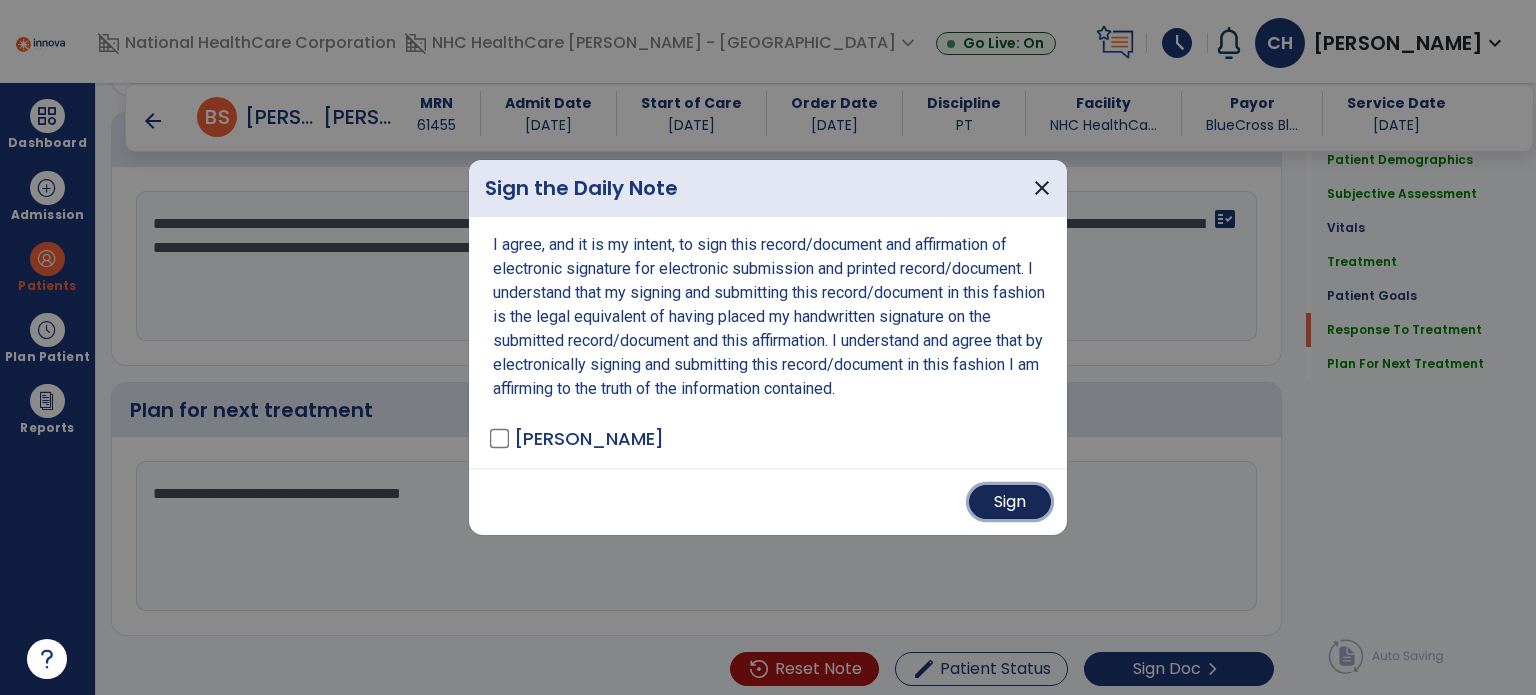 click on "Sign" at bounding box center (1010, 502) 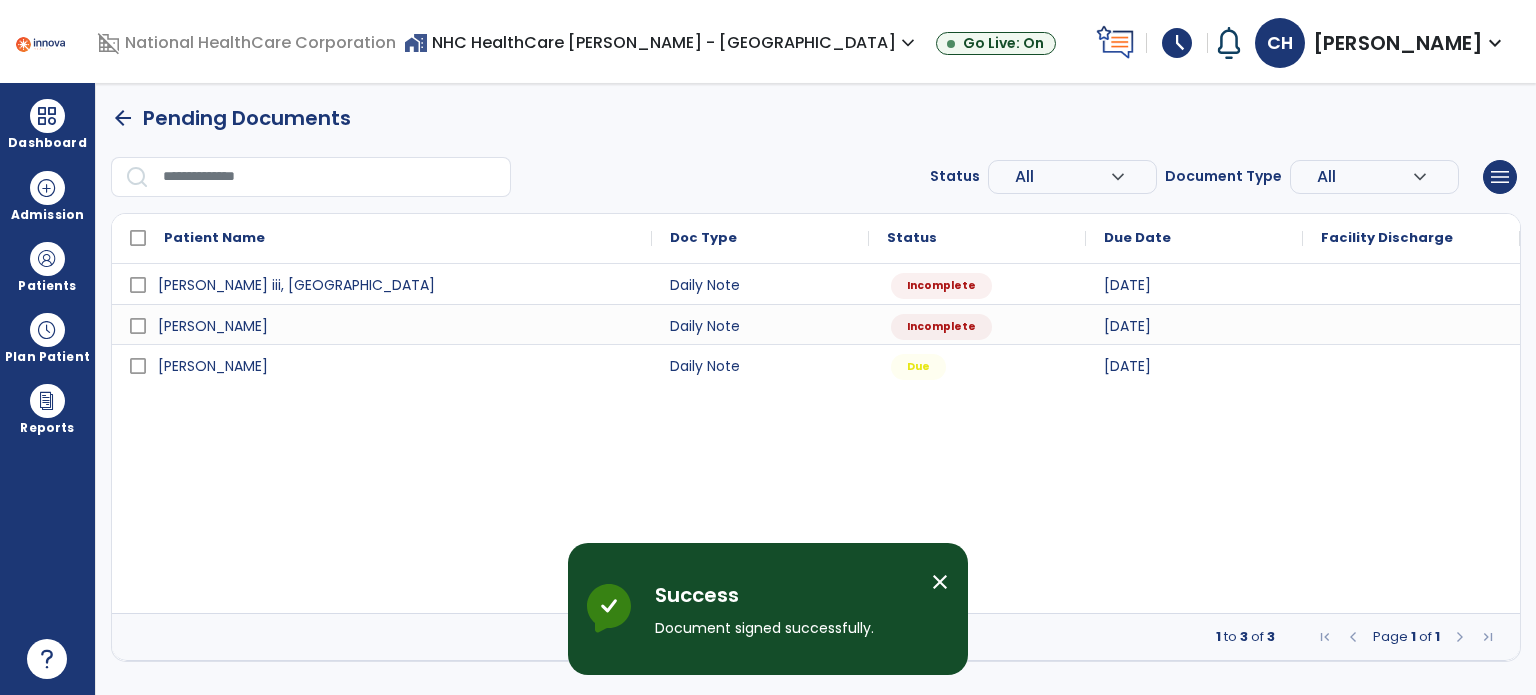 scroll, scrollTop: 0, scrollLeft: 0, axis: both 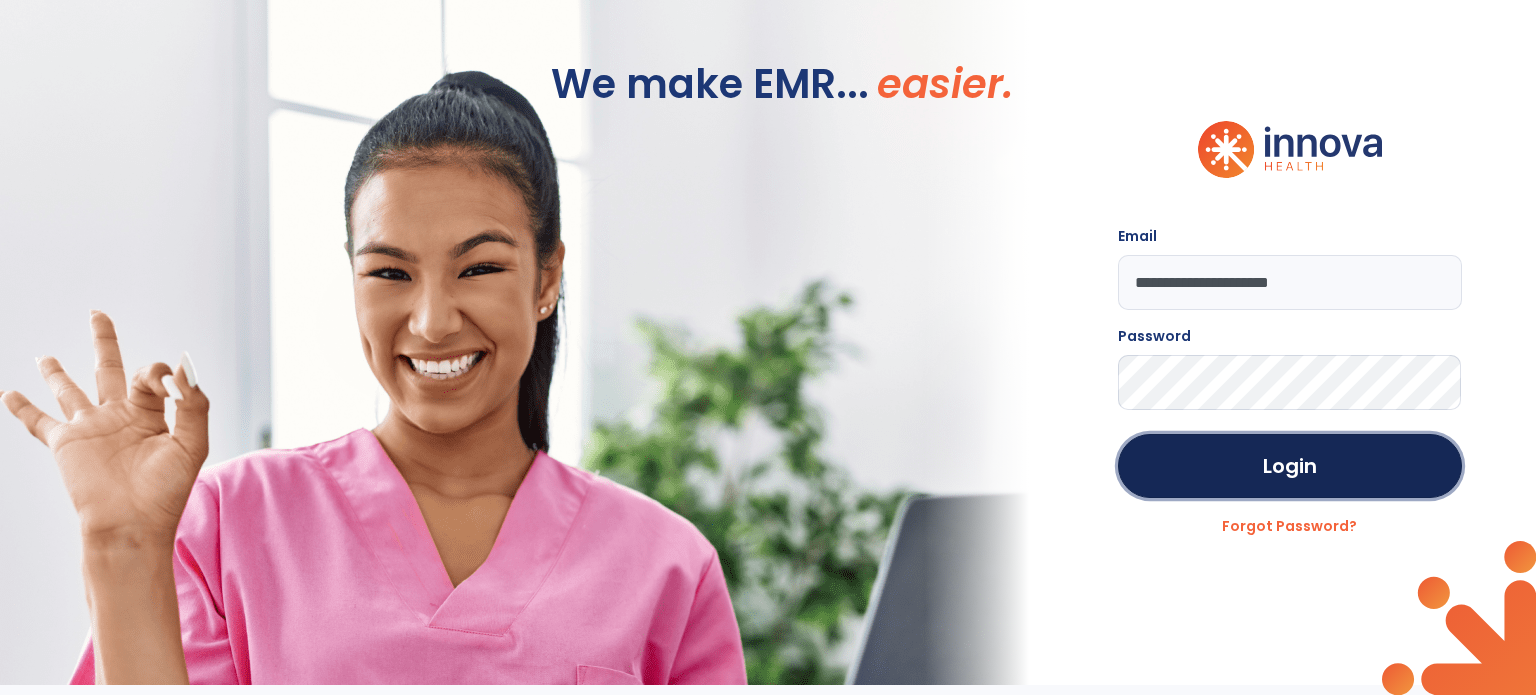 click on "Login" 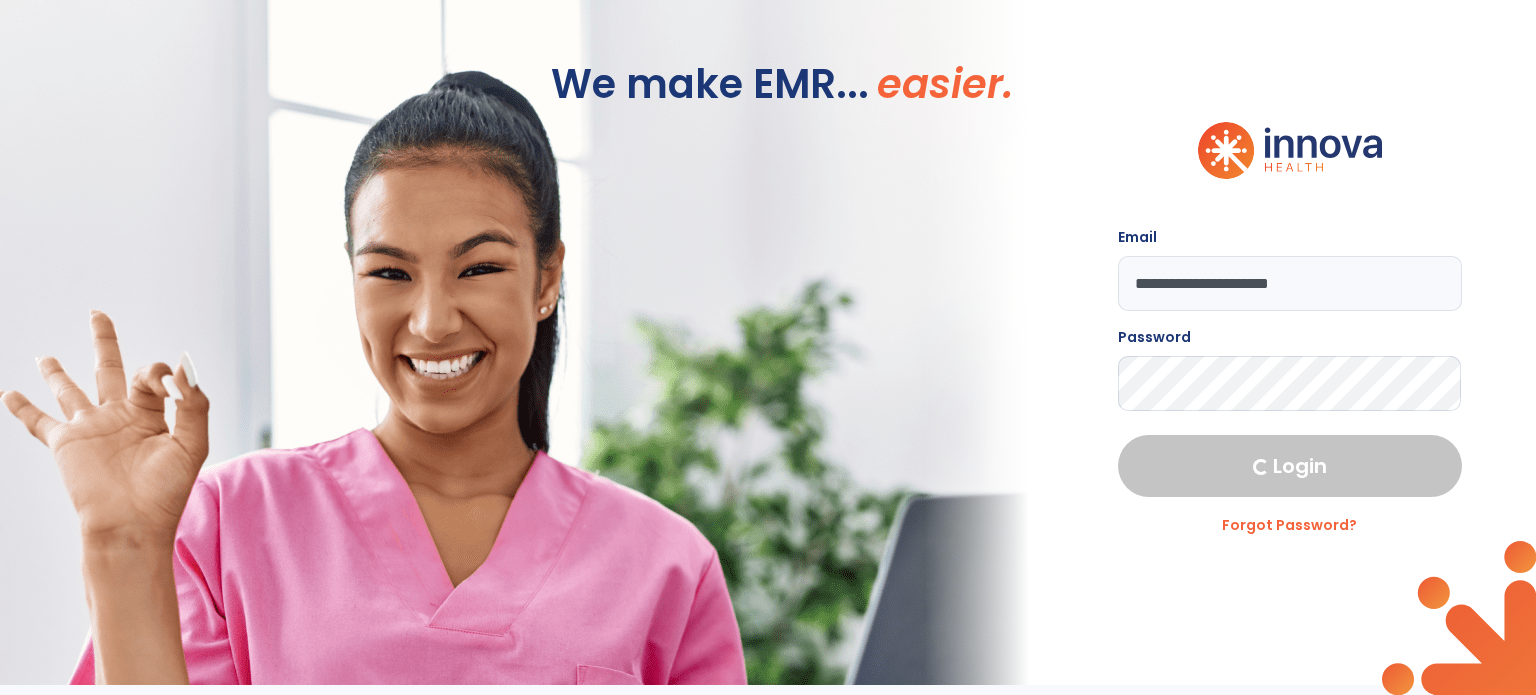 select on "****" 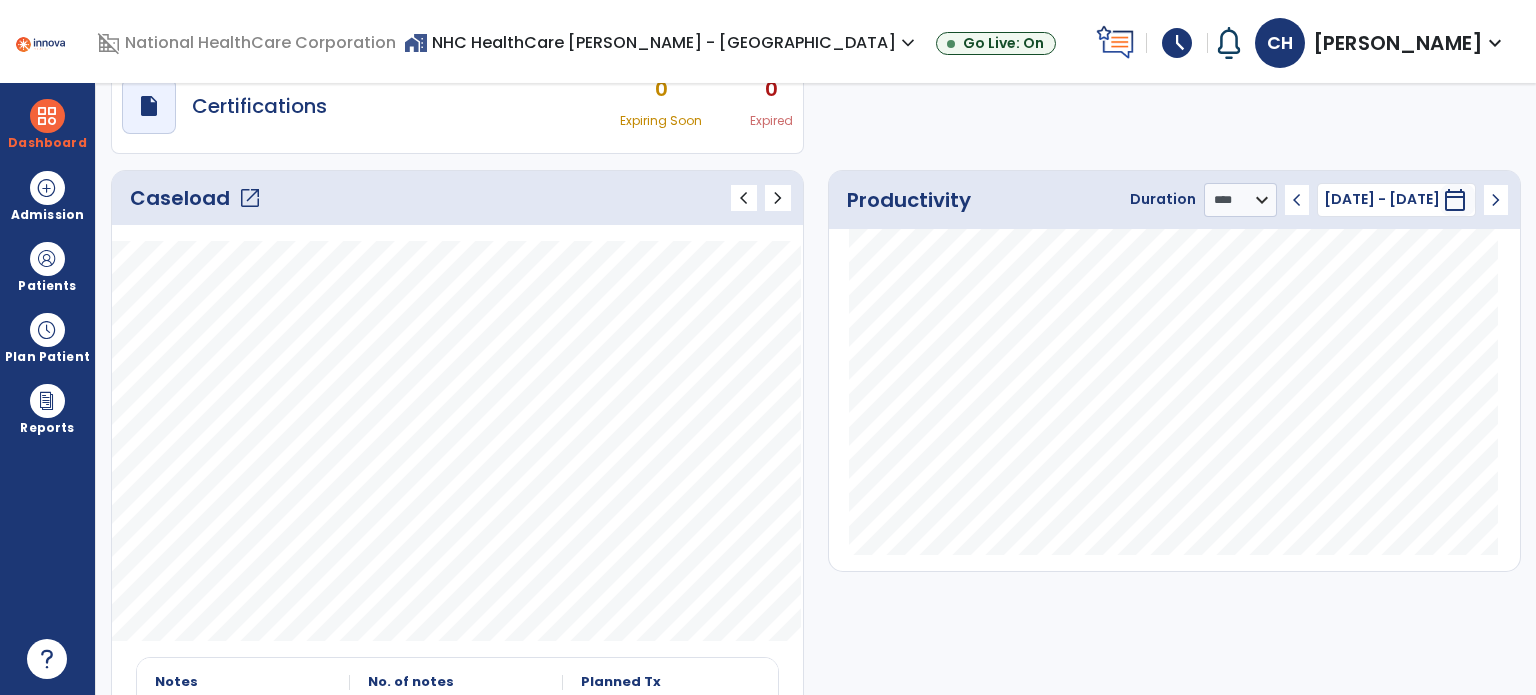 scroll, scrollTop: 0, scrollLeft: 0, axis: both 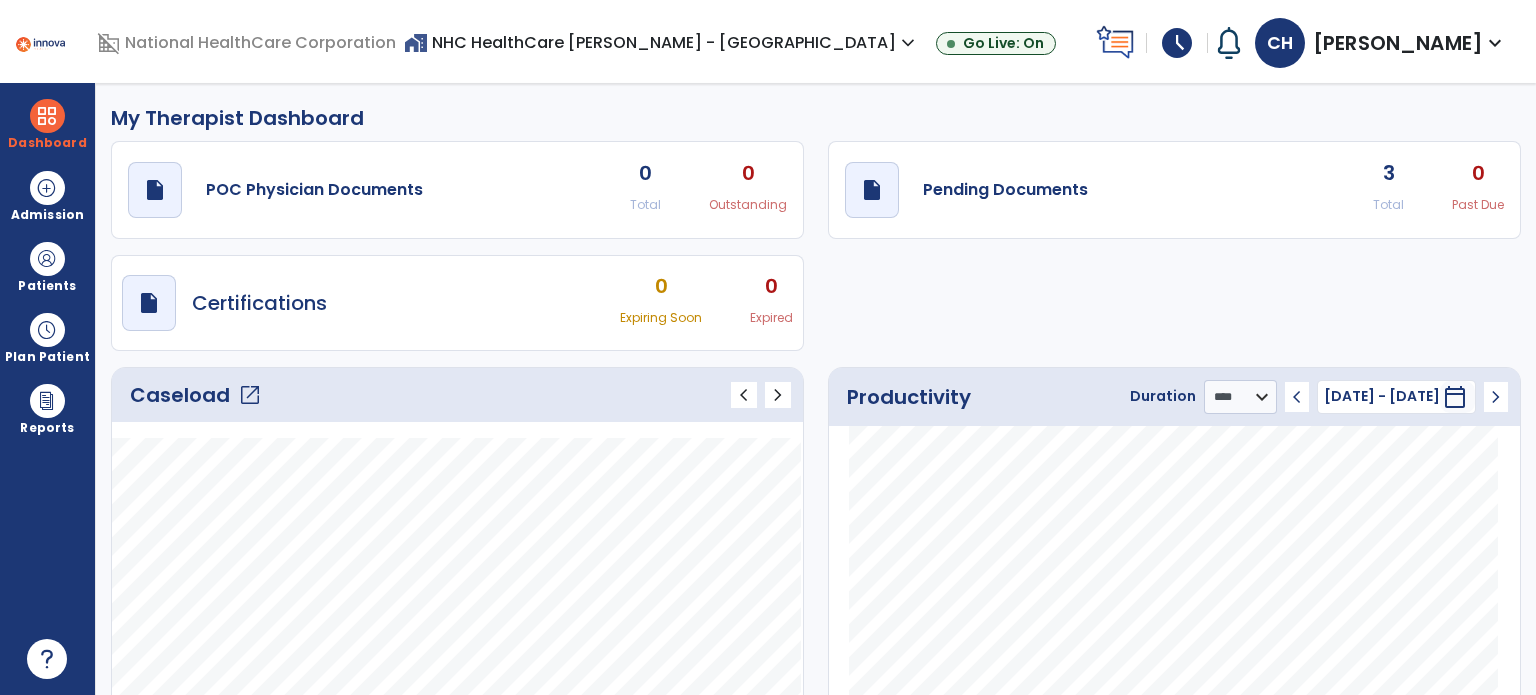 click on "open_in_new" 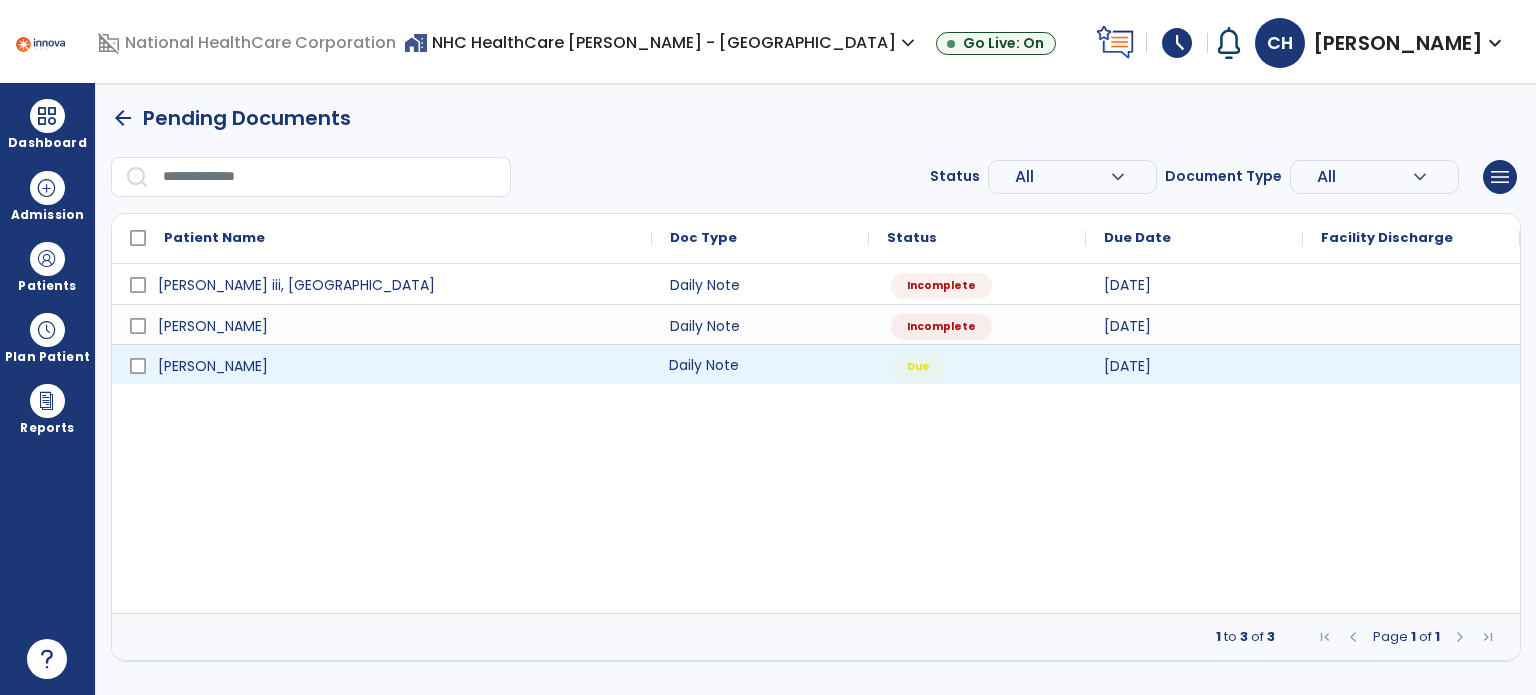 click on "Daily Note" at bounding box center [760, 364] 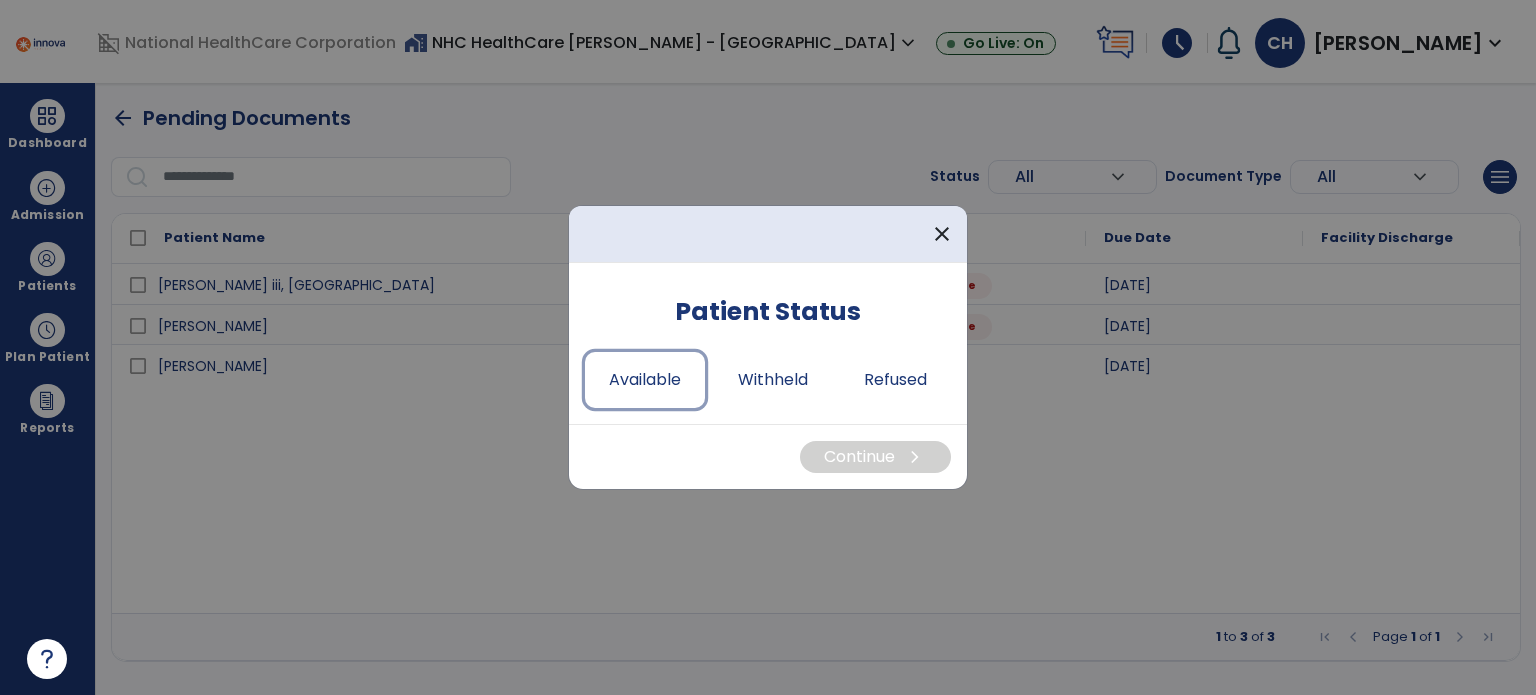 click on "Available" at bounding box center [645, 380] 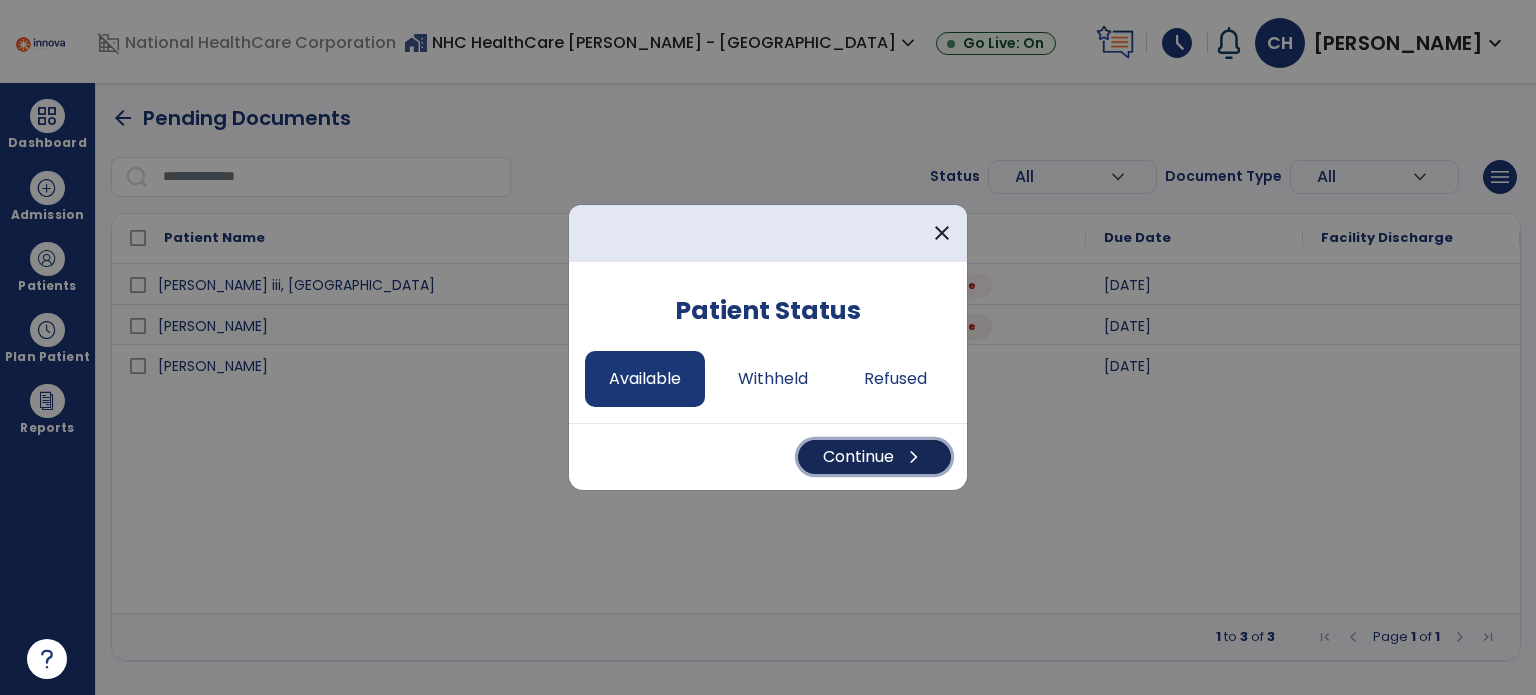 click on "Continue   chevron_right" at bounding box center (874, 457) 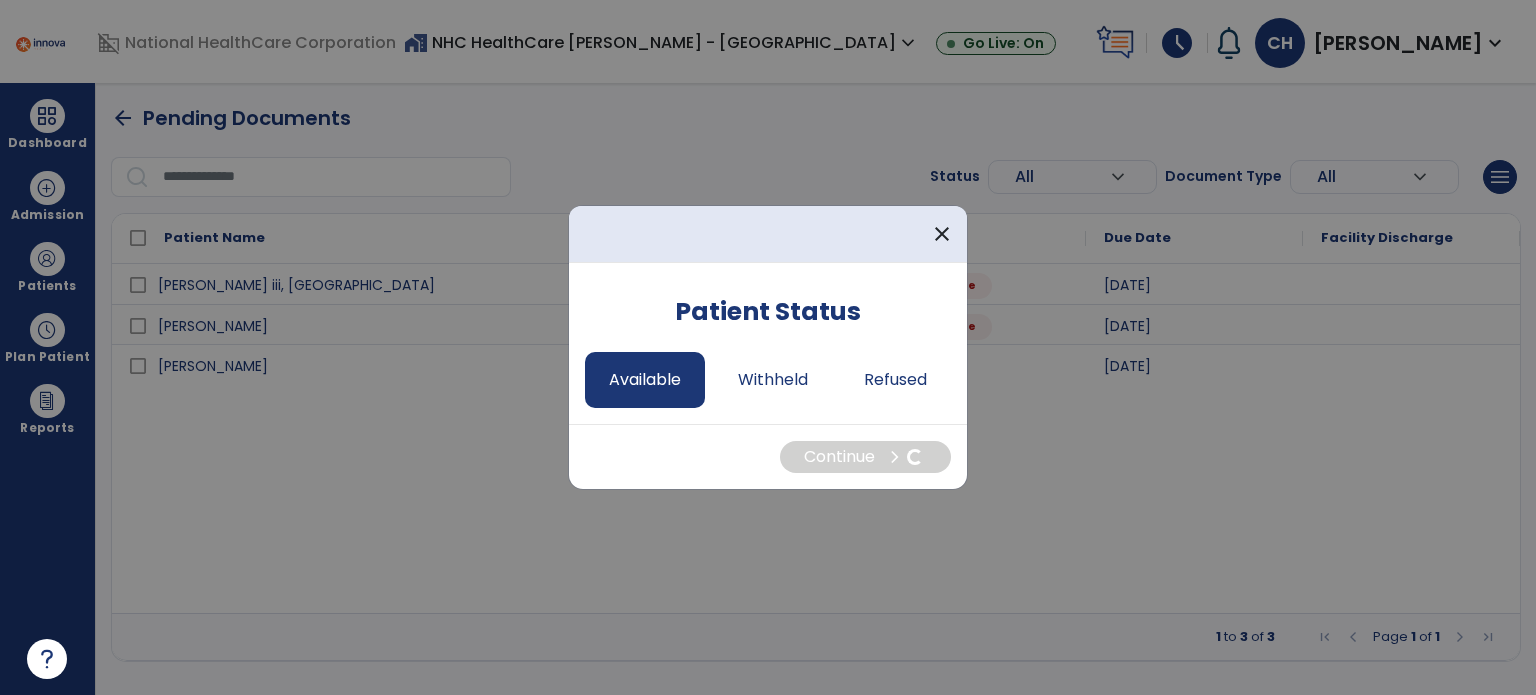 select on "*" 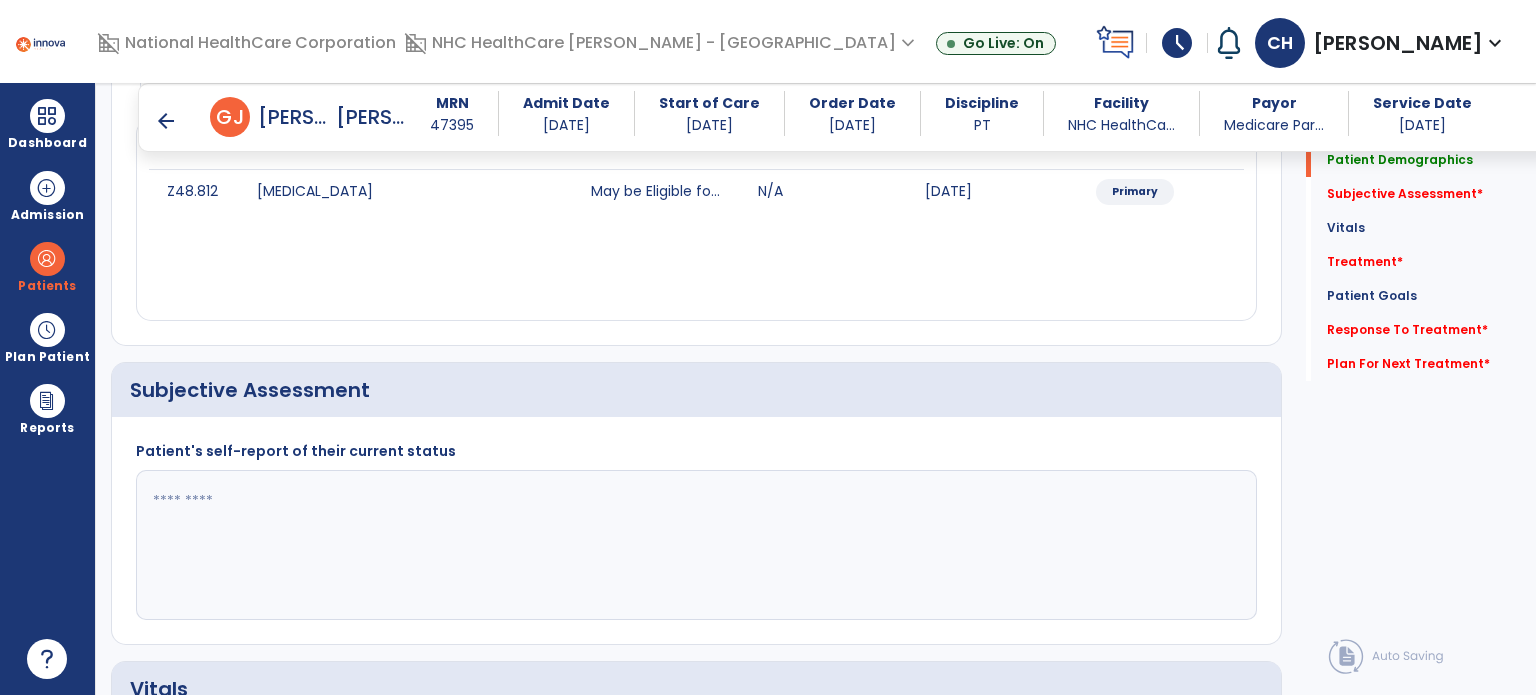 scroll, scrollTop: 282, scrollLeft: 0, axis: vertical 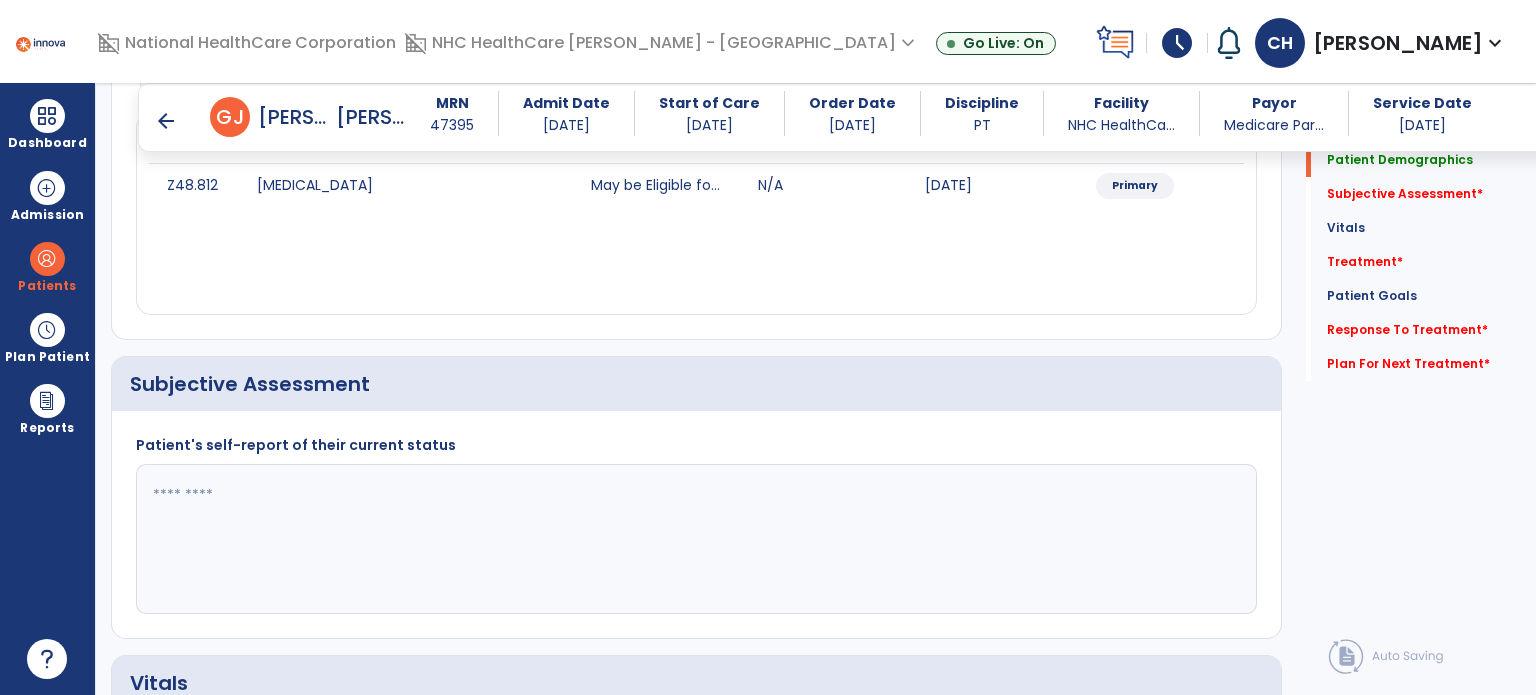 click 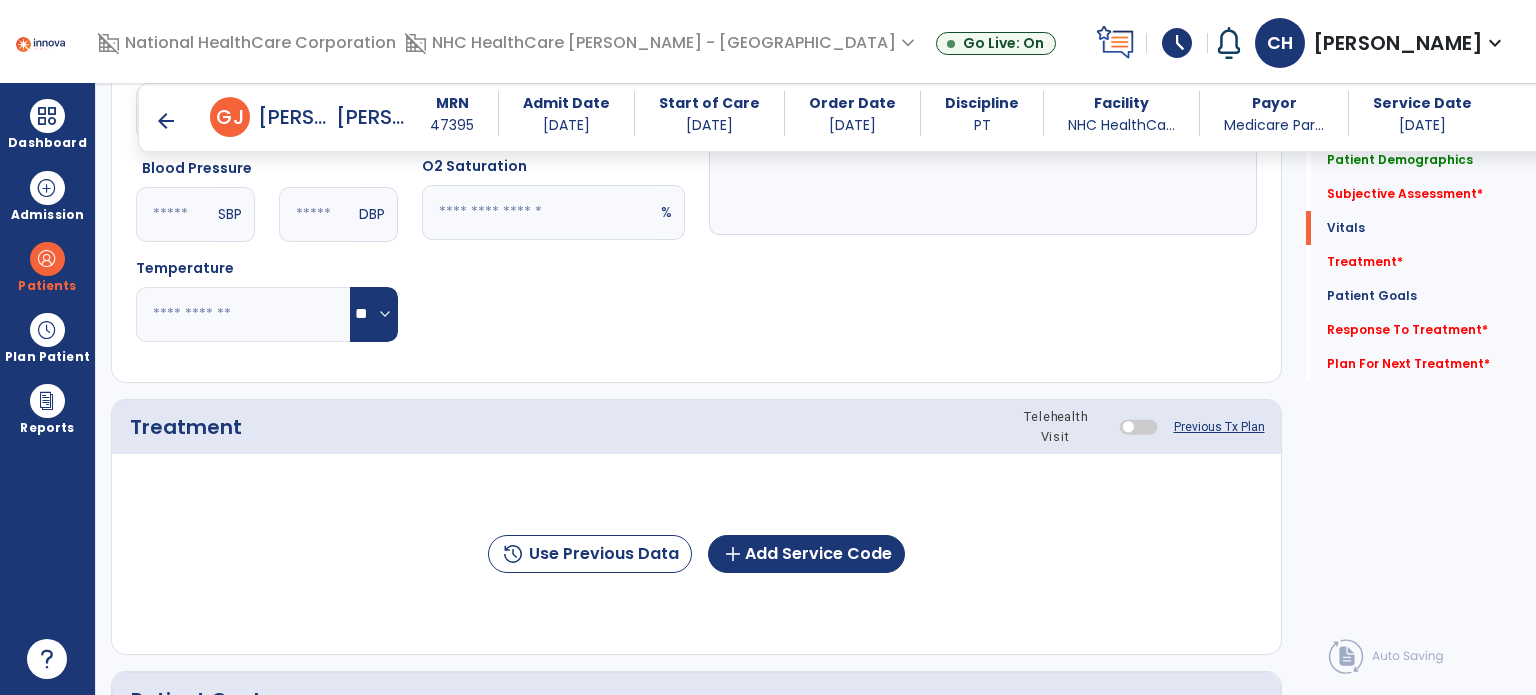 scroll, scrollTop: 1192, scrollLeft: 0, axis: vertical 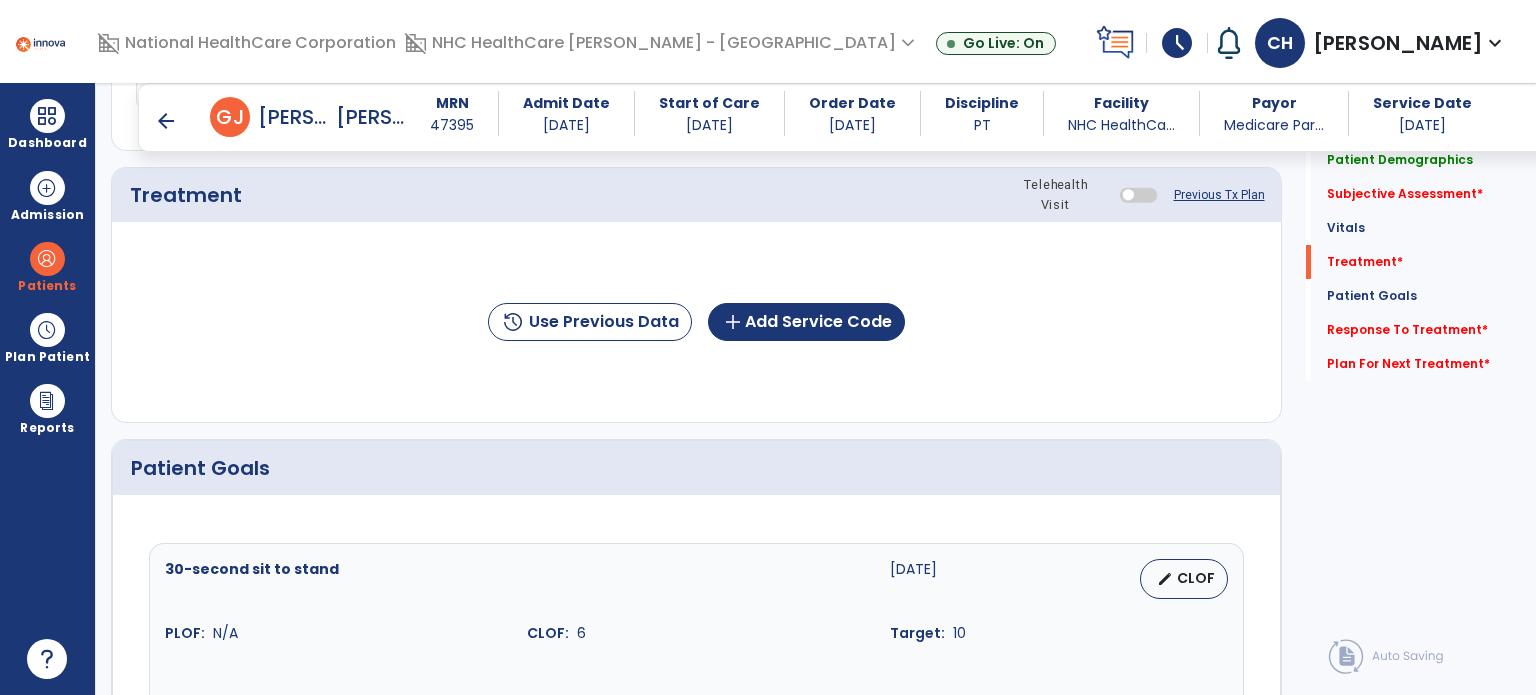 type on "**********" 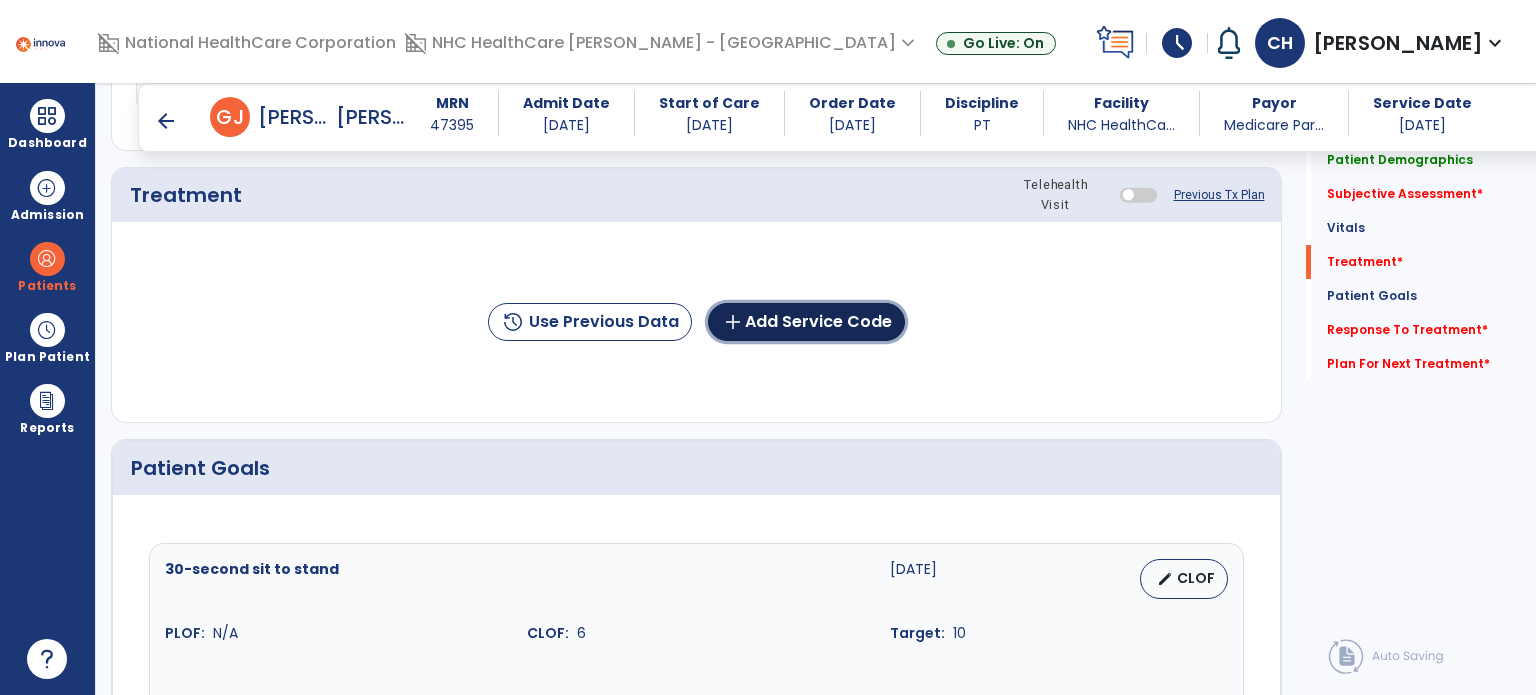 click on "add  Add Service Code" 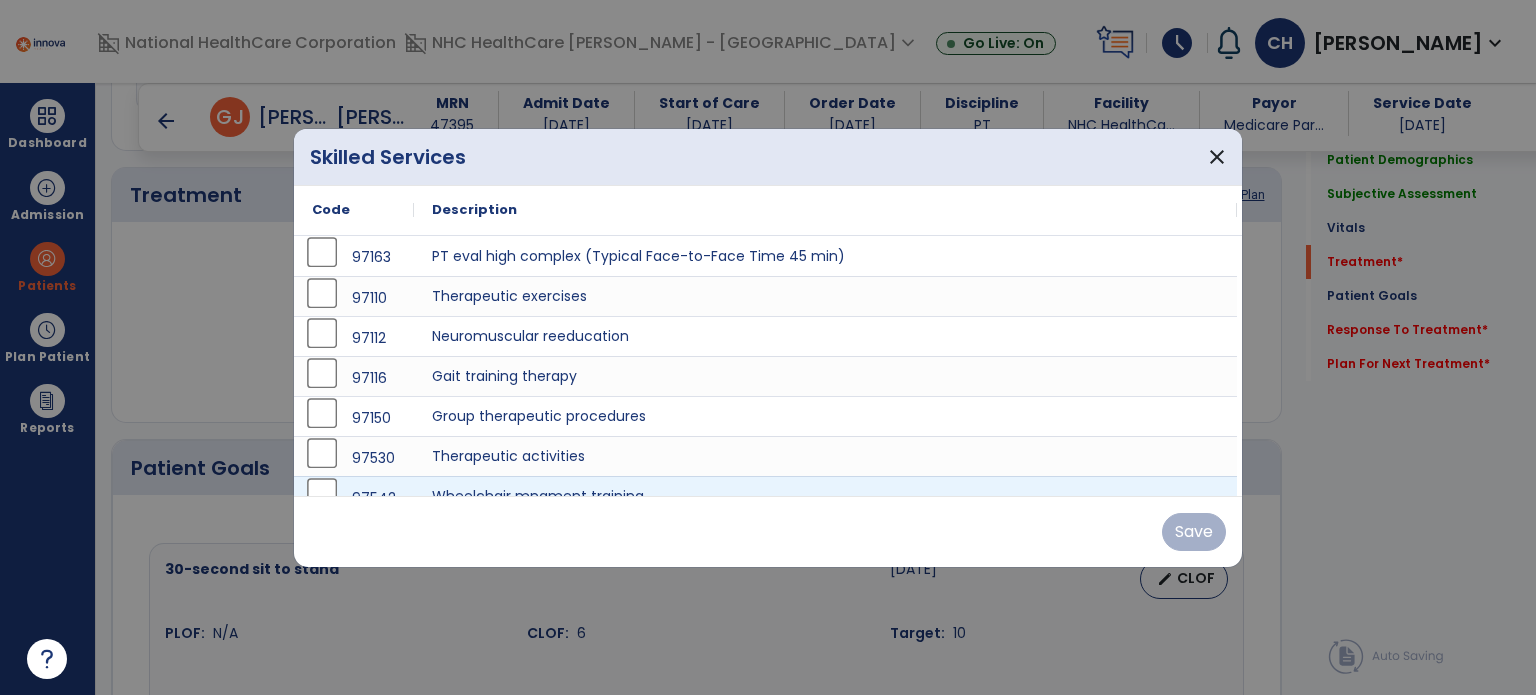 scroll, scrollTop: 28, scrollLeft: 0, axis: vertical 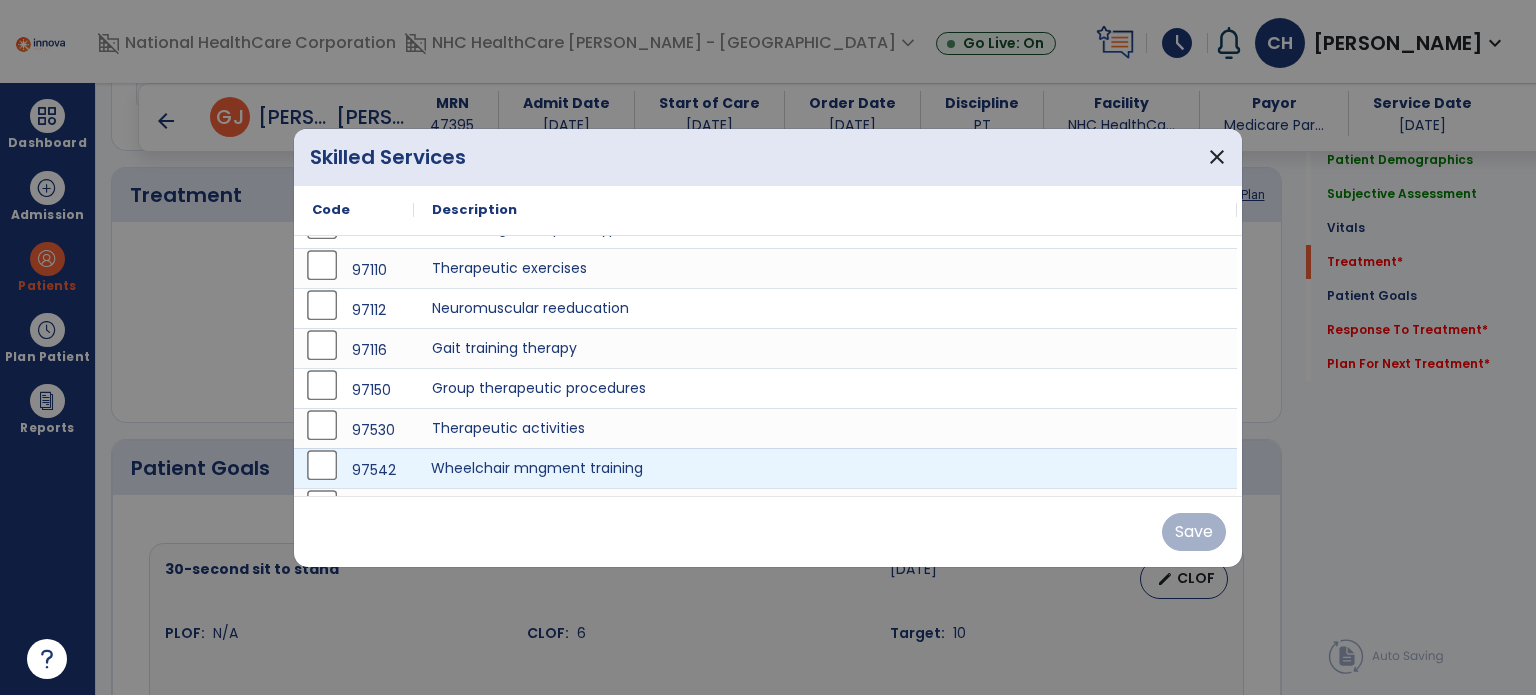 click on "Wheelchair mngment training" at bounding box center (825, 468) 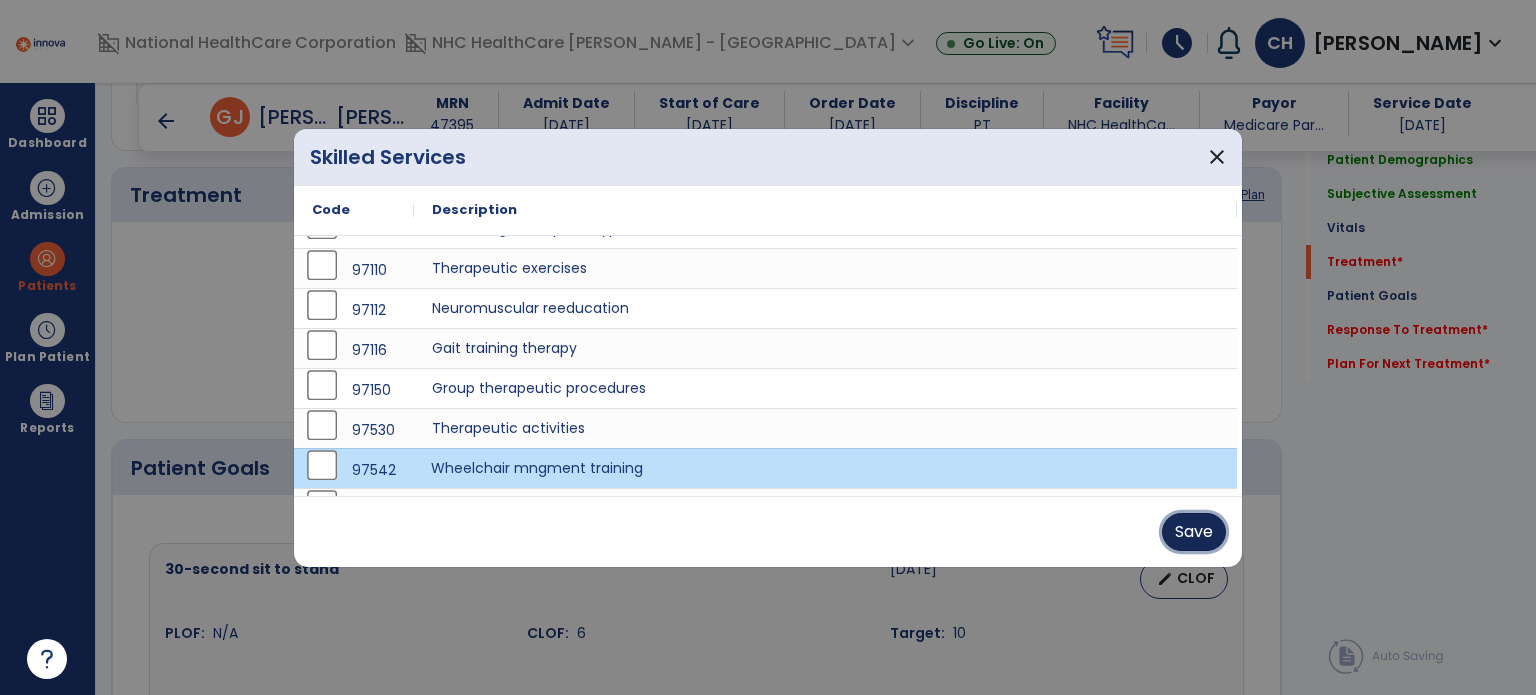 click on "Save" at bounding box center [1194, 532] 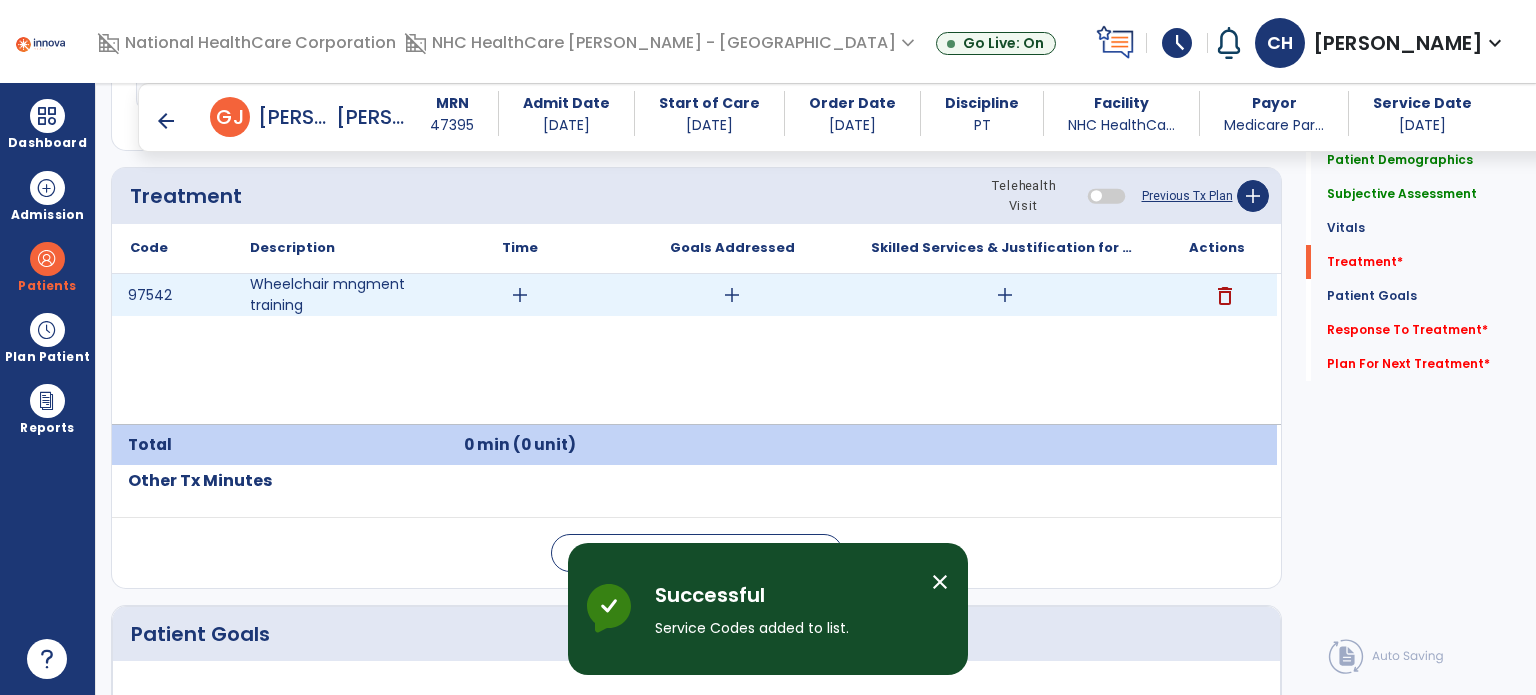 click on "add" at bounding box center [520, 295] 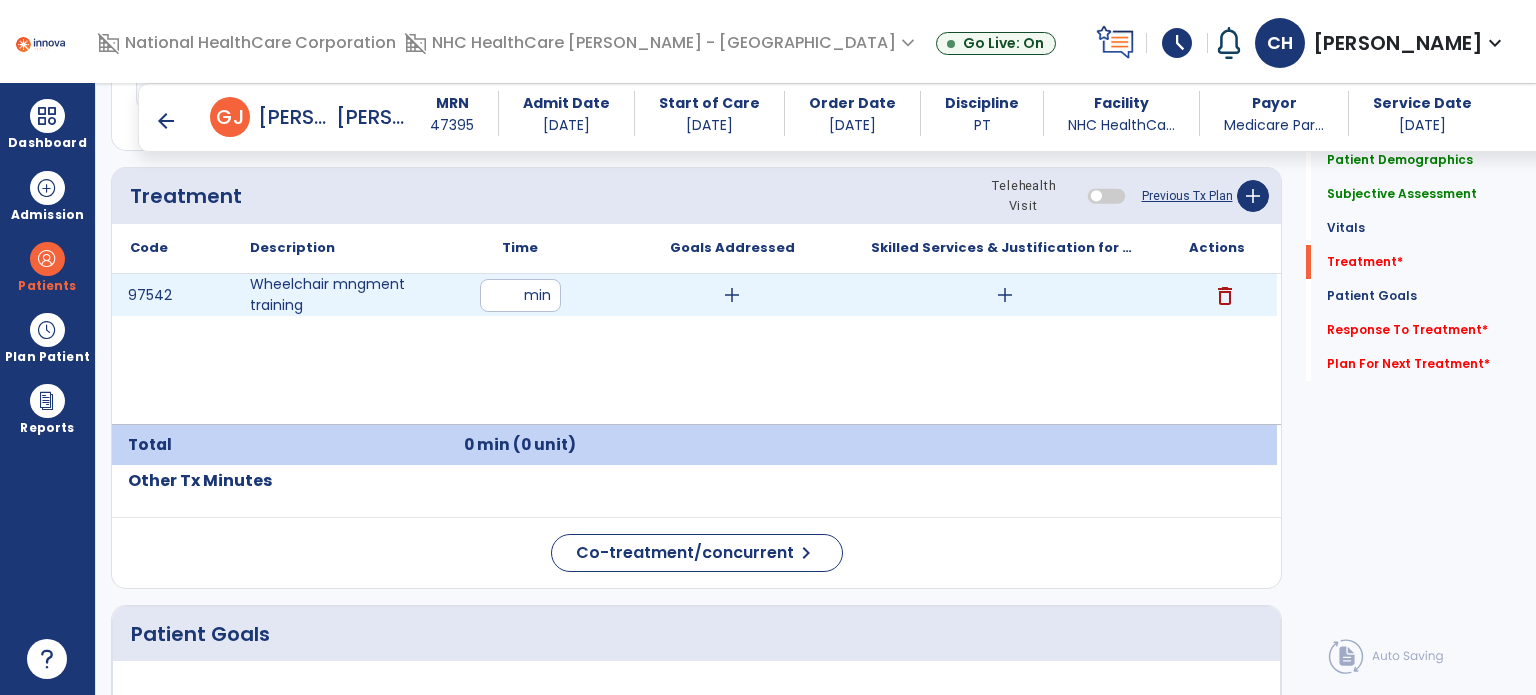 type on "**" 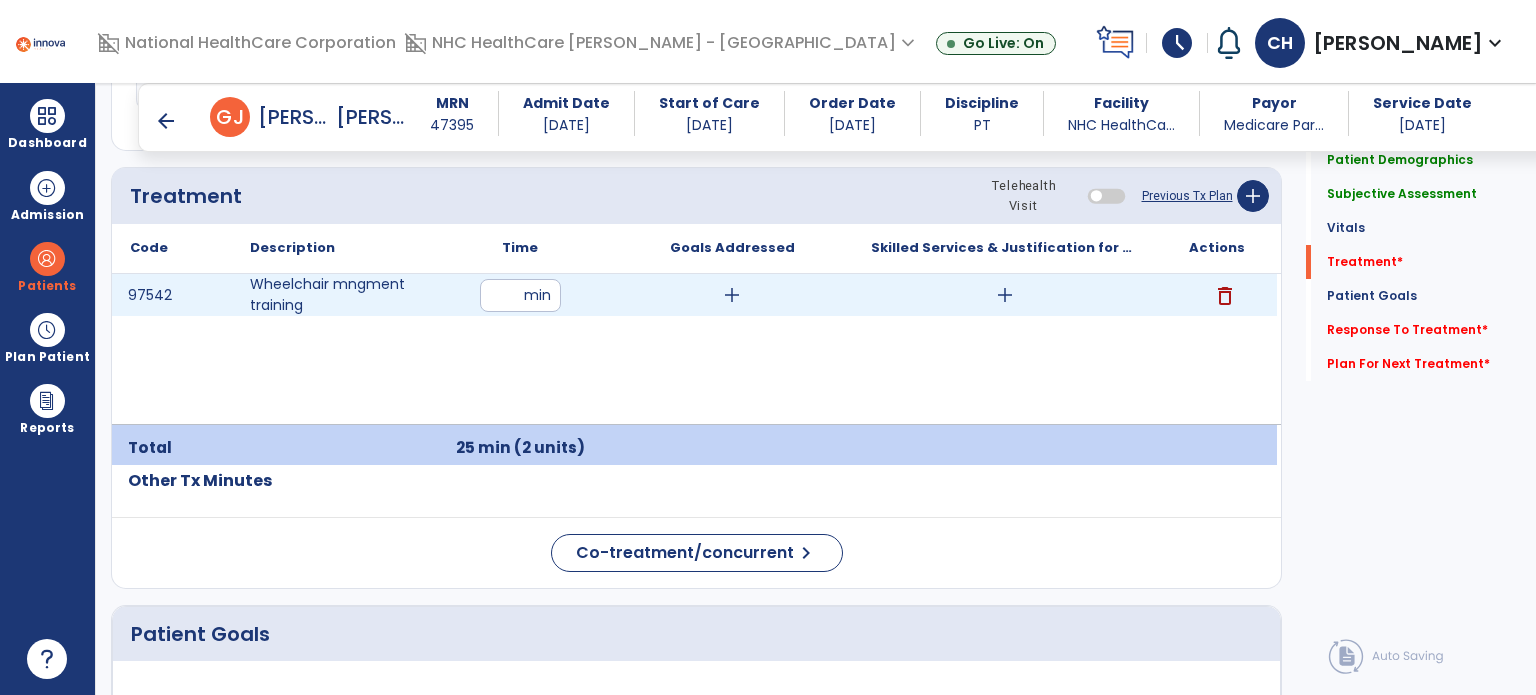 click on "add" at bounding box center [1004, 295] 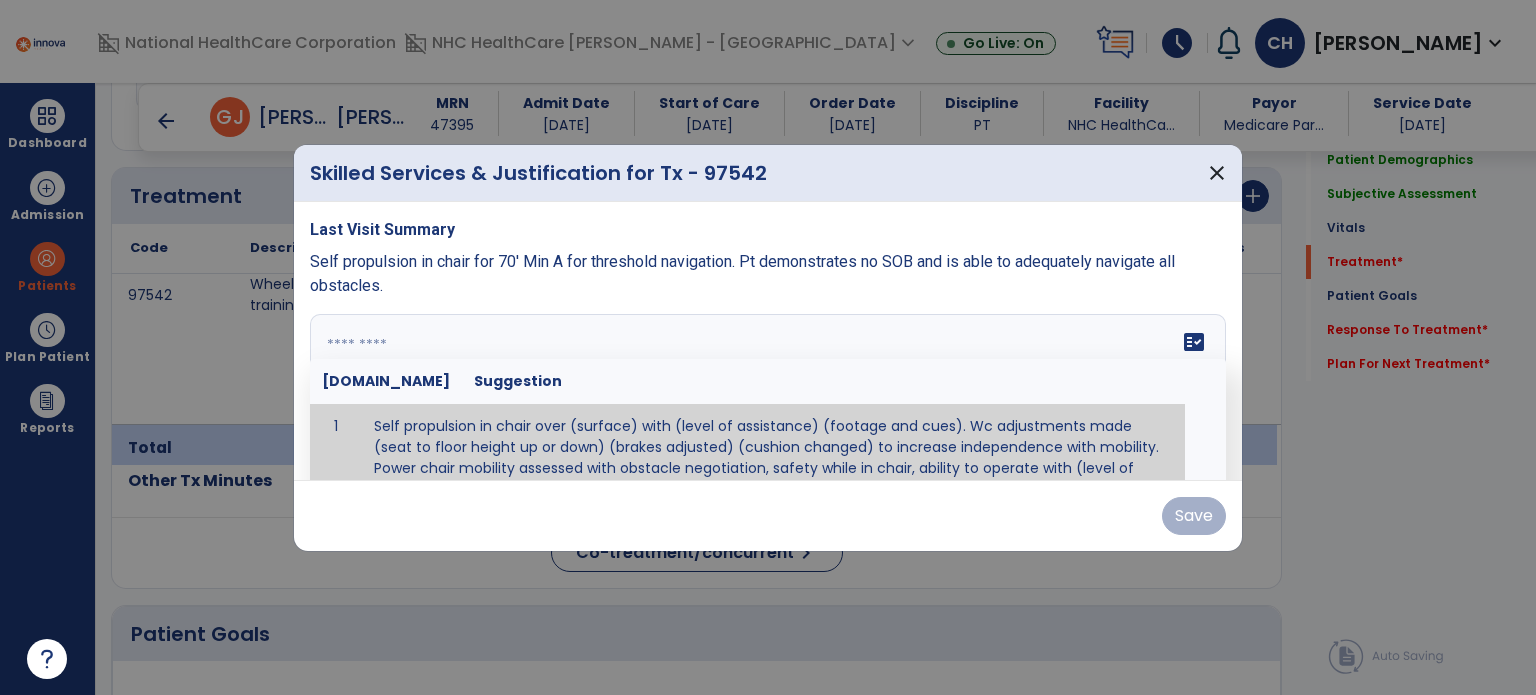 click at bounding box center [766, 389] 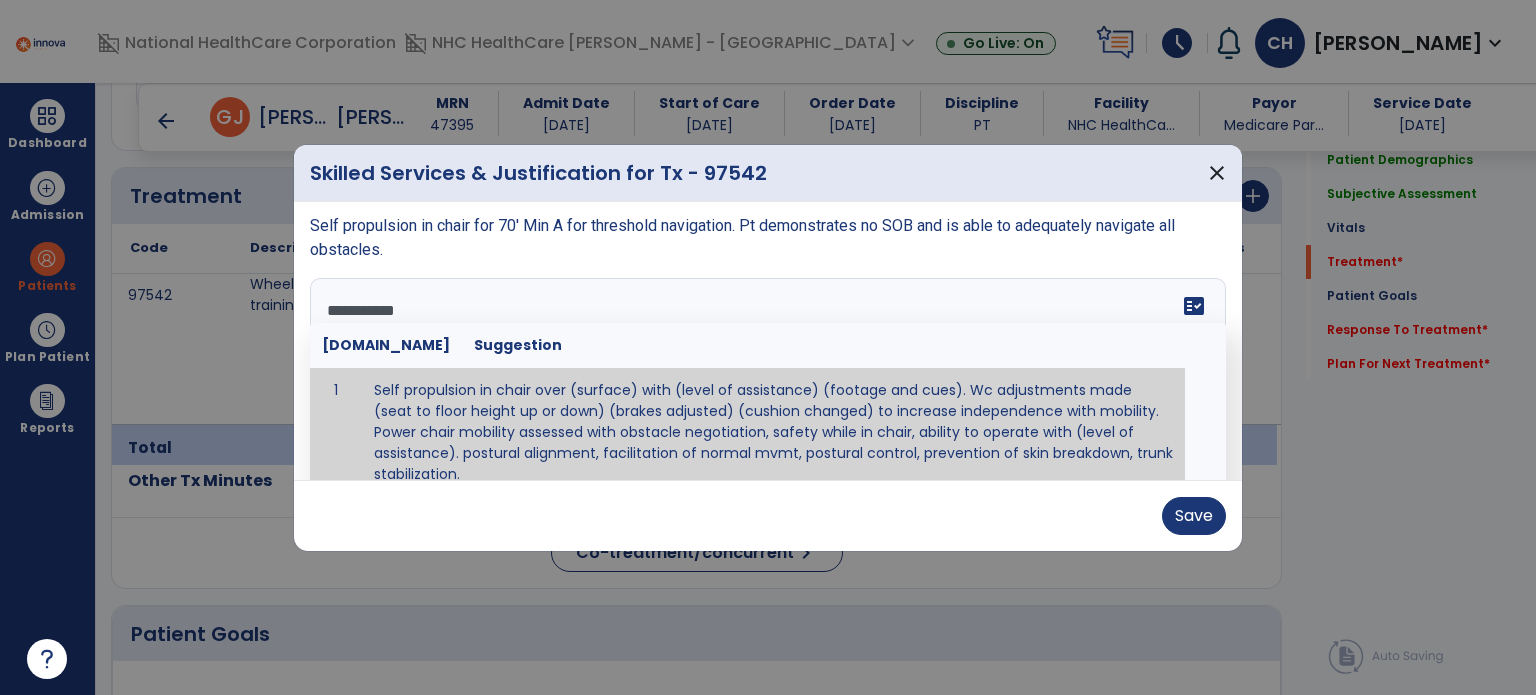 scroll, scrollTop: 0, scrollLeft: 0, axis: both 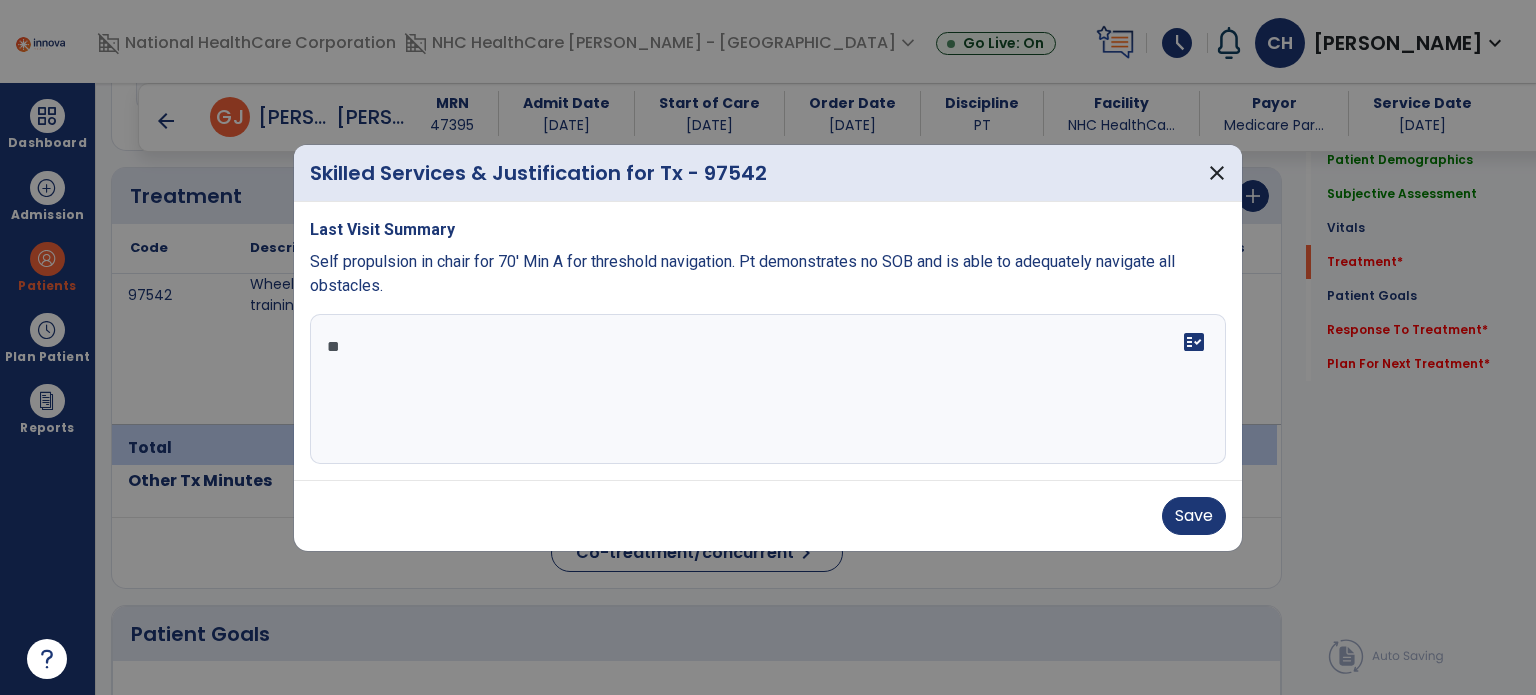 type on "*" 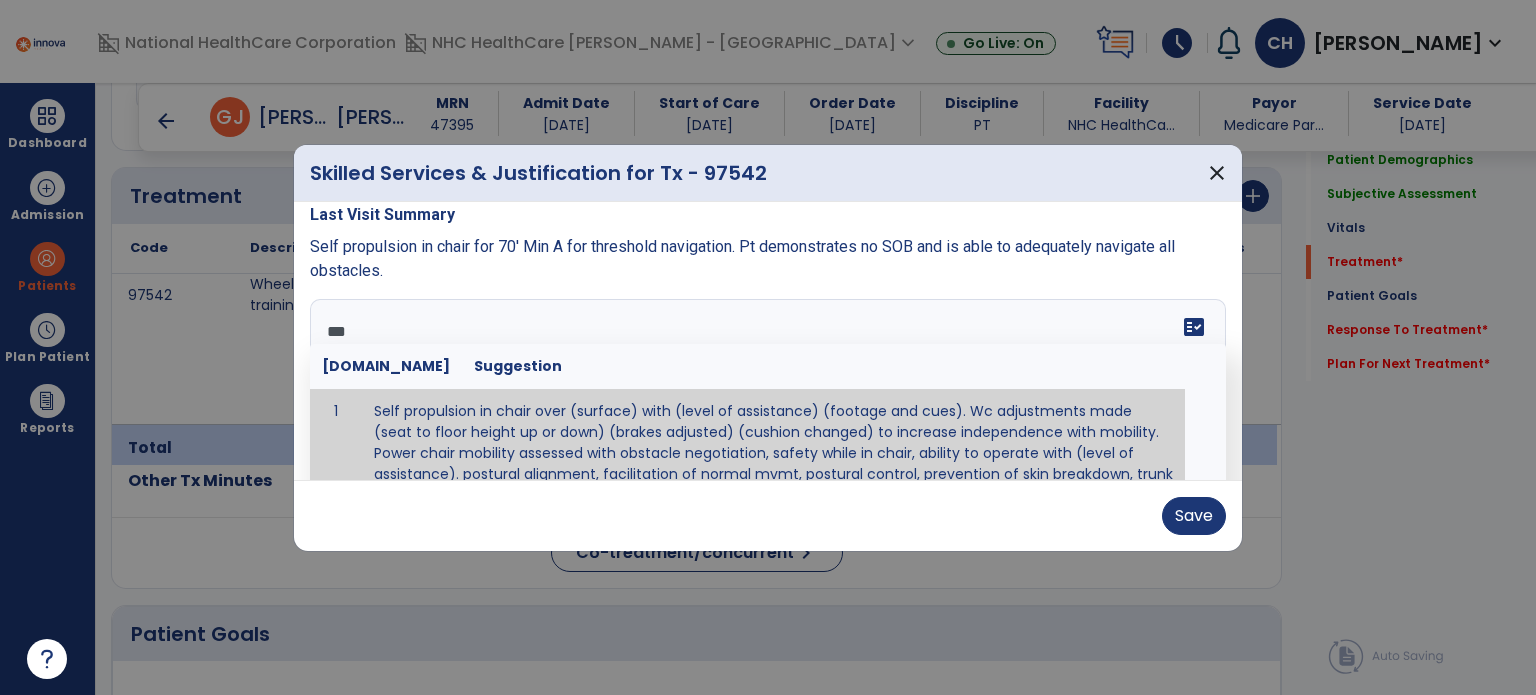 scroll, scrollTop: 0, scrollLeft: 0, axis: both 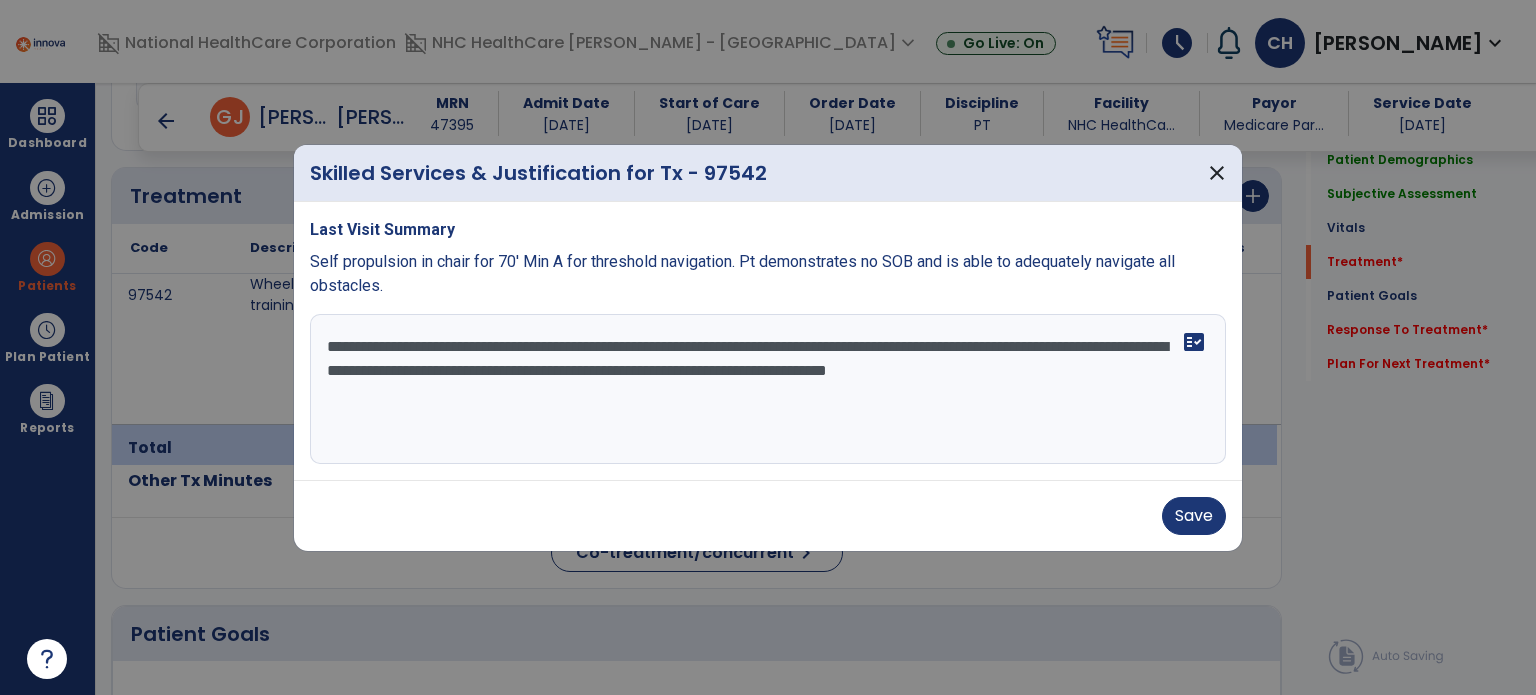 click on "**********" at bounding box center [768, 389] 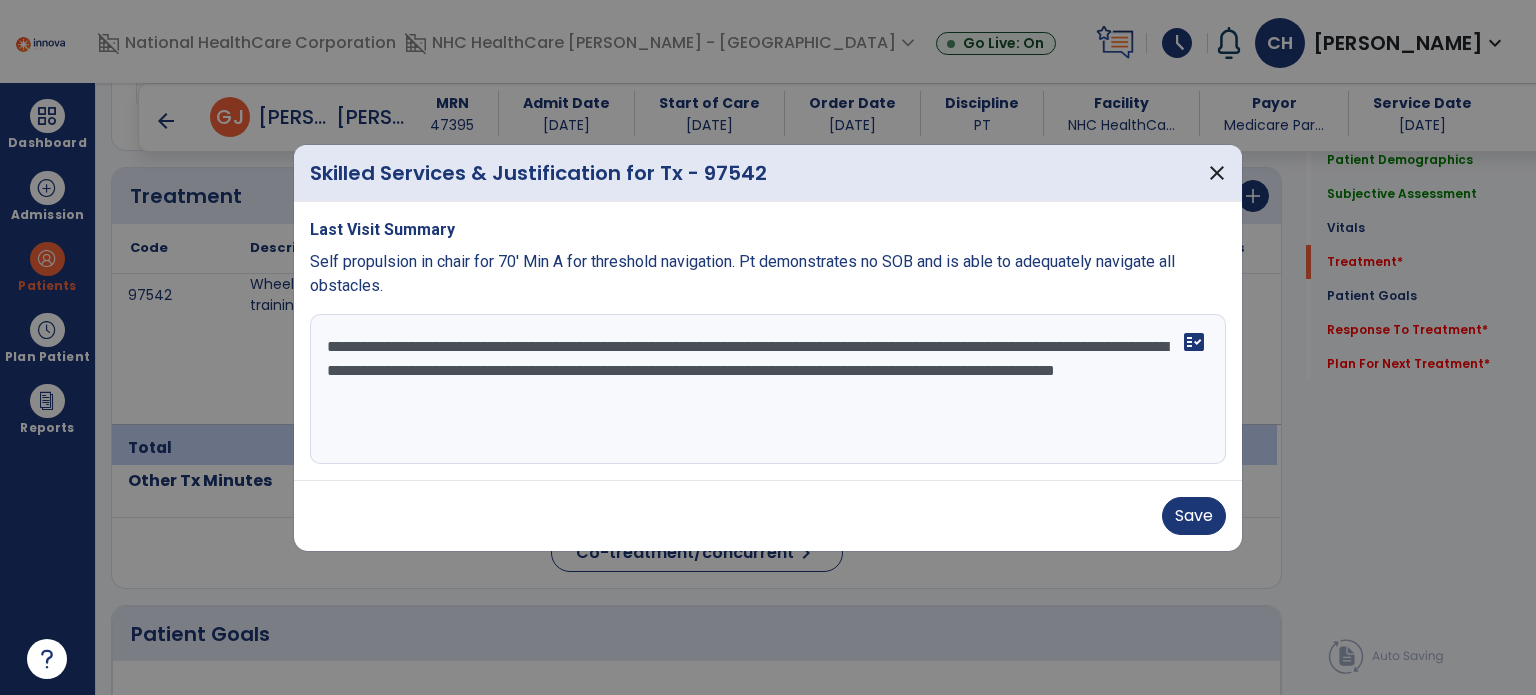 type on "**********" 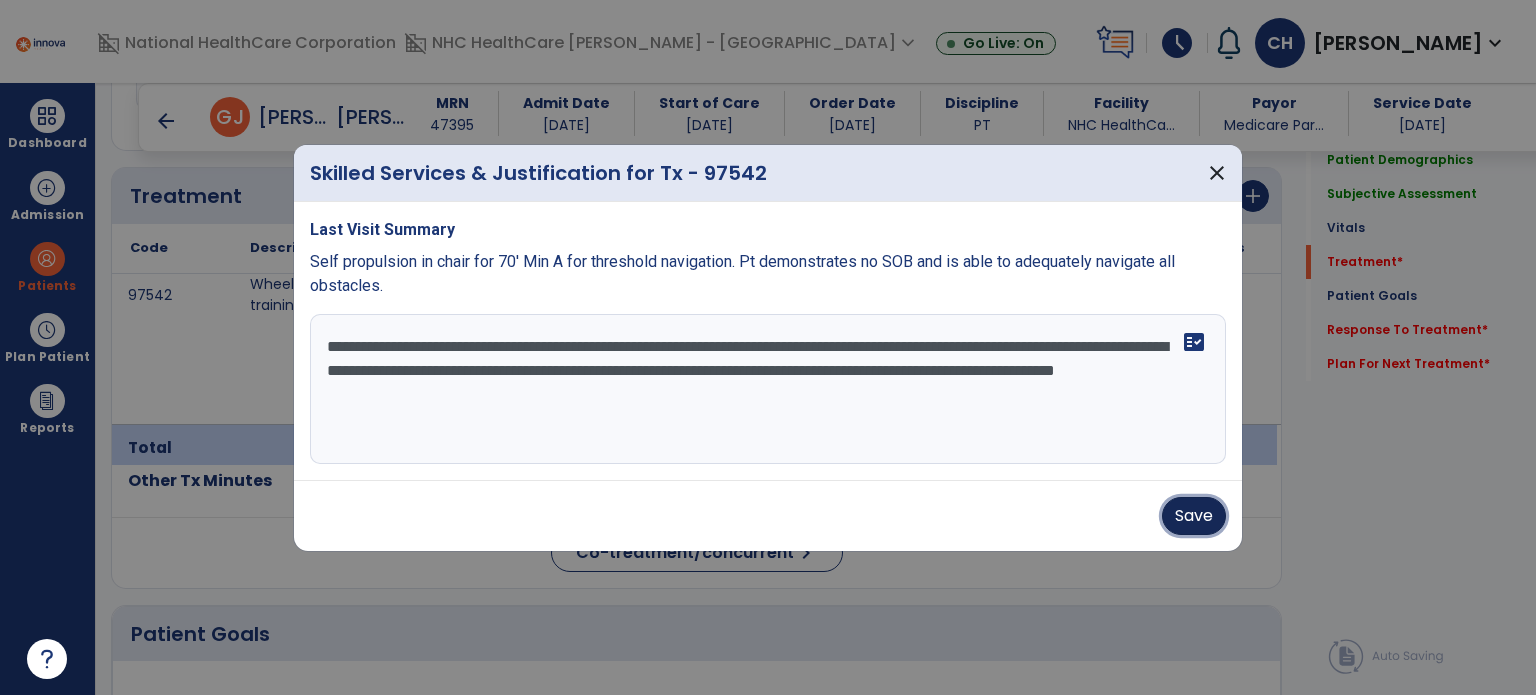 click on "Save" at bounding box center [1194, 516] 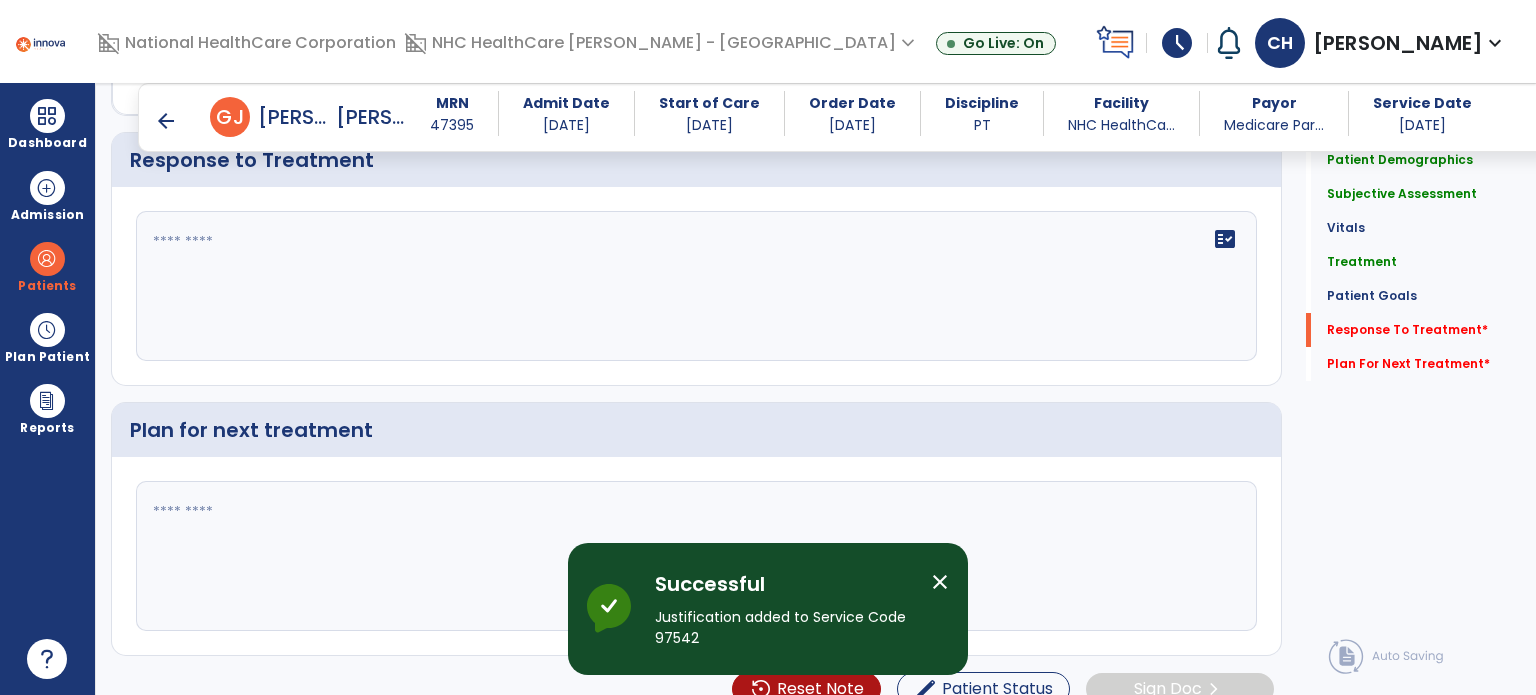 scroll, scrollTop: 2627, scrollLeft: 0, axis: vertical 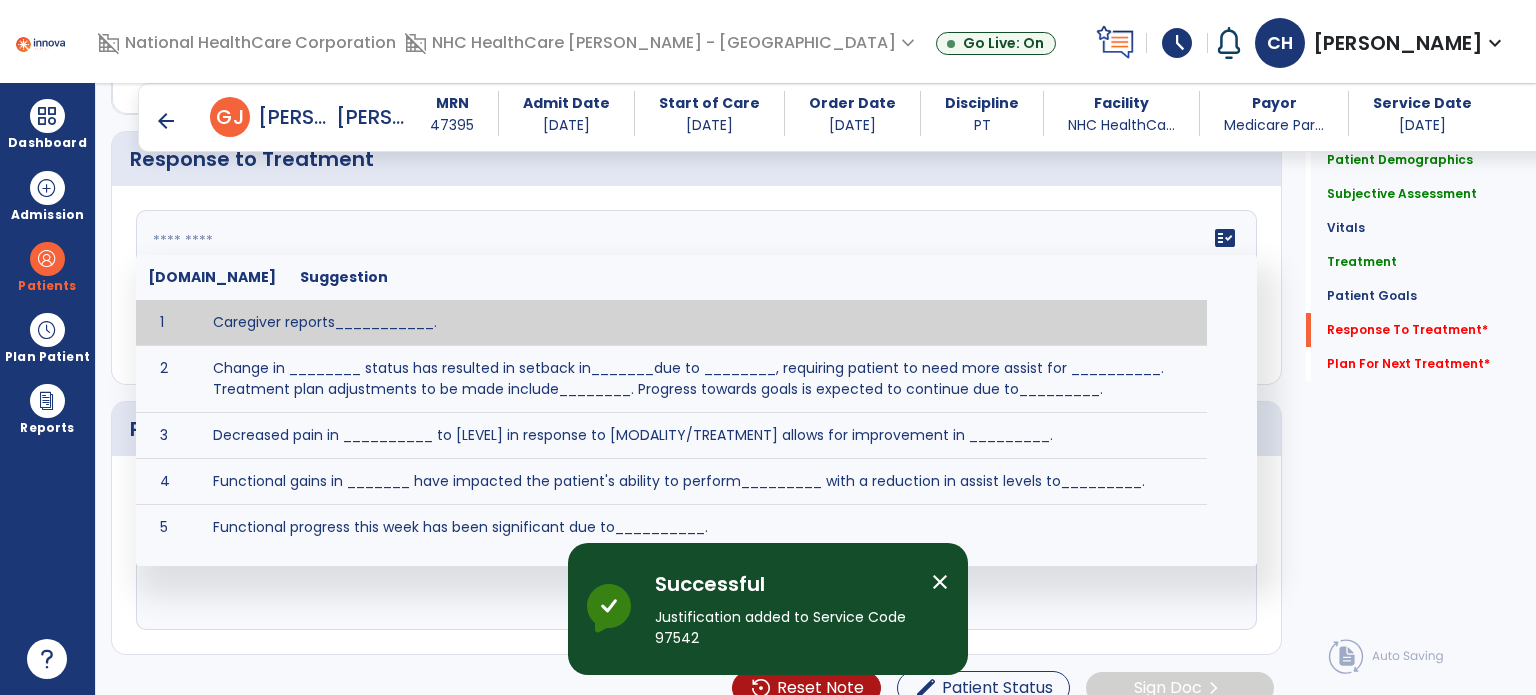 click on "fact_check  [DOMAIN_NAME] Suggestion 1 Caregiver reports___________. 2 Change in ________ status has resulted in setback in_______due to ________, requiring patient to need more assist for __________.   Treatment plan adjustments to be made include________.  Progress towards goals is expected to continue due to_________. 3 Decreased pain in __________ to [LEVEL] in response to [MODALITY/TREATMENT] allows for improvement in _________. 4 Functional gains in _______ have impacted the patient's ability to perform_________ with a reduction in assist levels to_________. 5 Functional progress this week has been significant due to__________. 6 Gains in ________ have improved the patient's ability to perform ______with decreased levels of assist to___________. 7 Improvement in ________allows patient to tolerate higher levels of challenges in_________. 8 Pain in [AREA] has decreased to [LEVEL] in response to [TREATMENT/MODALITY], allowing fore ease in completing__________. 9 10 11 12 13 14 15 16 17 18 19 20 21" 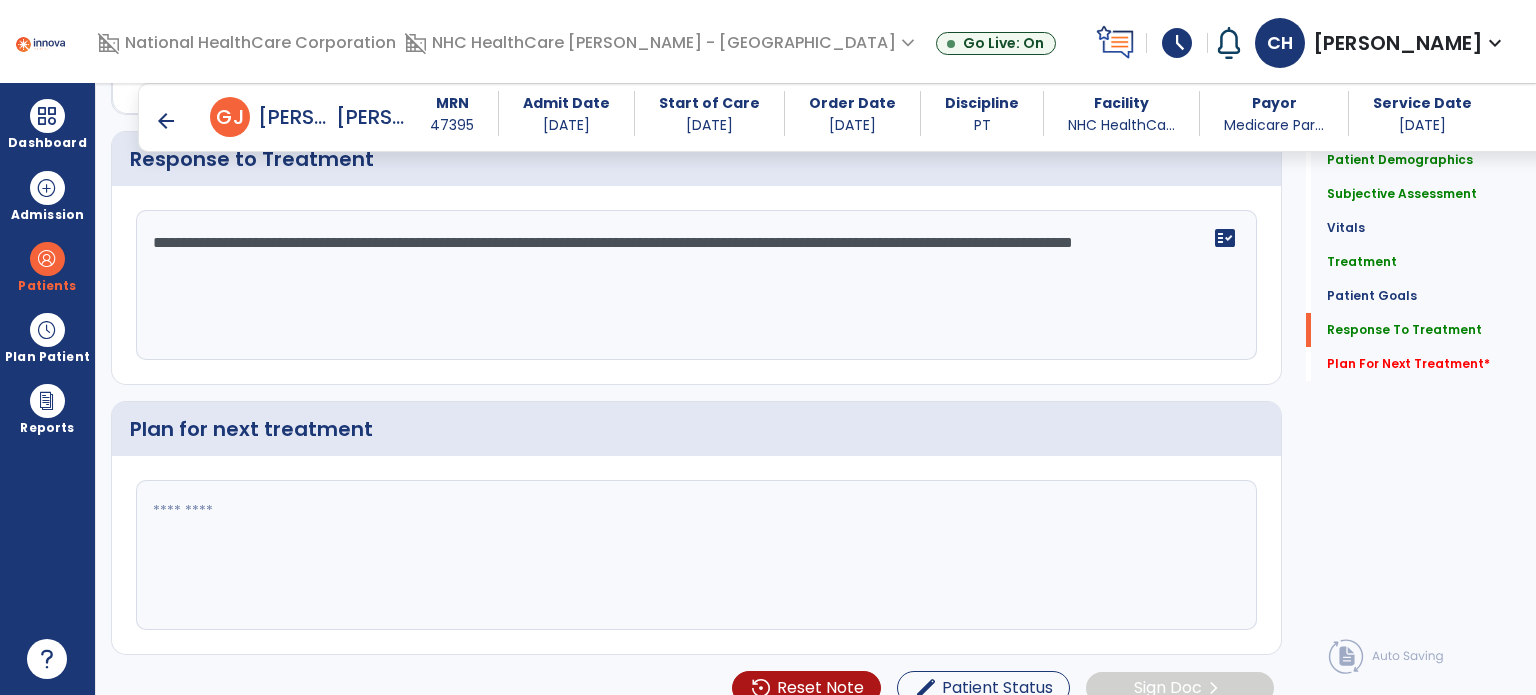 type on "**********" 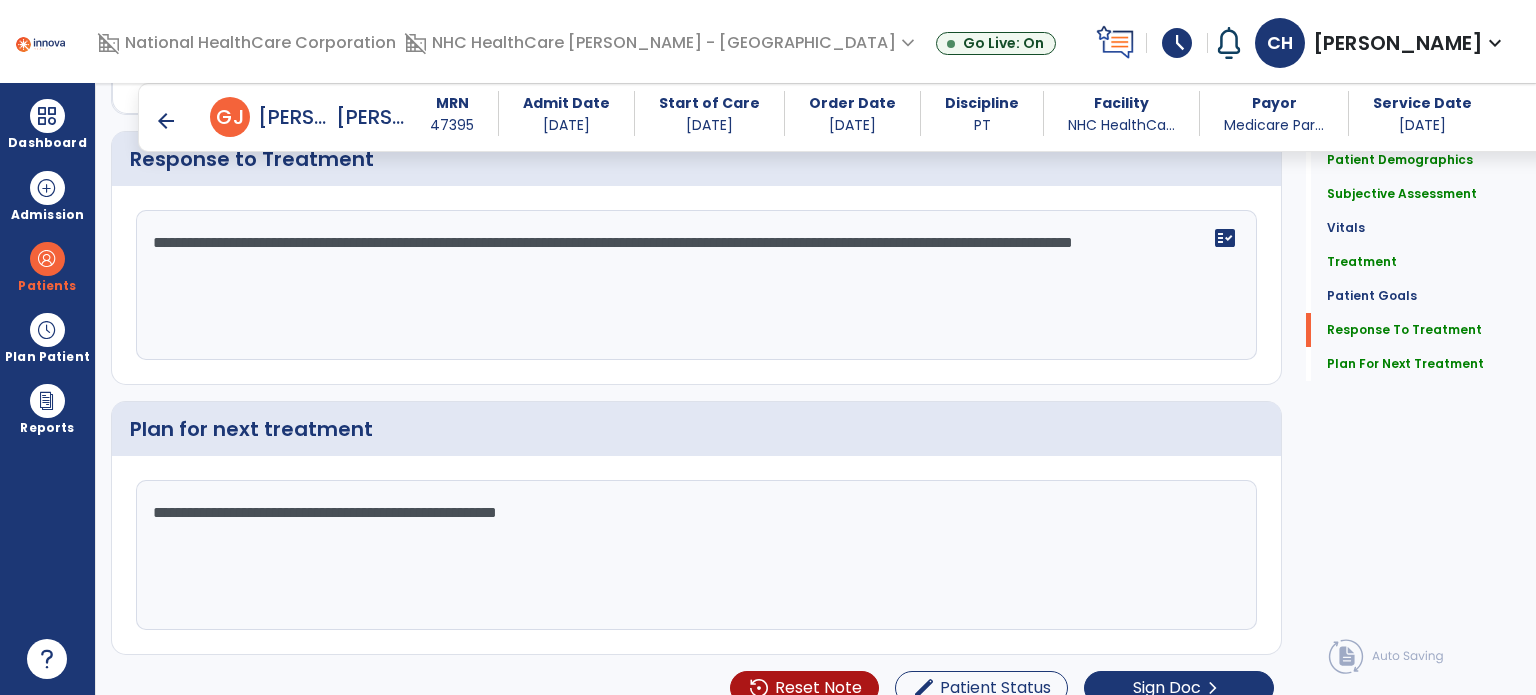 type on "**********" 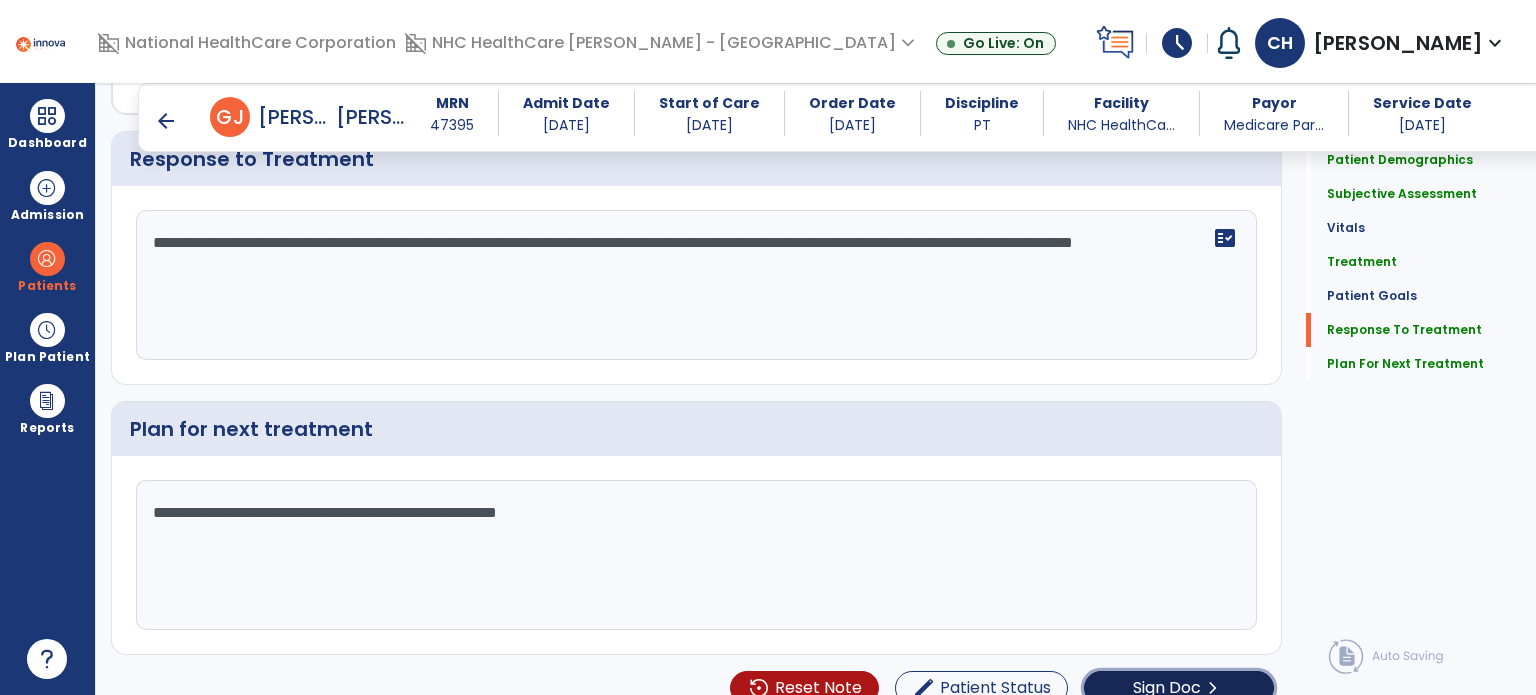 click on "Sign Doc" 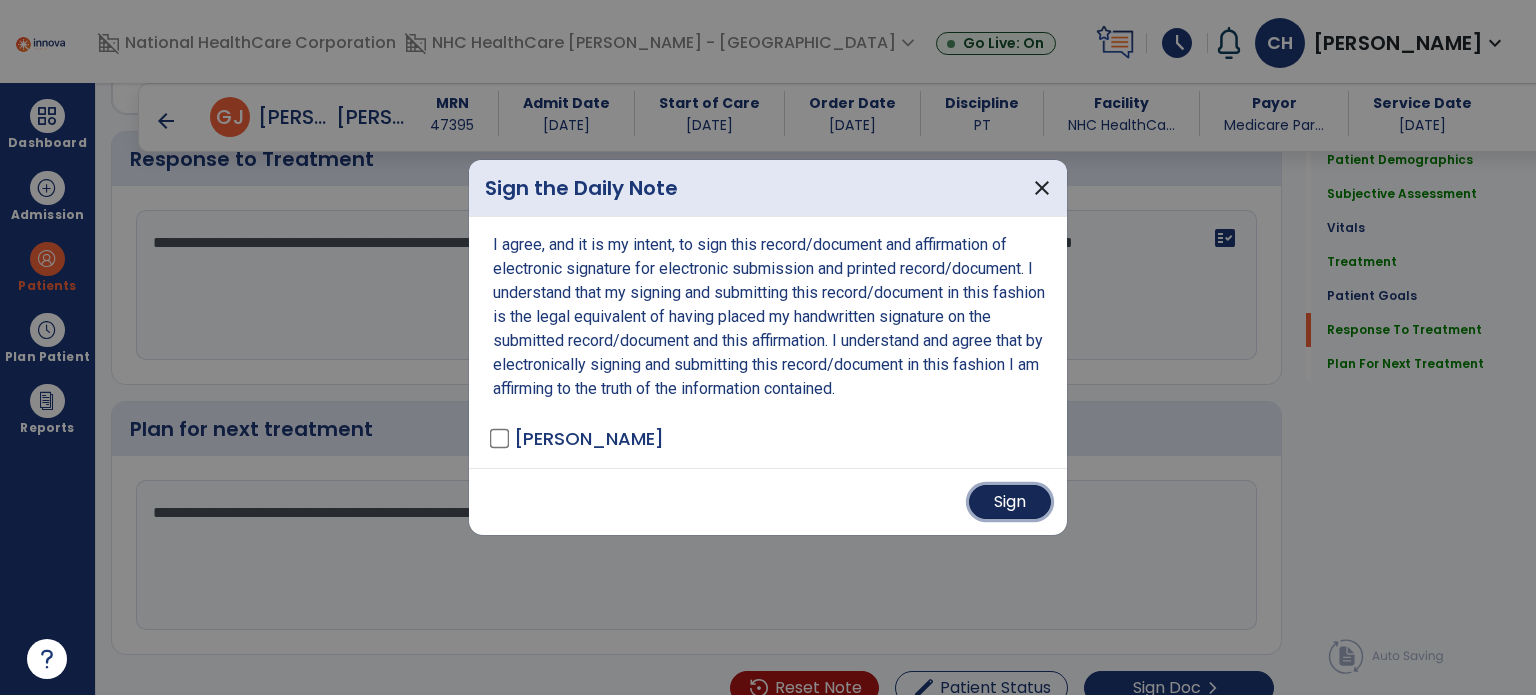 click on "Sign" at bounding box center (1010, 502) 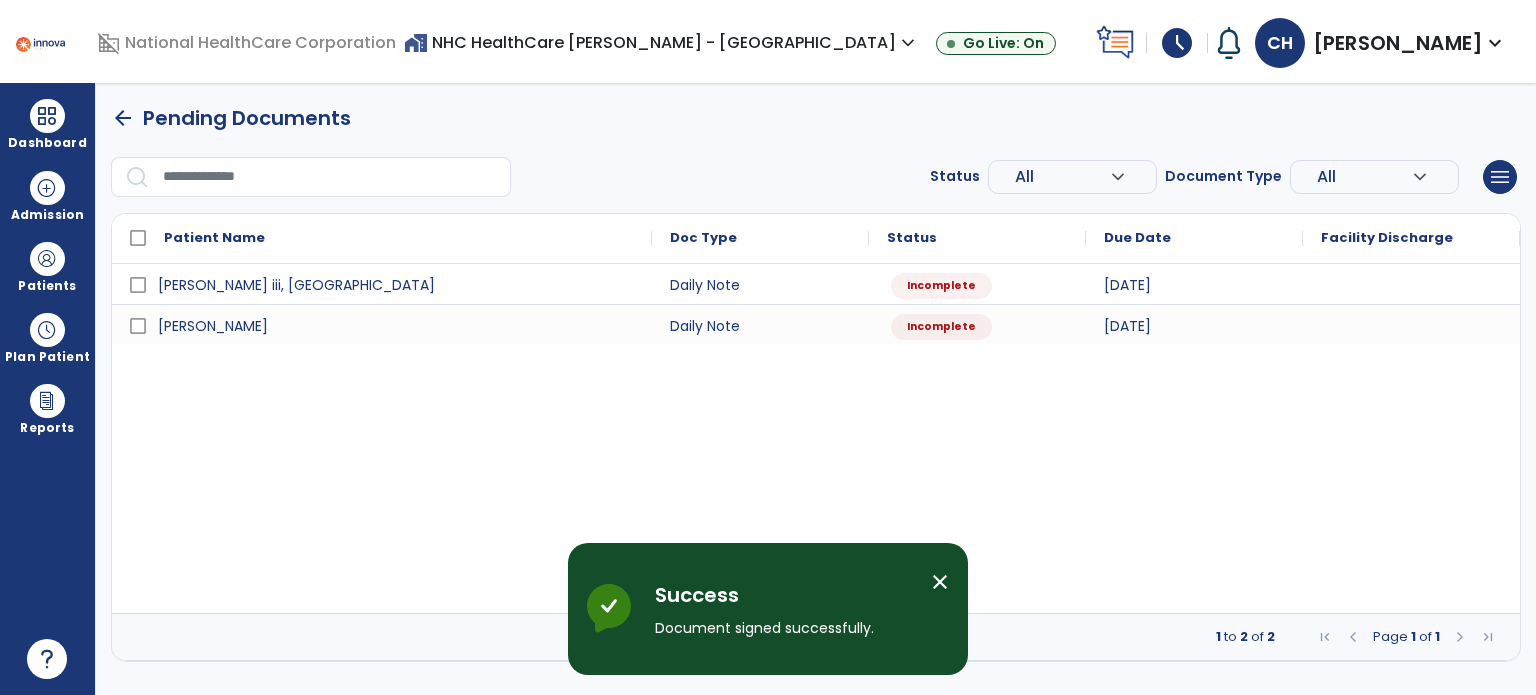 scroll, scrollTop: 0, scrollLeft: 0, axis: both 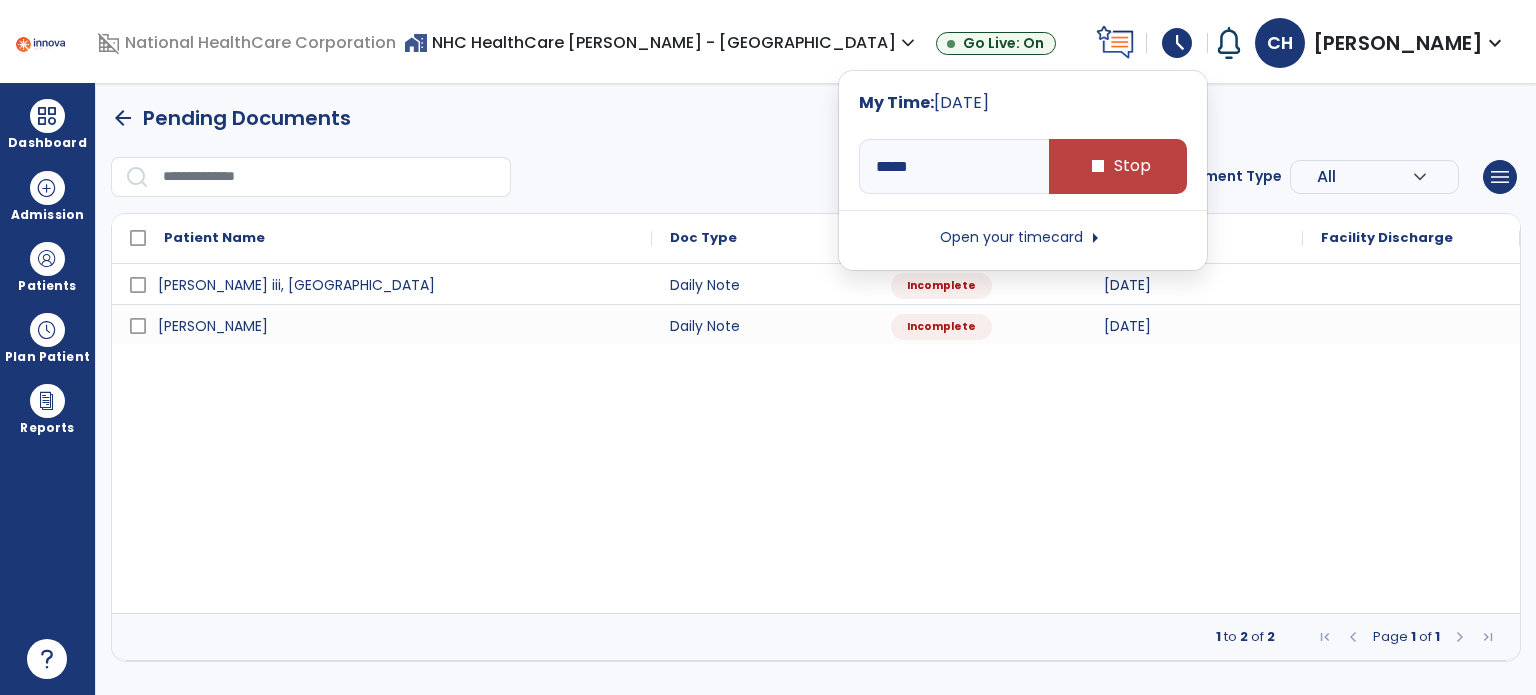 click on "arrow_back   Pending Documents  Status All  expand_more  ALL Due Past Due Incomplete Document Type All  expand_more  ALL Daily Note Progress Note Evaluation Discharge Note Recertification  menu   Export List   Print List
Patient Name
Doc Type
Status 1" at bounding box center (816, 382) 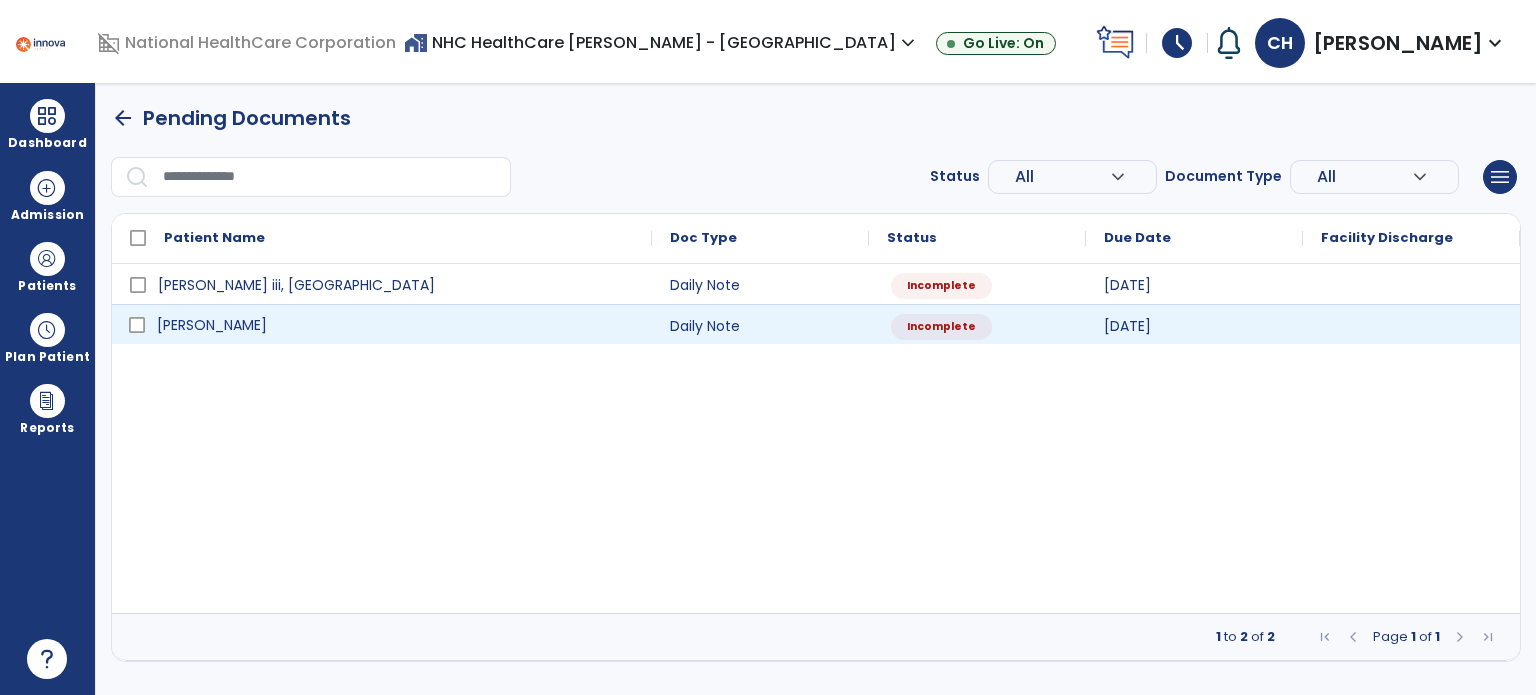 click on "[PERSON_NAME]" at bounding box center (396, 325) 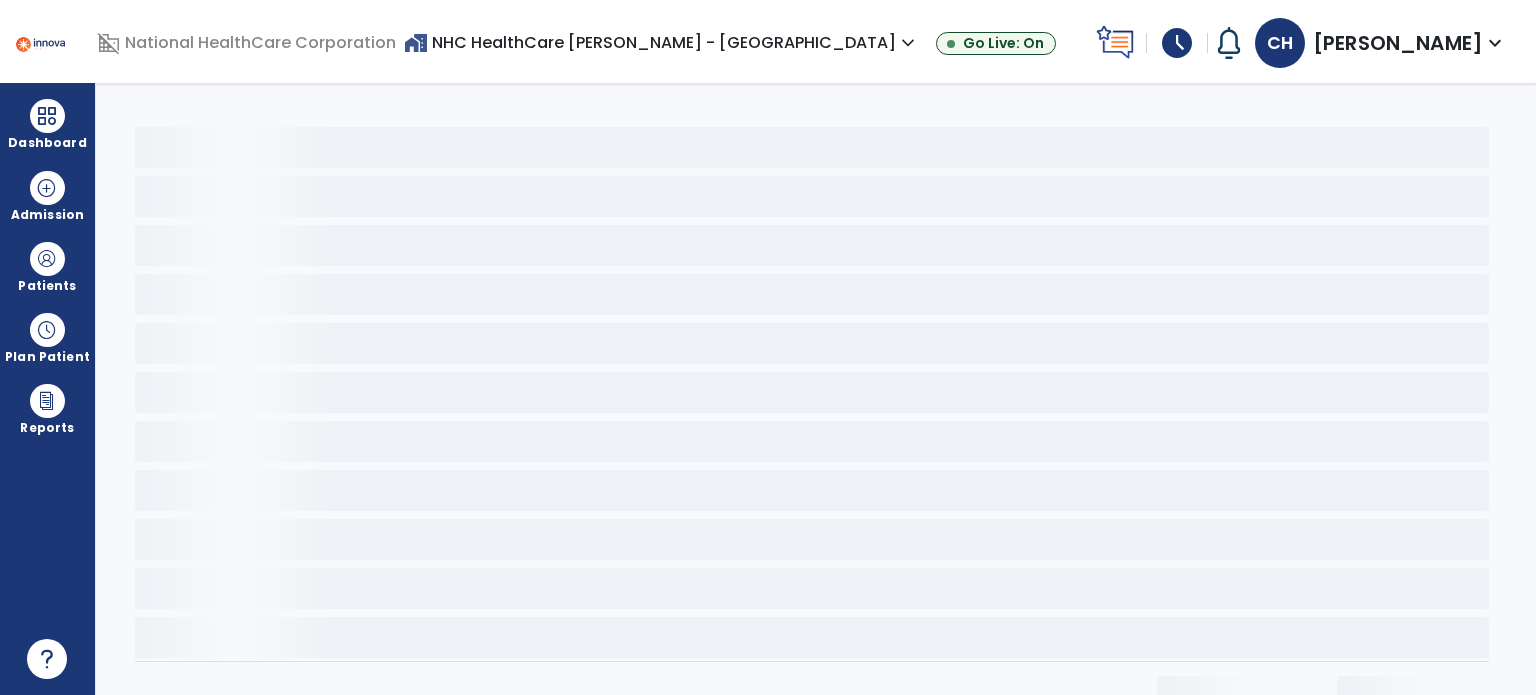 click 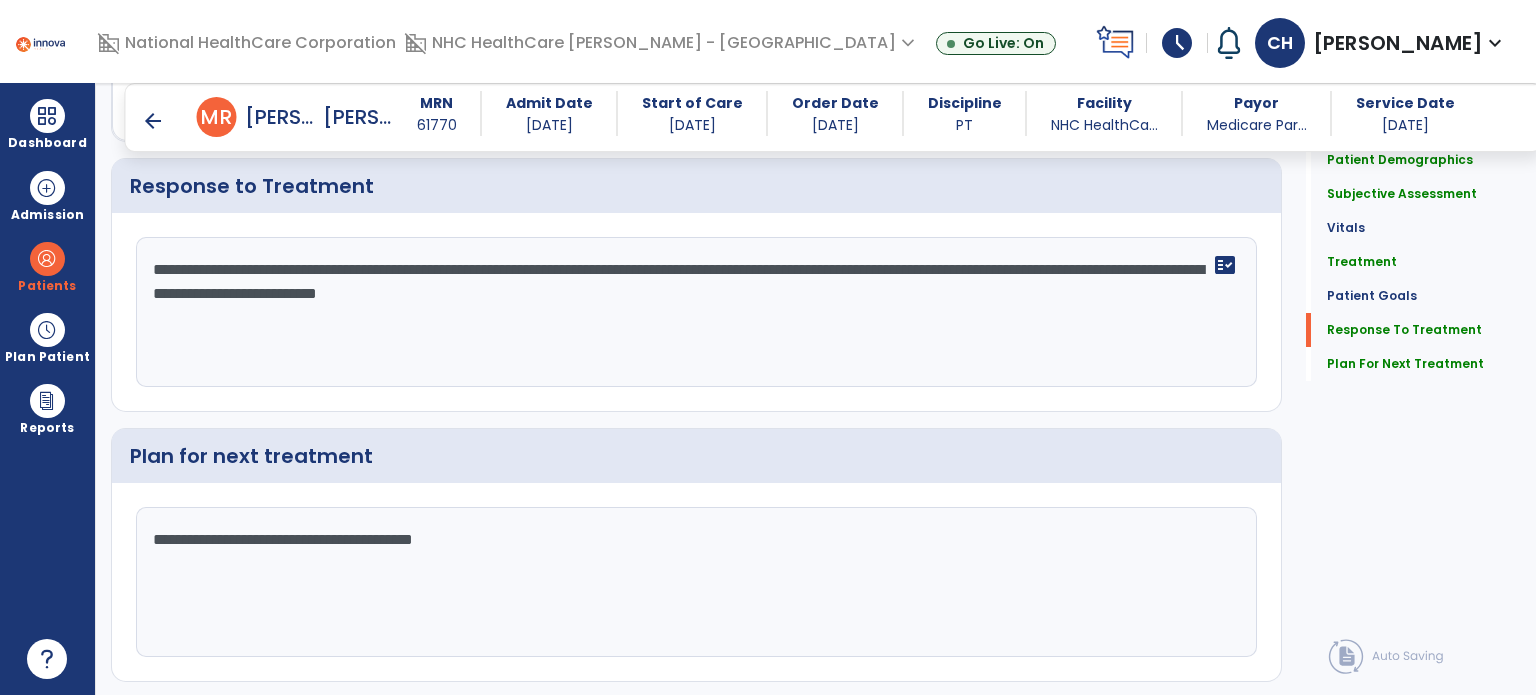 scroll, scrollTop: 2997, scrollLeft: 0, axis: vertical 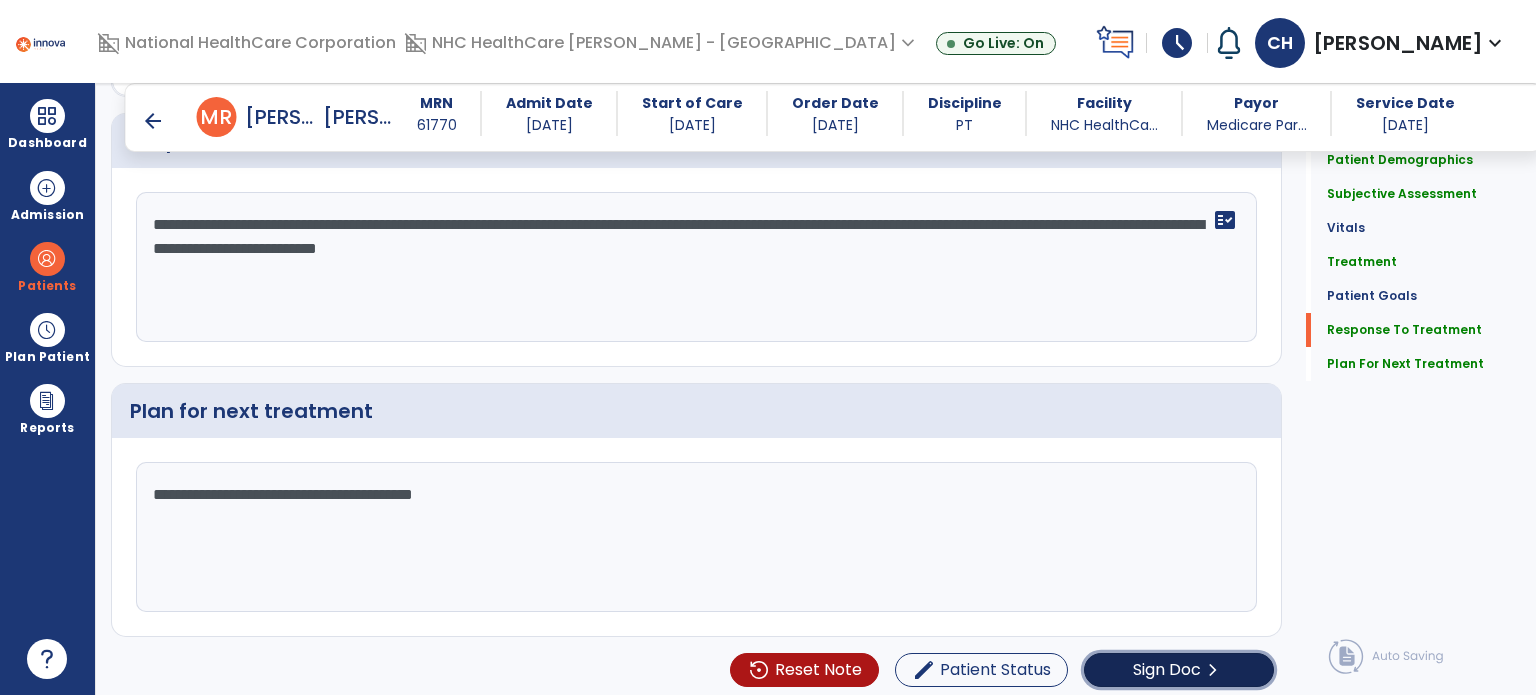 click on "Sign Doc" 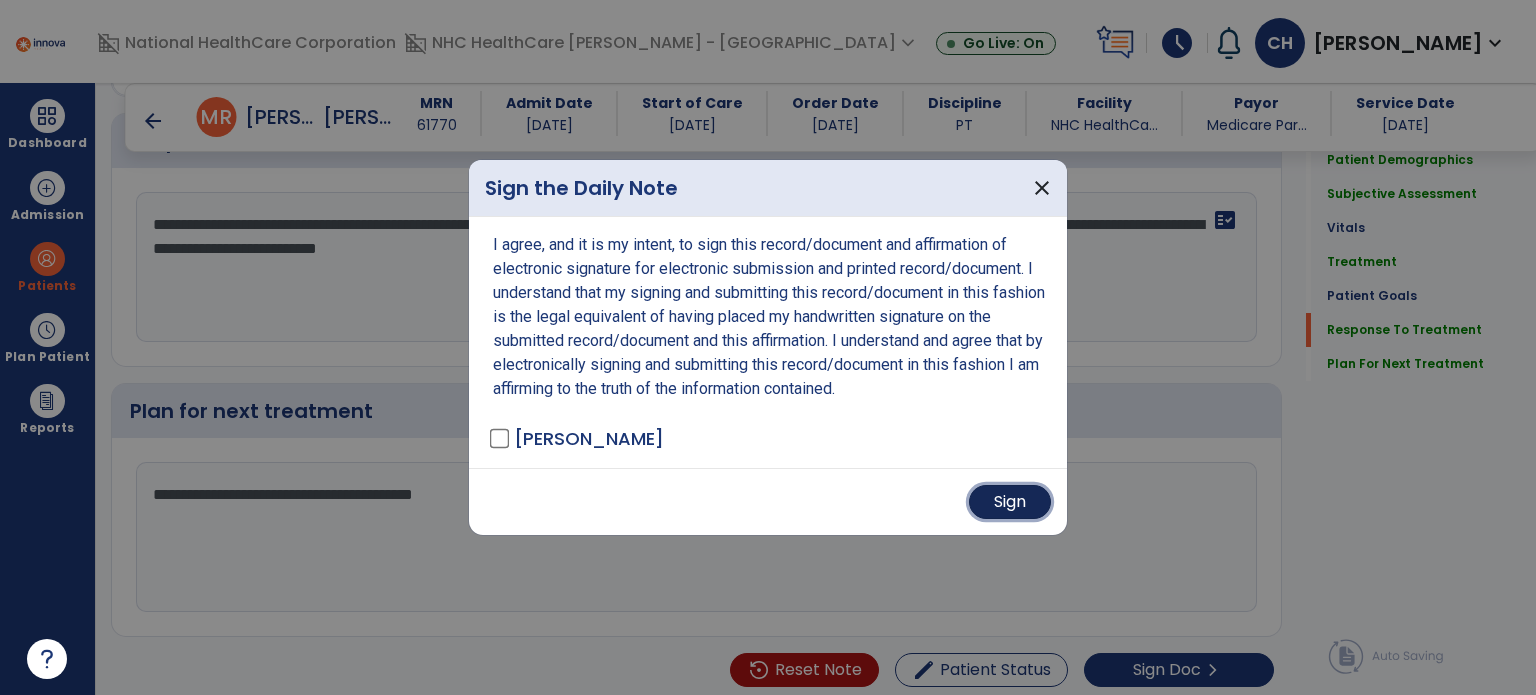 click on "Sign" at bounding box center [1010, 502] 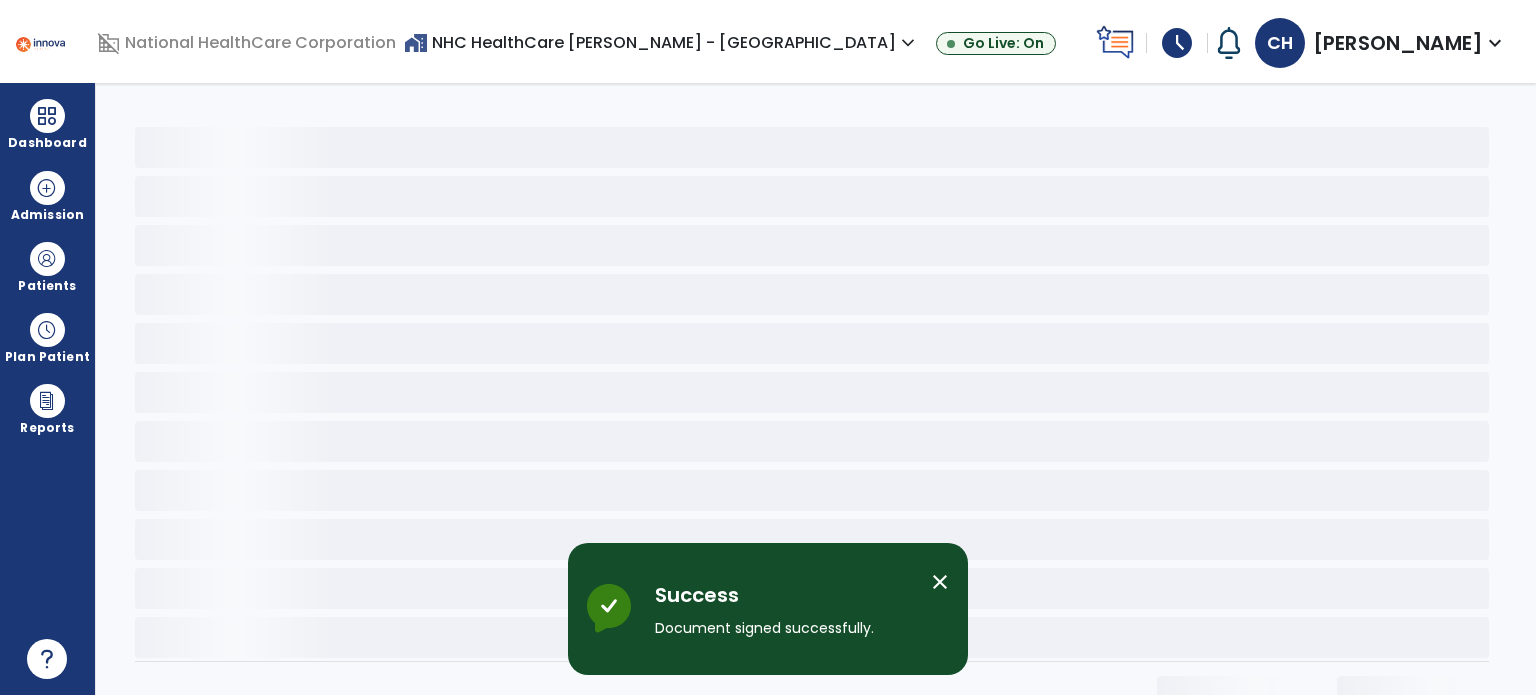 scroll, scrollTop: 0, scrollLeft: 0, axis: both 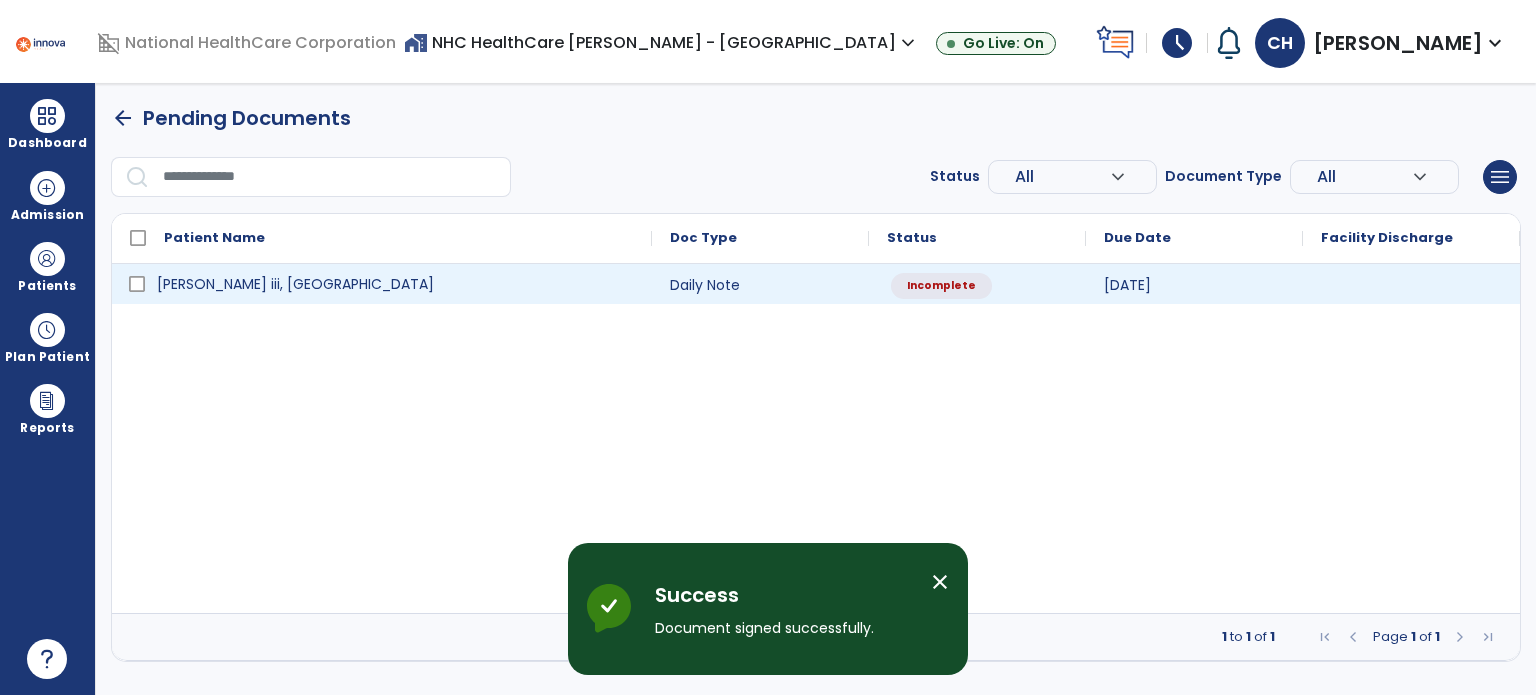click on "[PERSON_NAME] iii, [GEOGRAPHIC_DATA]" at bounding box center (396, 284) 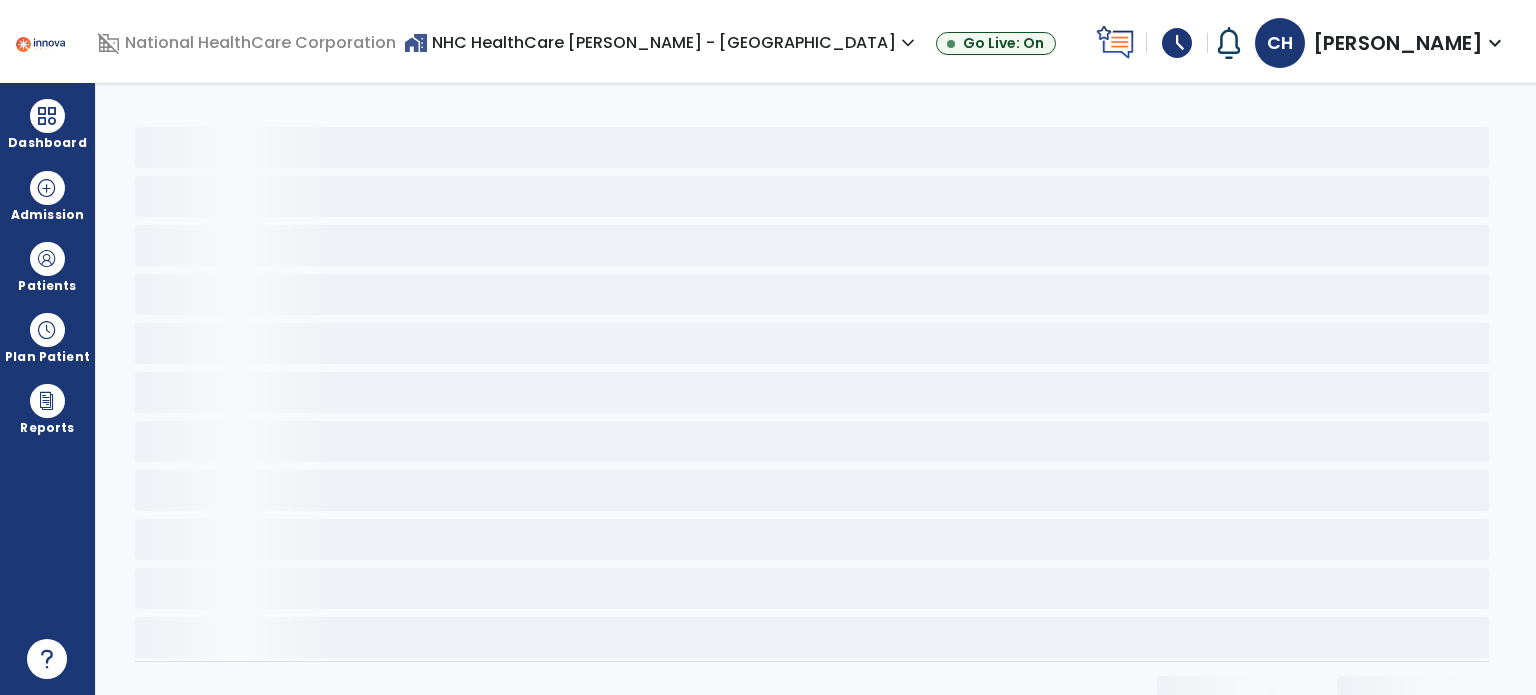 click 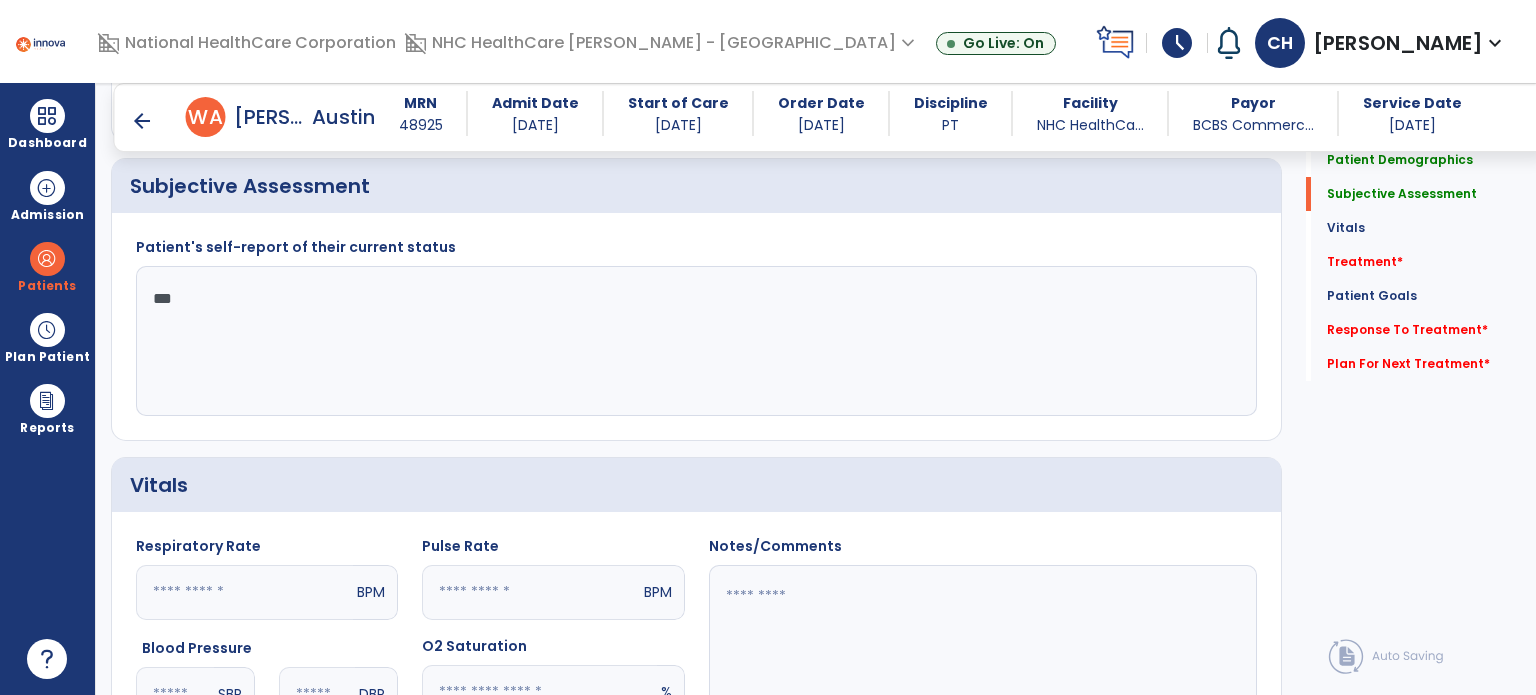 scroll, scrollTop: 480, scrollLeft: 0, axis: vertical 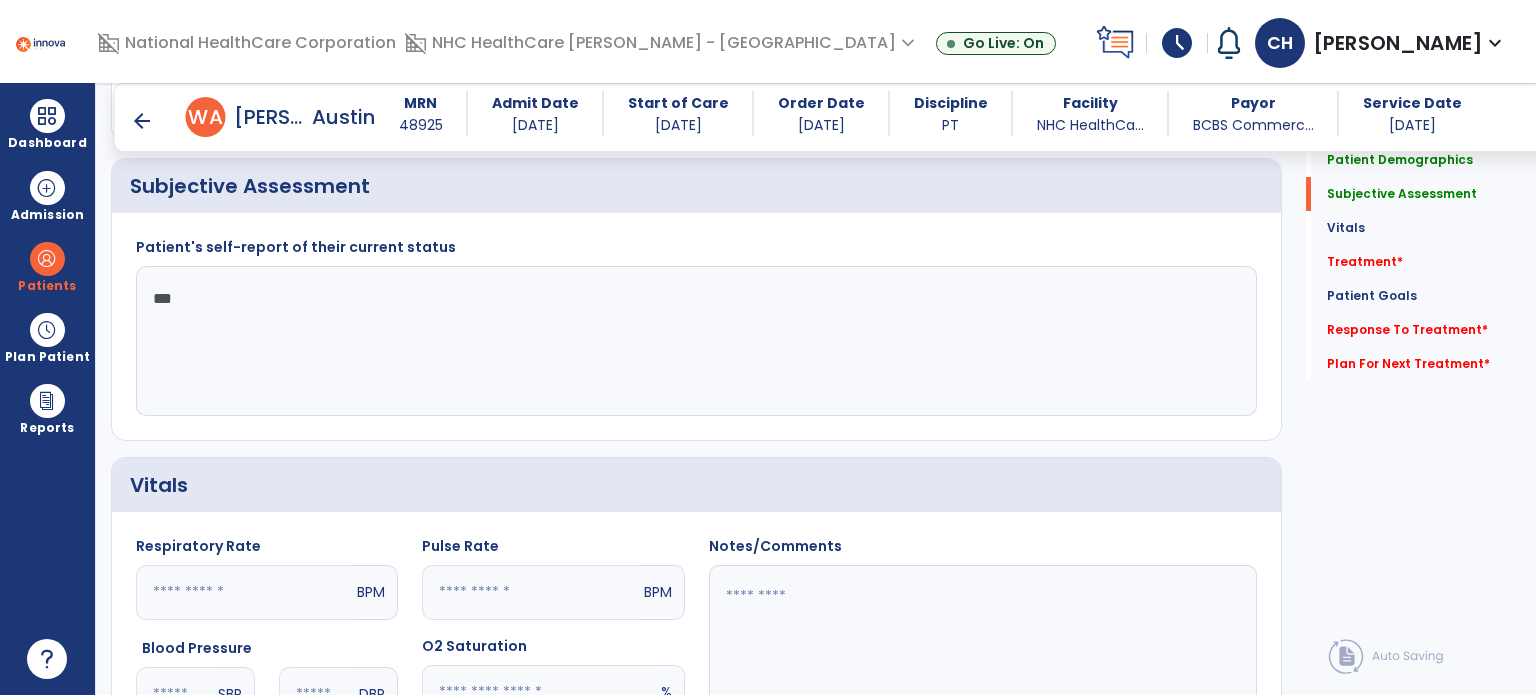 click on "**" 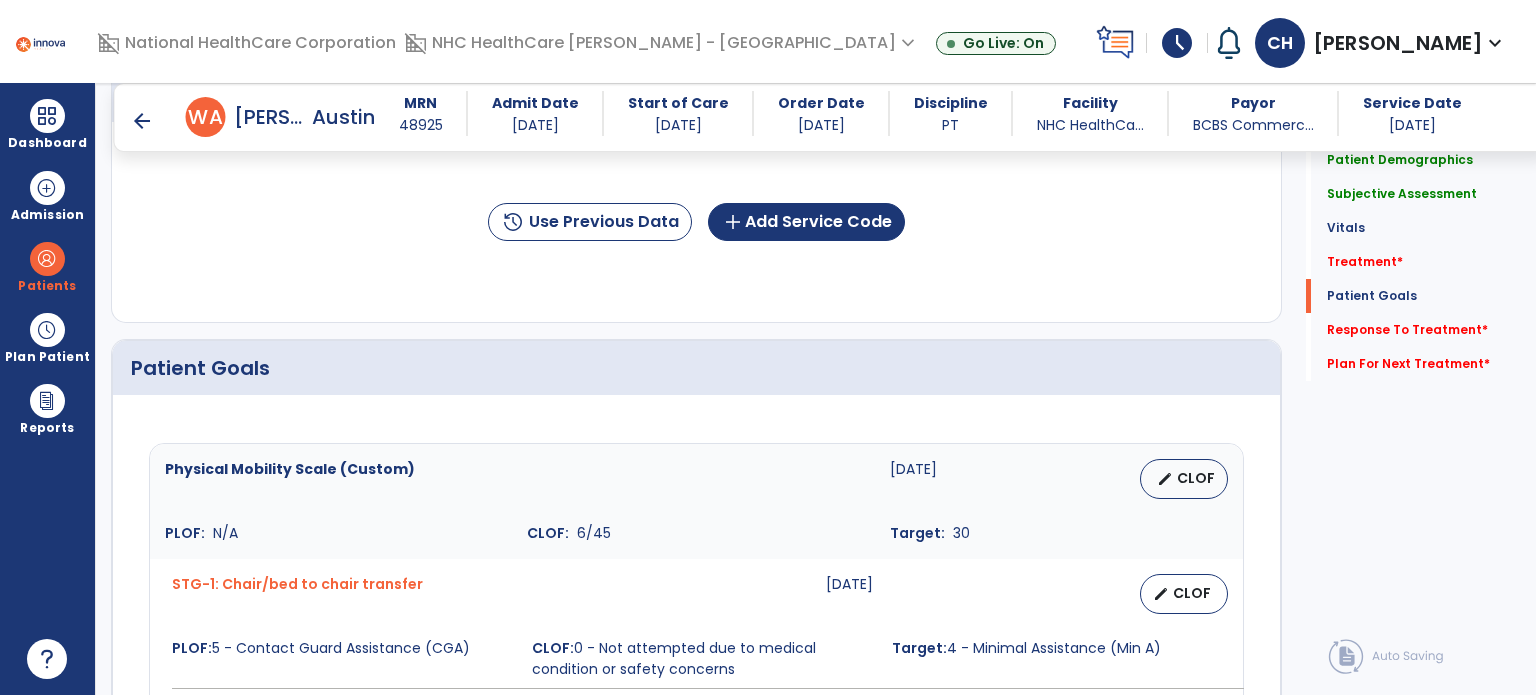 scroll, scrollTop: 1294, scrollLeft: 0, axis: vertical 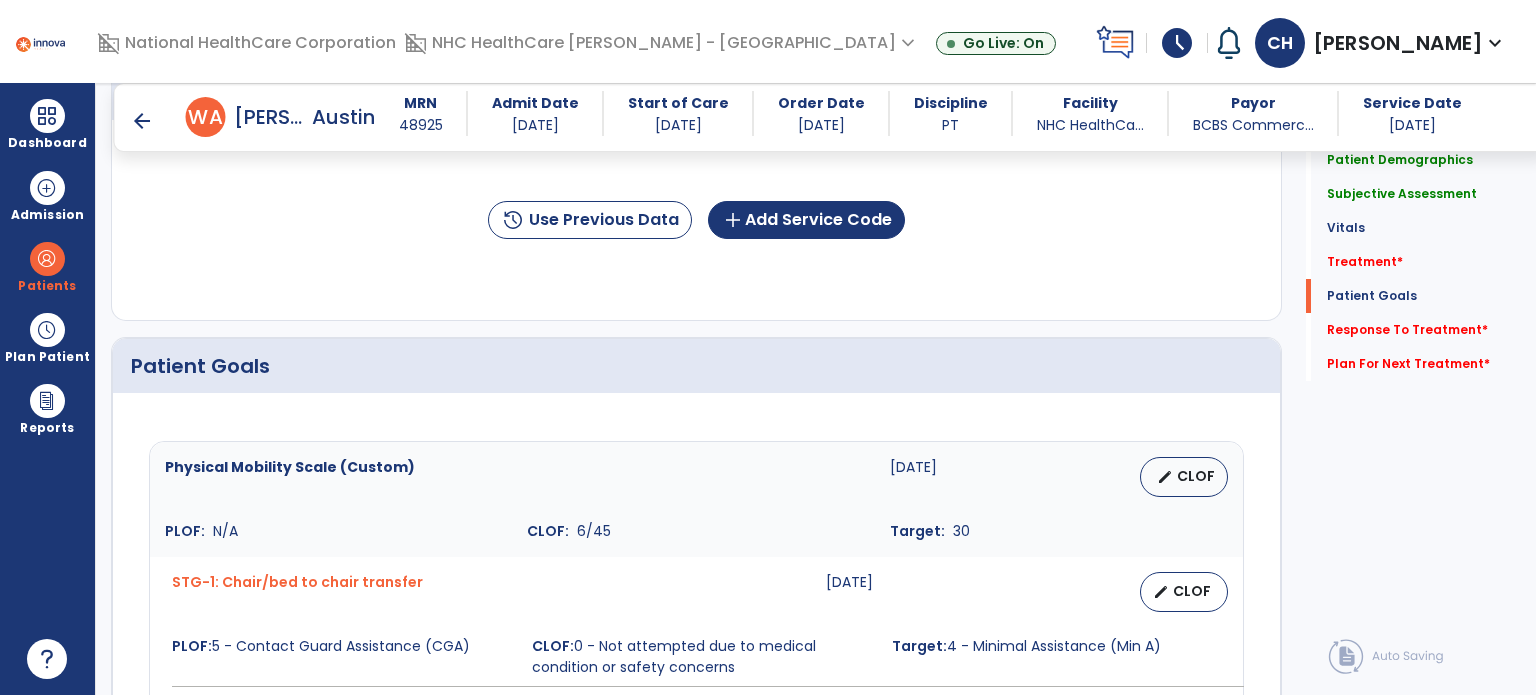 type on "**********" 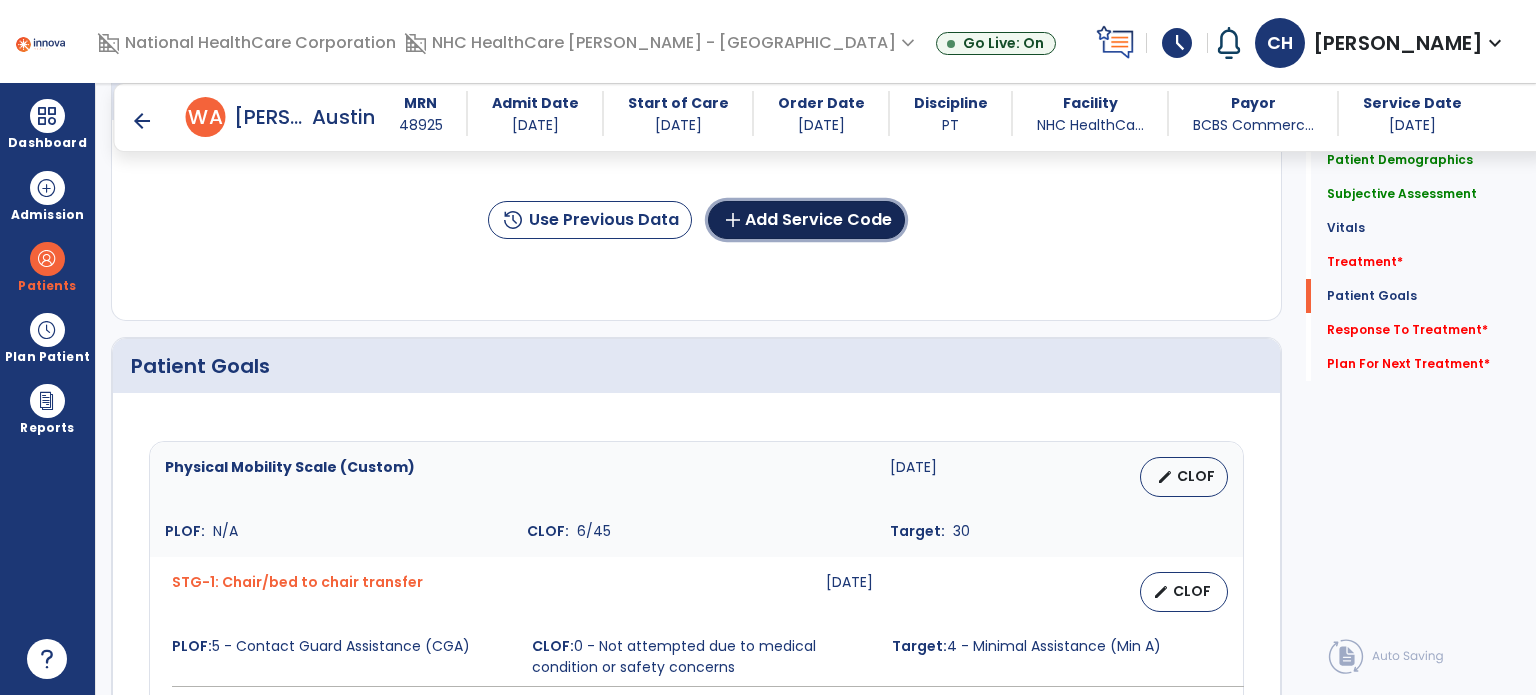 click on "add" 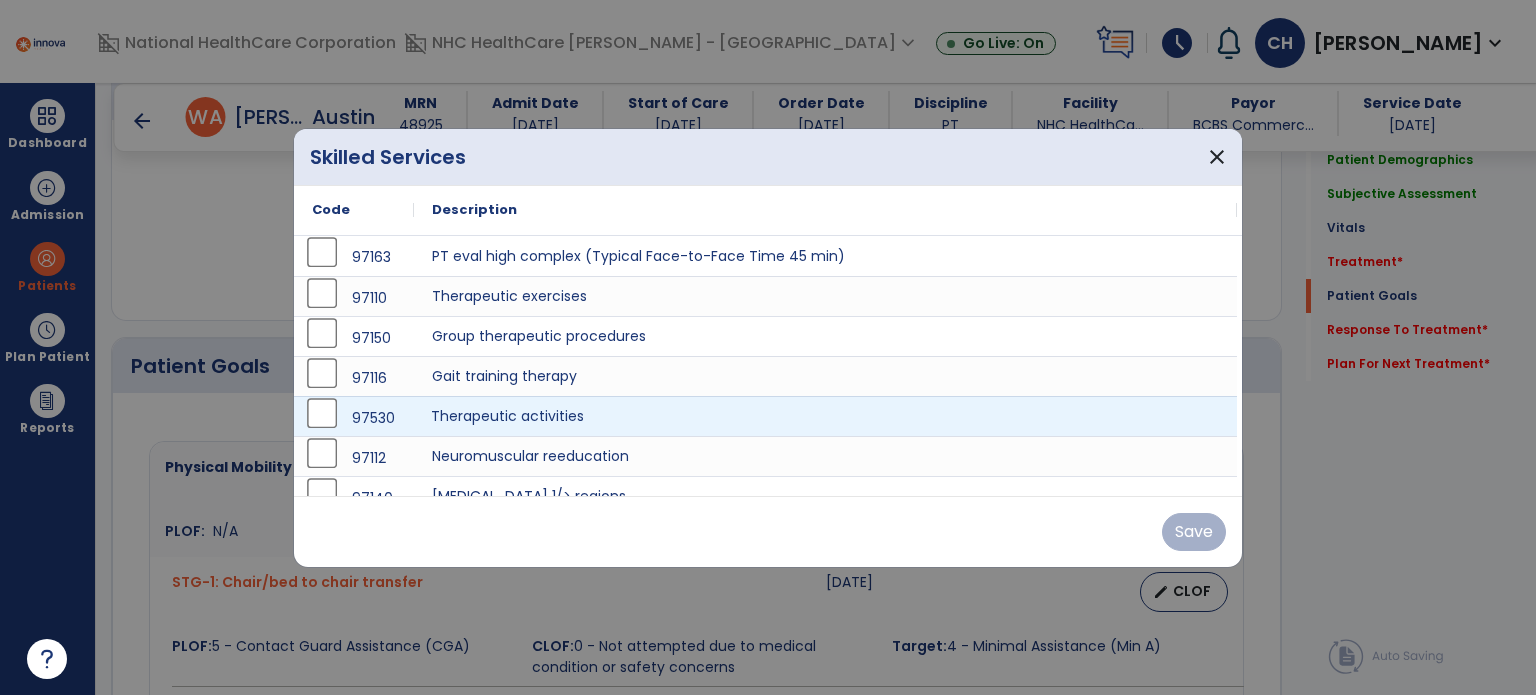 click on "Therapeutic activities" at bounding box center [825, 416] 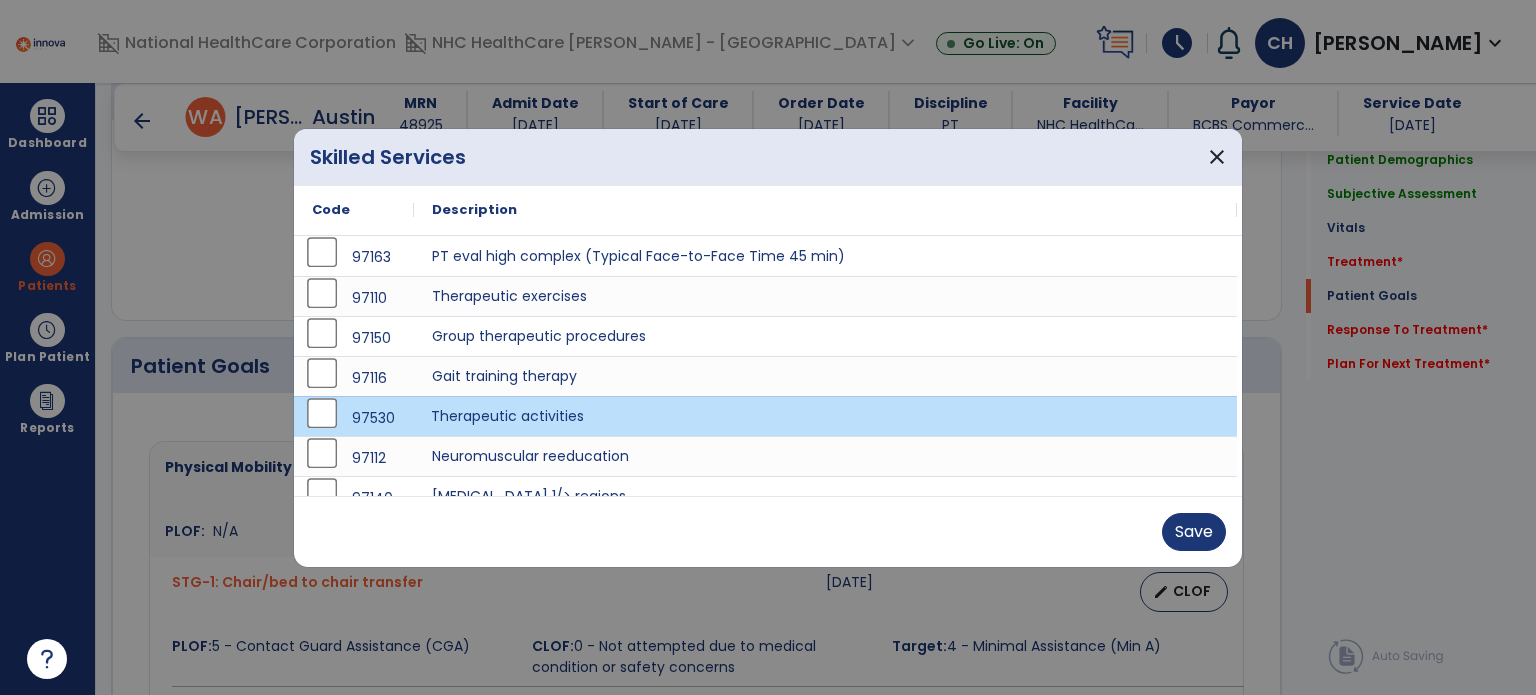 click on "Therapeutic activities" at bounding box center (825, 416) 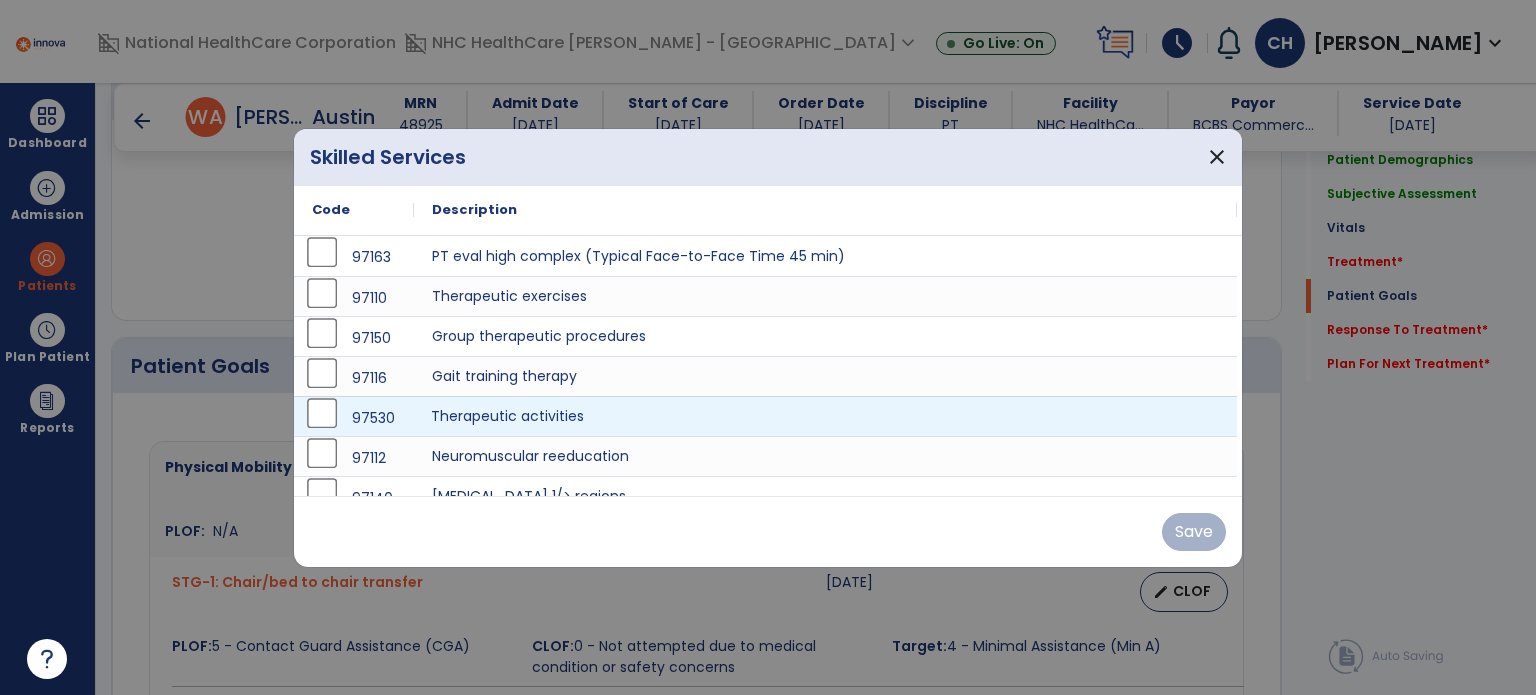 click on "Therapeutic activities" at bounding box center [825, 416] 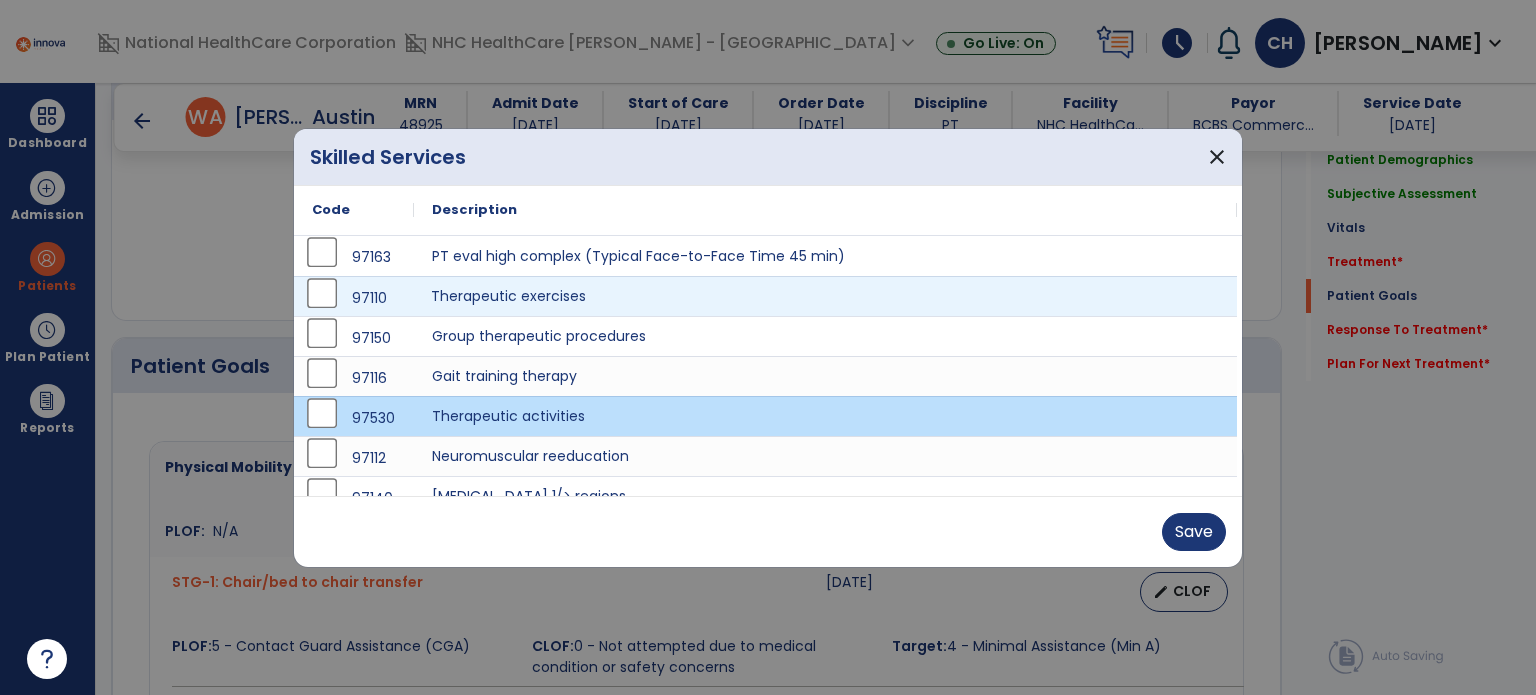 click on "Therapeutic exercises" at bounding box center [825, 296] 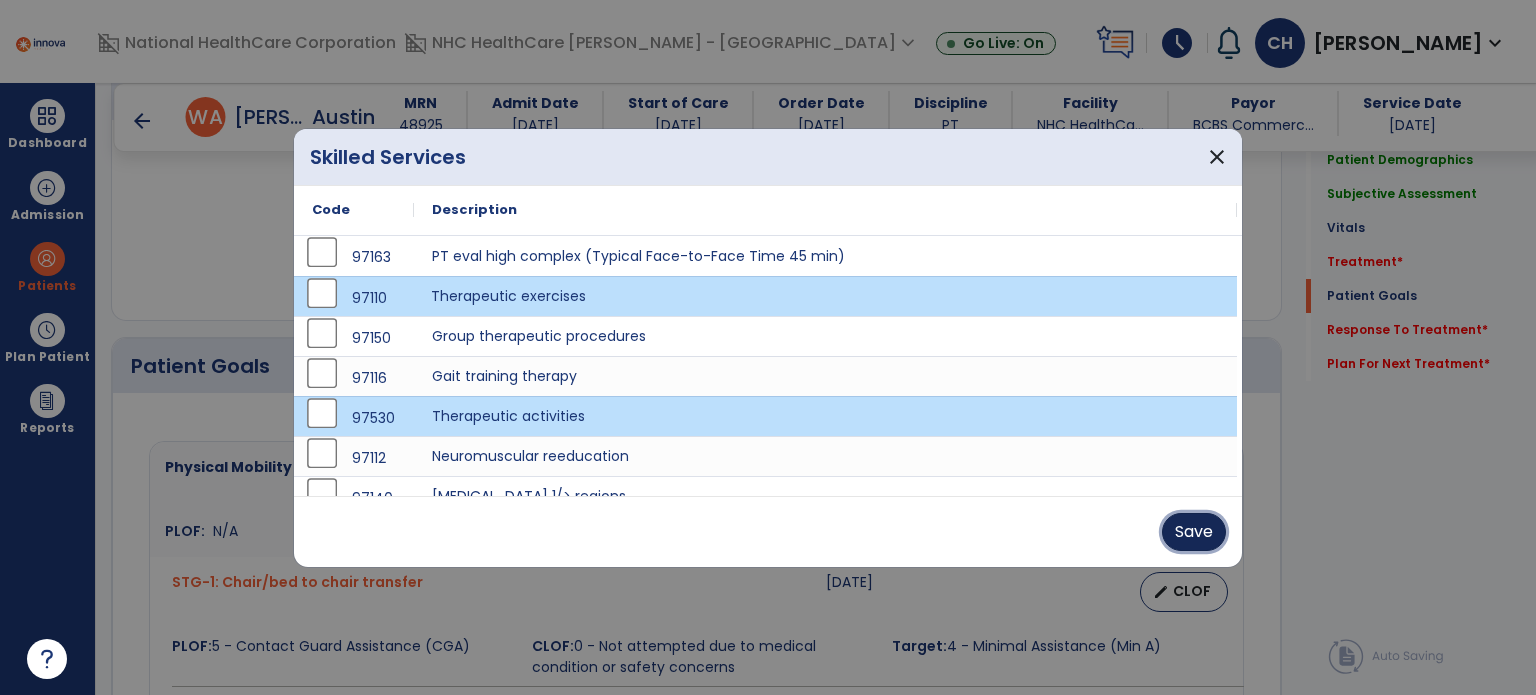 click on "Save" at bounding box center [1194, 532] 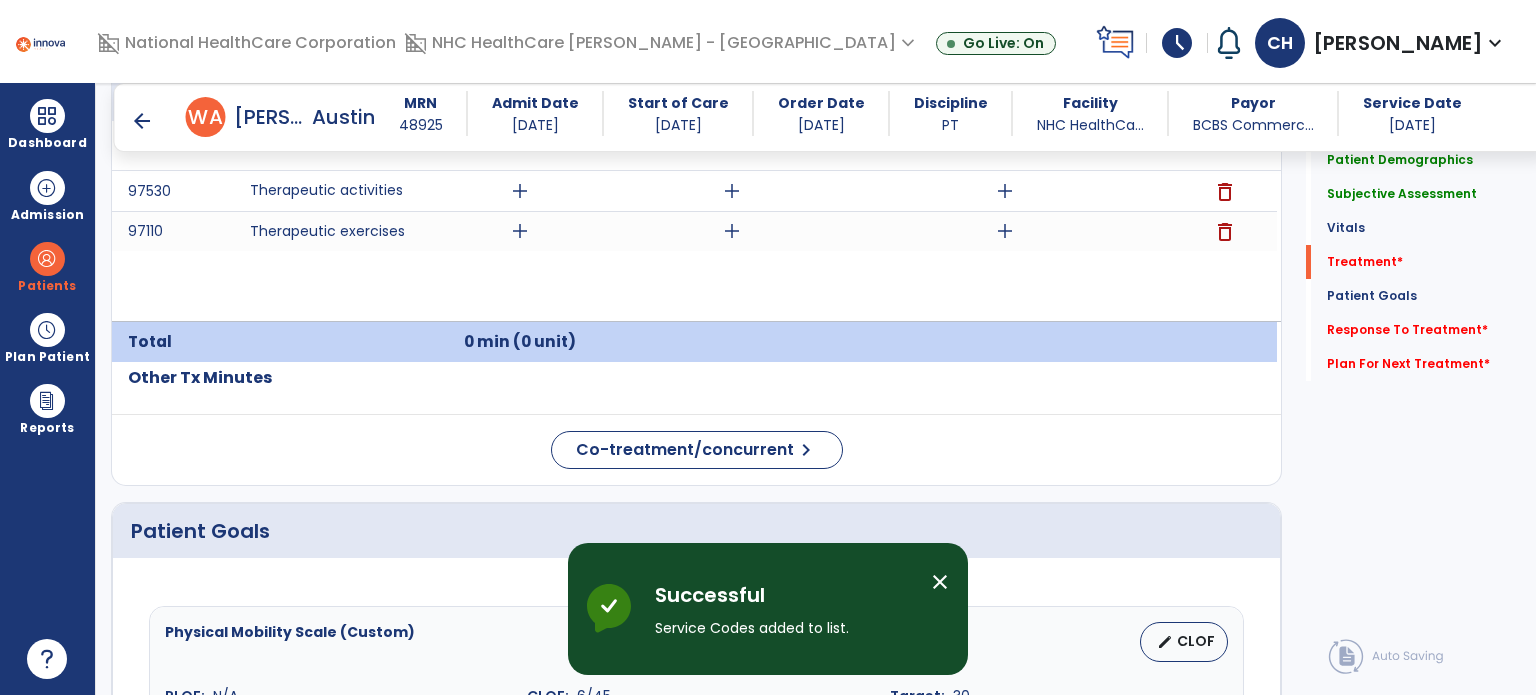 scroll, scrollTop: 1253, scrollLeft: 0, axis: vertical 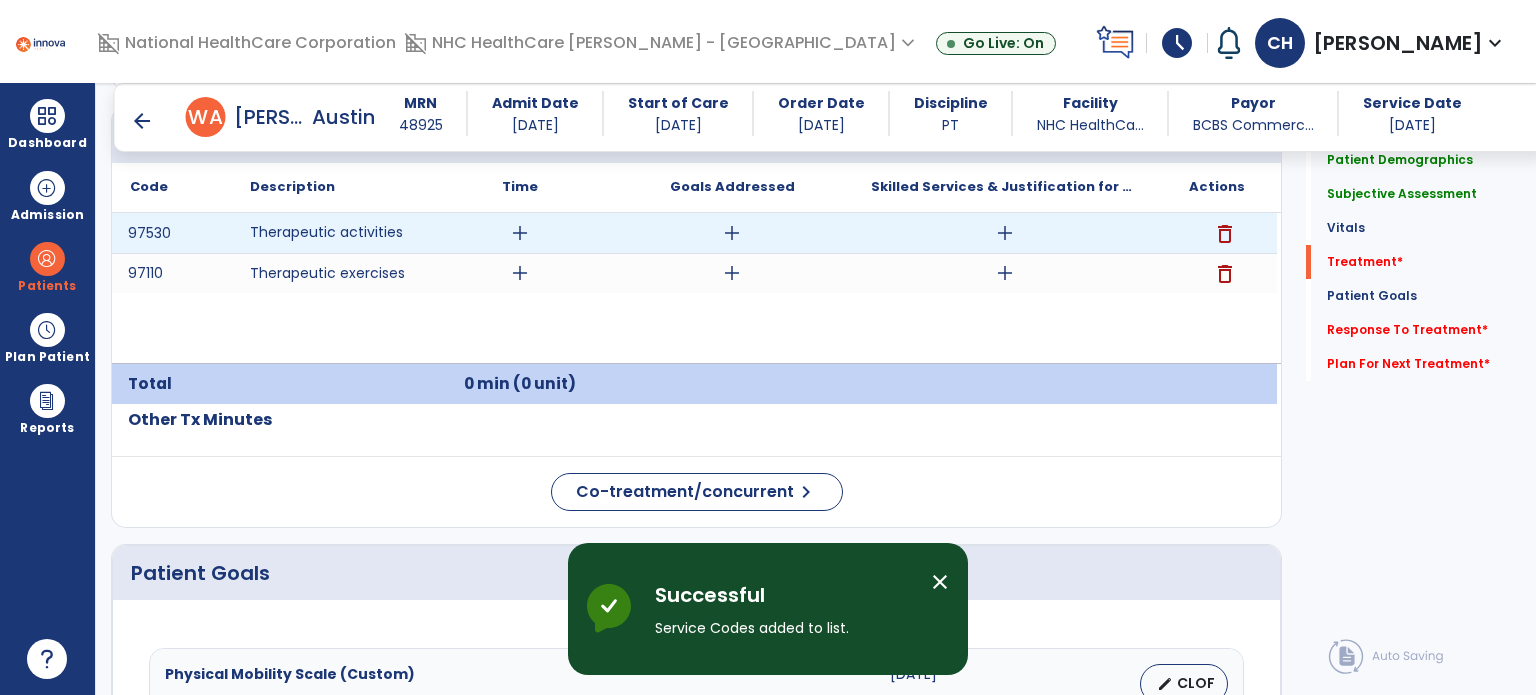 click on "add" at bounding box center (520, 233) 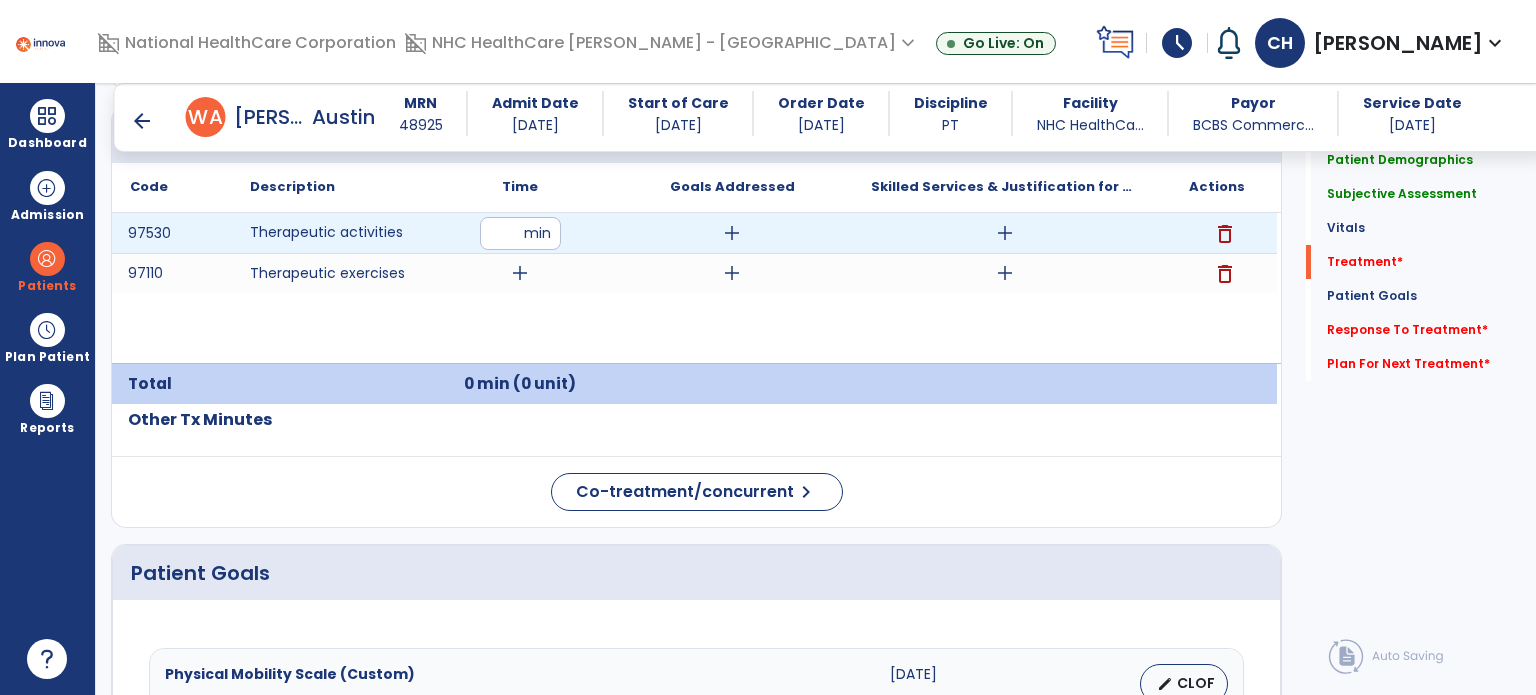 type on "**" 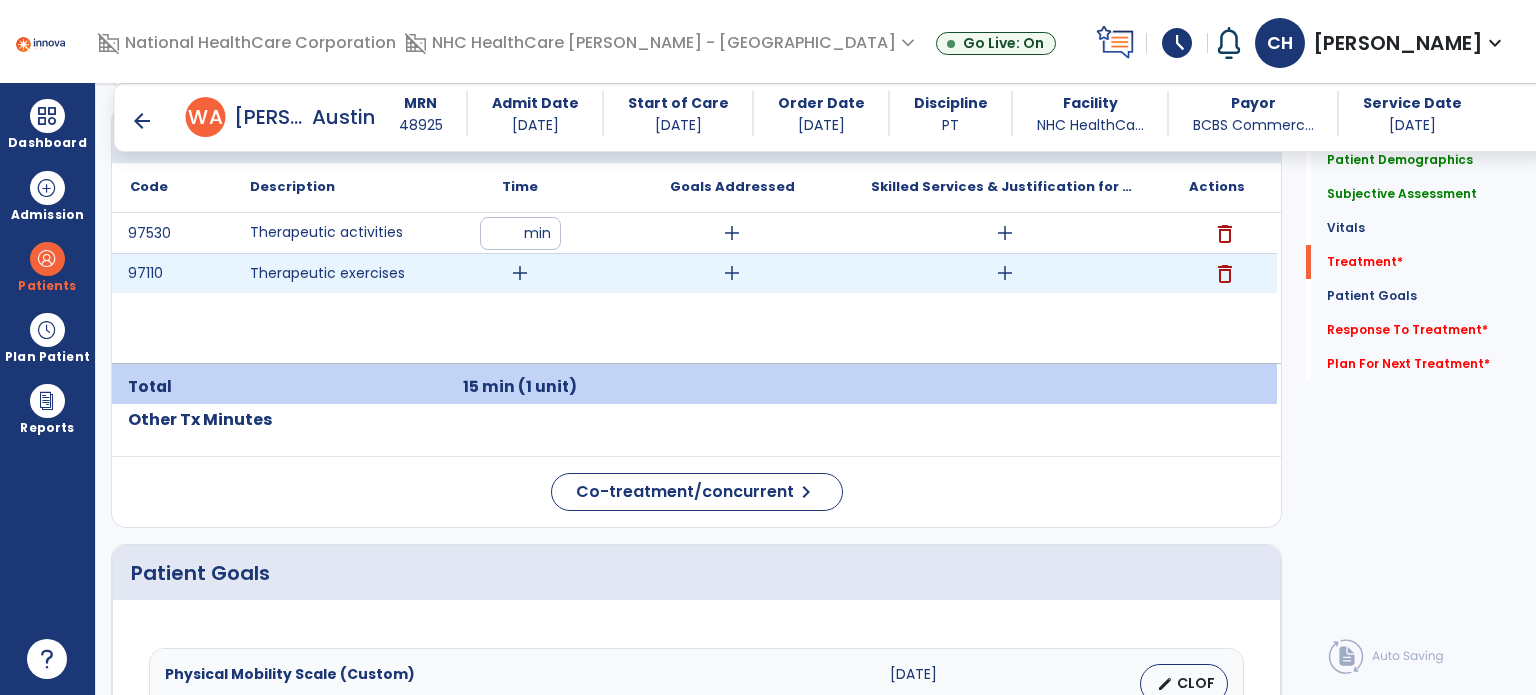 click on "add" at bounding box center (520, 273) 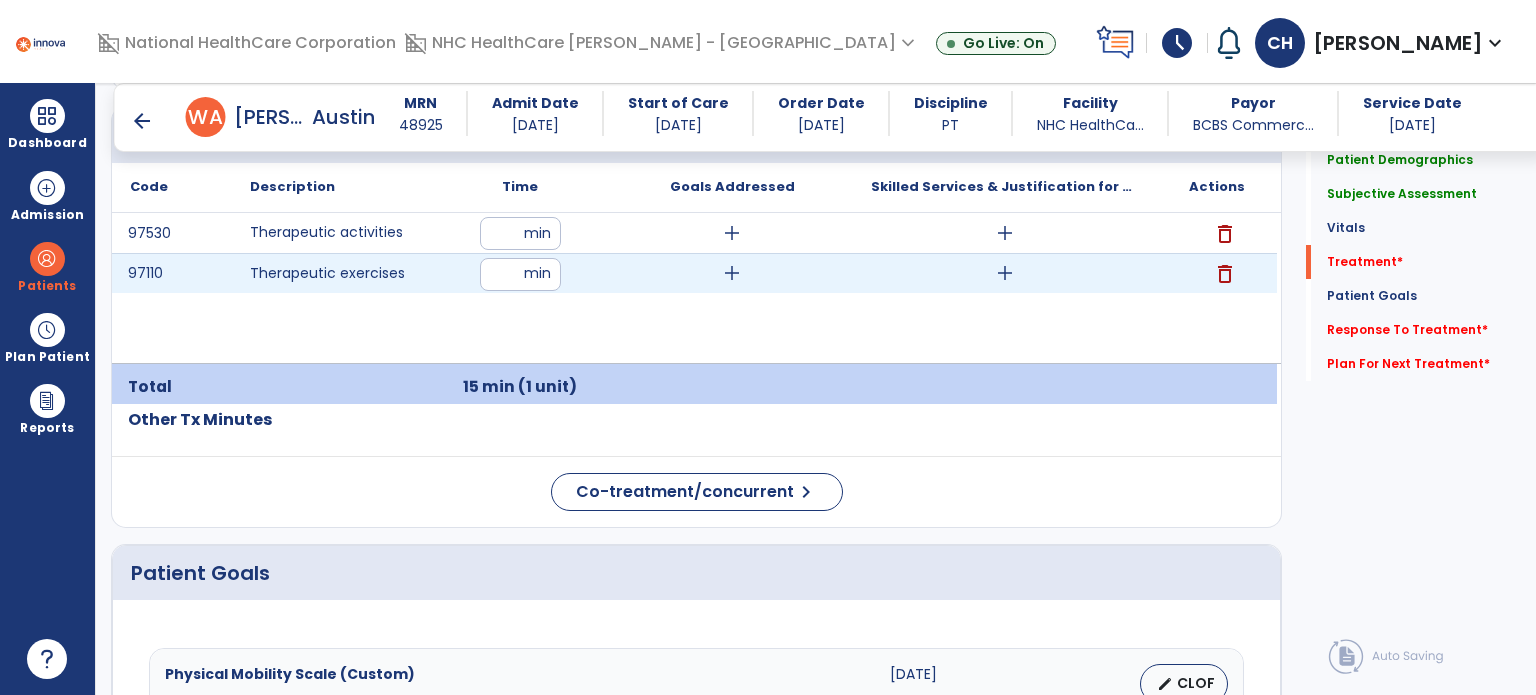 type on "**" 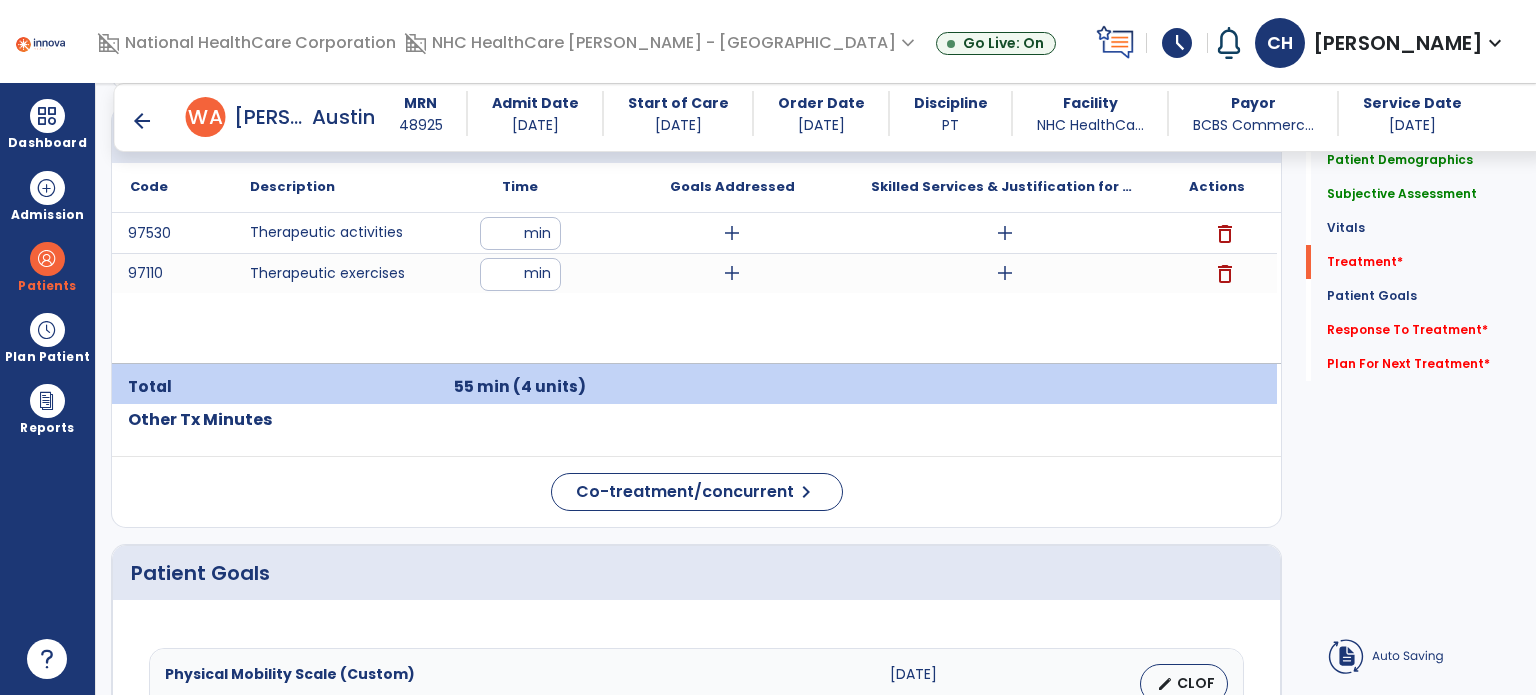 click on "97530  Therapeutic activities  ** min add add delete 97110  Therapeutic exercises  ** min add add delete" at bounding box center [694, 288] 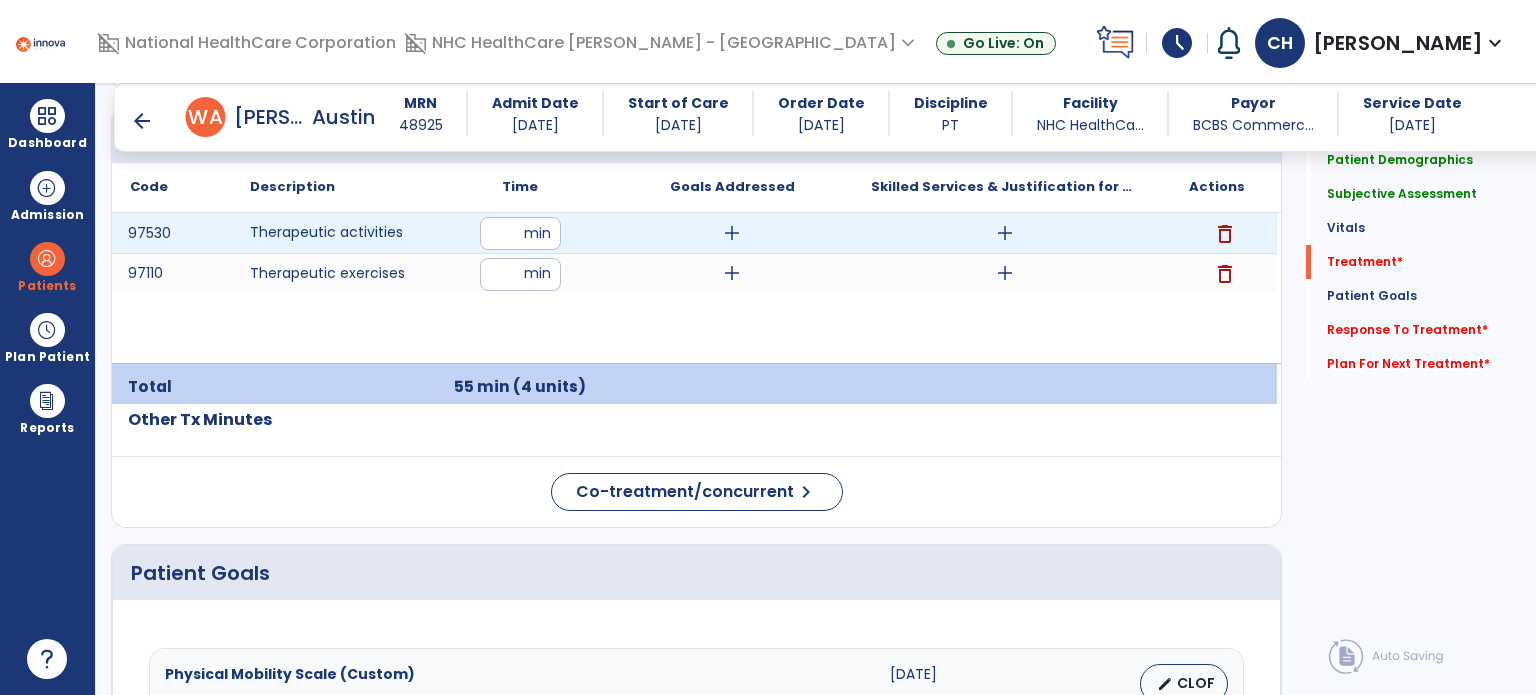 click on "add" at bounding box center (1005, 233) 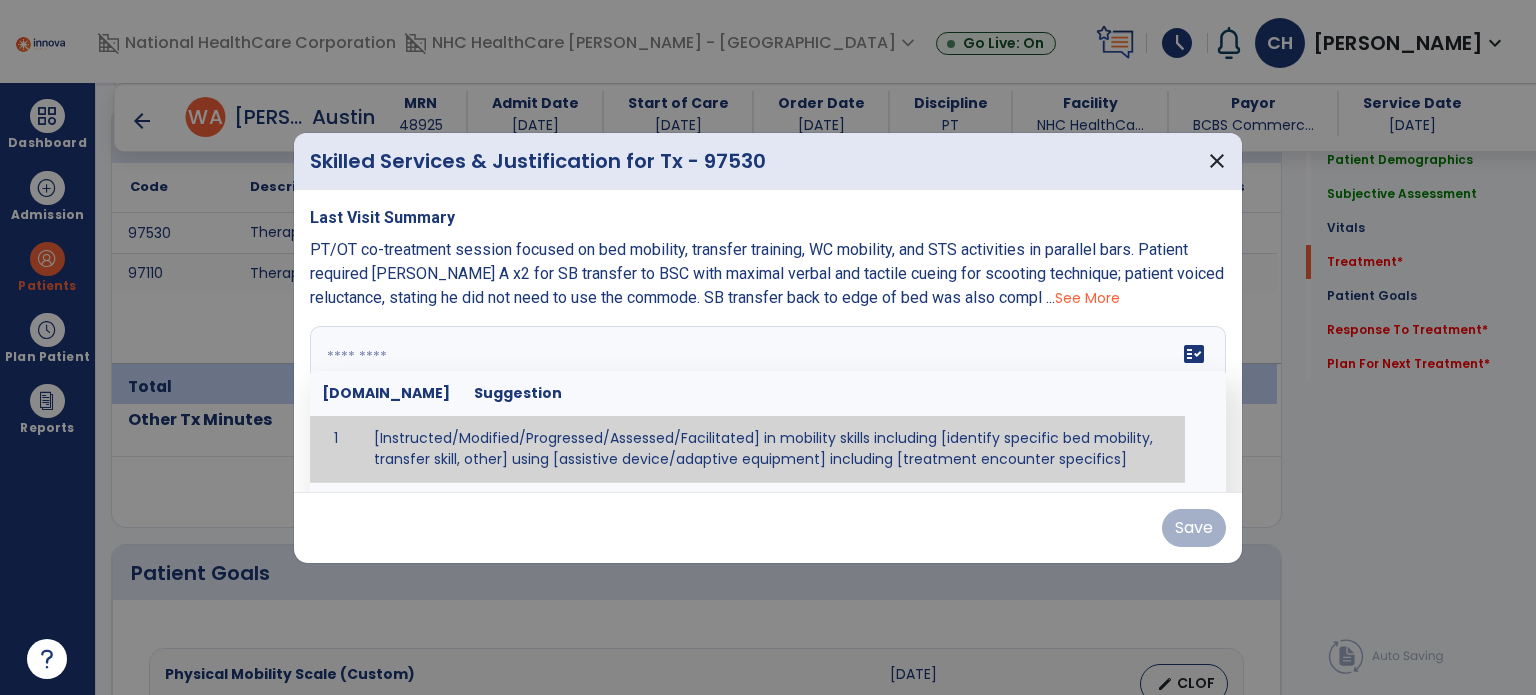 click on "fact_check  [DOMAIN_NAME] Suggestion 1 [Instructed/Modified/Progressed/Assessed/Facilitated] in mobility skills including [identify specific bed mobility, transfer skill, other] using [assistive device/adaptive equipment] including [treatment encounter specifics]" at bounding box center (768, 401) 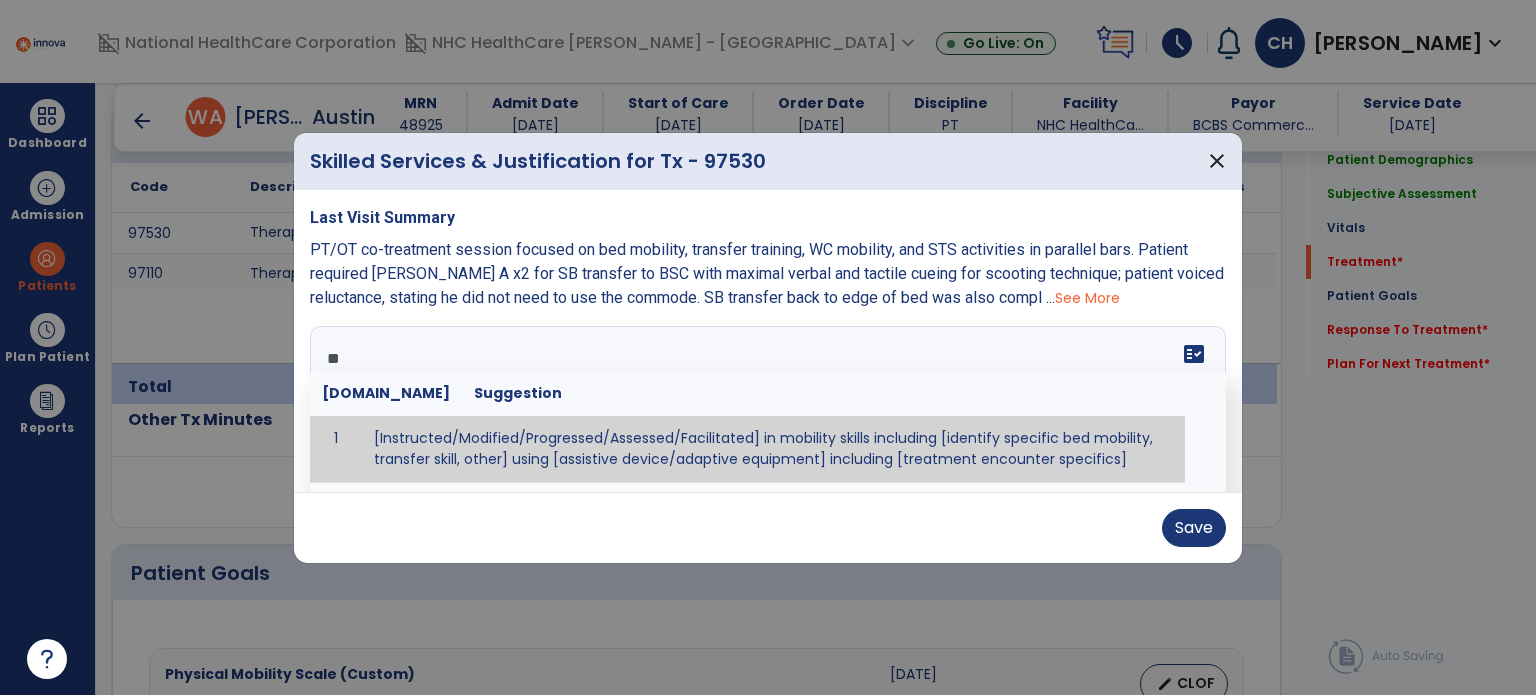 type on "*" 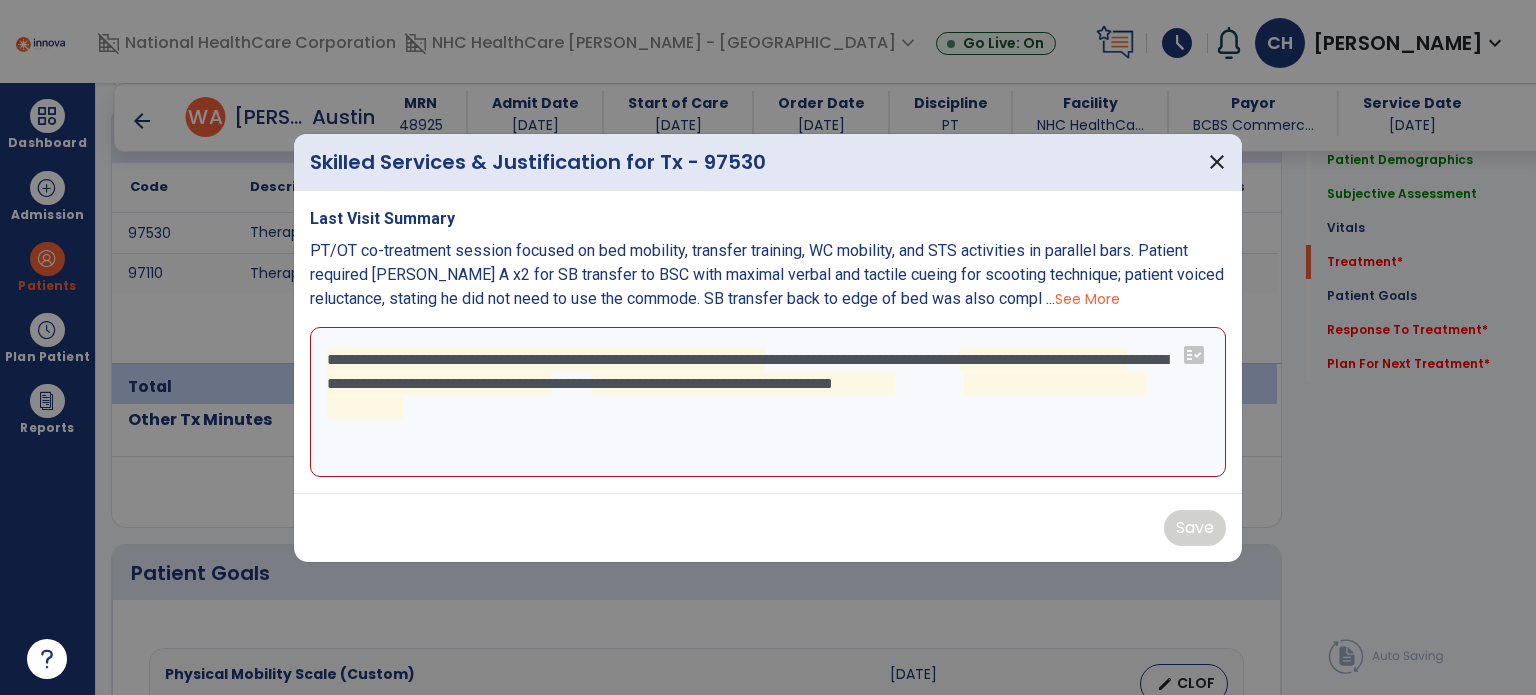 drag, startPoint x: 786, startPoint y: 441, endPoint x: 644, endPoint y: 359, distance: 163.9756 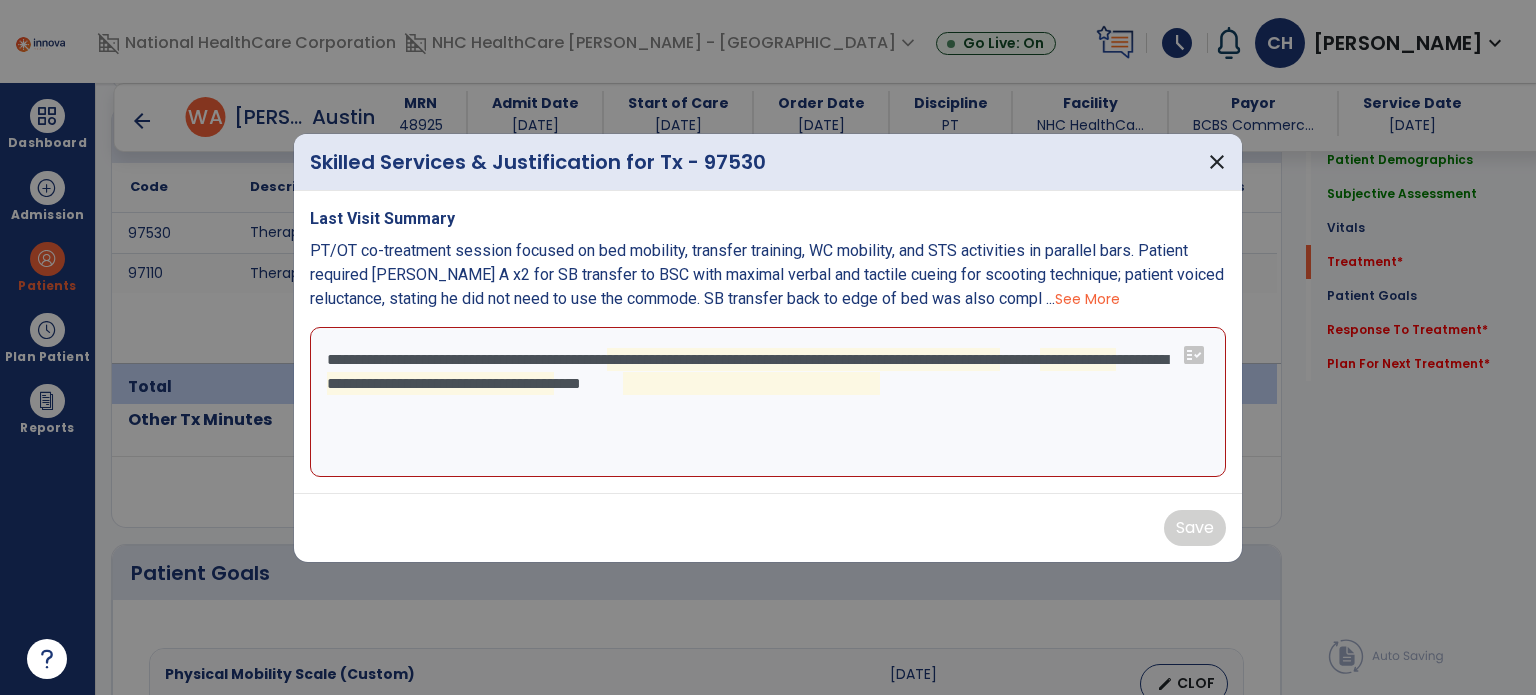 click on "**********" at bounding box center [768, 402] 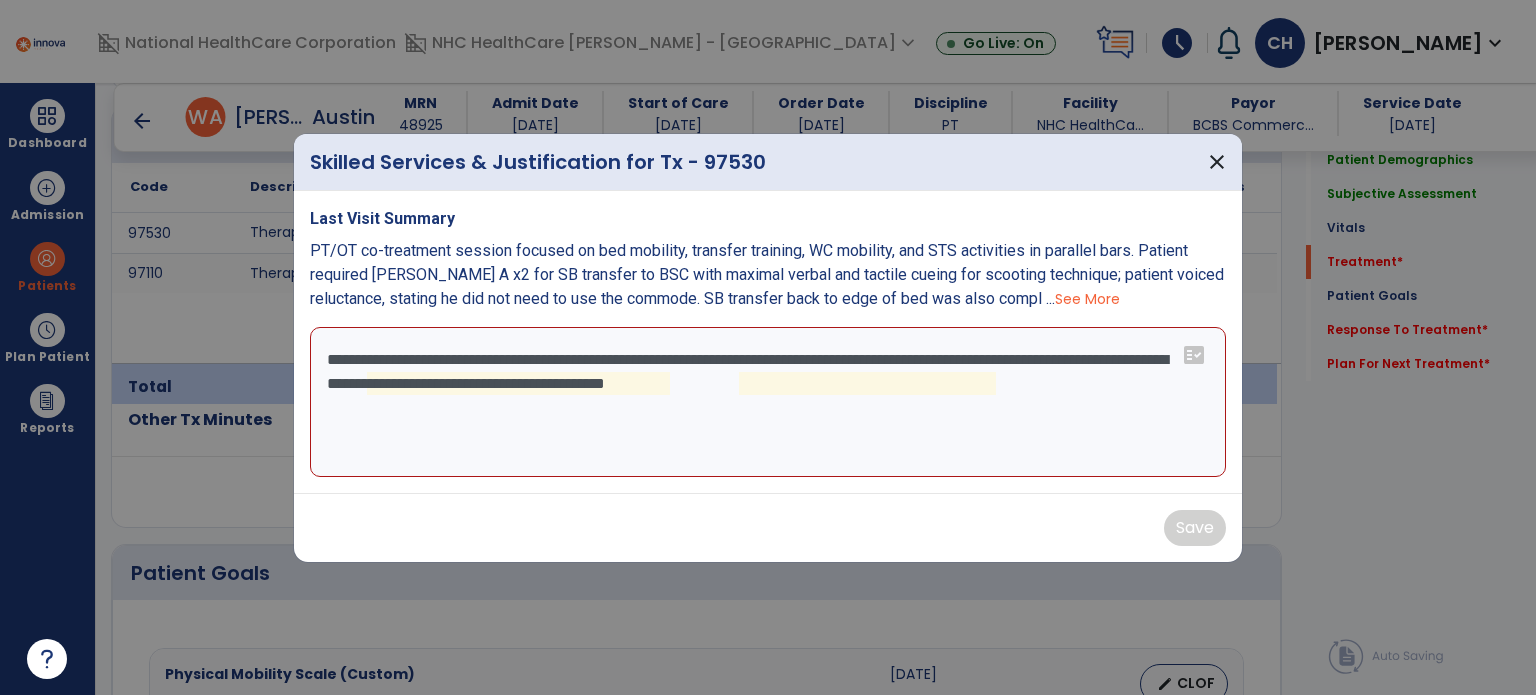 click on "**********" at bounding box center [768, 402] 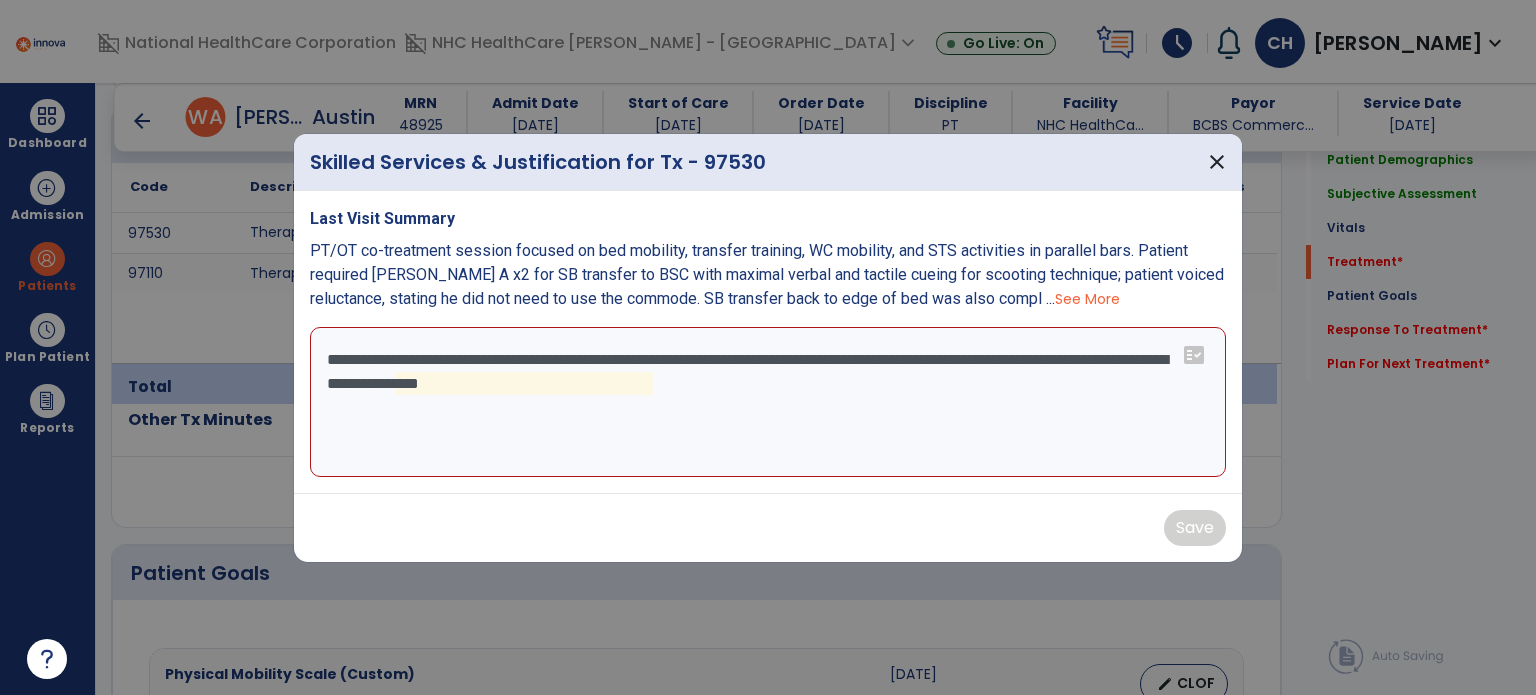 click on "**********" at bounding box center [768, 402] 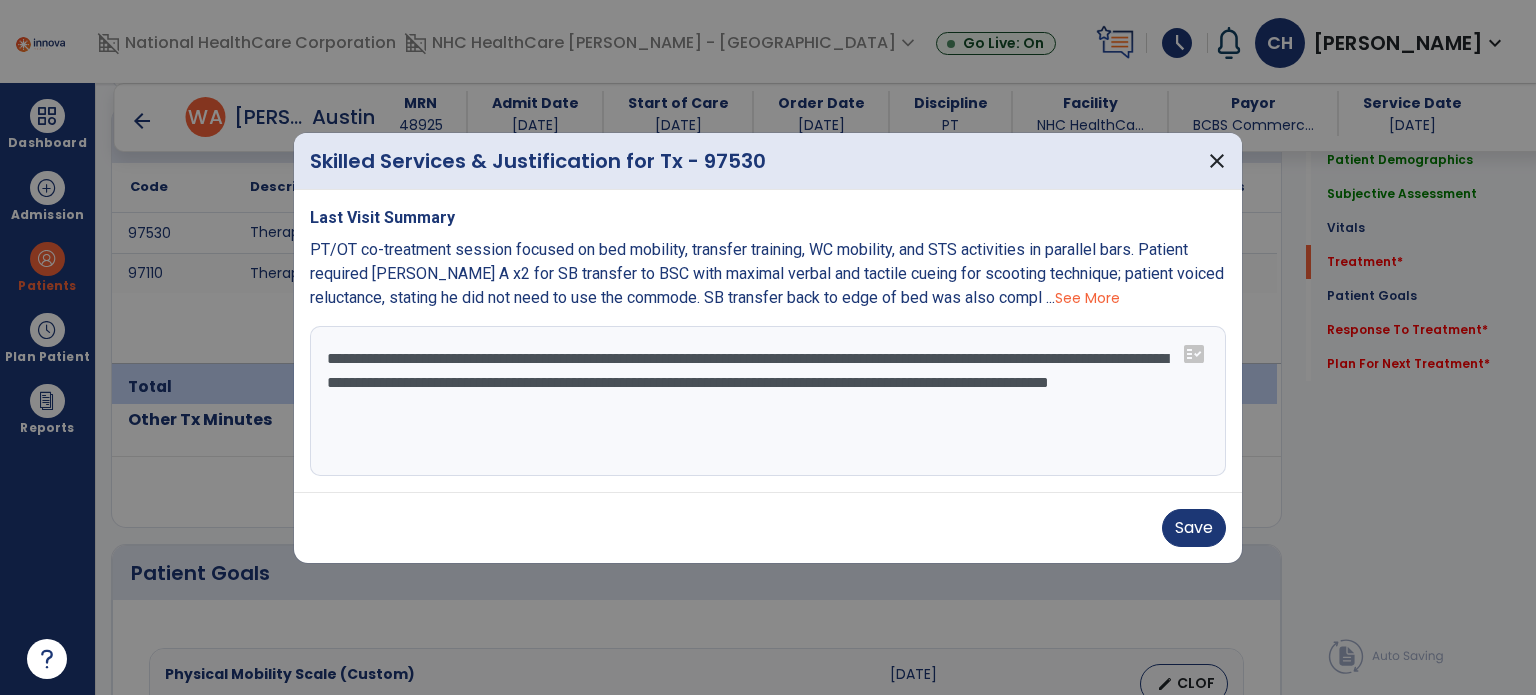 type on "**********" 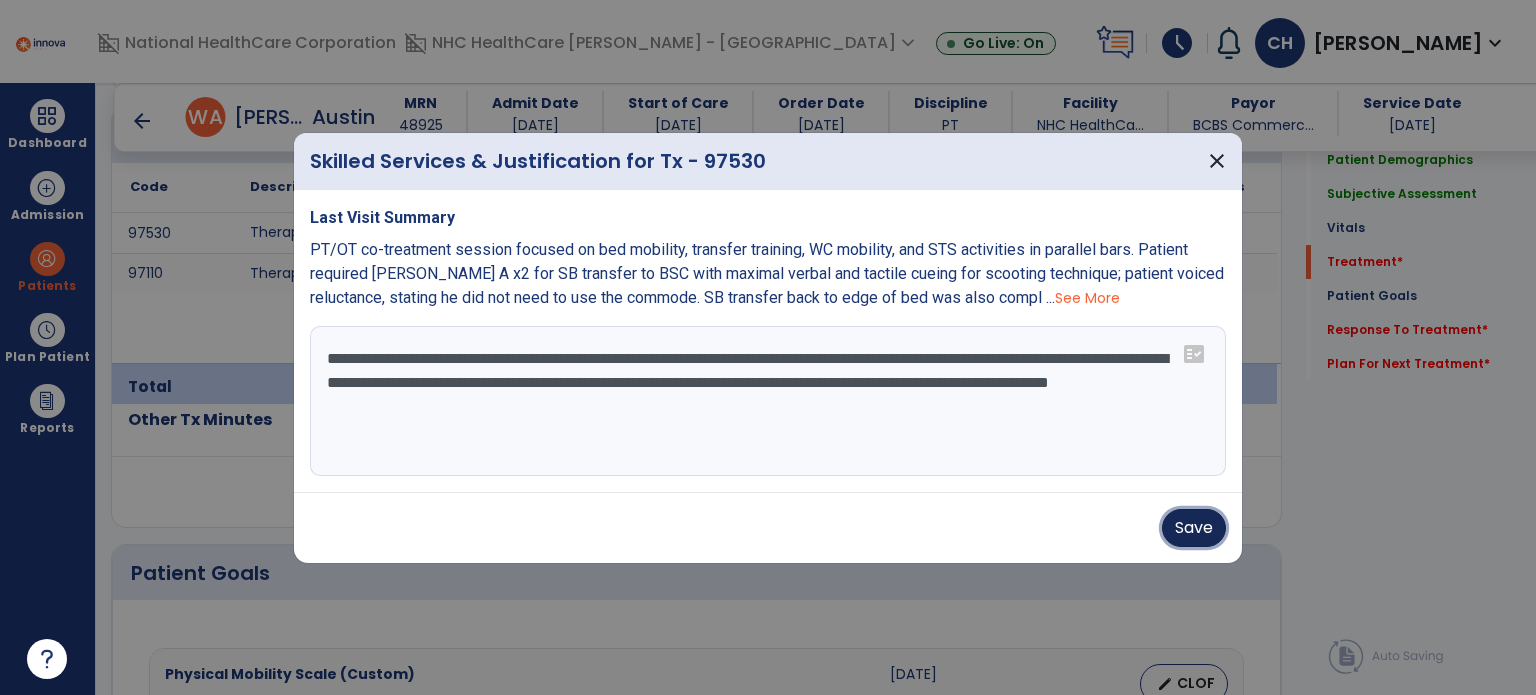 click on "Save" at bounding box center [1194, 528] 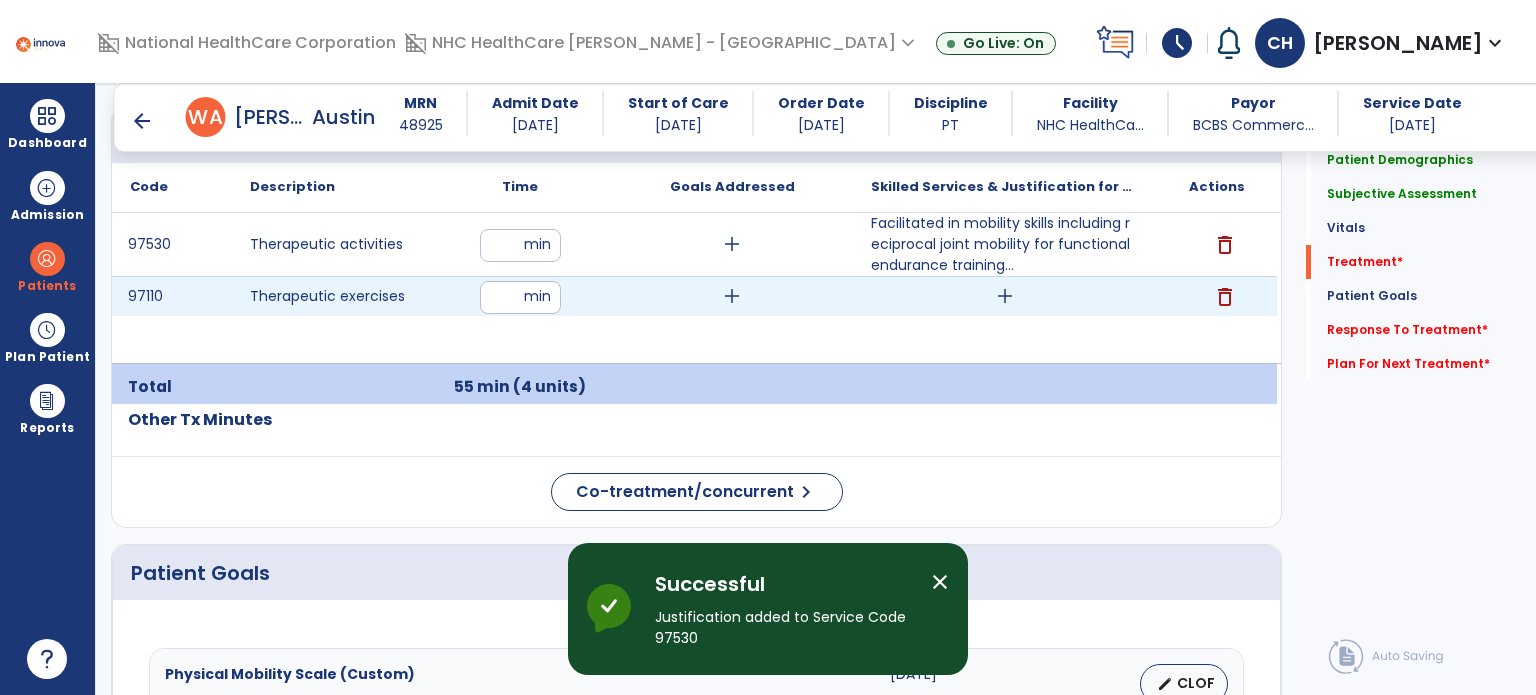 click on "add" at bounding box center (1005, 296) 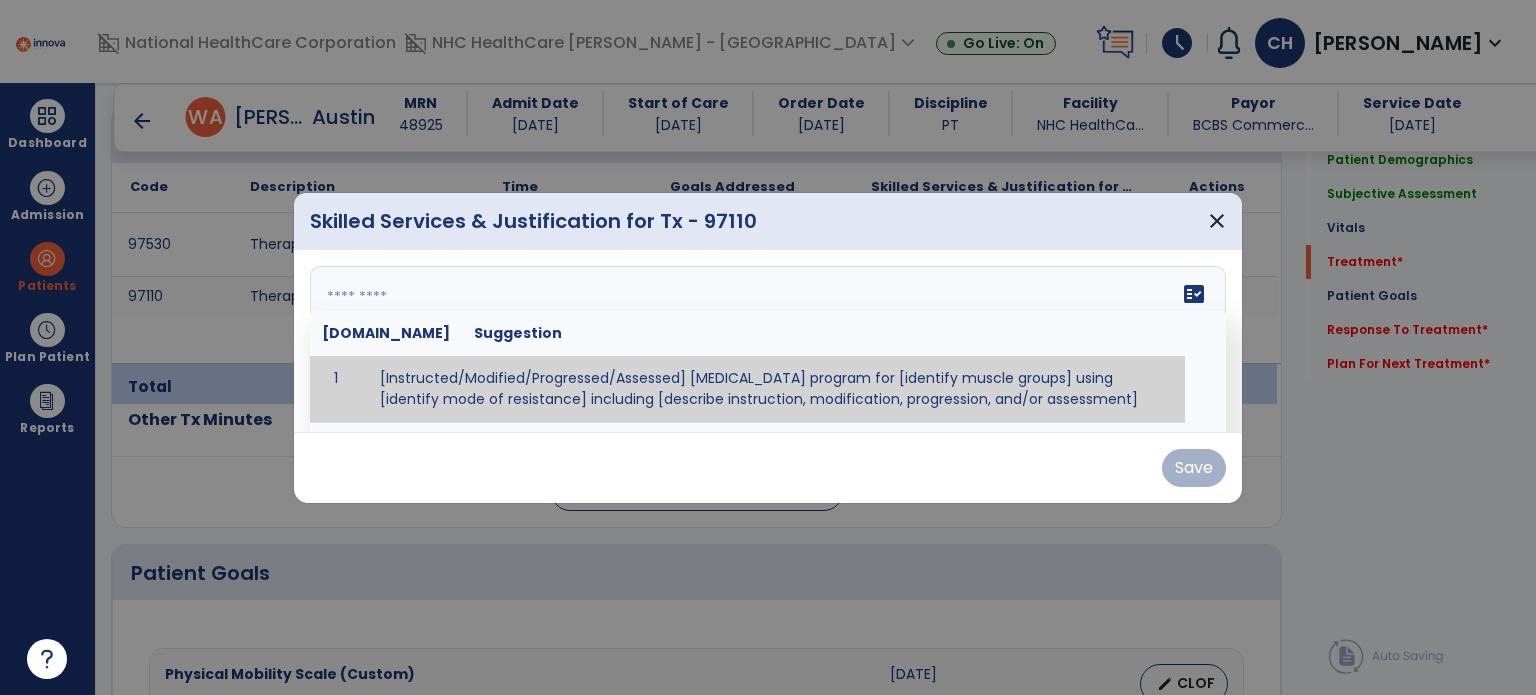 click on "fact_check  [DOMAIN_NAME] Suggestion 1 [Instructed/Modified/Progressed/Assessed] [MEDICAL_DATA] program for [identify muscle groups] using [identify mode of resistance] including [describe instruction, modification, progression, and/or assessment] 2 [Instructed/Modified/Progressed/Assessed] aerobic exercise program using [identify equipment/mode] including [describe instruction, modification,progression, and/or assessment] 3 [Instructed/Modified/Progressed/Assessed] [PROM/A/AROM/AROM] program for [identify joint movements] using [contract-relax, over-pressure, inhibitory techniques, other] 4 [Assessed/Tested] aerobic capacity with administration of [aerobic capacity test]" at bounding box center (768, 341) 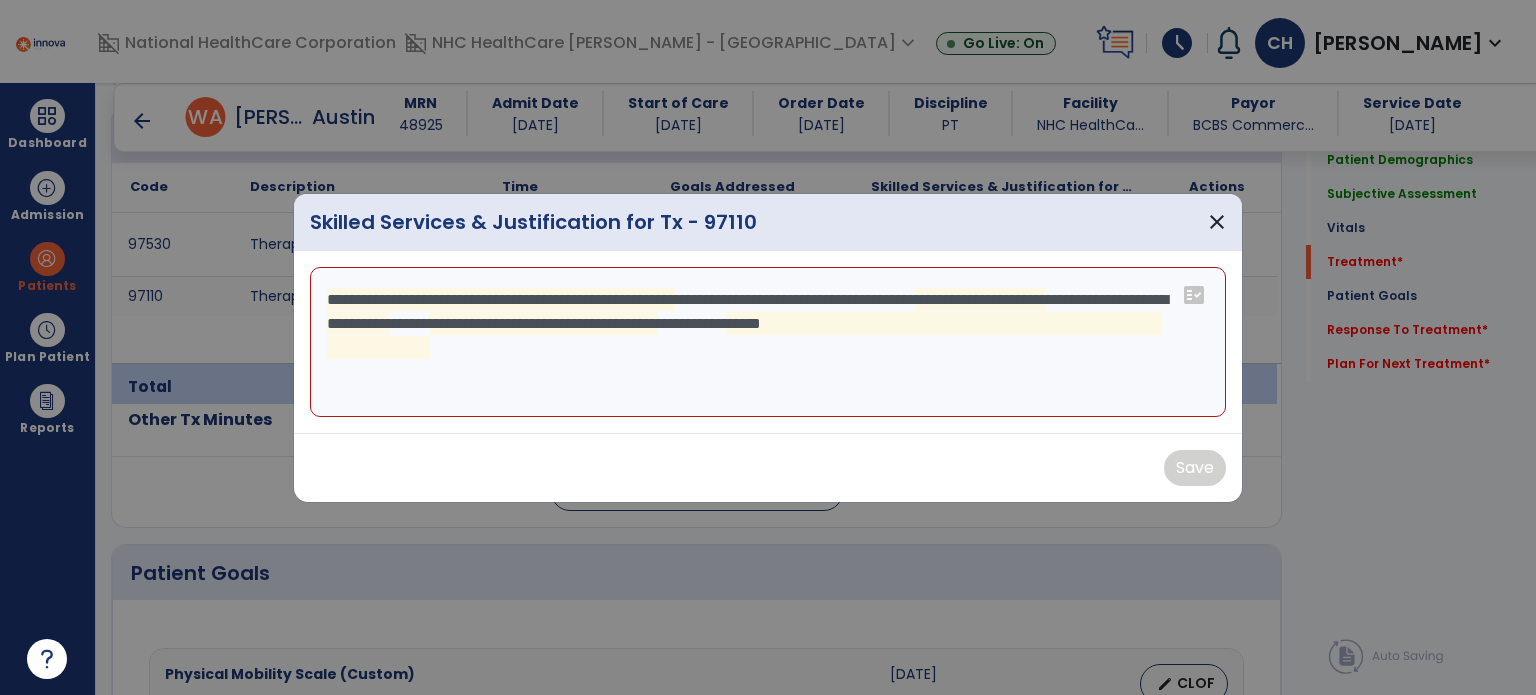 click on "**********" at bounding box center (768, 342) 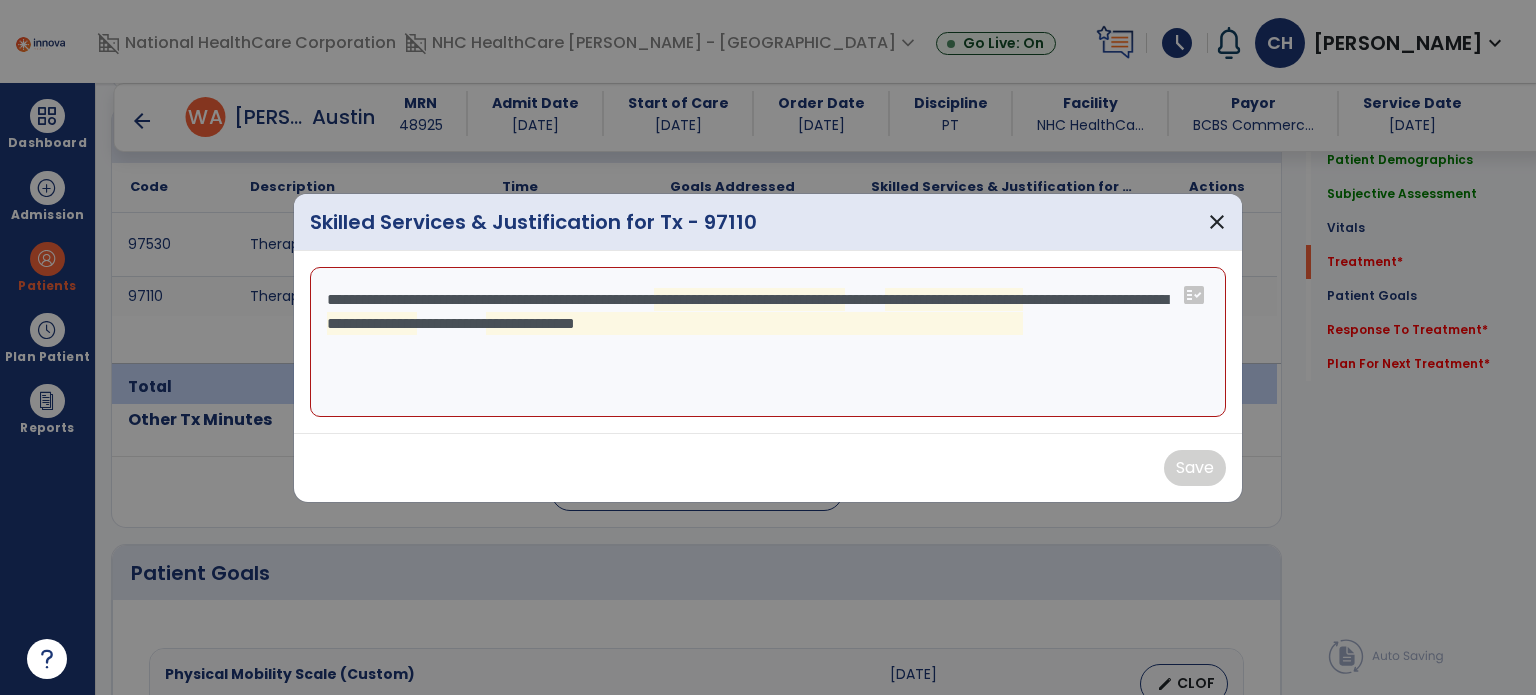 click on "**********" at bounding box center (768, 342) 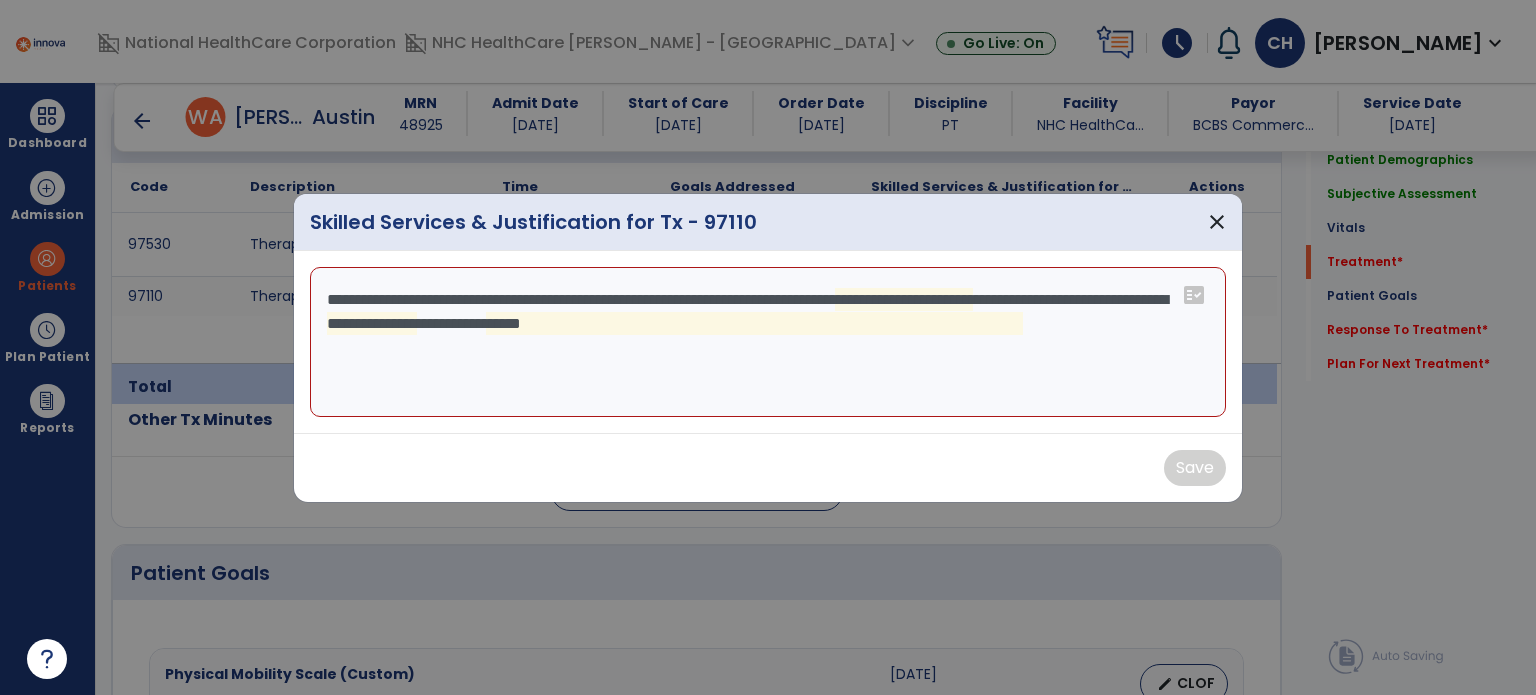 click on "**********" at bounding box center [768, 342] 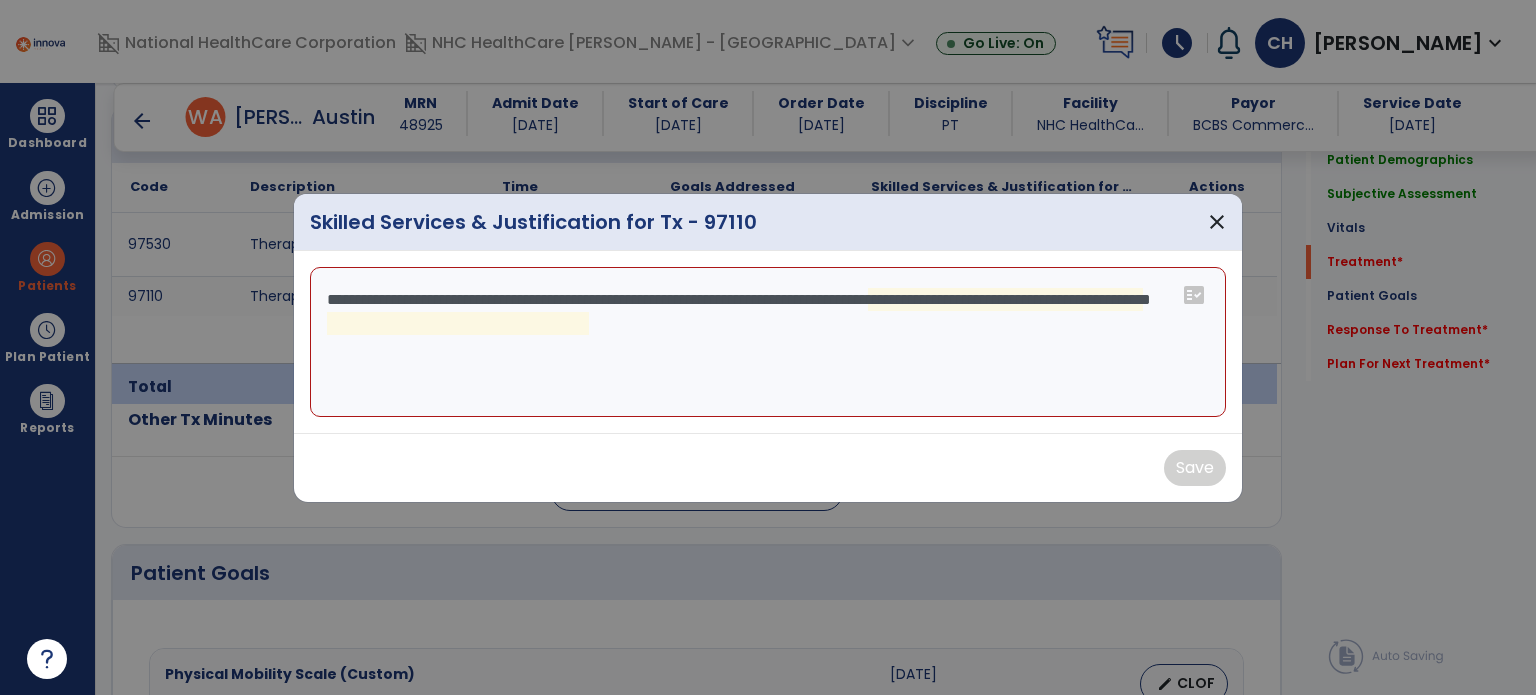 click on "**********" at bounding box center [768, 342] 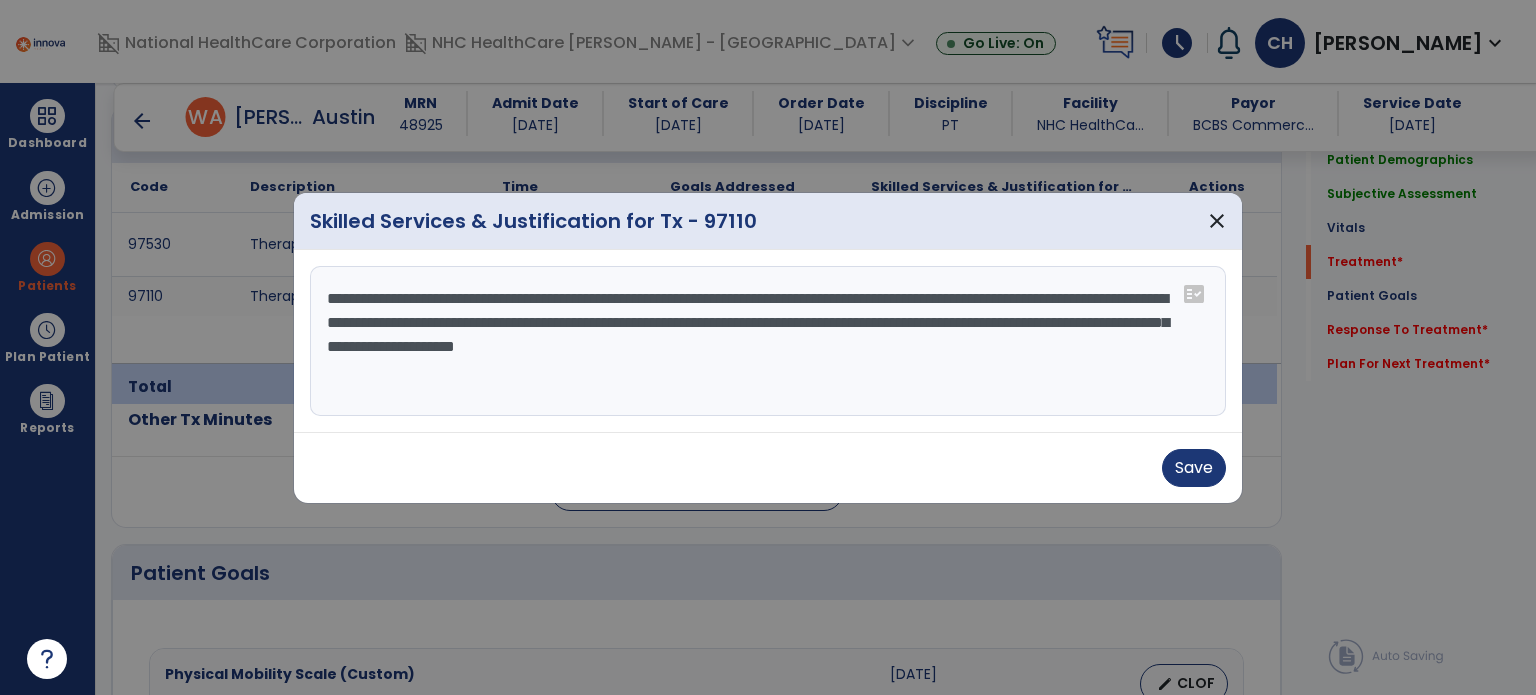 type on "**********" 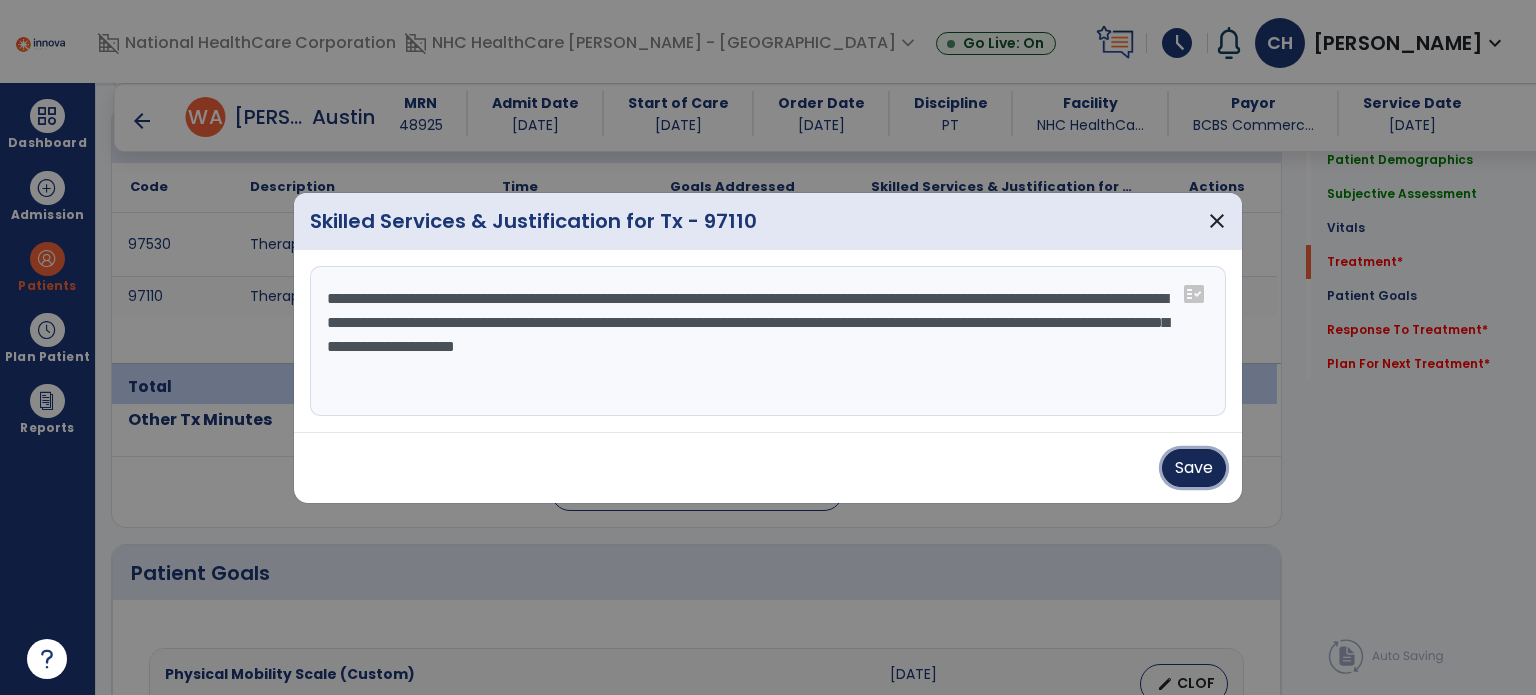 click on "Save" at bounding box center [1194, 468] 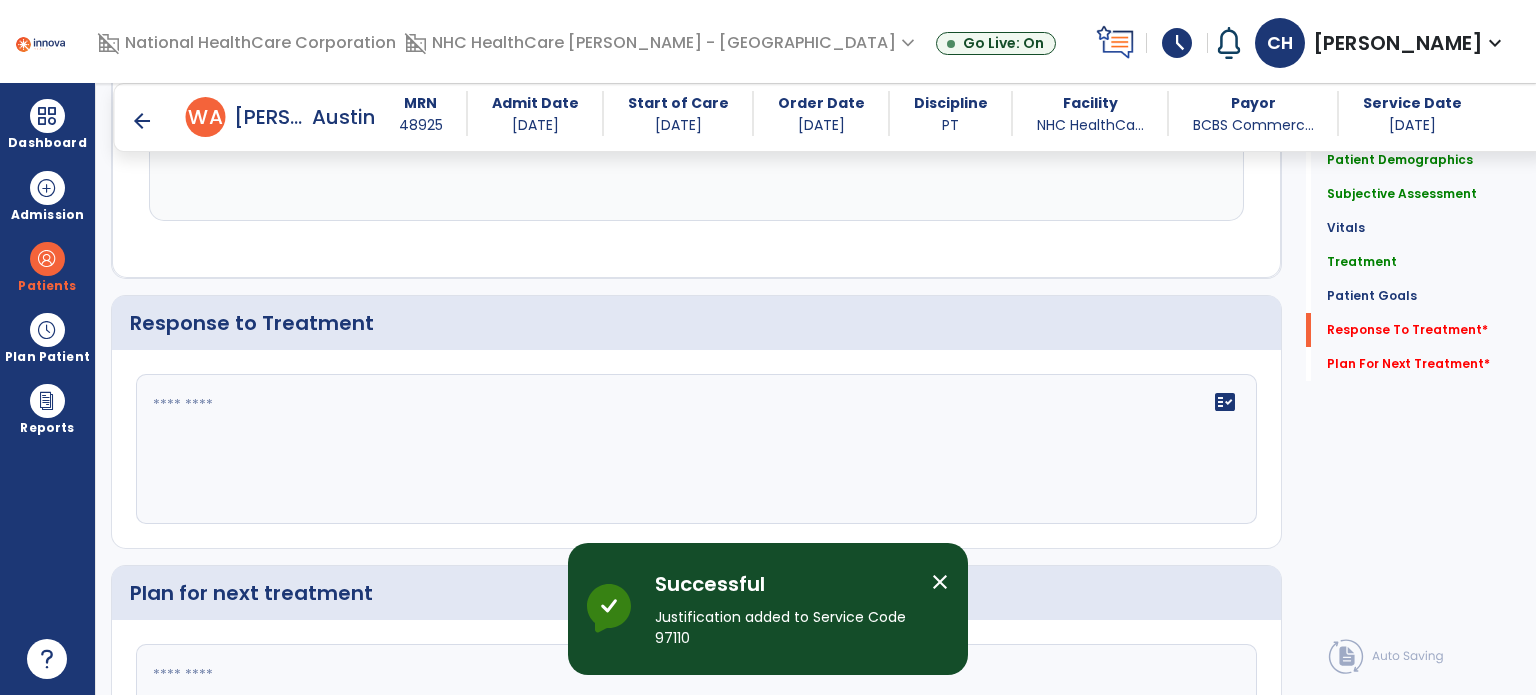 scroll, scrollTop: 2619, scrollLeft: 0, axis: vertical 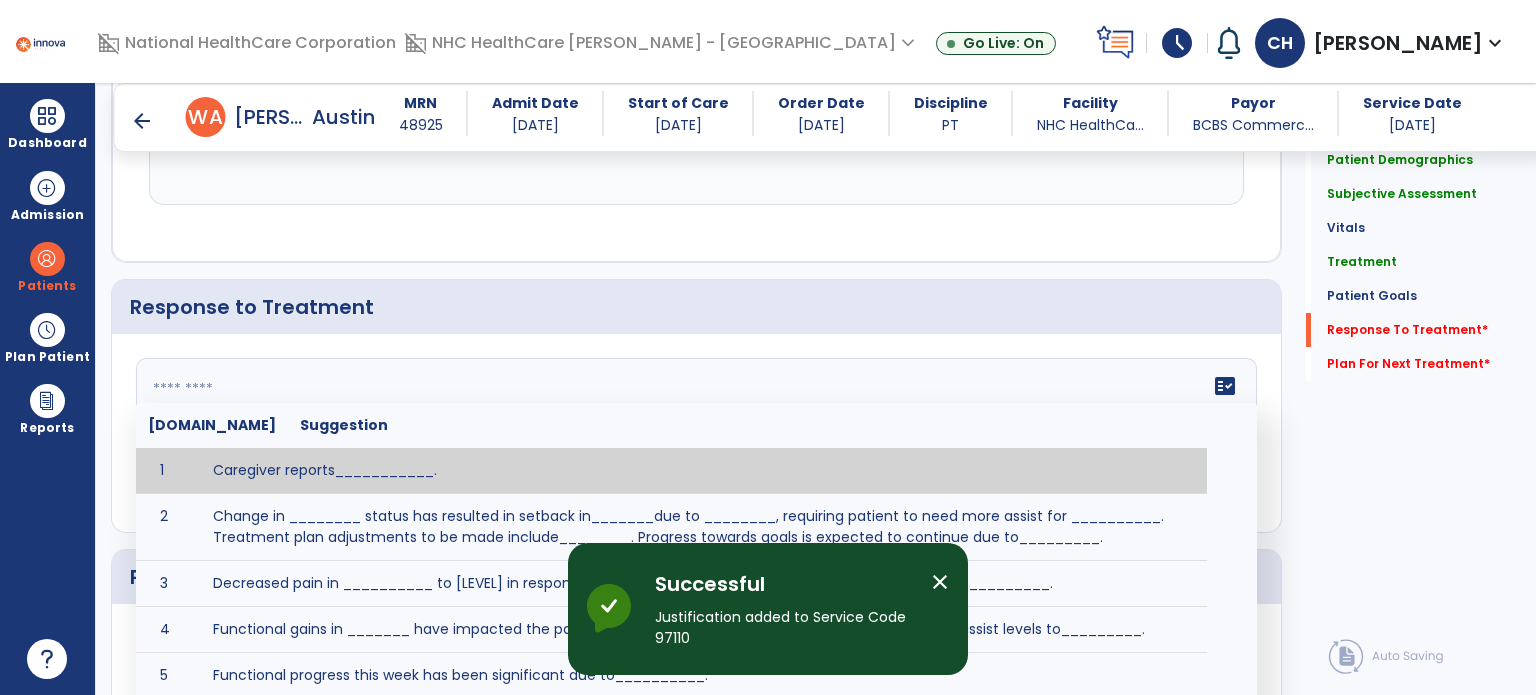 click 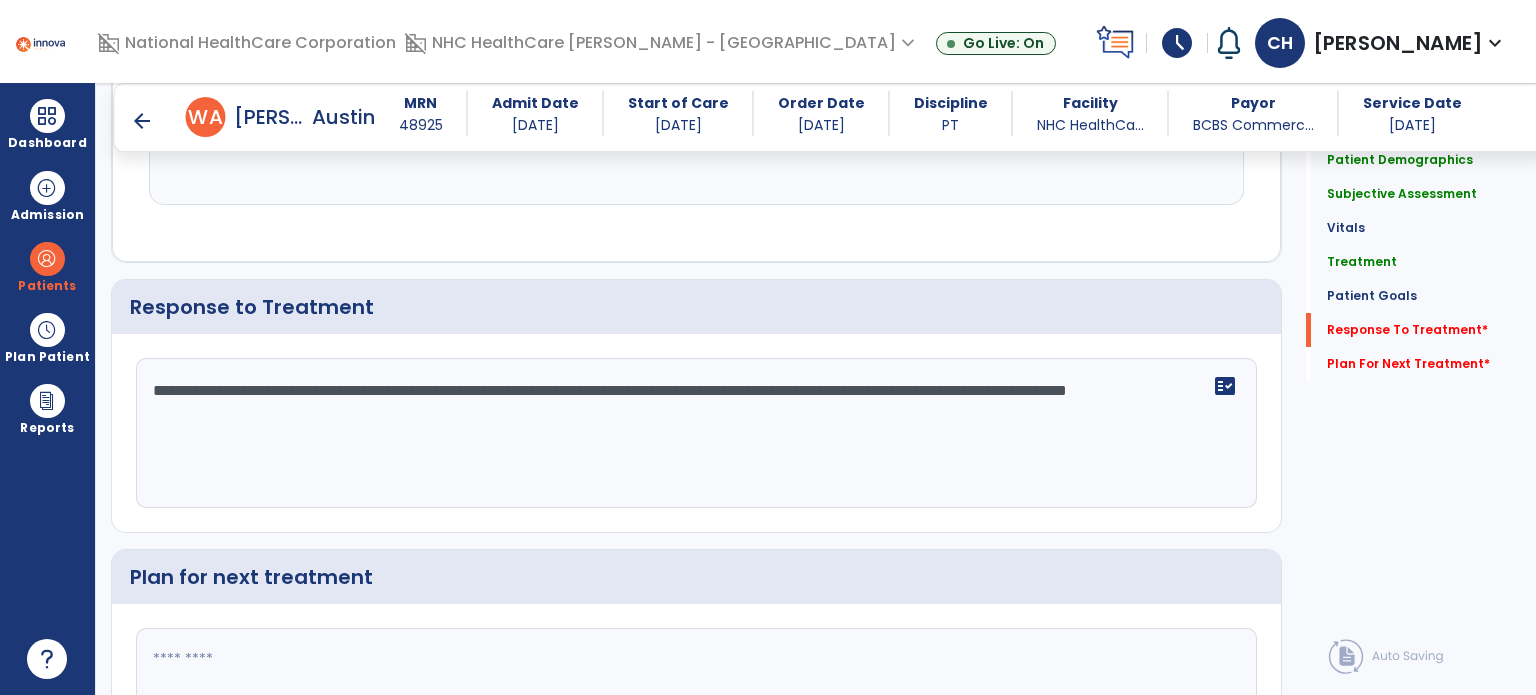 click on "**********" 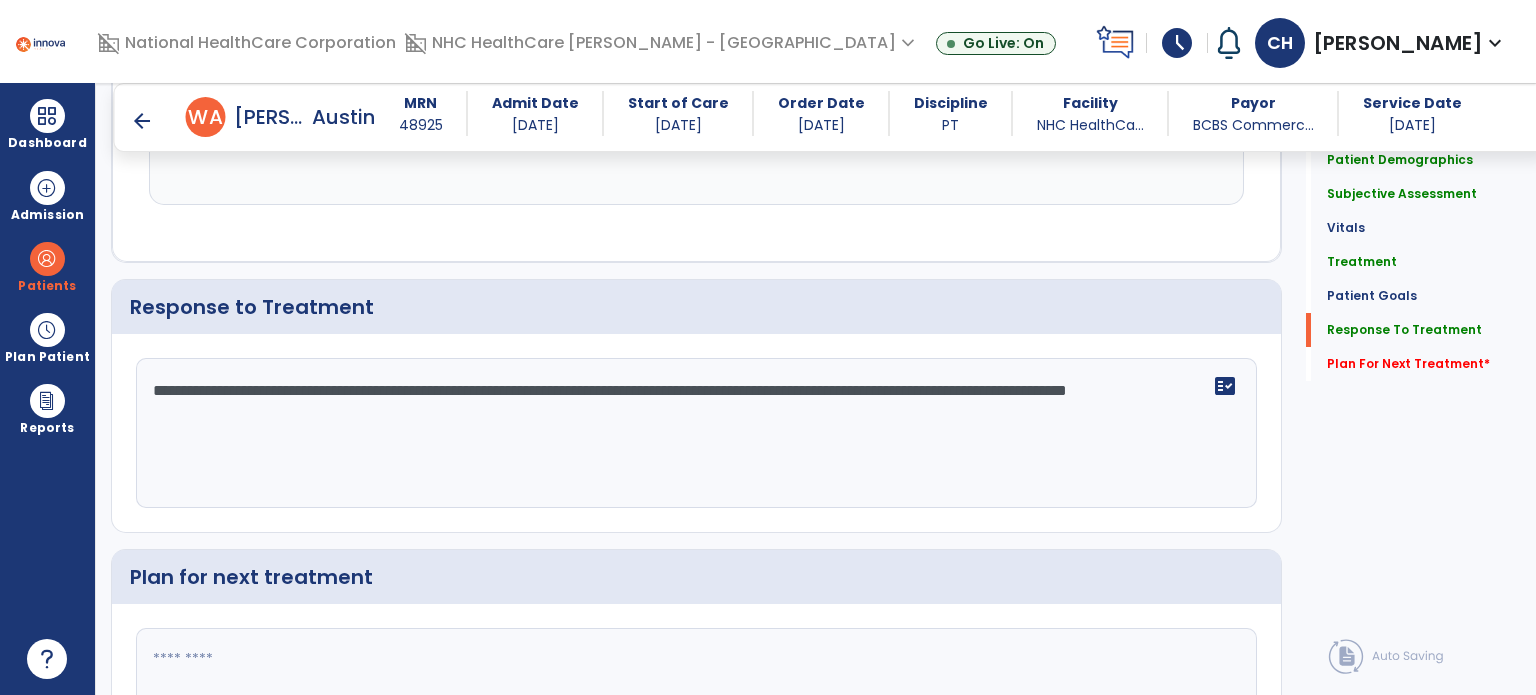 click on "**********" 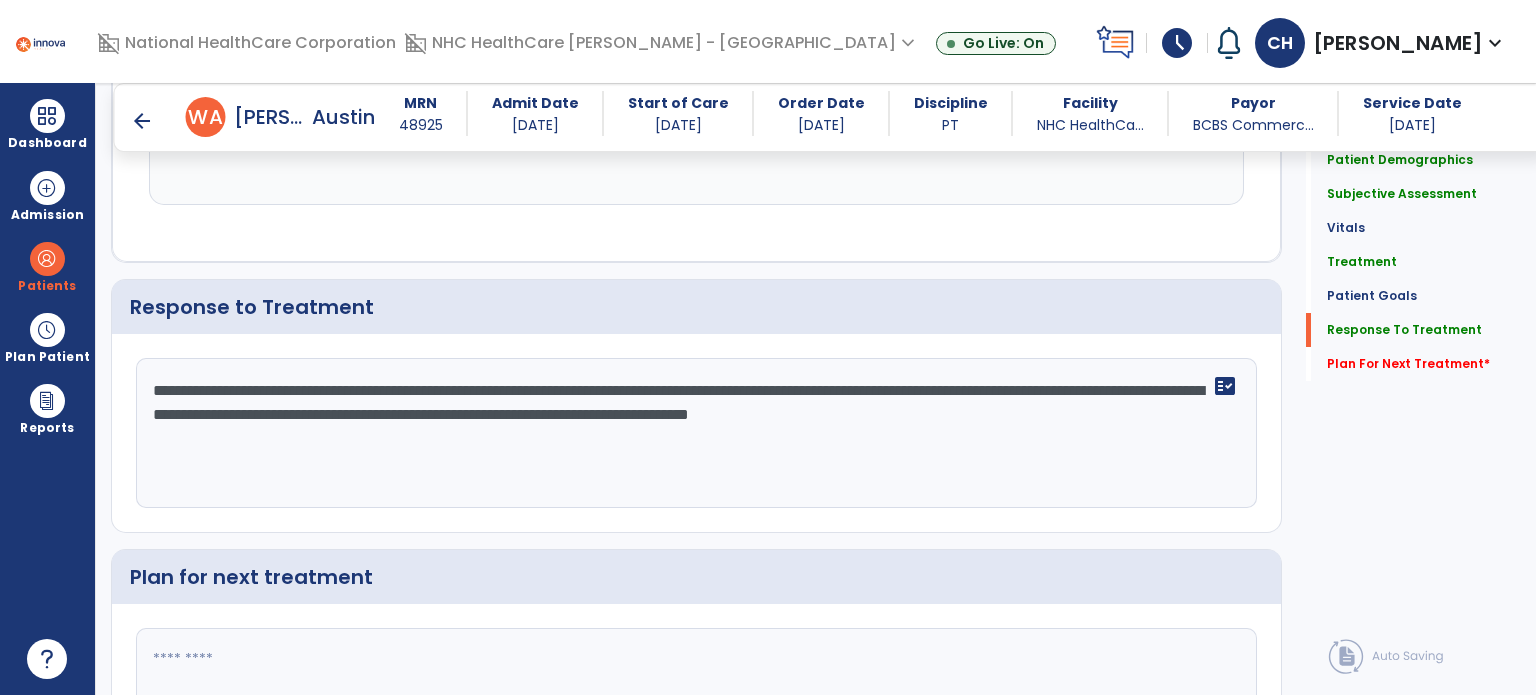 type on "**********" 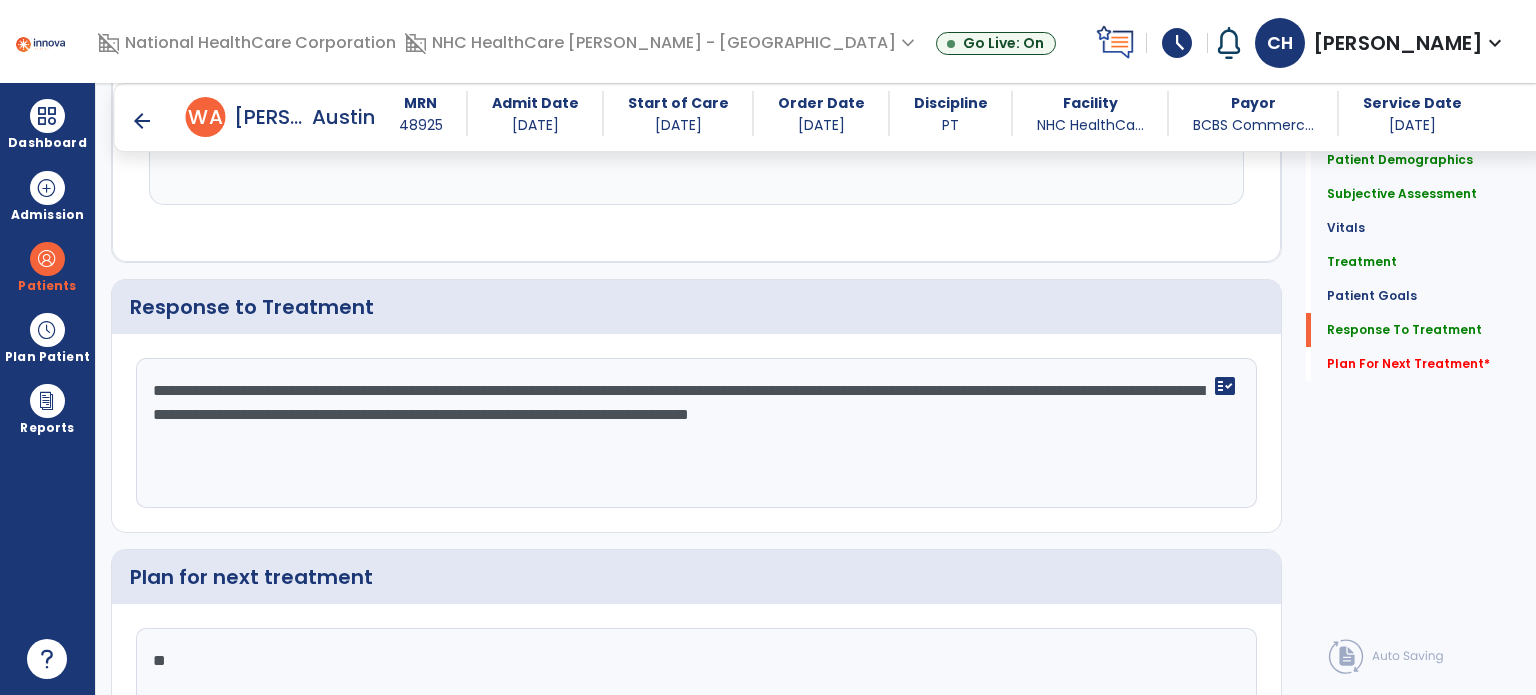 type on "*" 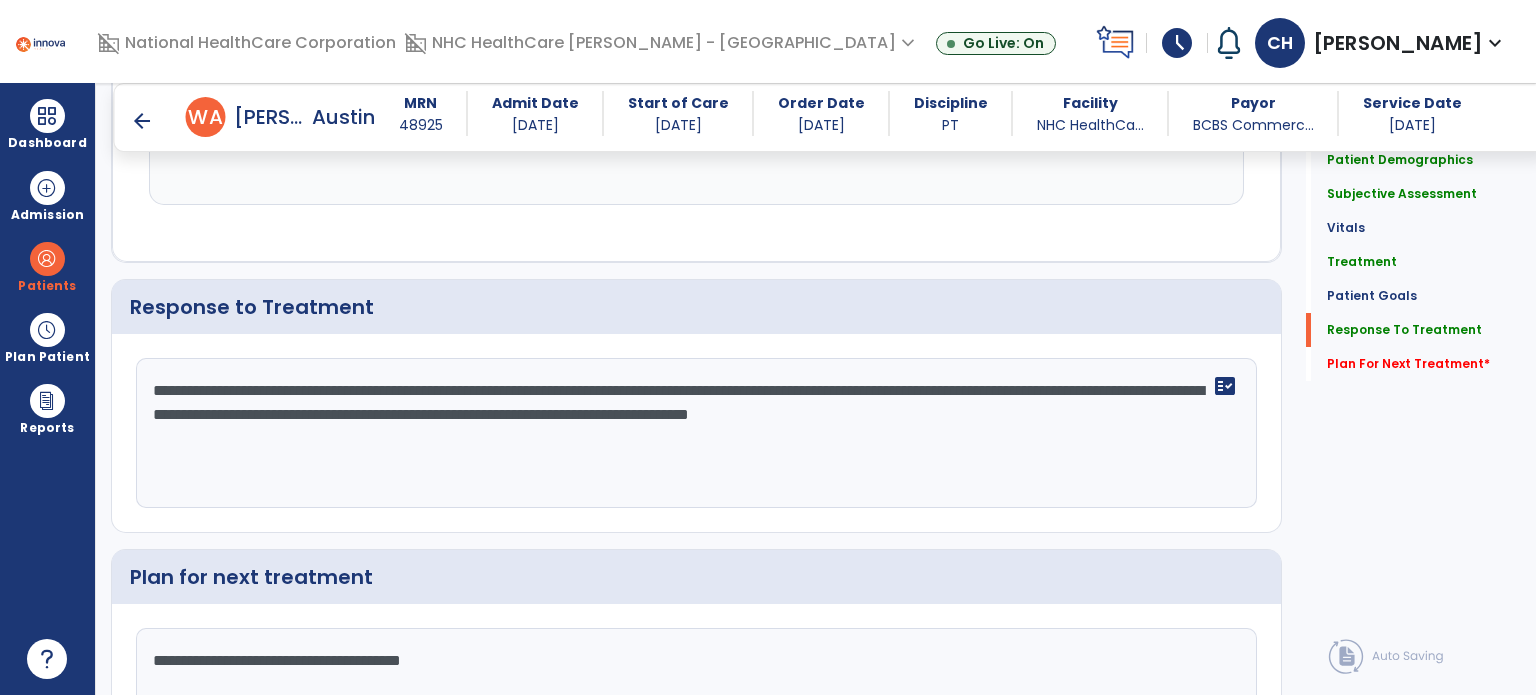 type on "**********" 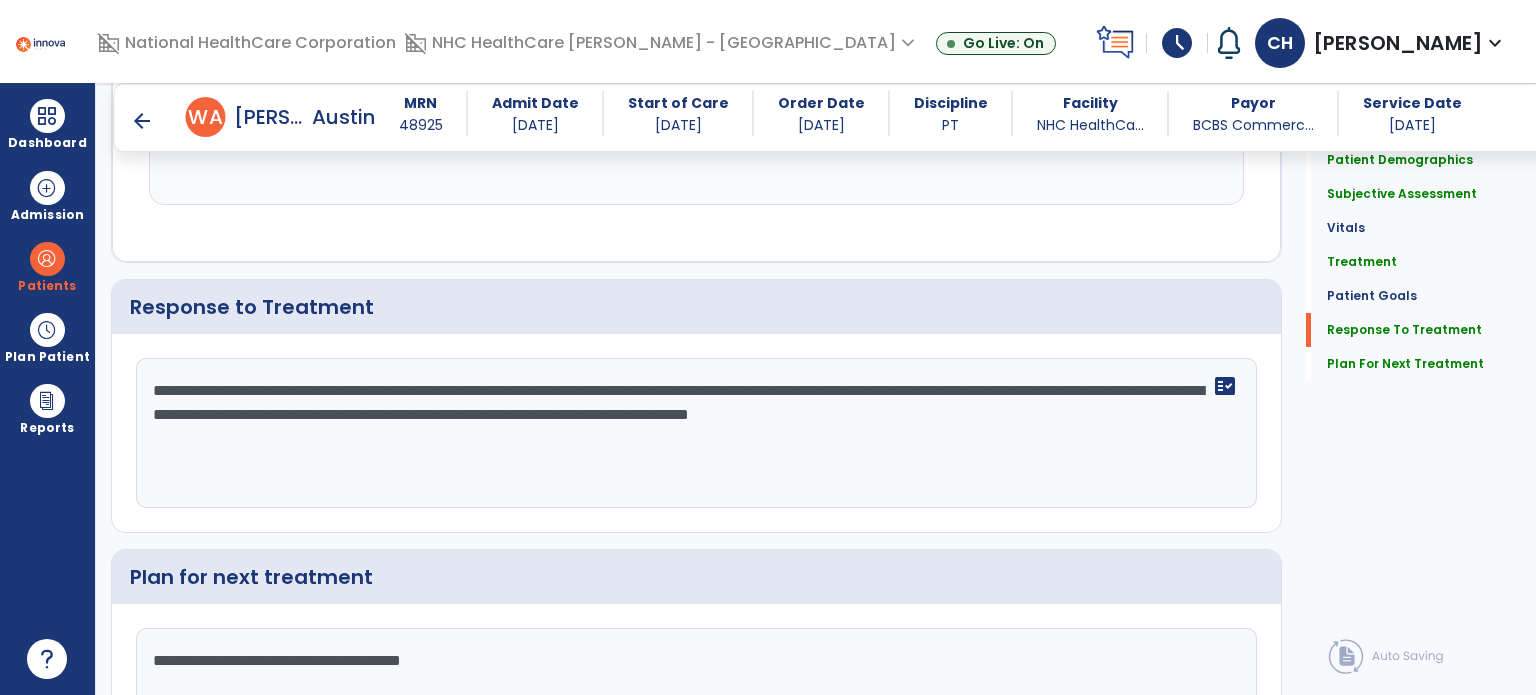 click on "**********" 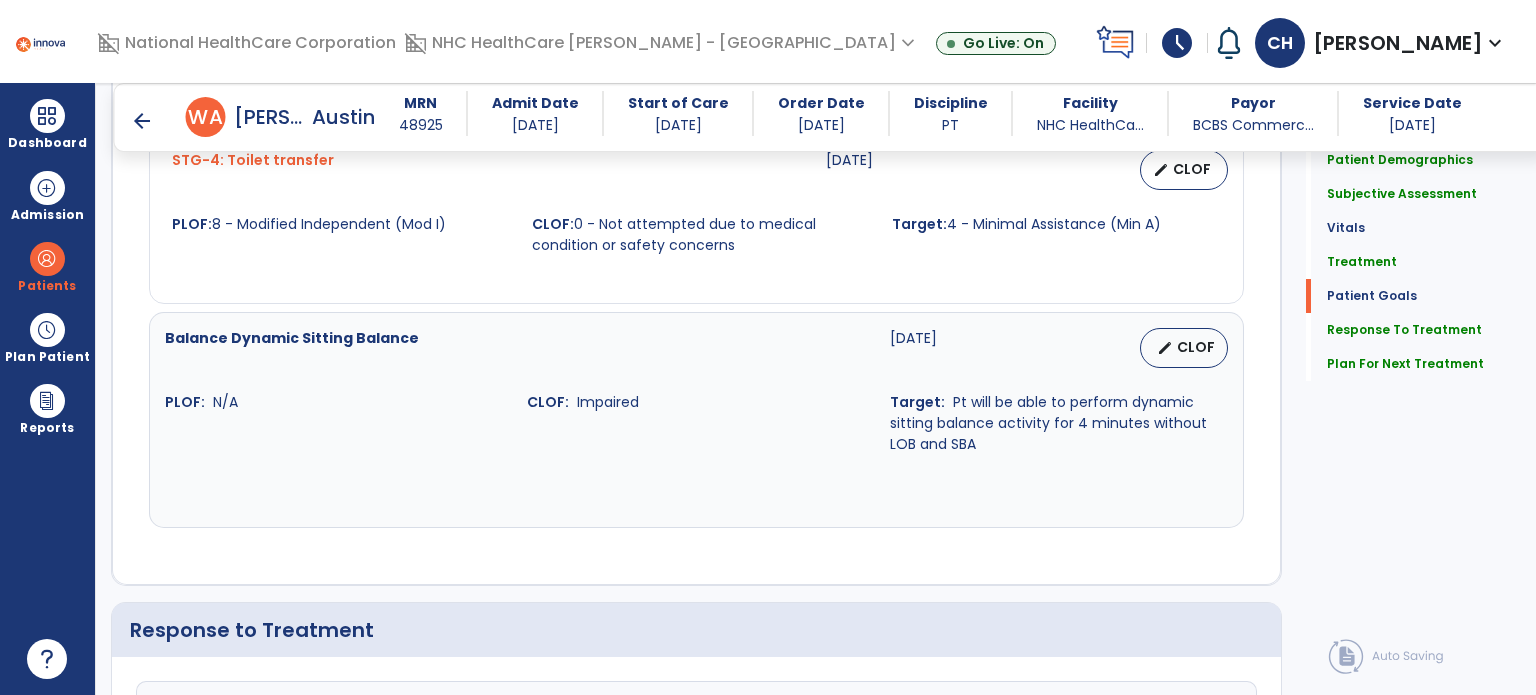 scroll, scrollTop: 2786, scrollLeft: 0, axis: vertical 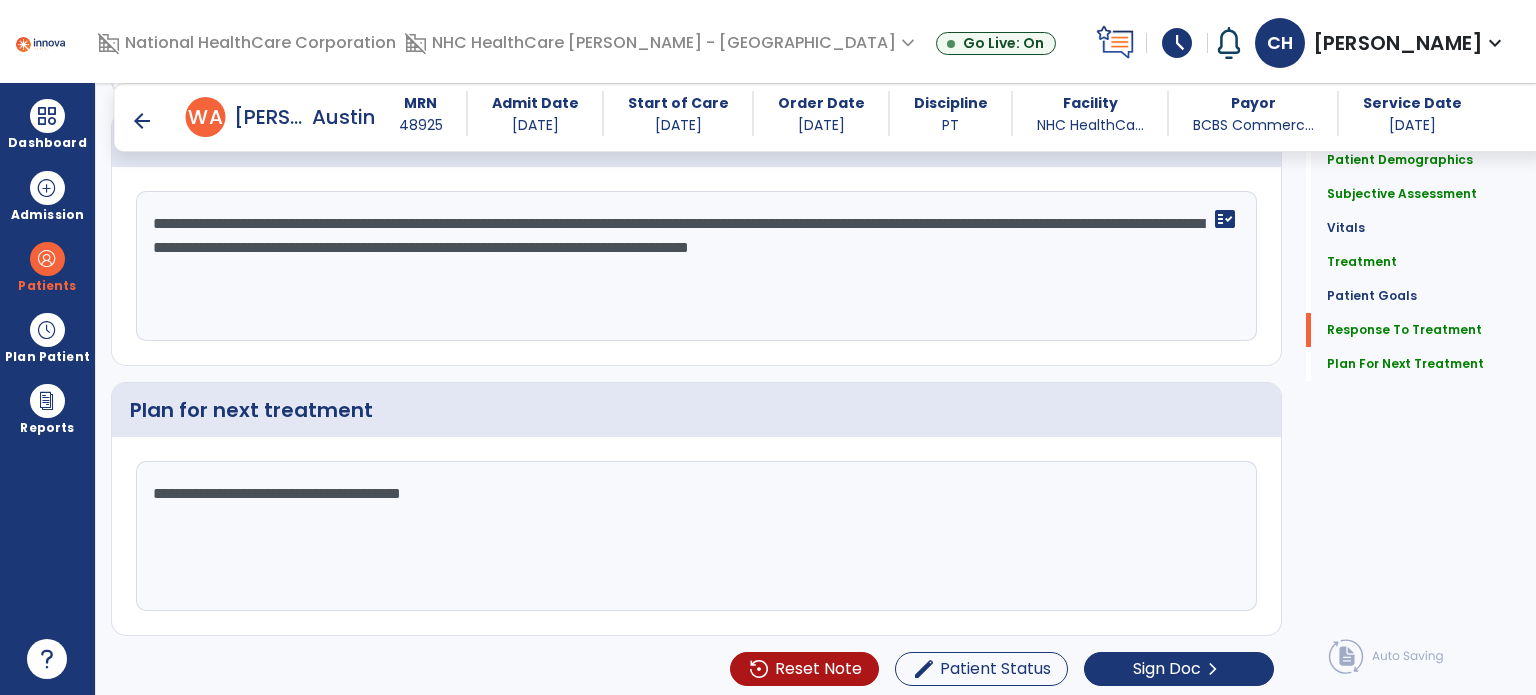 type on "**********" 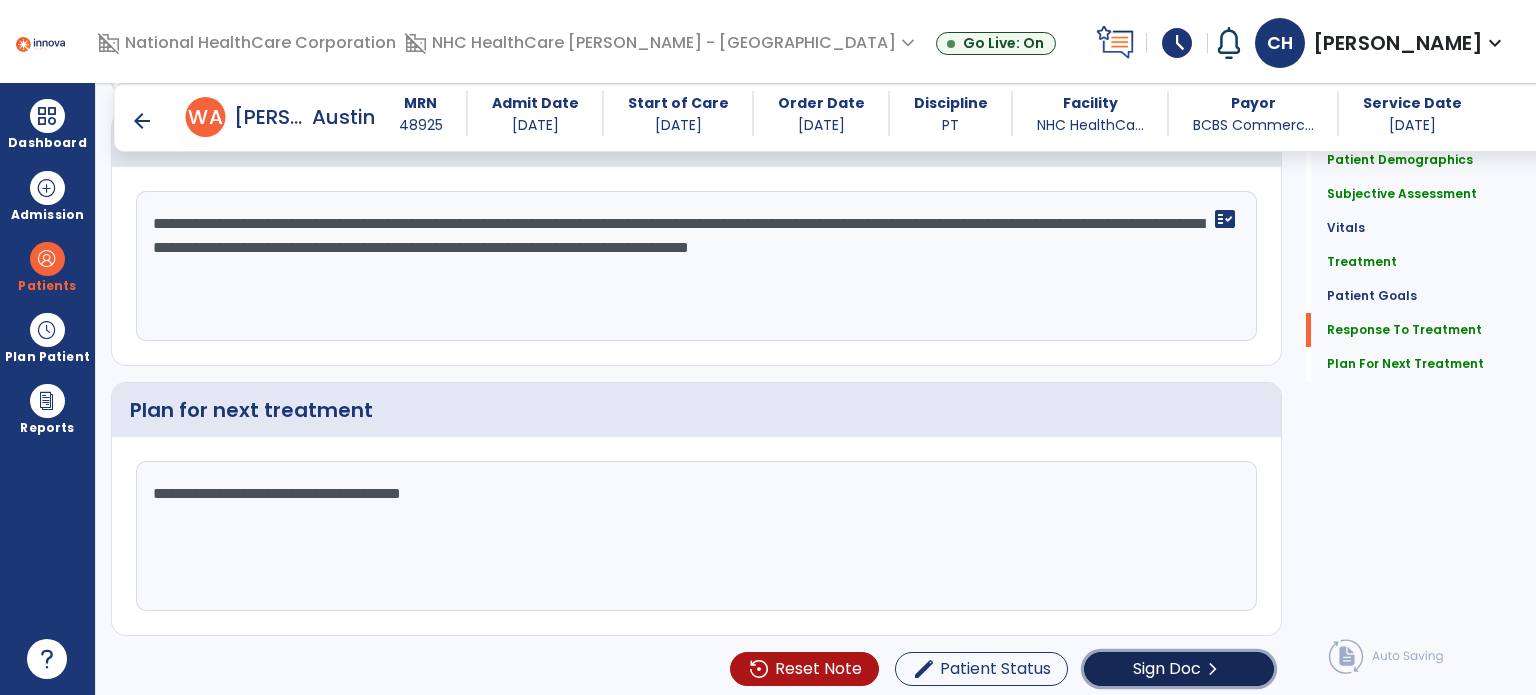 click on "Sign Doc  chevron_right" 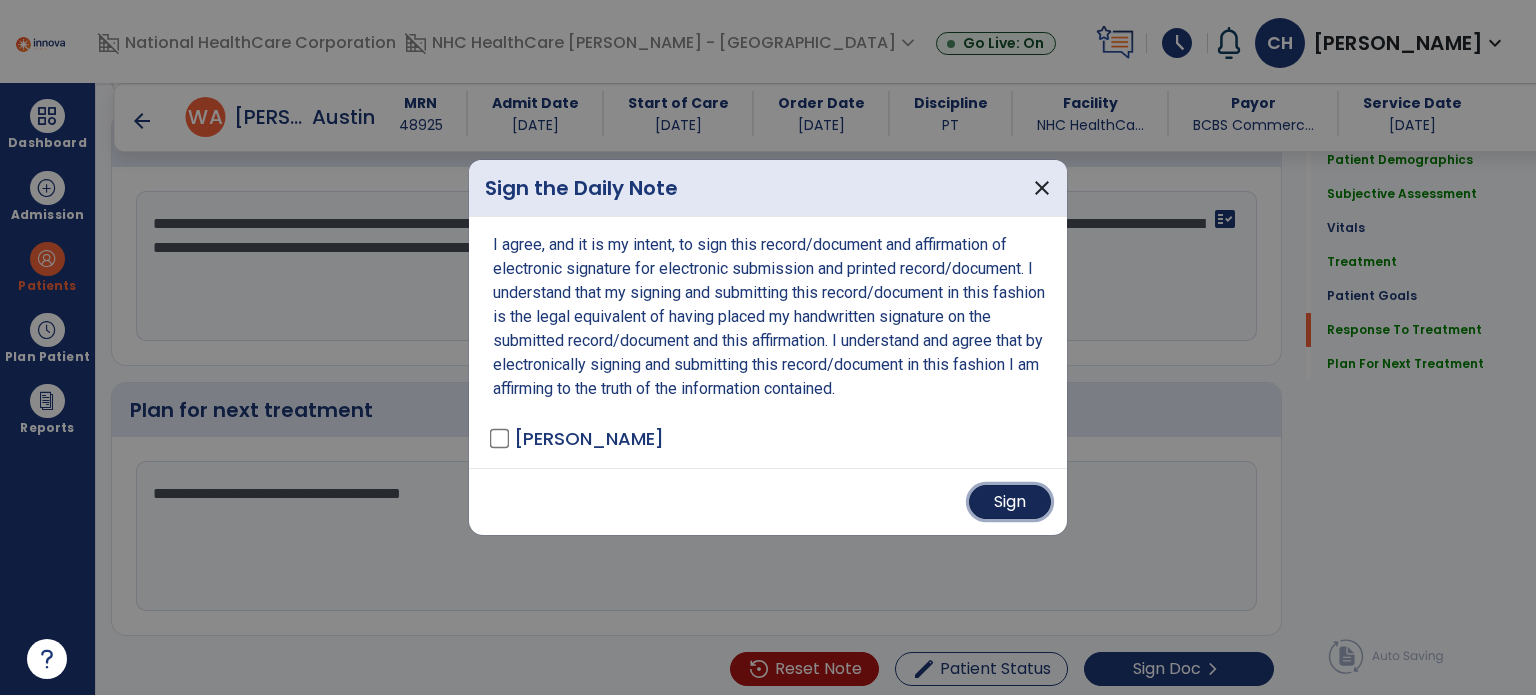 click on "Sign" at bounding box center [1010, 502] 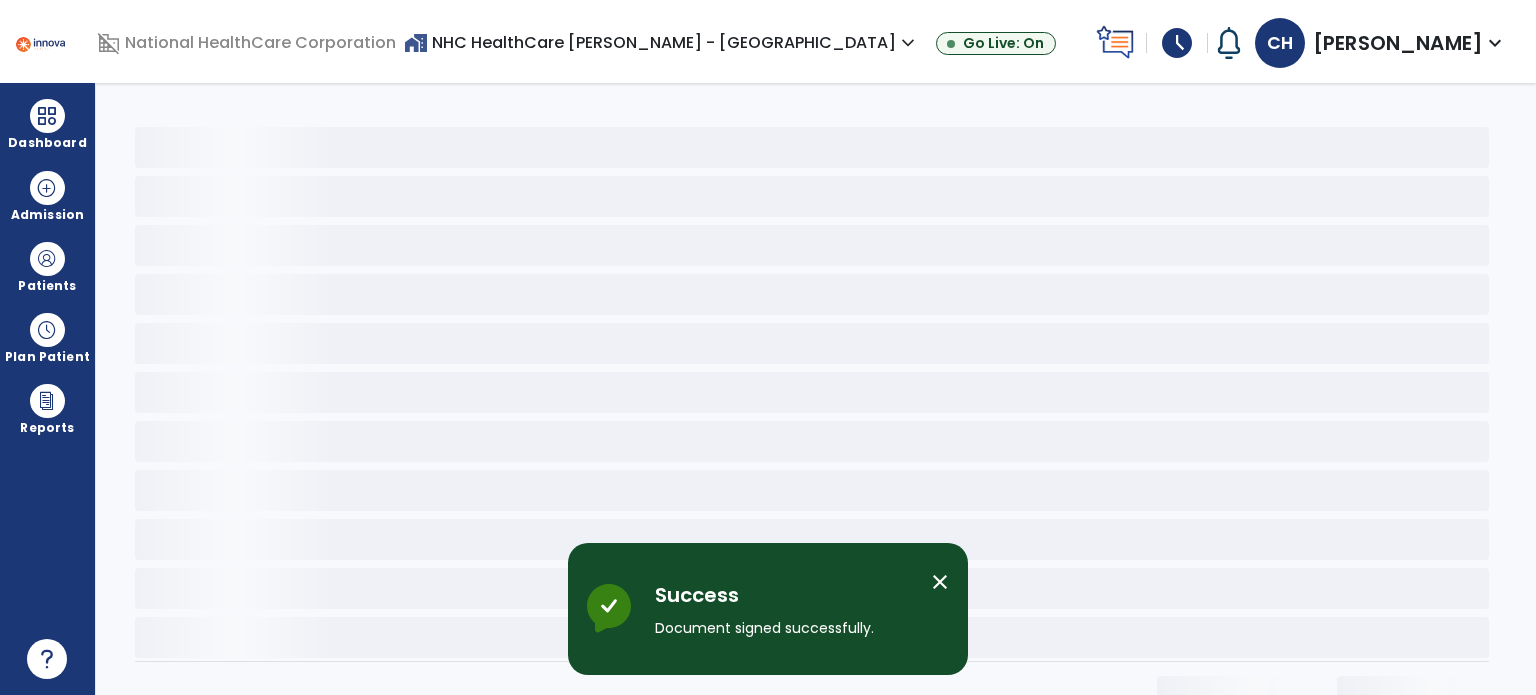scroll, scrollTop: 0, scrollLeft: 0, axis: both 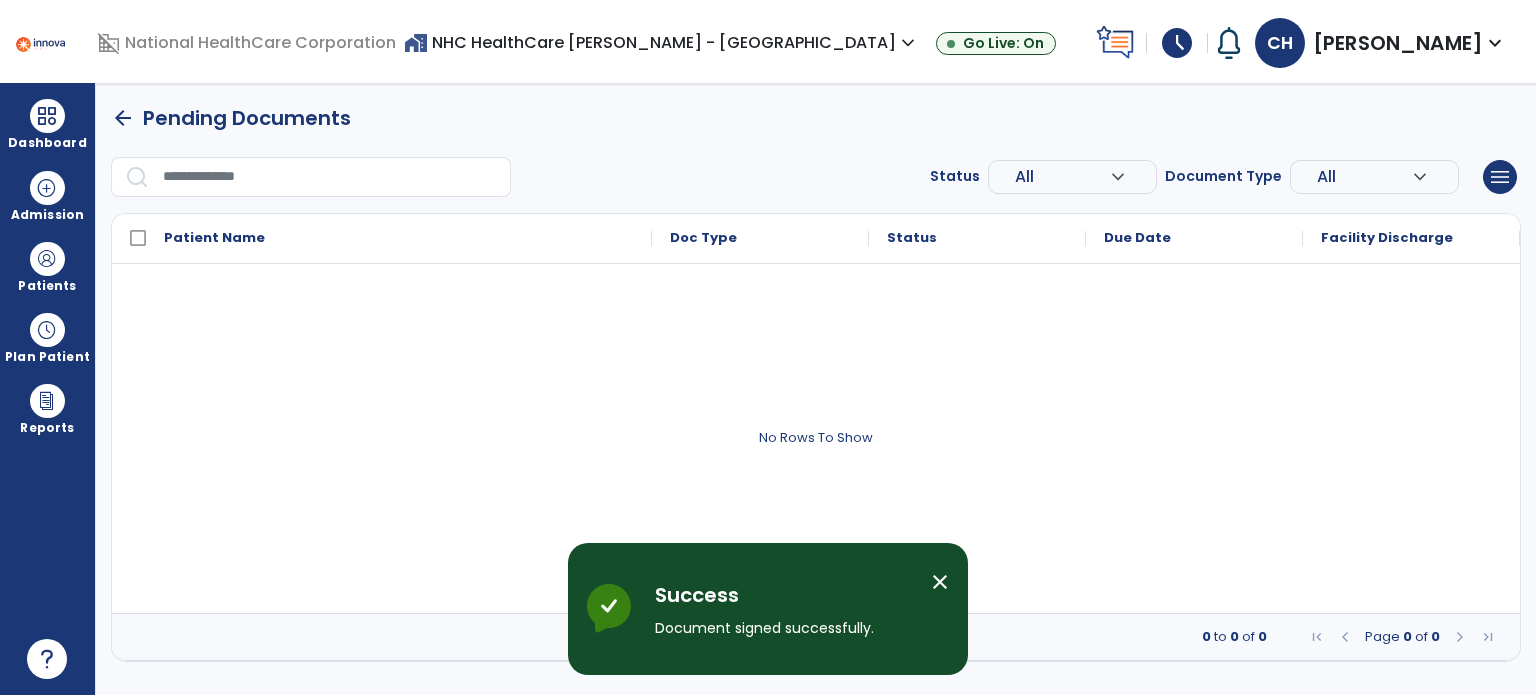 click on "schedule" at bounding box center [1177, 43] 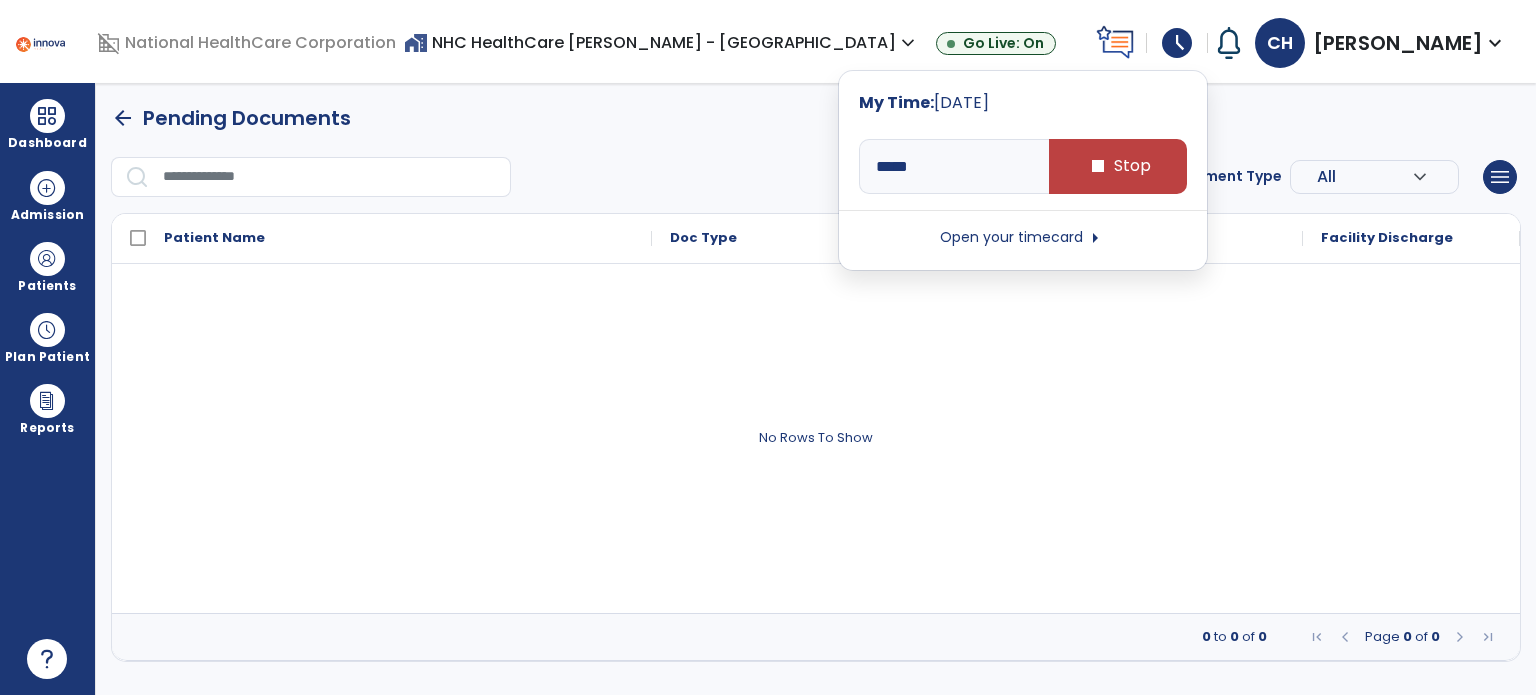 type on "*****" 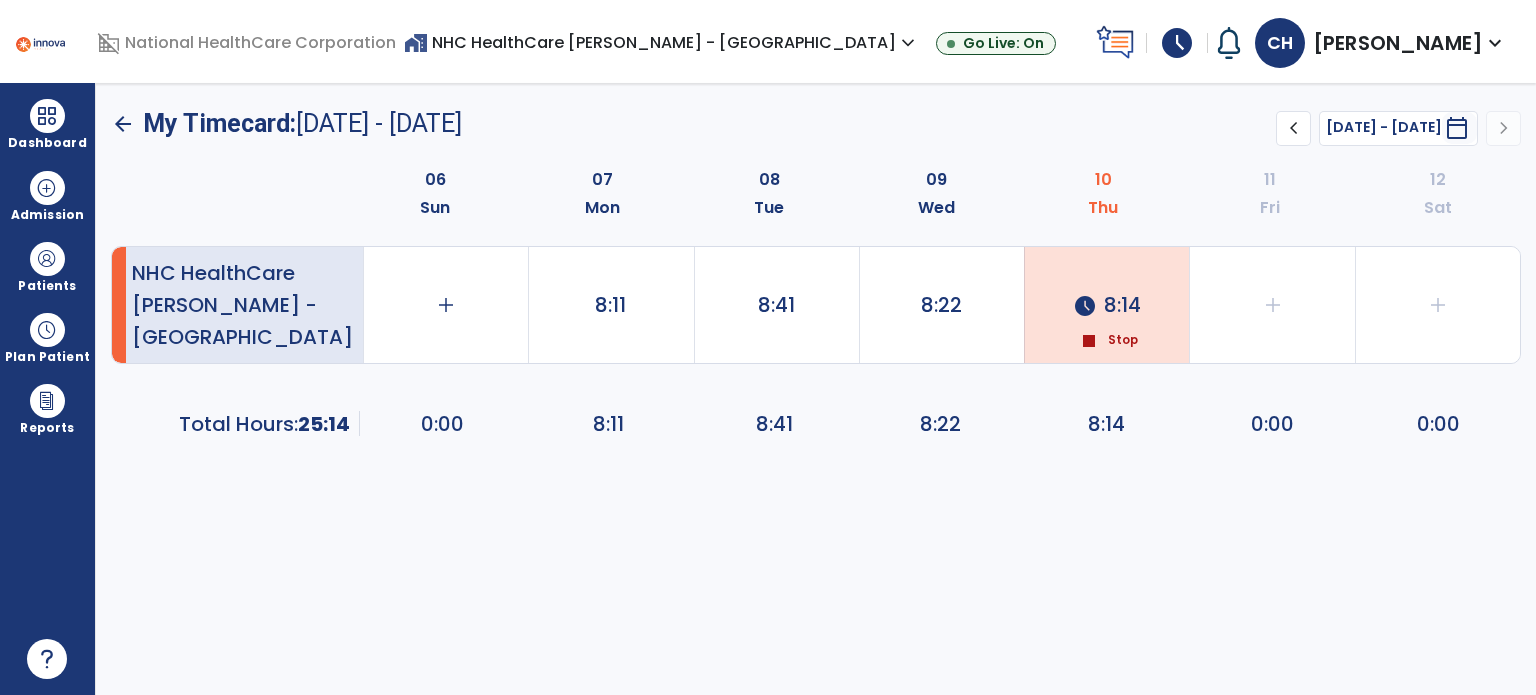 click on "stop" 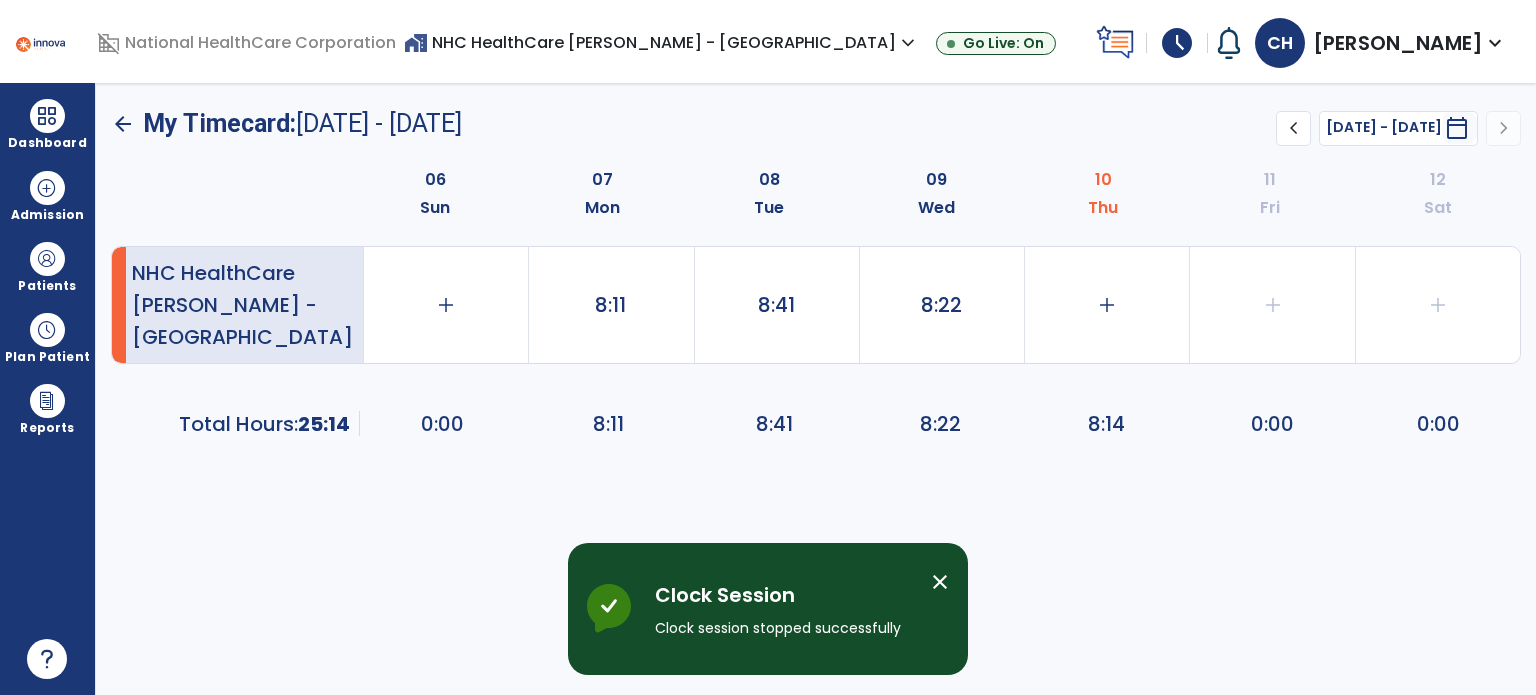 click on "add" 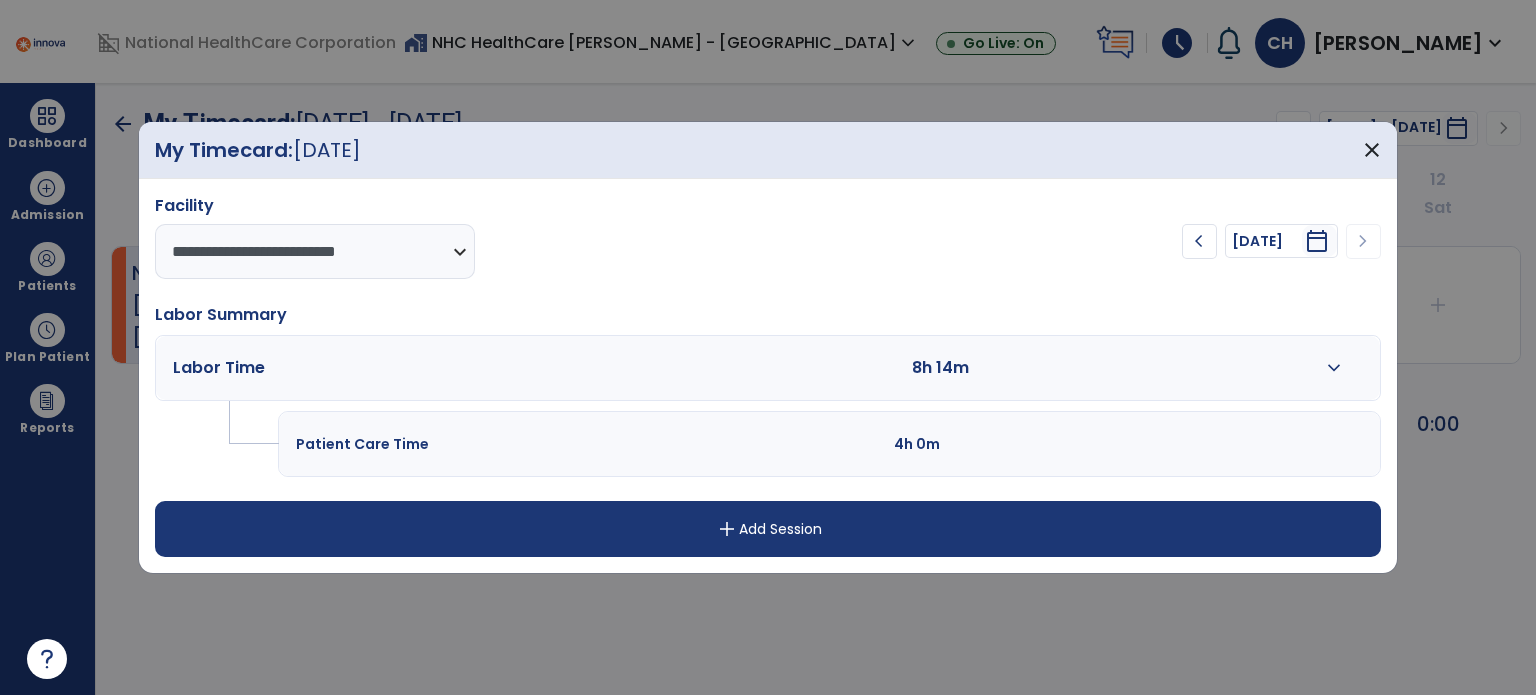 click on "expand_more" at bounding box center [1334, 368] 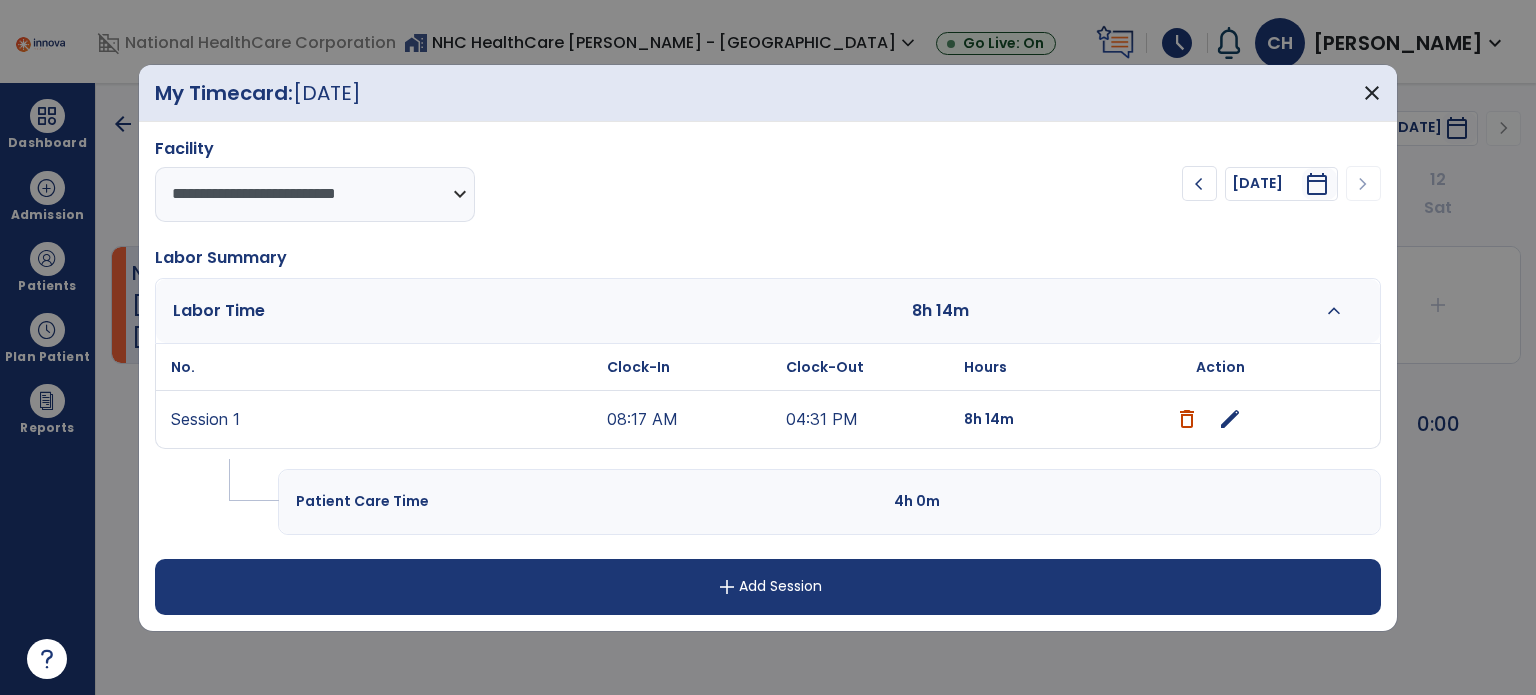 click on "edit" at bounding box center [1230, 419] 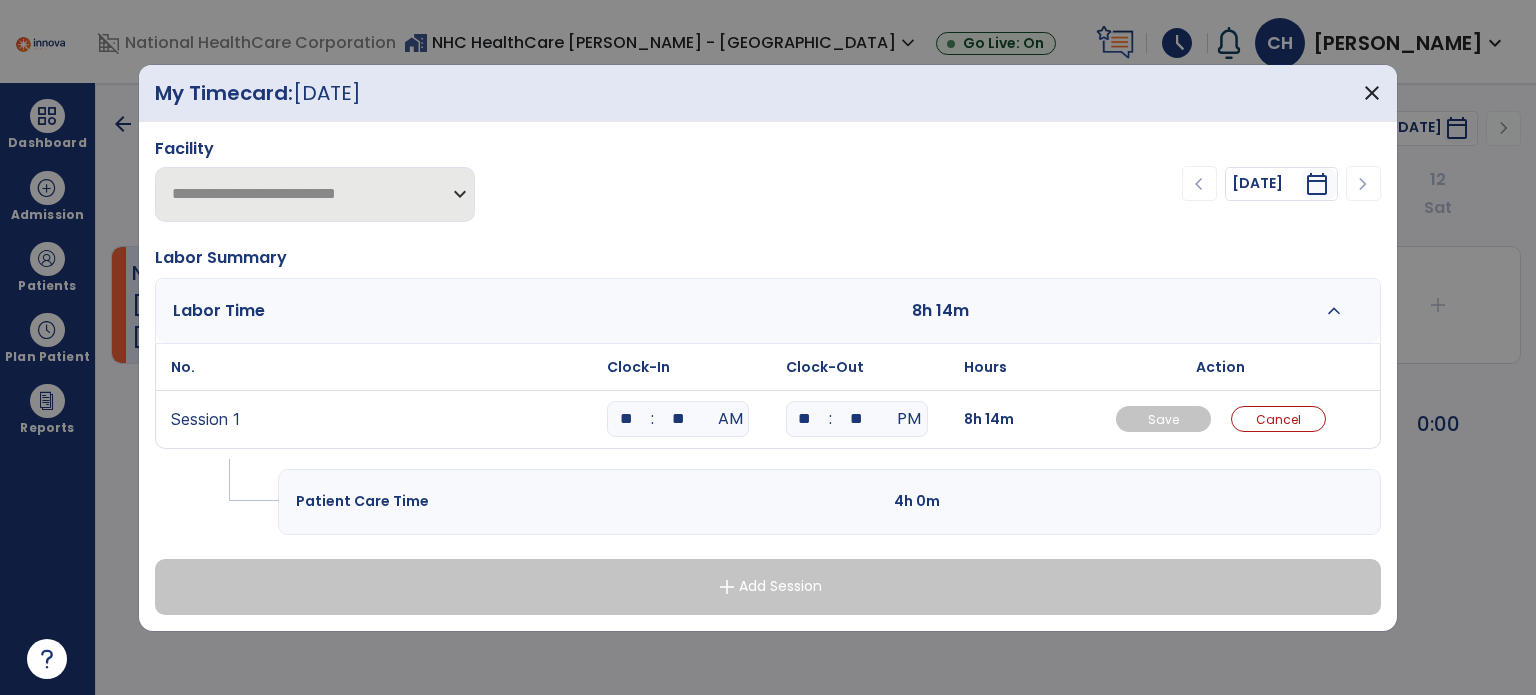 click on "**" at bounding box center (678, 419) 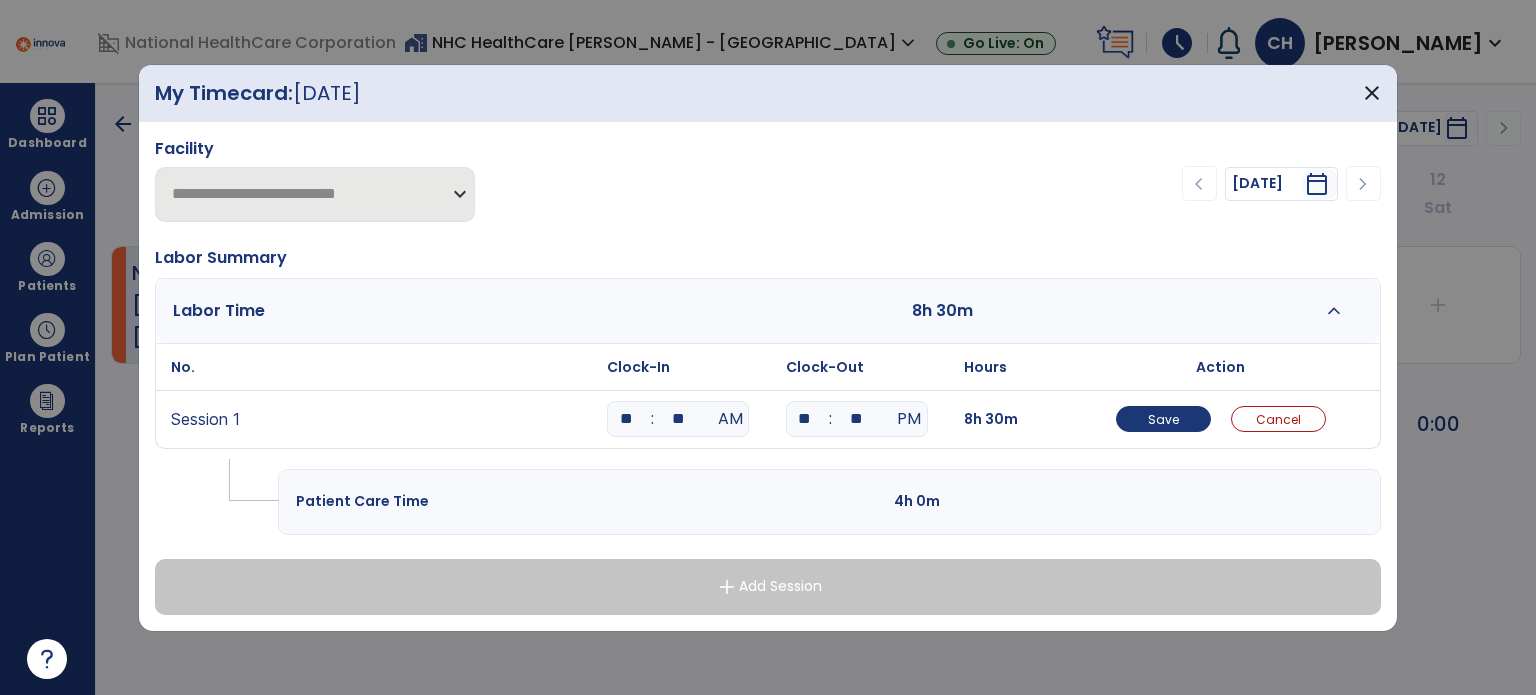 click on "**" at bounding box center [805, 419] 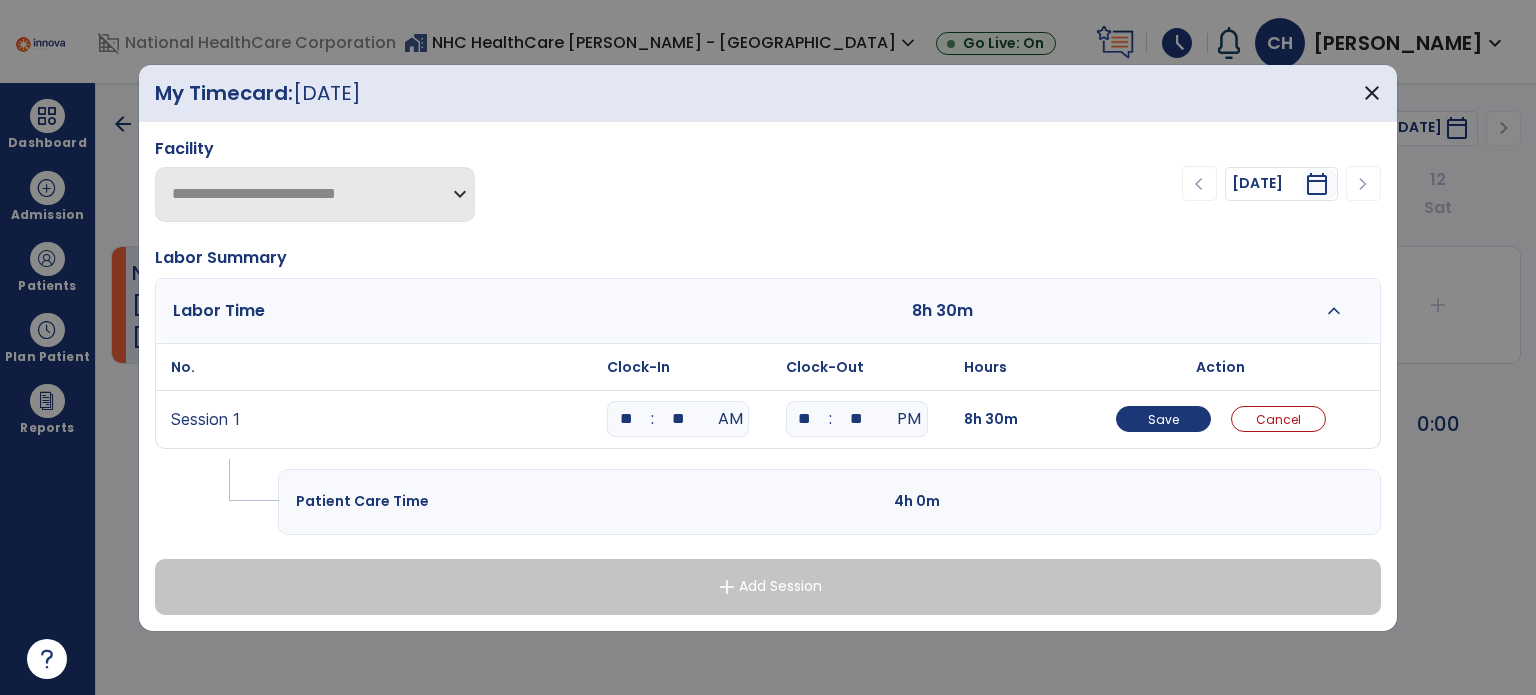 type on "**" 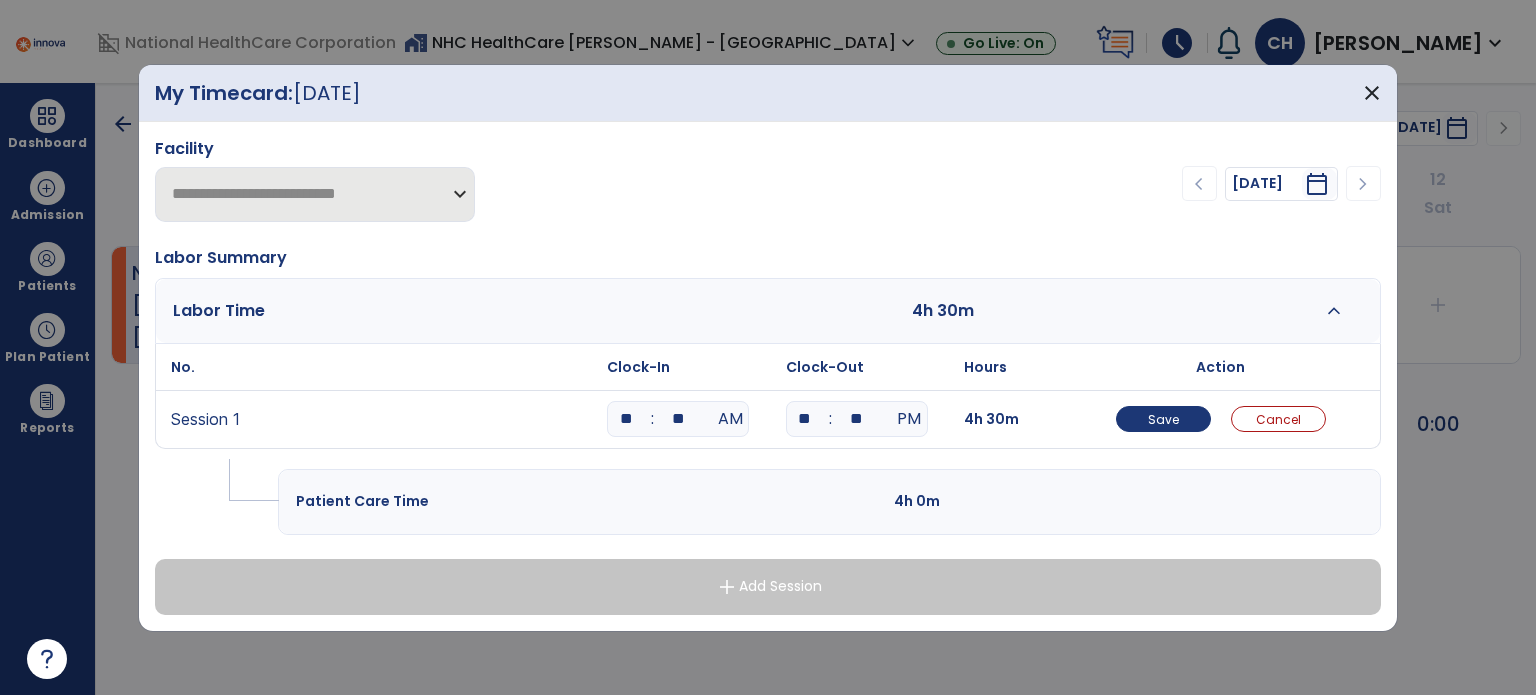 click on "**" at bounding box center [857, 419] 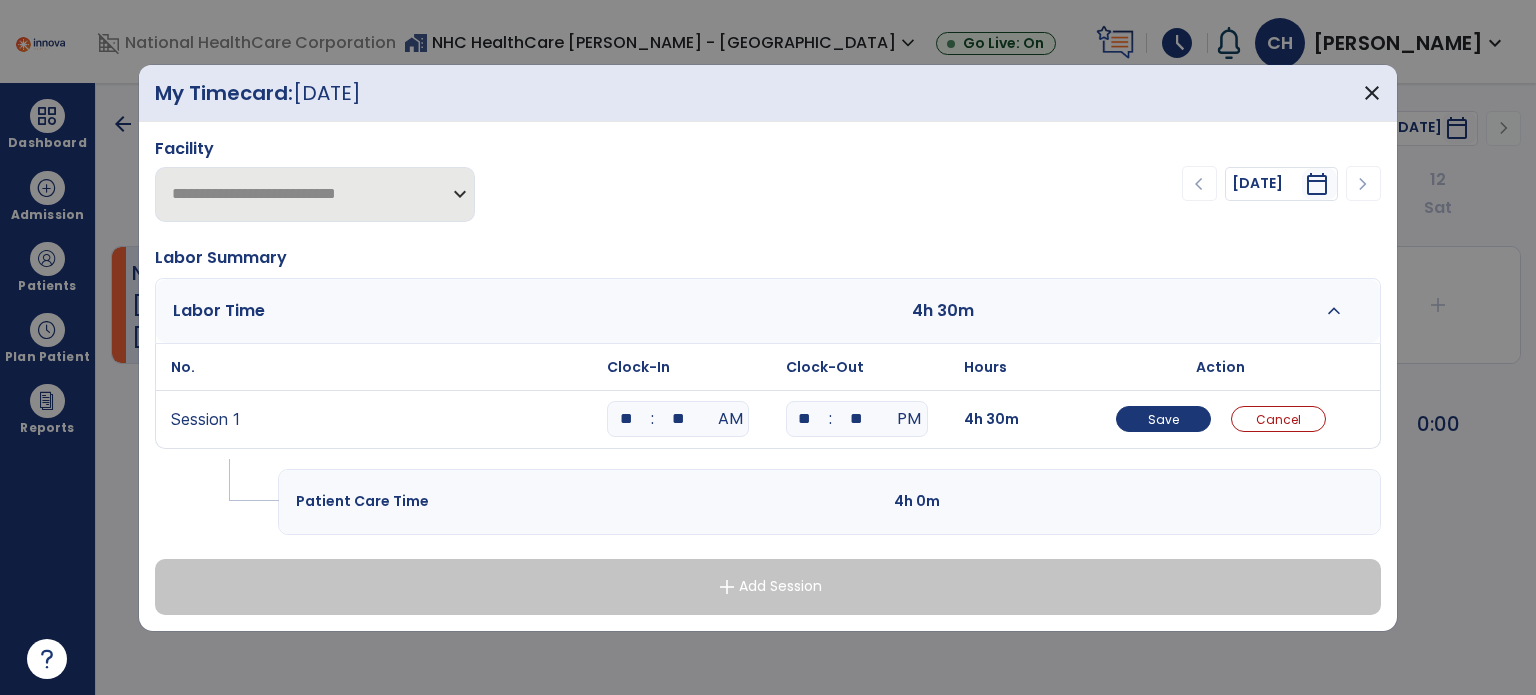 type on "**" 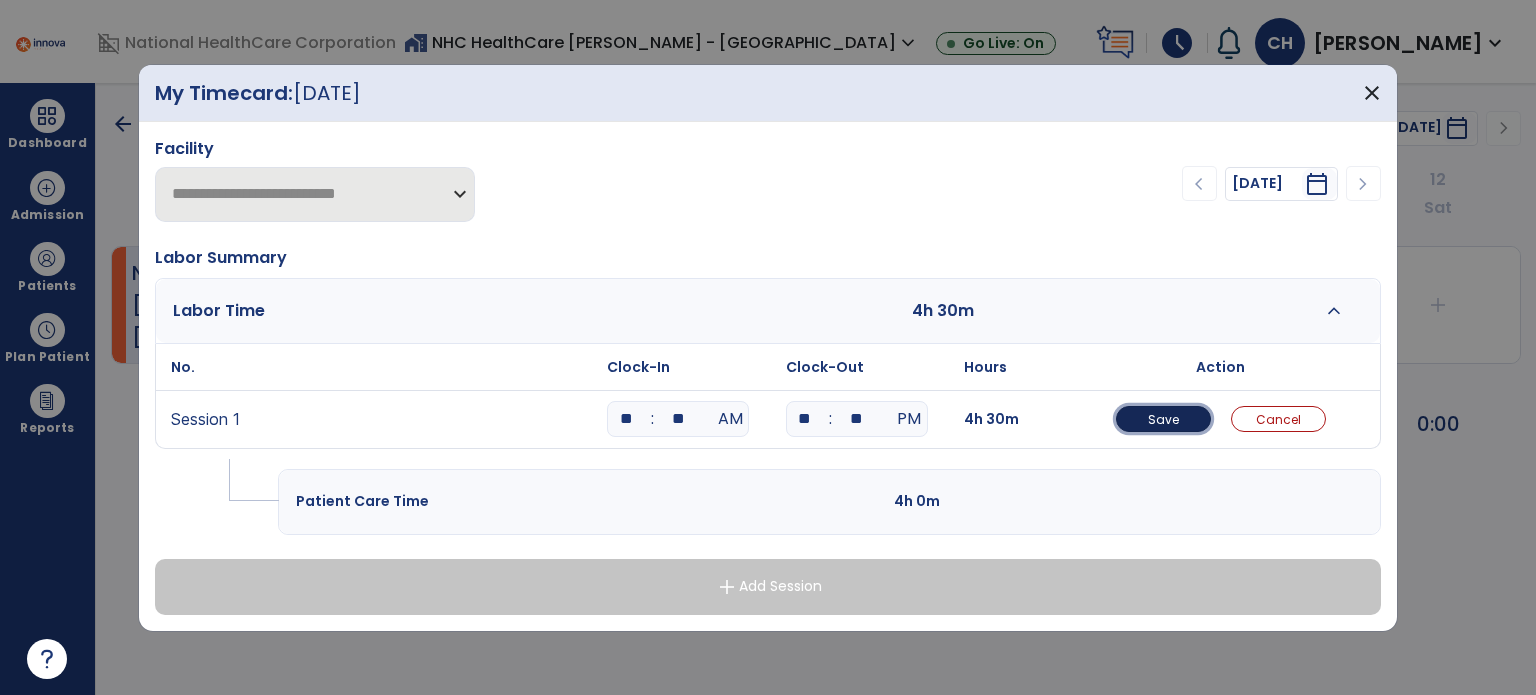 click on "Save" at bounding box center (1163, 419) 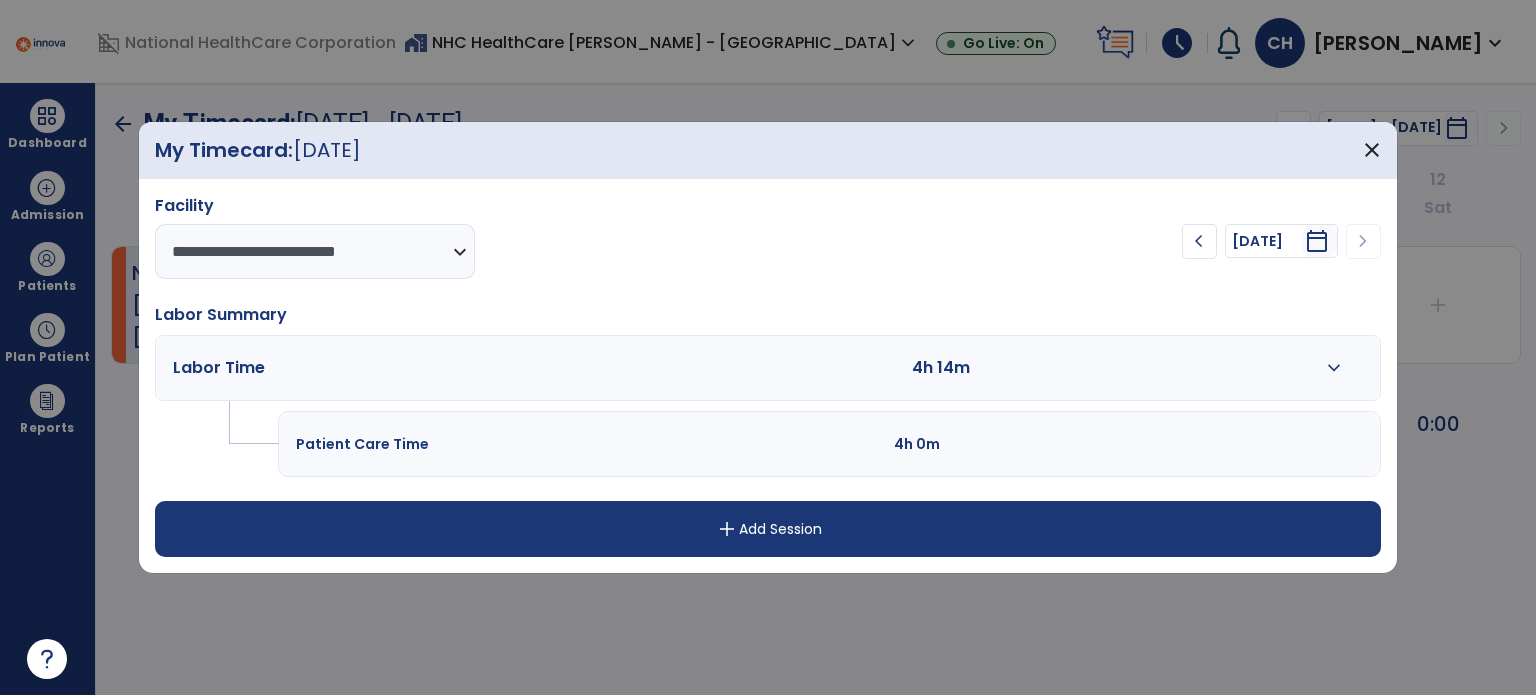 click on "add  Add Session" at bounding box center (768, 529) 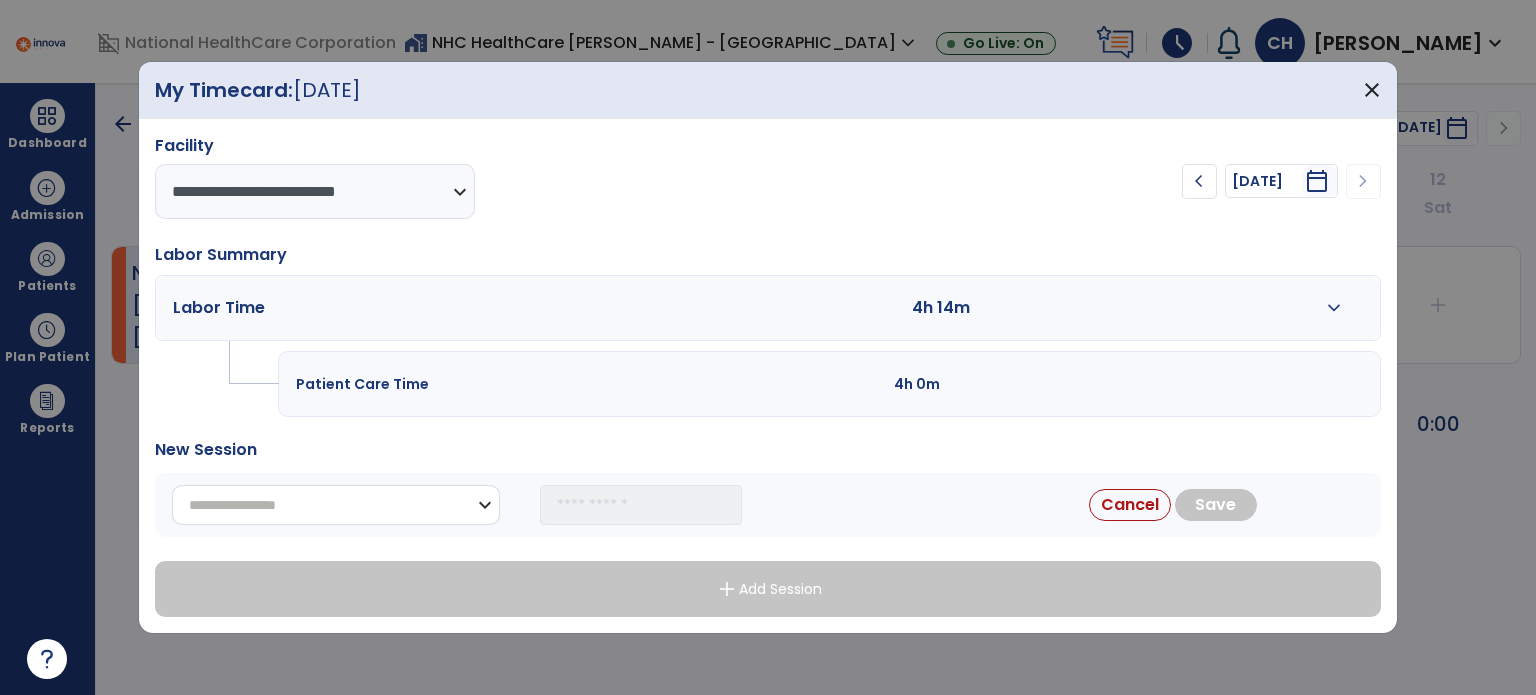 click on "**********" at bounding box center (336, 505) 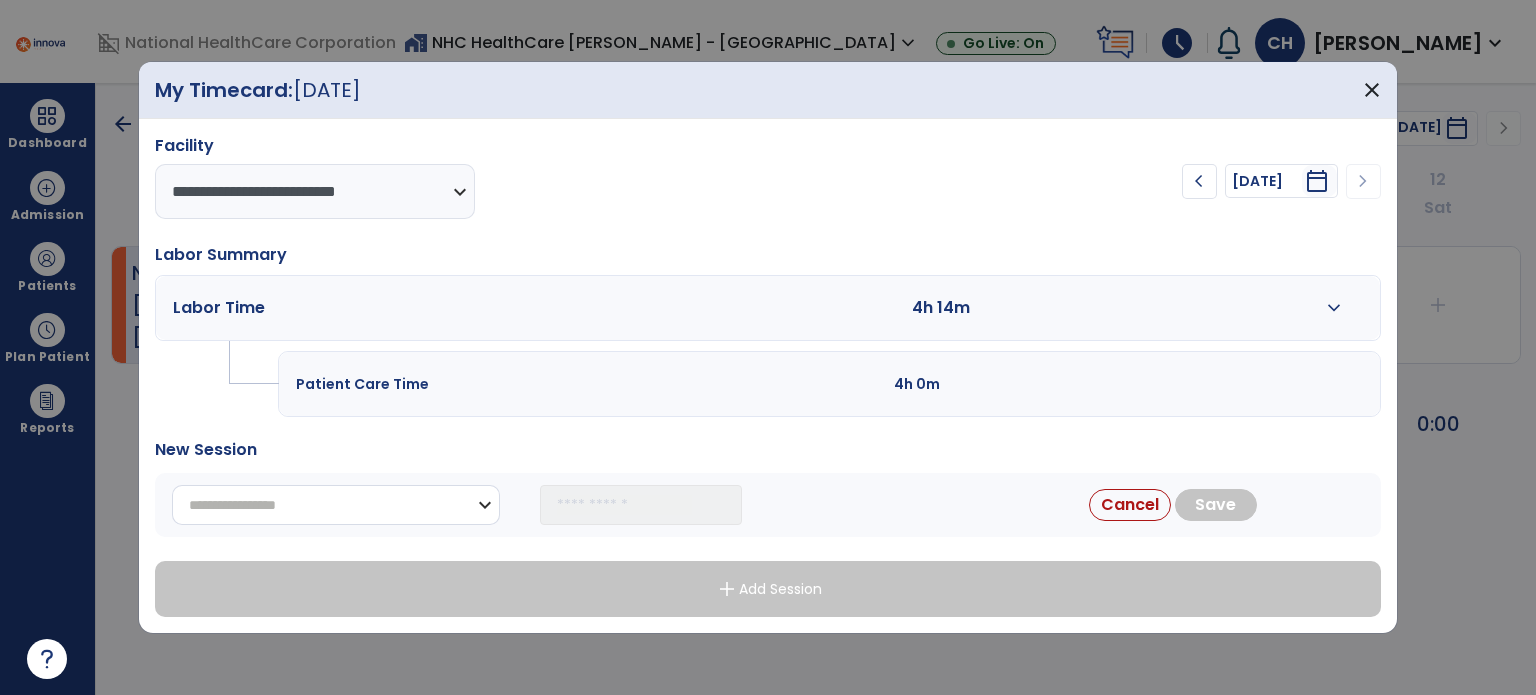 select on "**********" 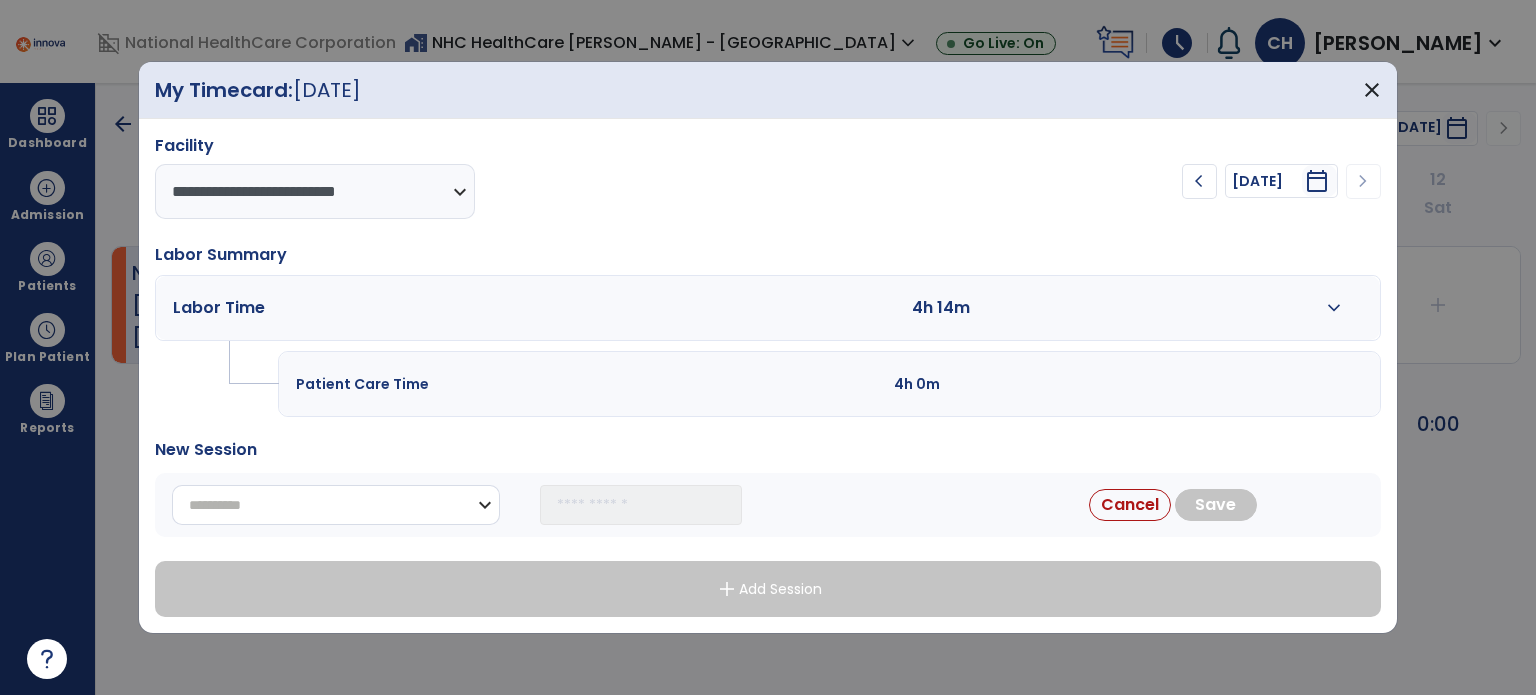 click on "**********" at bounding box center (336, 505) 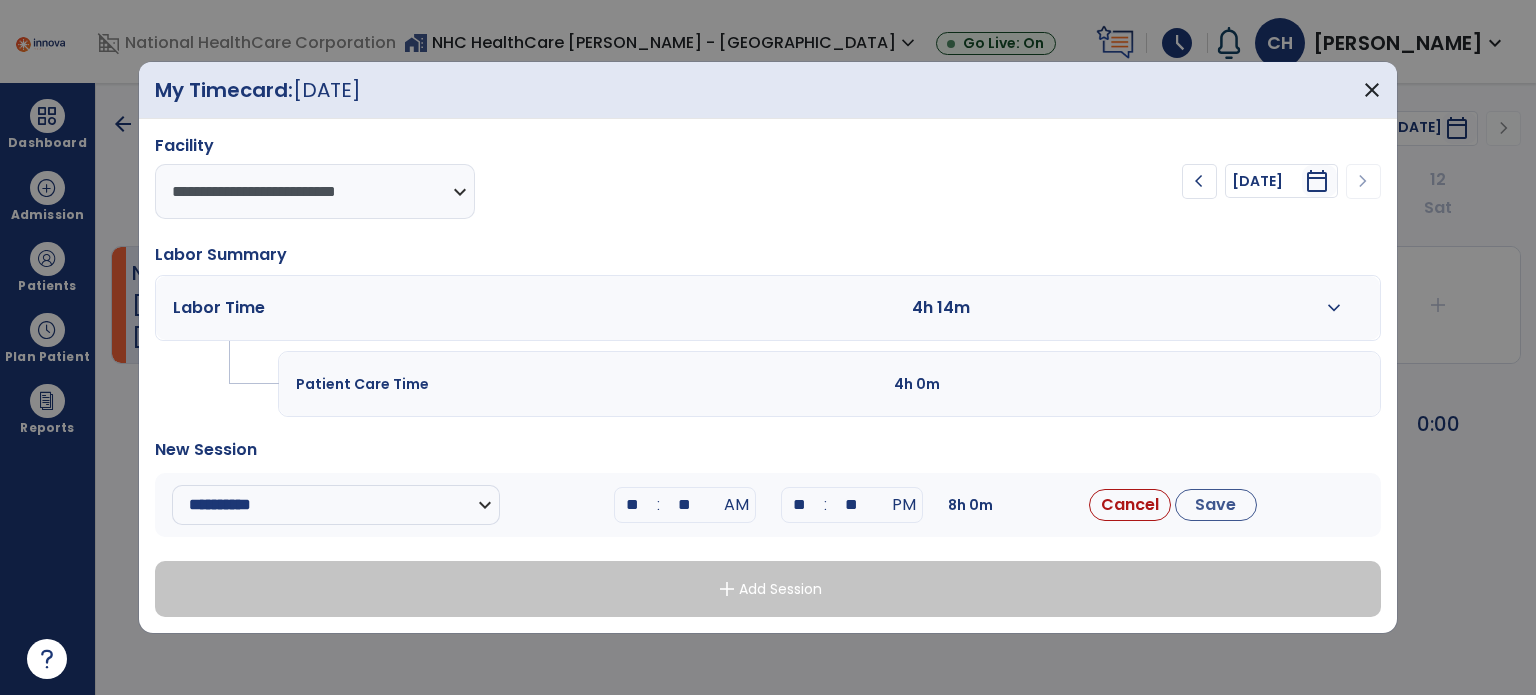 click on "**" at bounding box center (633, 505) 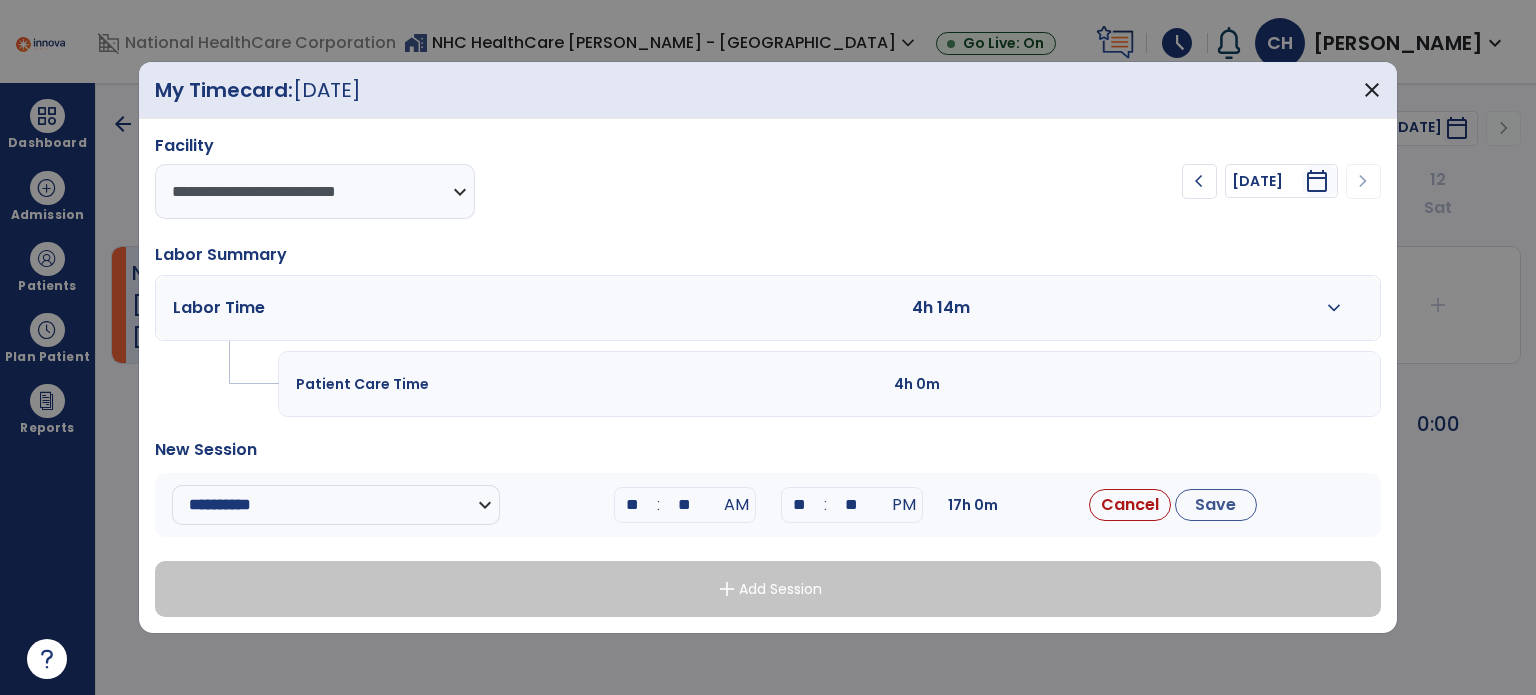 click on "**" at bounding box center [685, 505] 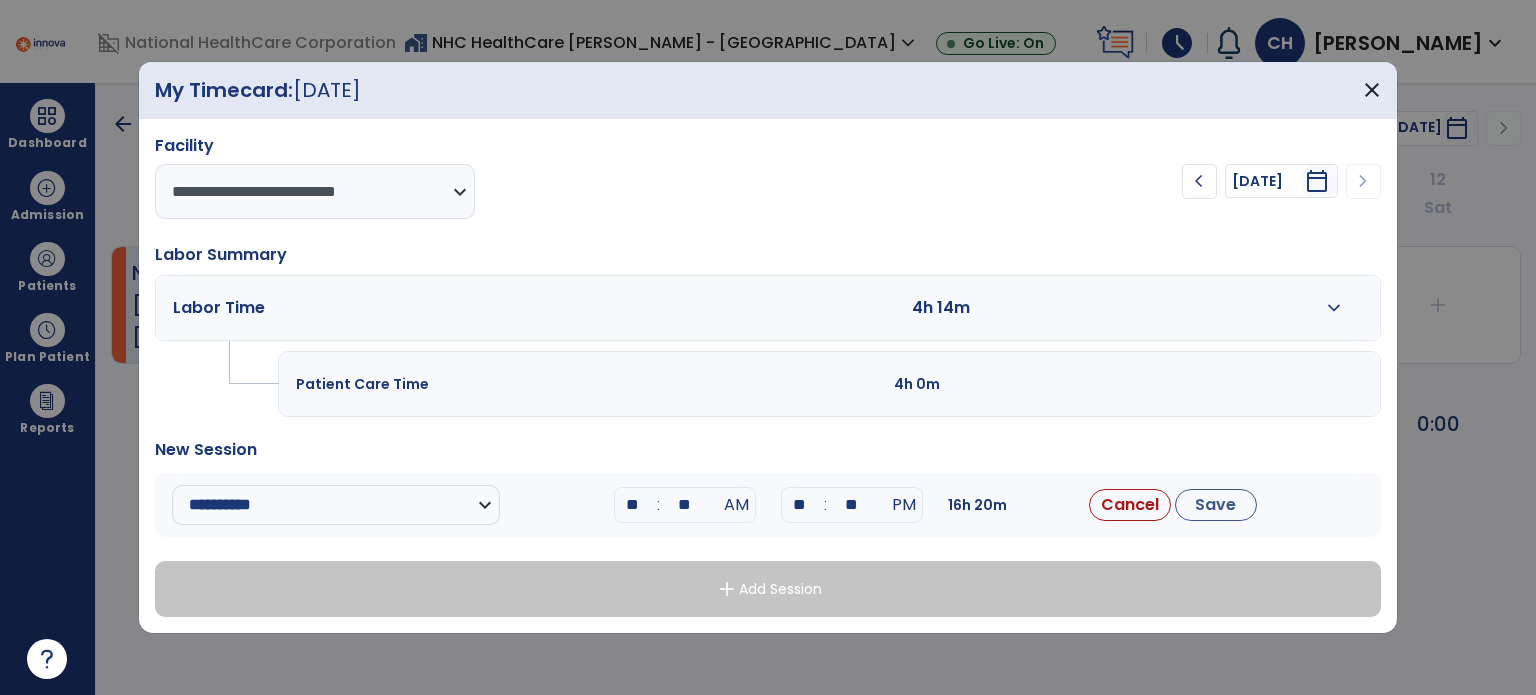 click on "**" at bounding box center (800, 505) 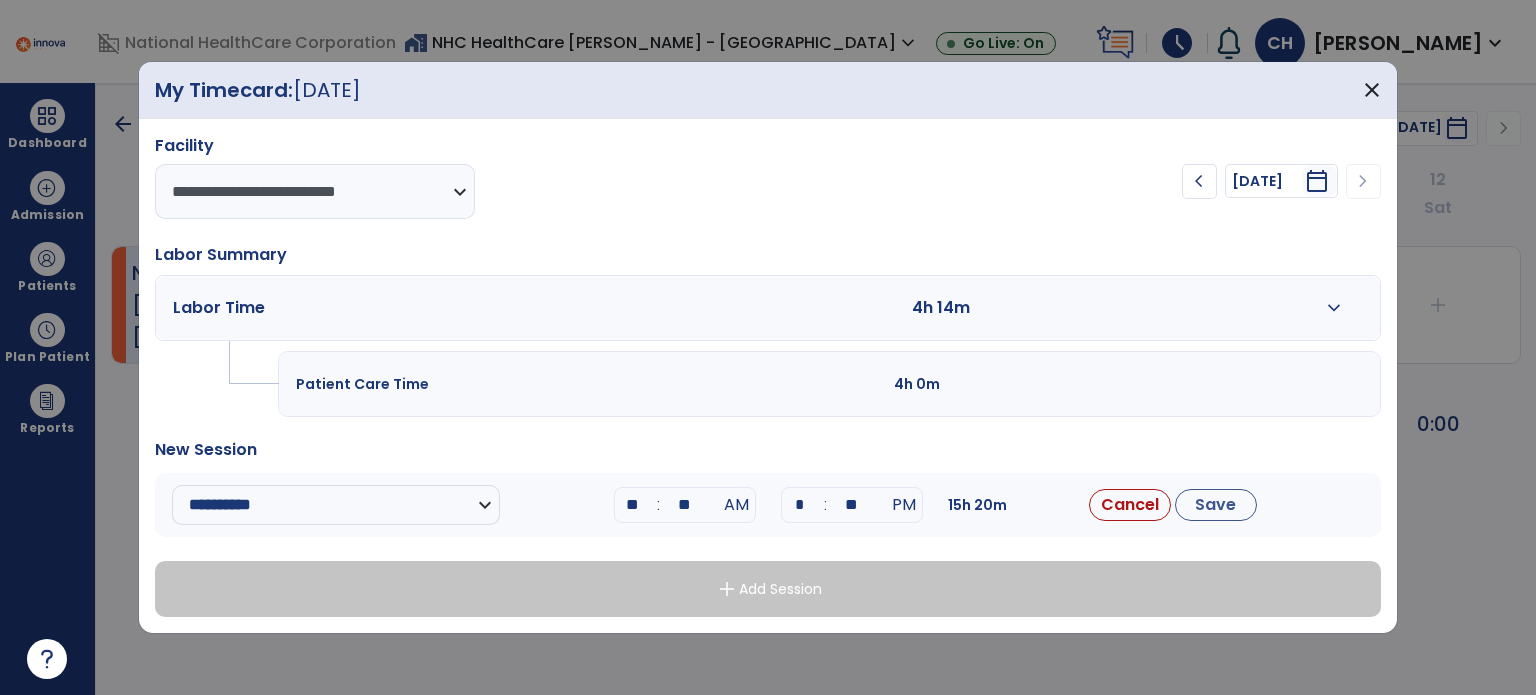 type on "**" 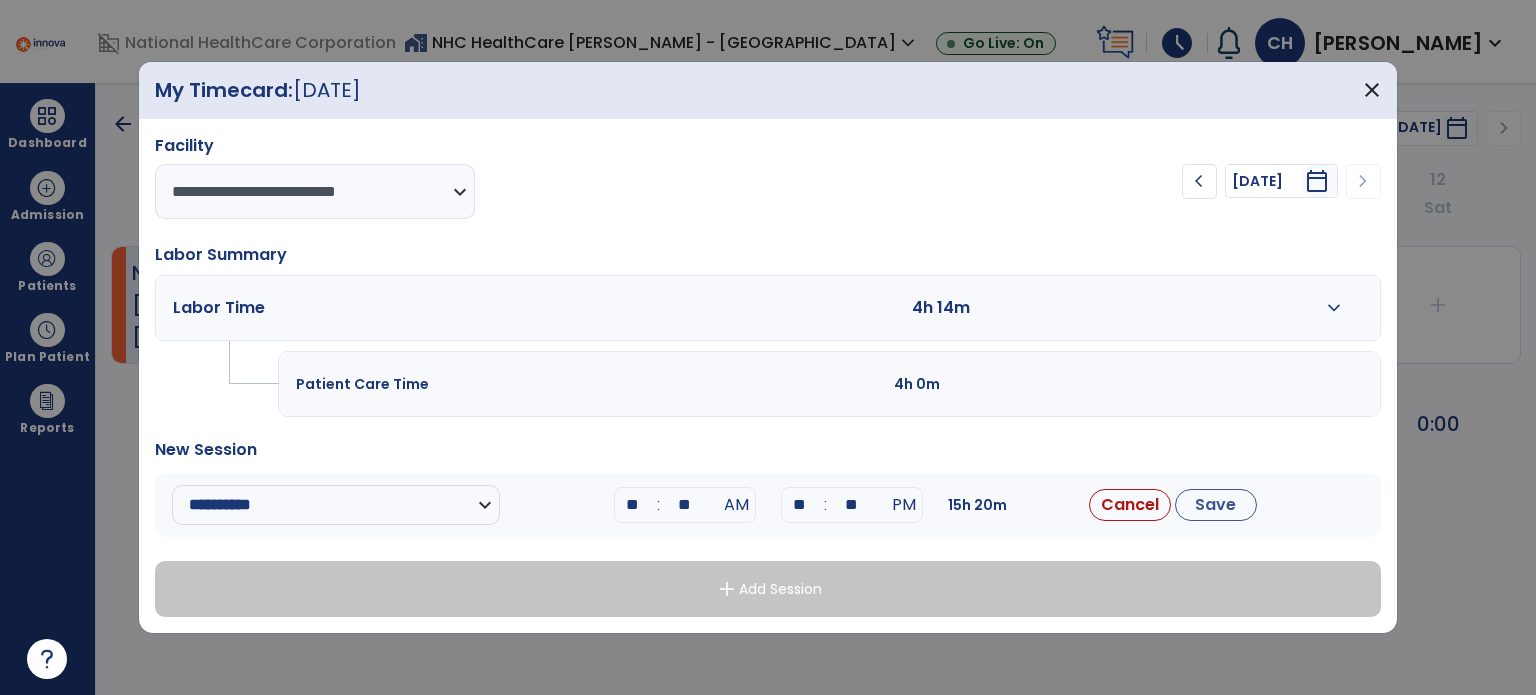 click on "**" at bounding box center (852, 505) 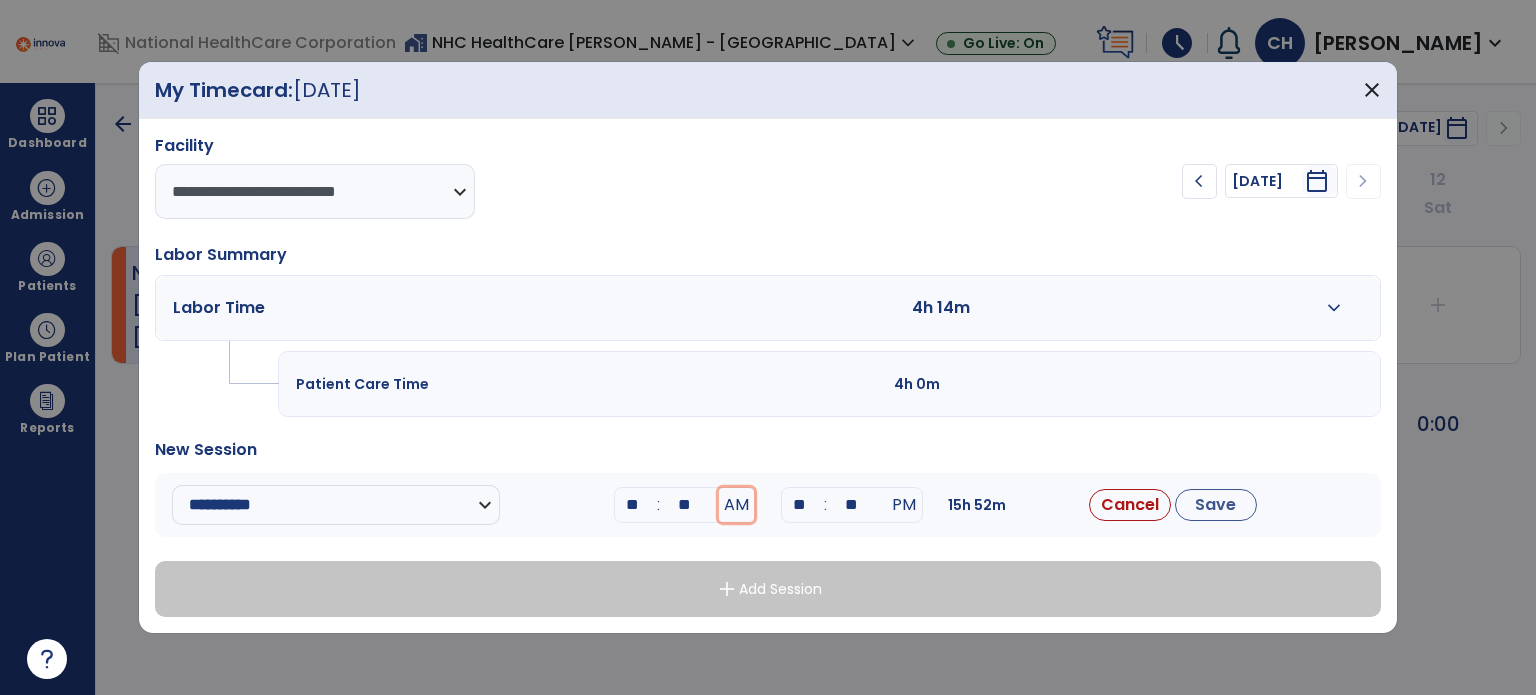 click on "AM" at bounding box center (736, 505) 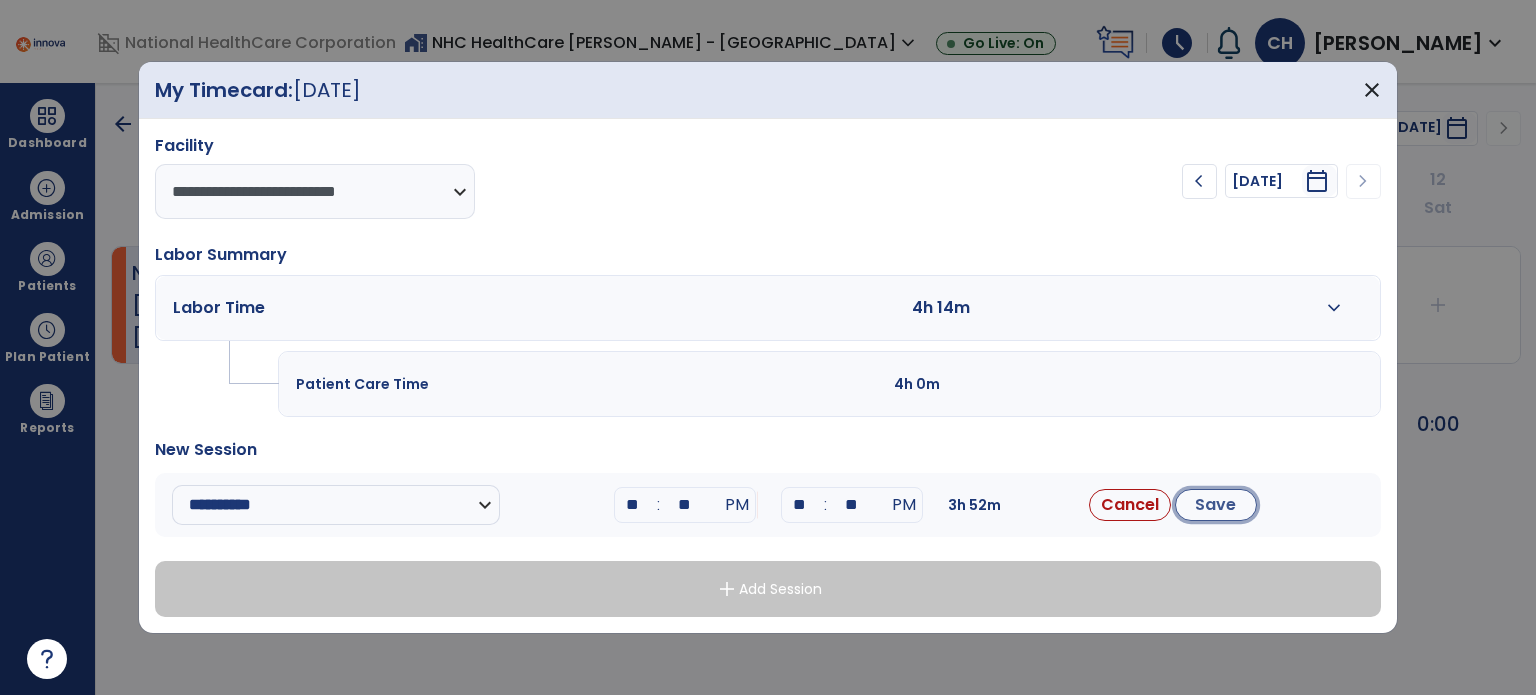 click on "Save" at bounding box center [1216, 505] 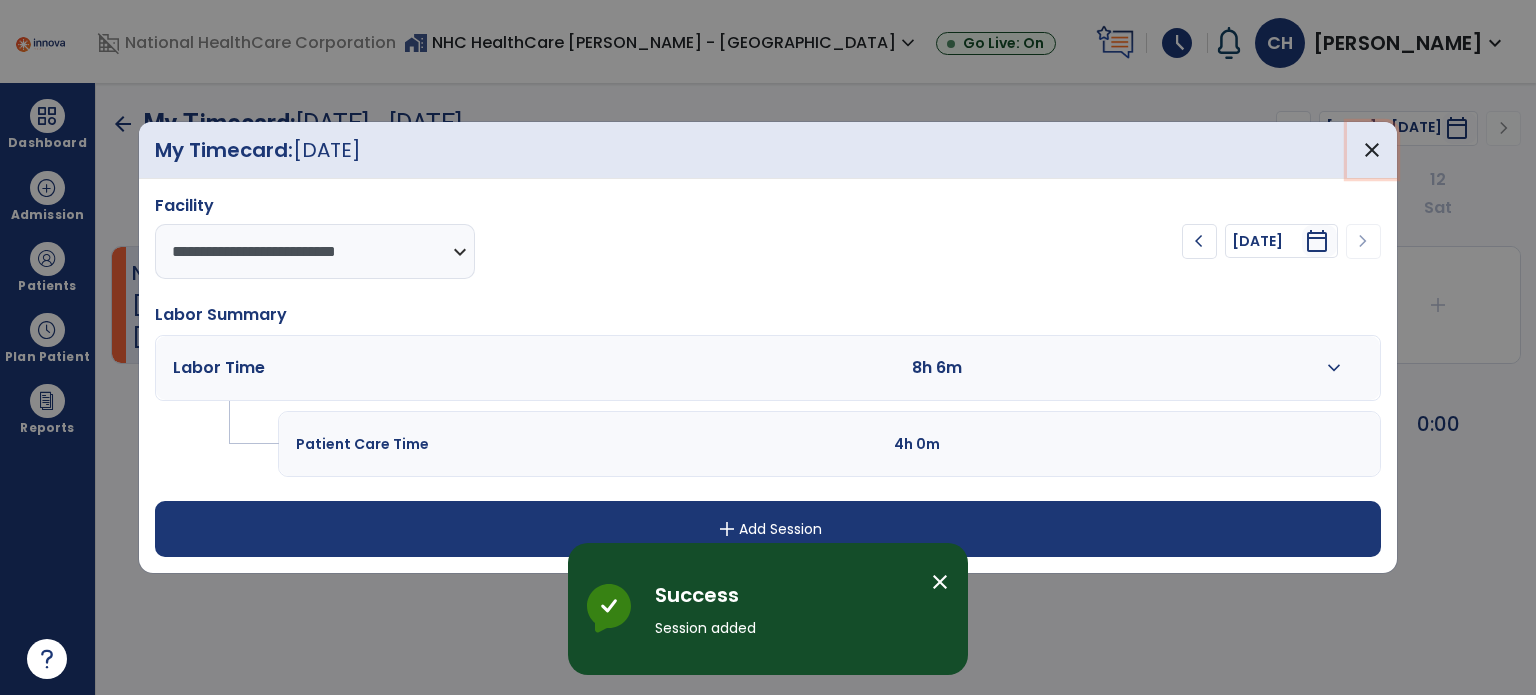 click on "close" at bounding box center (1372, 150) 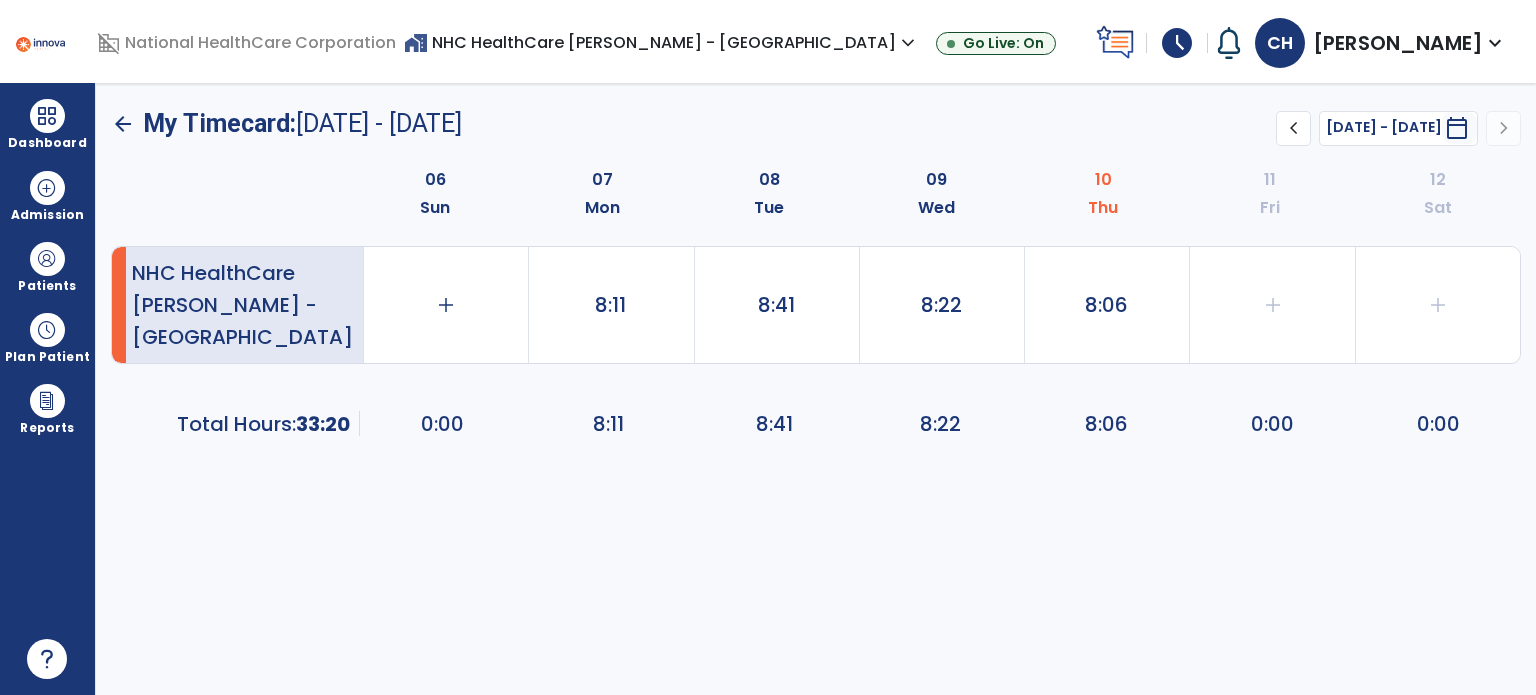 click on "Dashboard  dashboard  Therapist Dashboard Admission Patients  format_list_bulleted  Patient List  space_dashboard  Patient Board  insert_chart  PDPM Board Plan Patient  event_note  Planner  content_paste_go  Scheduler  content_paste_go  Whiteboard Reports  export_notes  Billing Exports  note_alt  EOM Report  event_note  Minutes By Payor  inbox_customize  Service Log  playlist_add_check  Triple Check Report" at bounding box center (48, 389) 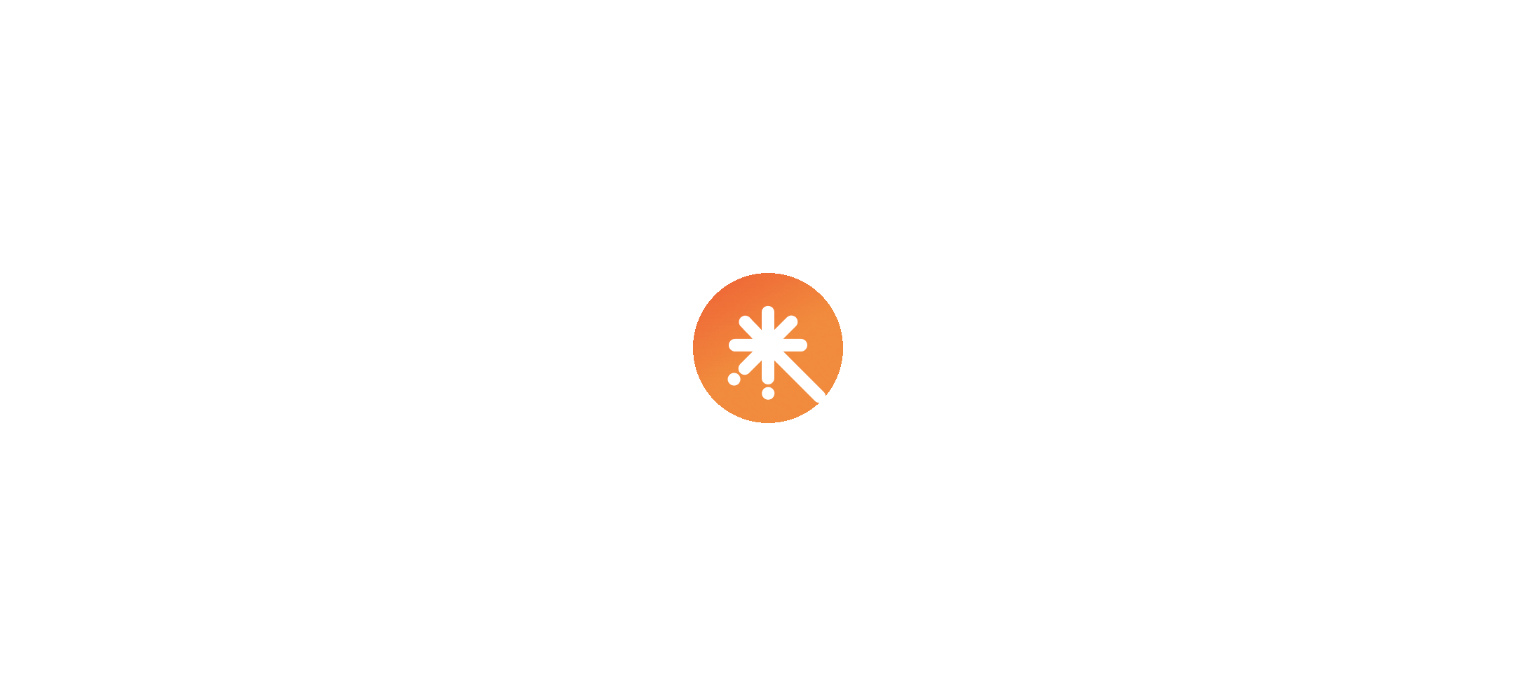 scroll, scrollTop: 0, scrollLeft: 0, axis: both 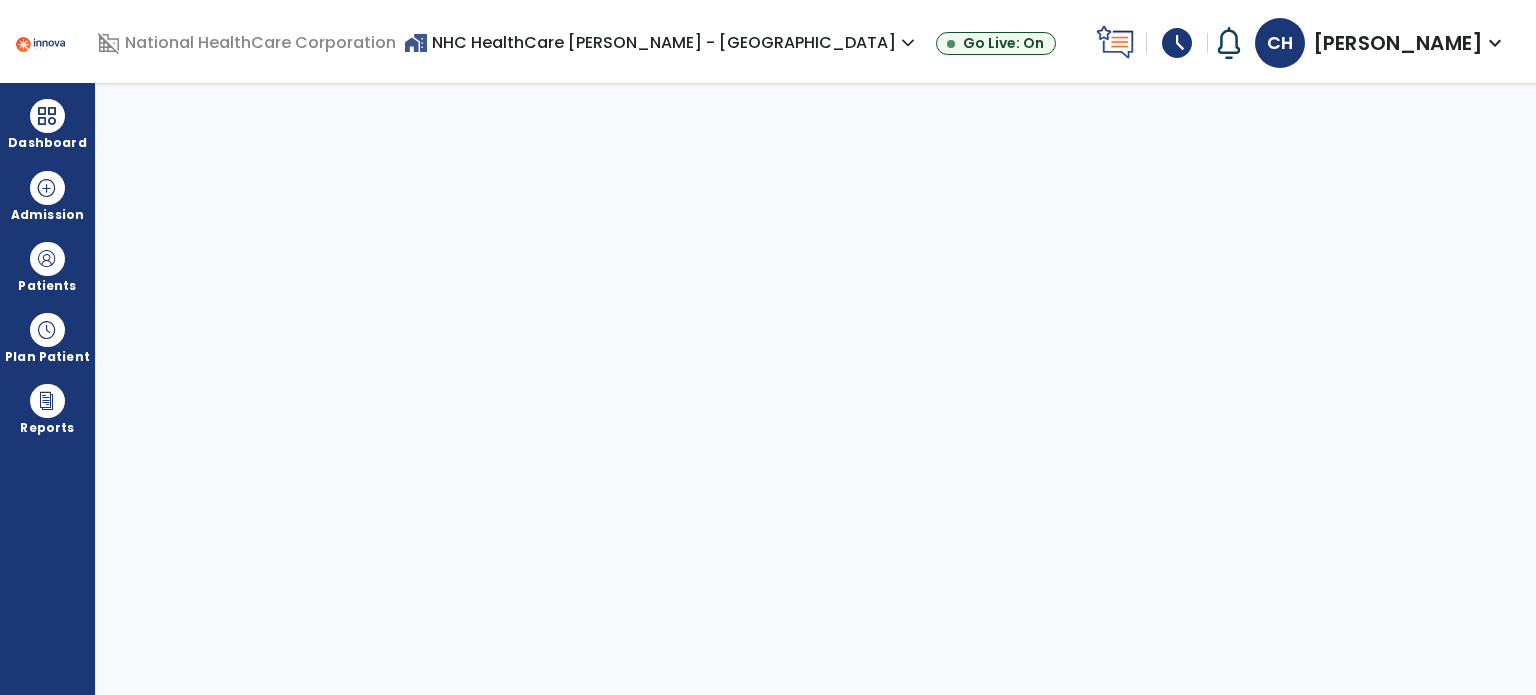 select on "****" 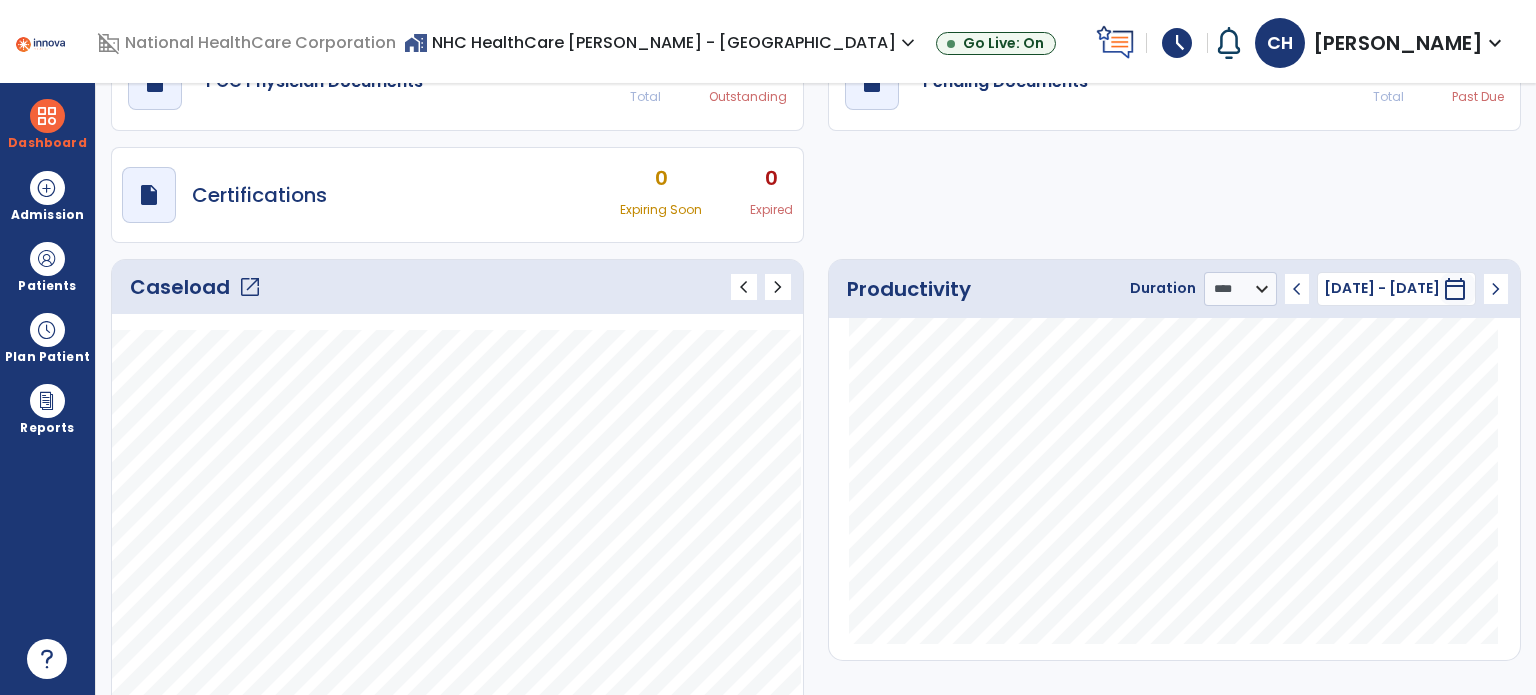 scroll, scrollTop: 107, scrollLeft: 0, axis: vertical 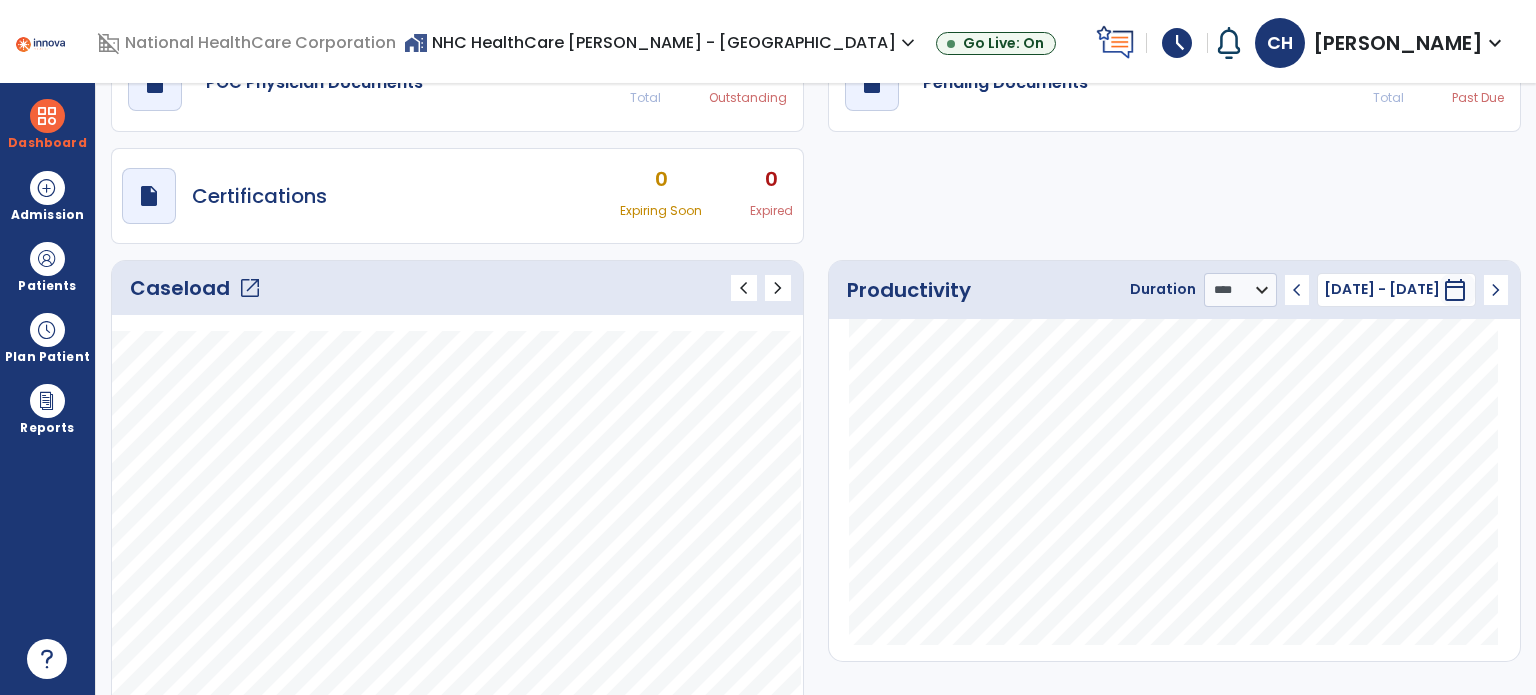 click on "open_in_new" 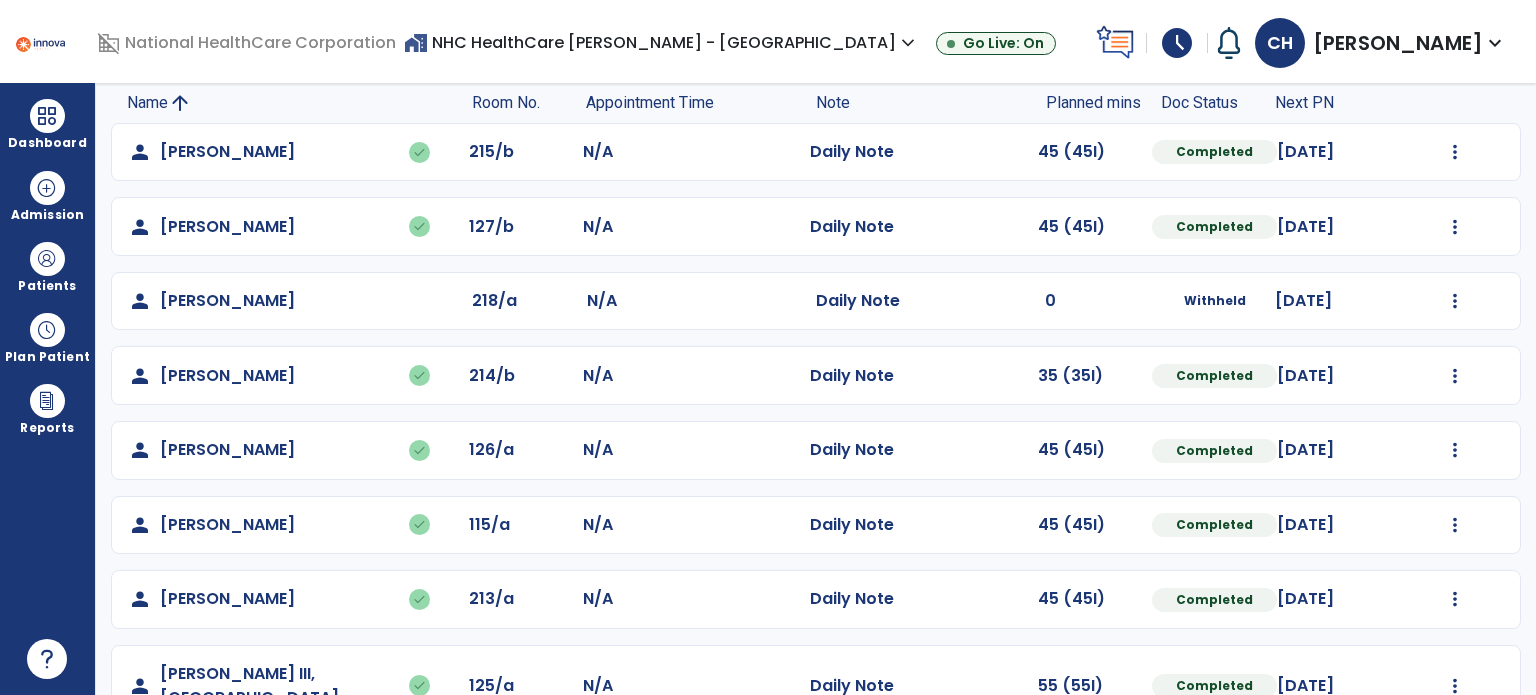 scroll, scrollTop: 0, scrollLeft: 0, axis: both 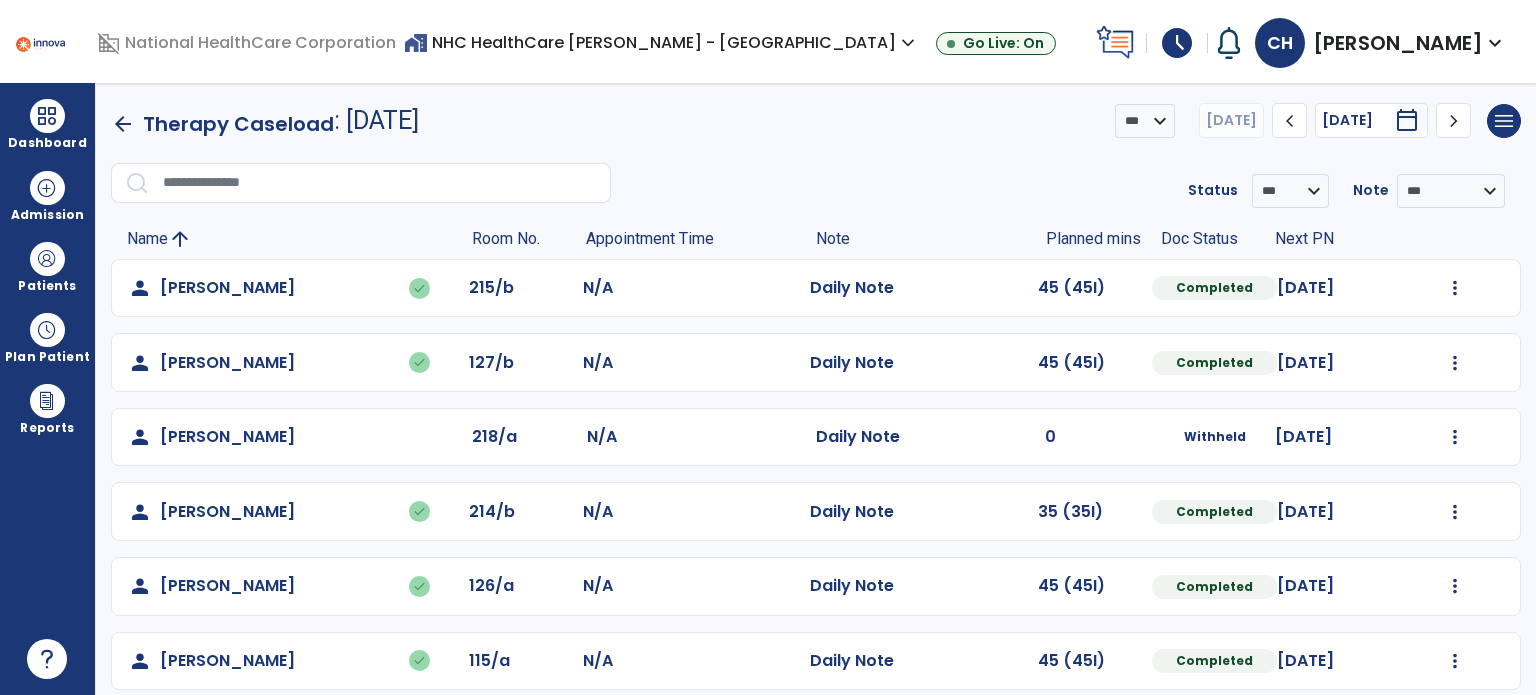 click on "chevron_right" 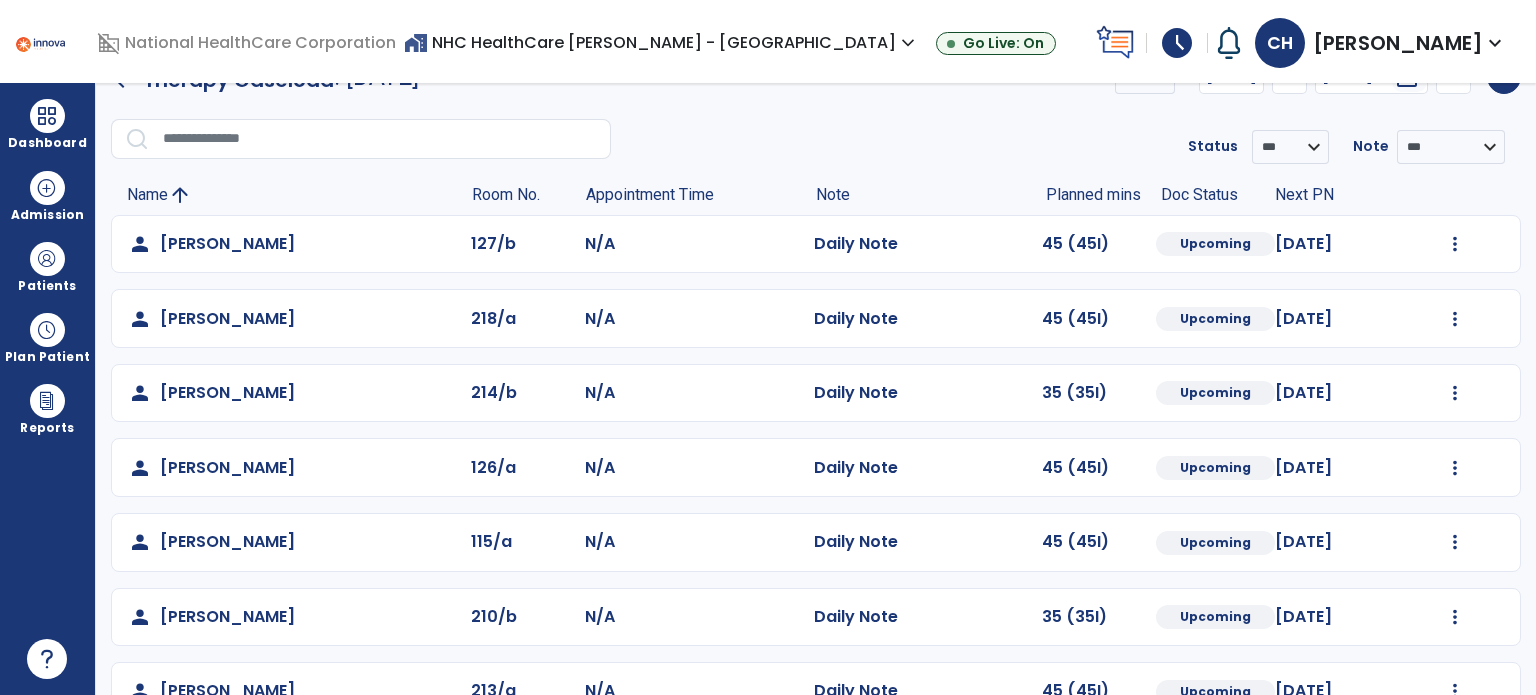 scroll, scrollTop: 0, scrollLeft: 0, axis: both 